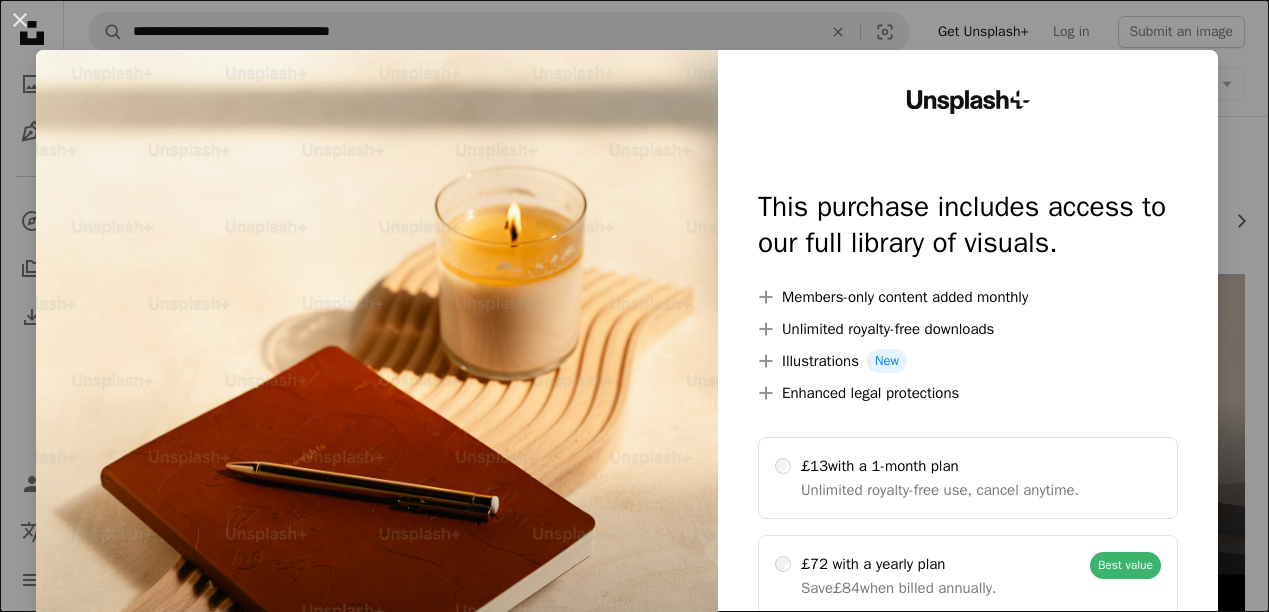 scroll, scrollTop: 338, scrollLeft: 0, axis: vertical 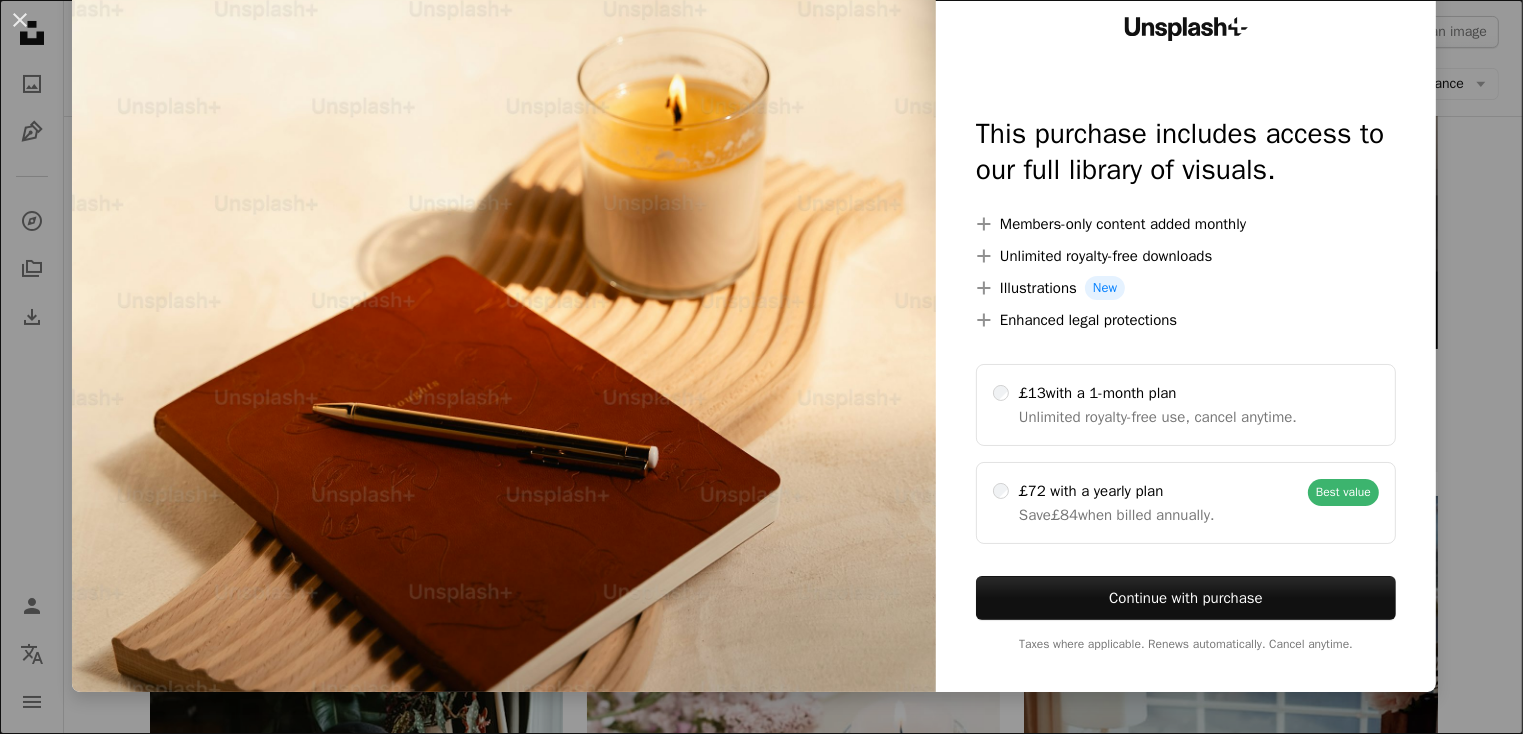 click on "An X shape Unsplash+ This purchase includes access to our full library of visuals. A plus sign Members-only content added monthly A plus sign Unlimited royalty-free downloads A plus sign Illustrations  New A plus sign Enhanced legal protections £13  with a 1-month plan Unlimited royalty-free use, cancel anytime. £72   with a yearly plan Save  £84  when billed annually. Best value Continue with purchase Taxes where applicable. Renews automatically. Cancel anytime." at bounding box center (761, 367) 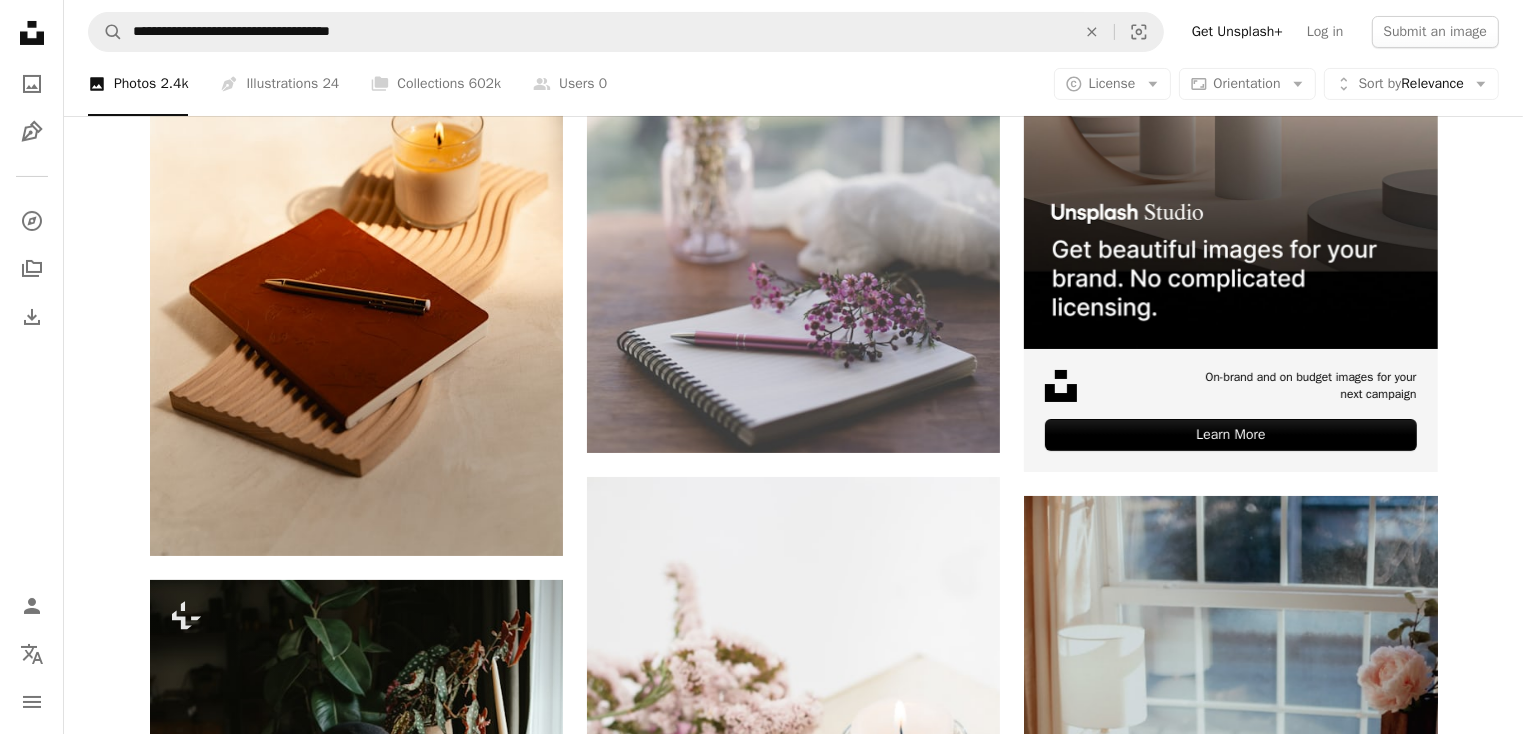 scroll, scrollTop: 406, scrollLeft: 0, axis: vertical 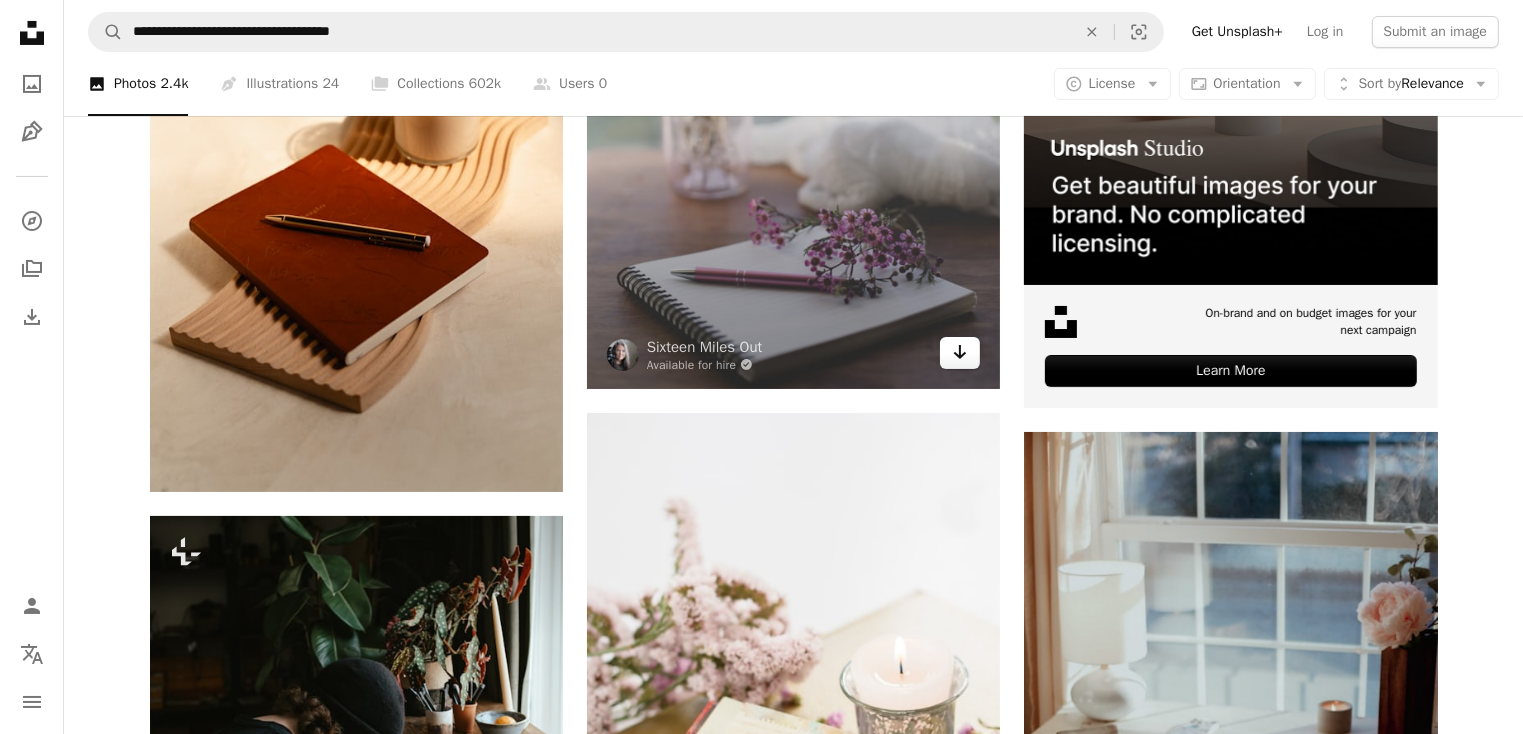 click on "Arrow pointing down" at bounding box center (960, 353) 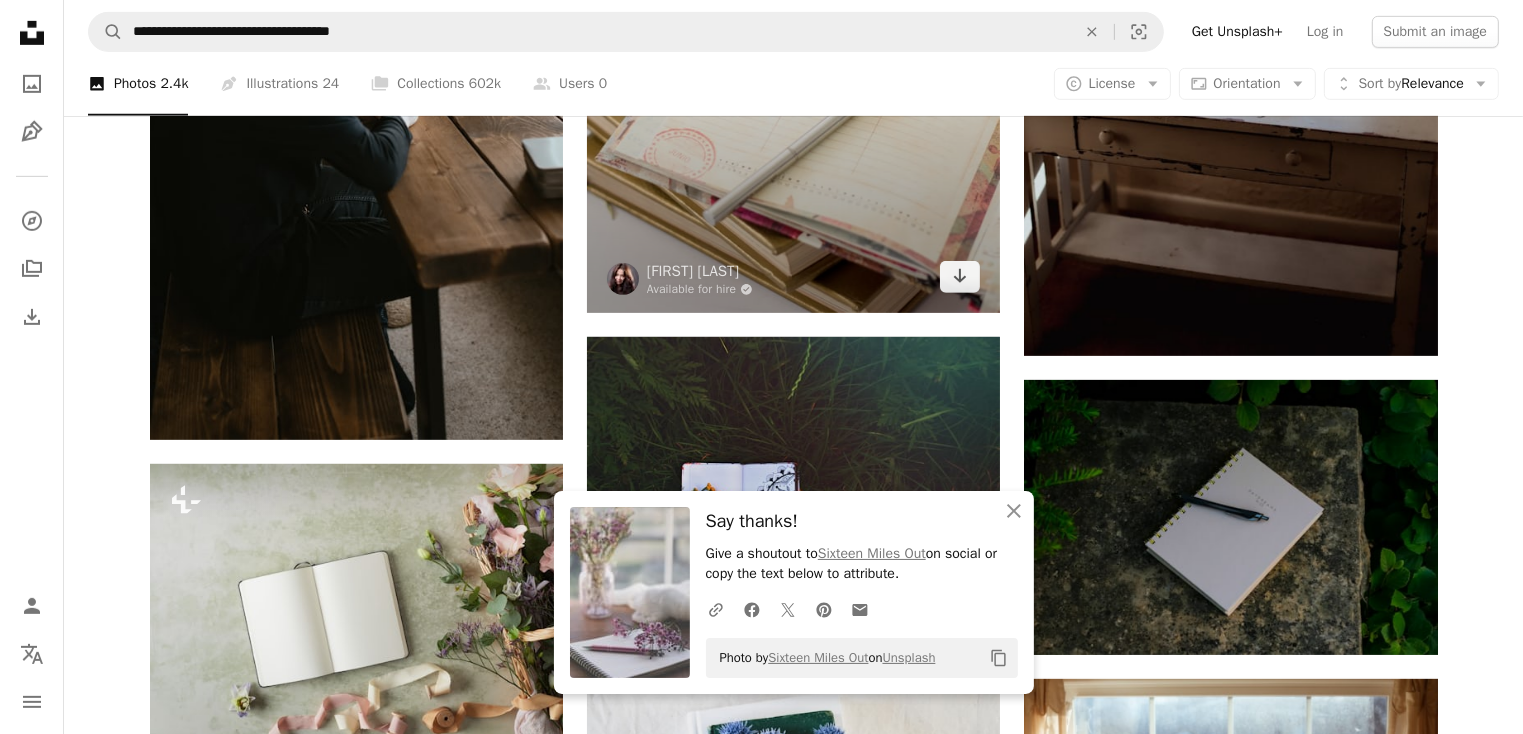 scroll, scrollTop: 1101, scrollLeft: 0, axis: vertical 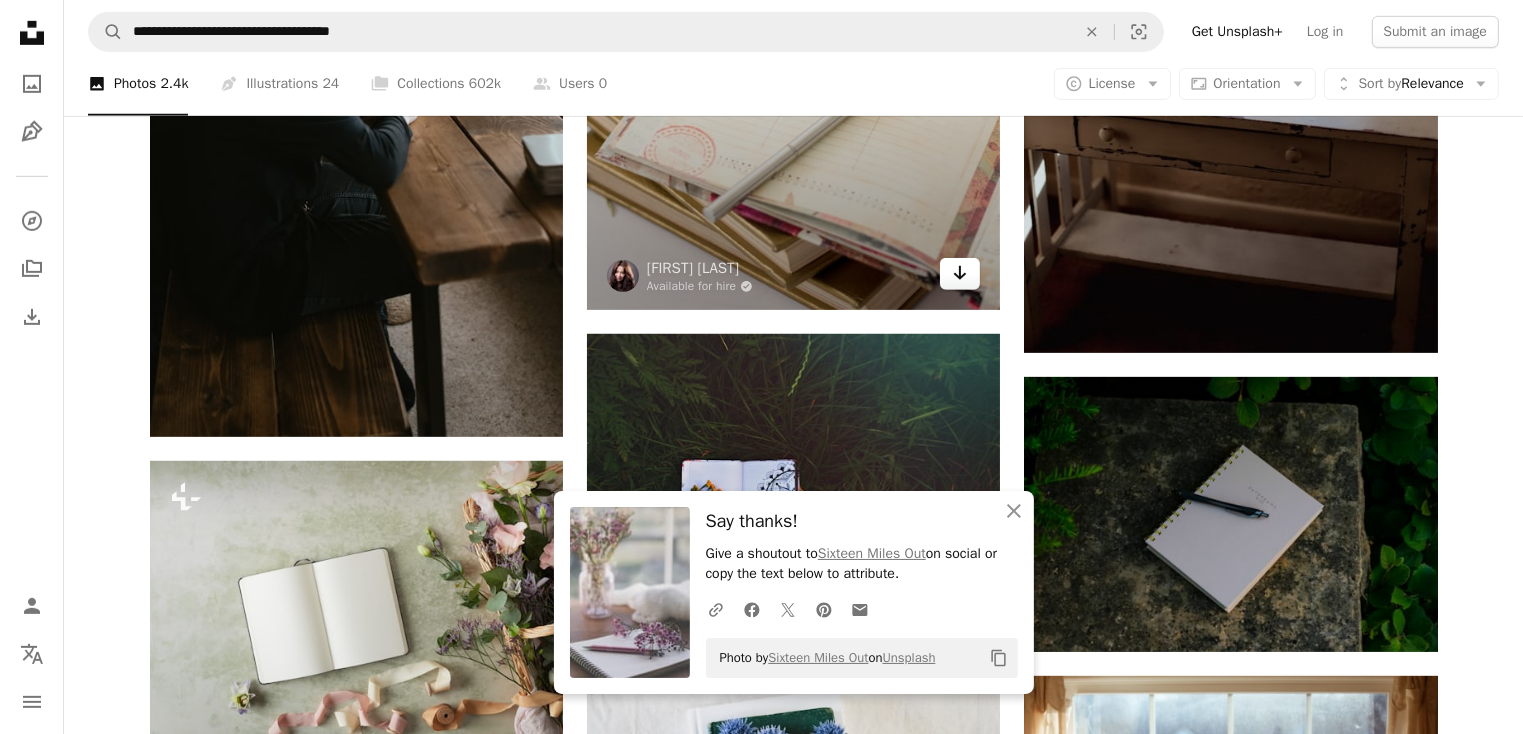 click on "Arrow pointing down" 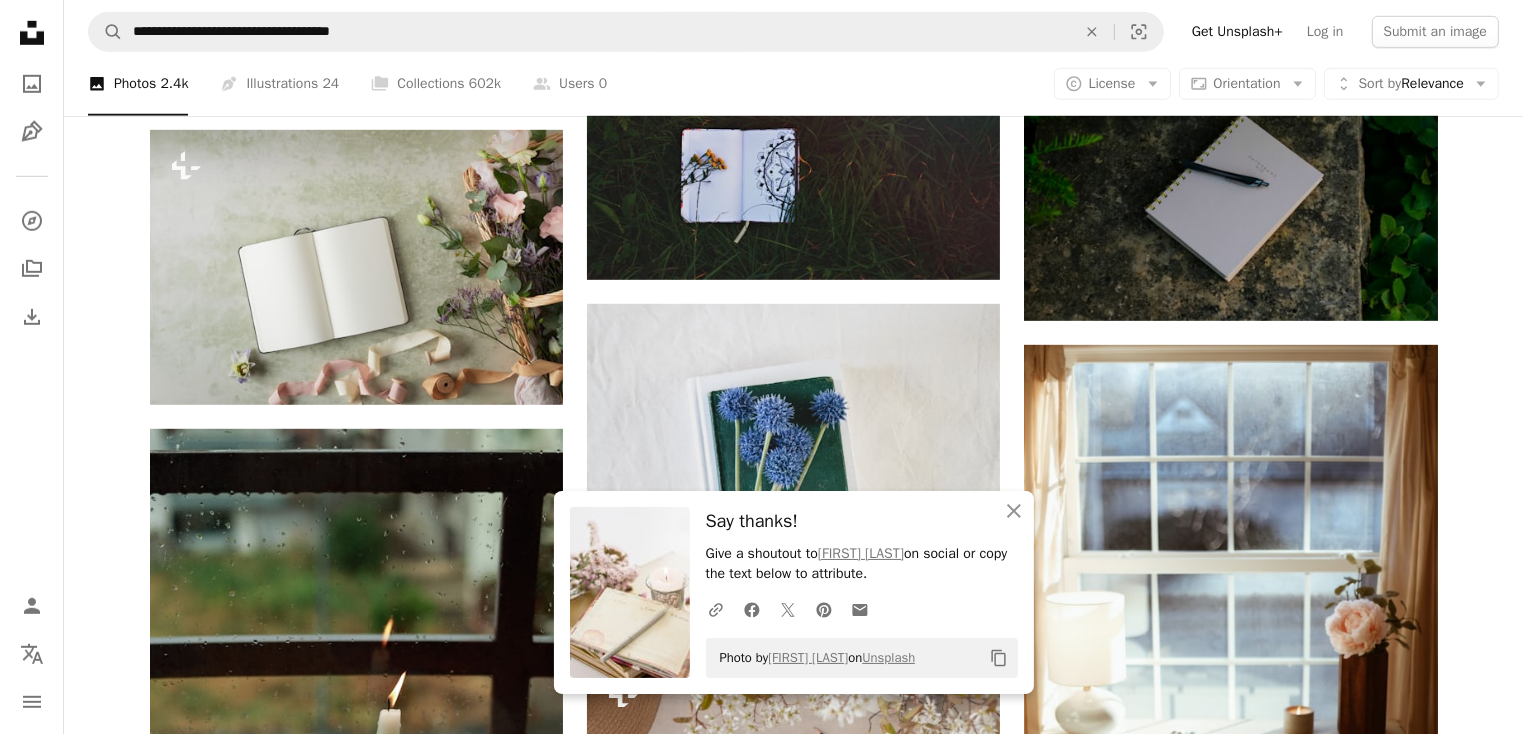 scroll, scrollTop: 1474, scrollLeft: 0, axis: vertical 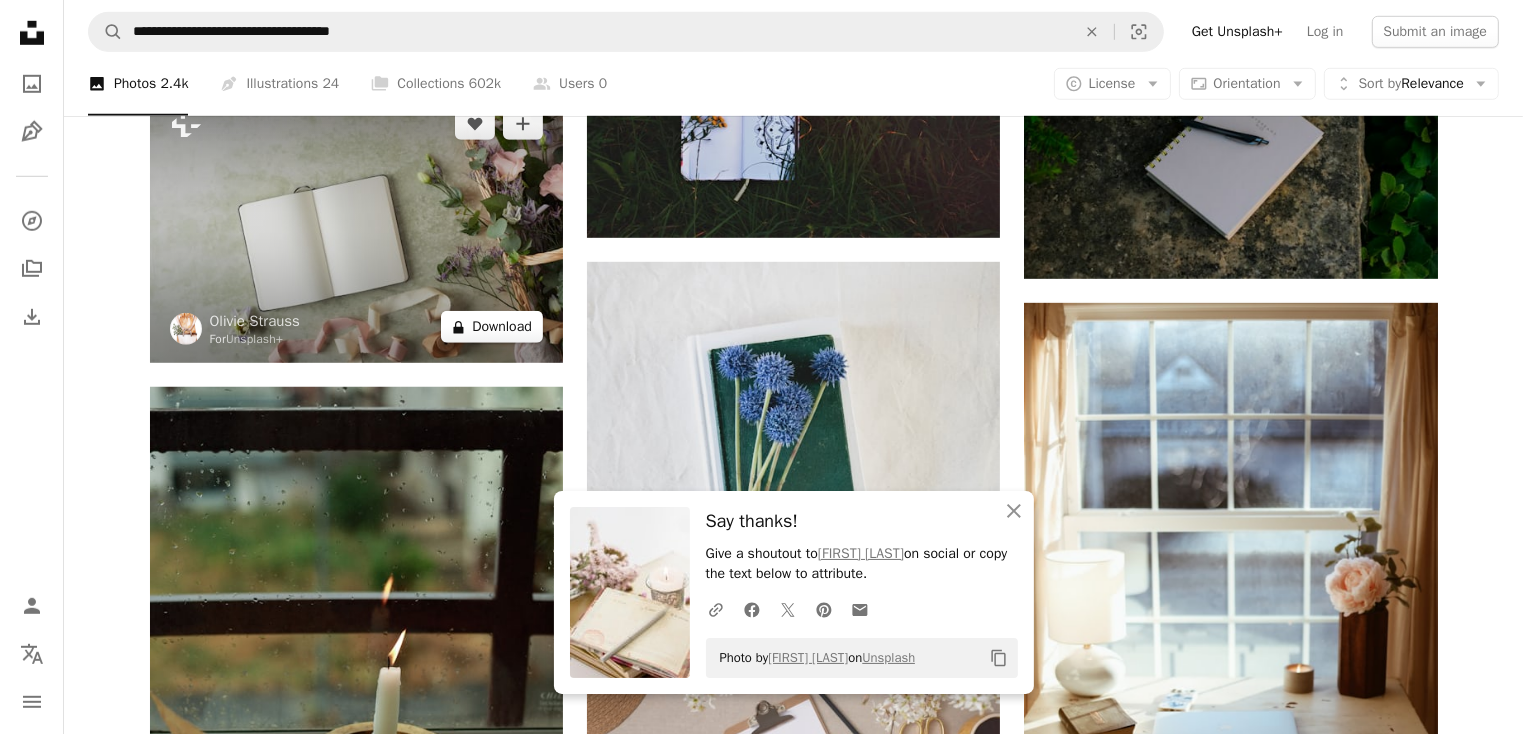 click on "A lock   Download" at bounding box center (492, 327) 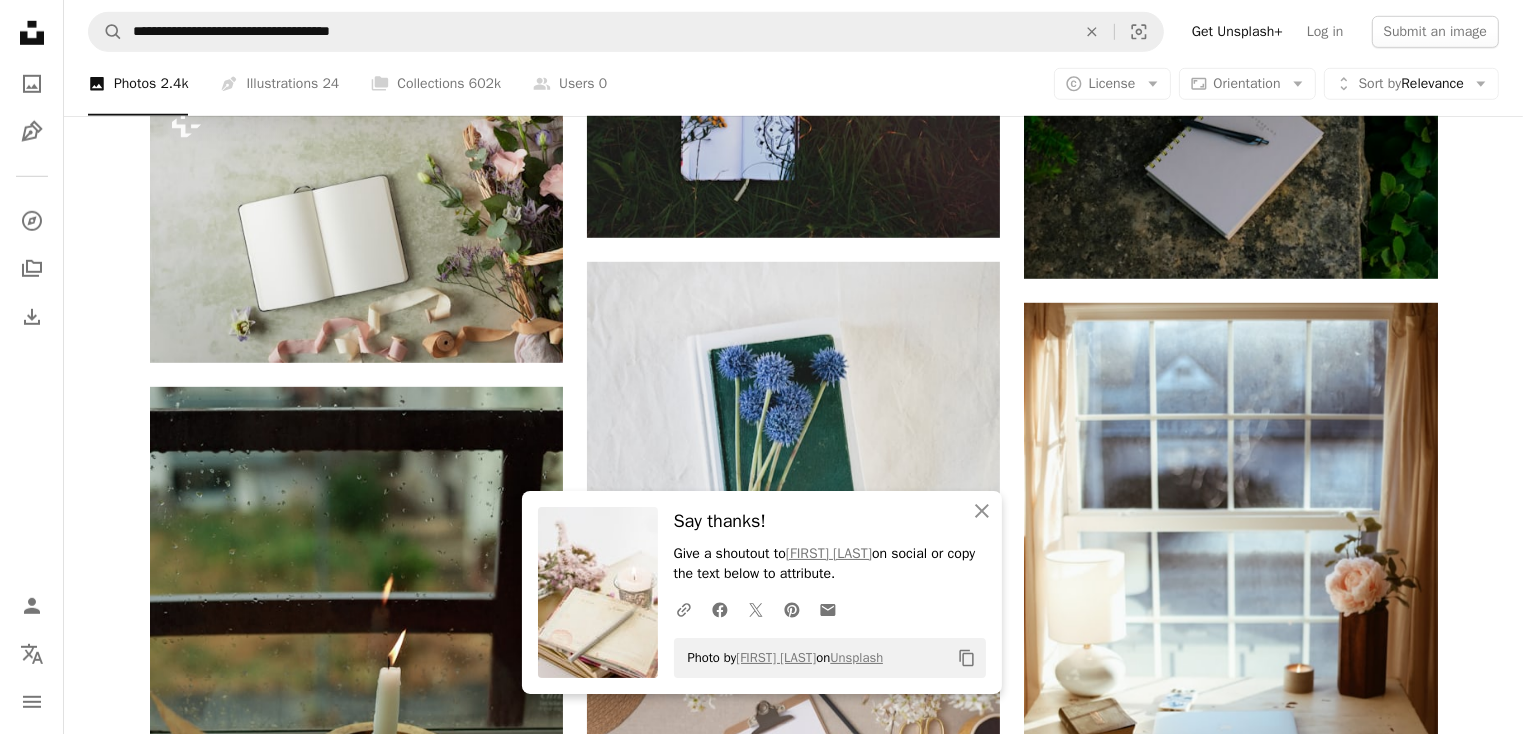 click on "An X shape" at bounding box center [20, 20] 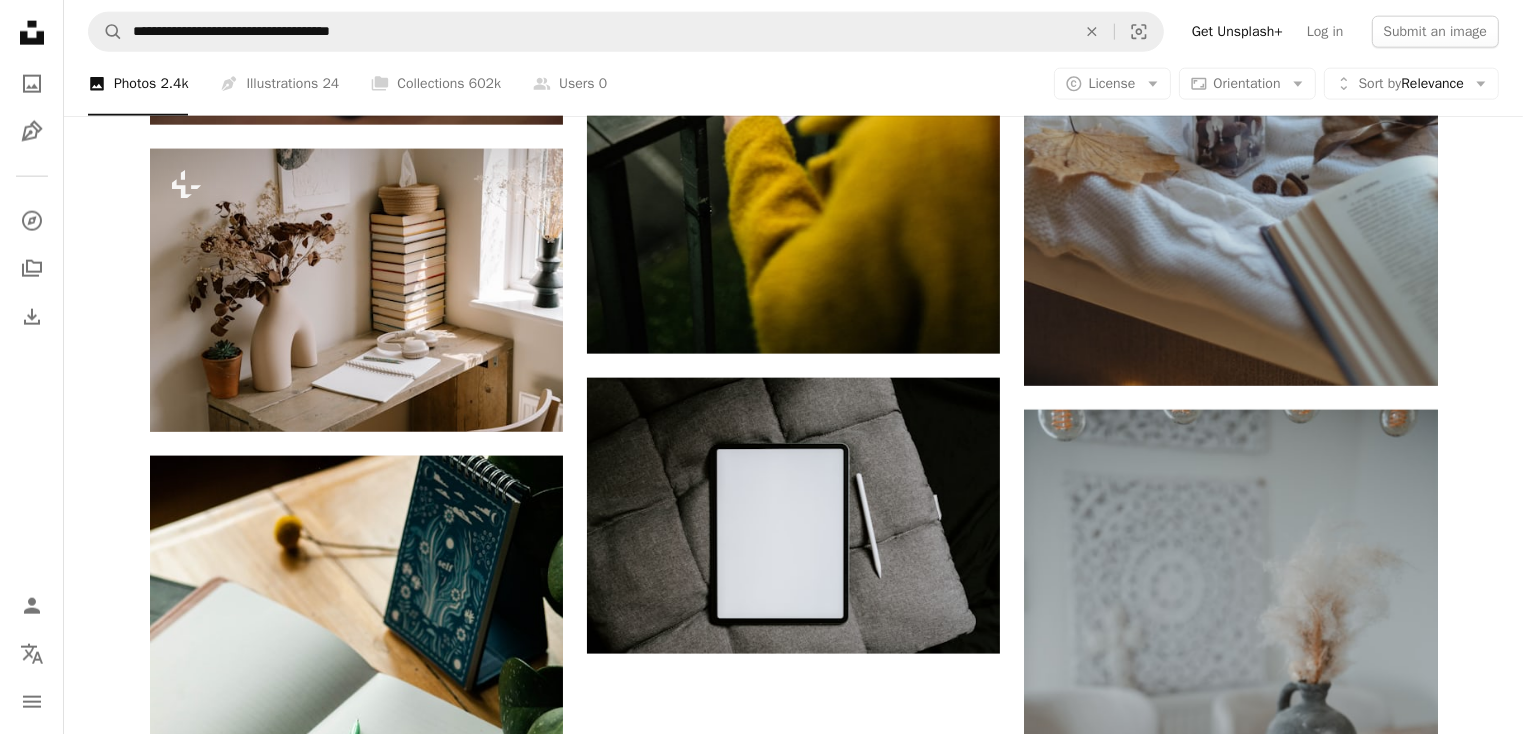 scroll, scrollTop: 2676, scrollLeft: 0, axis: vertical 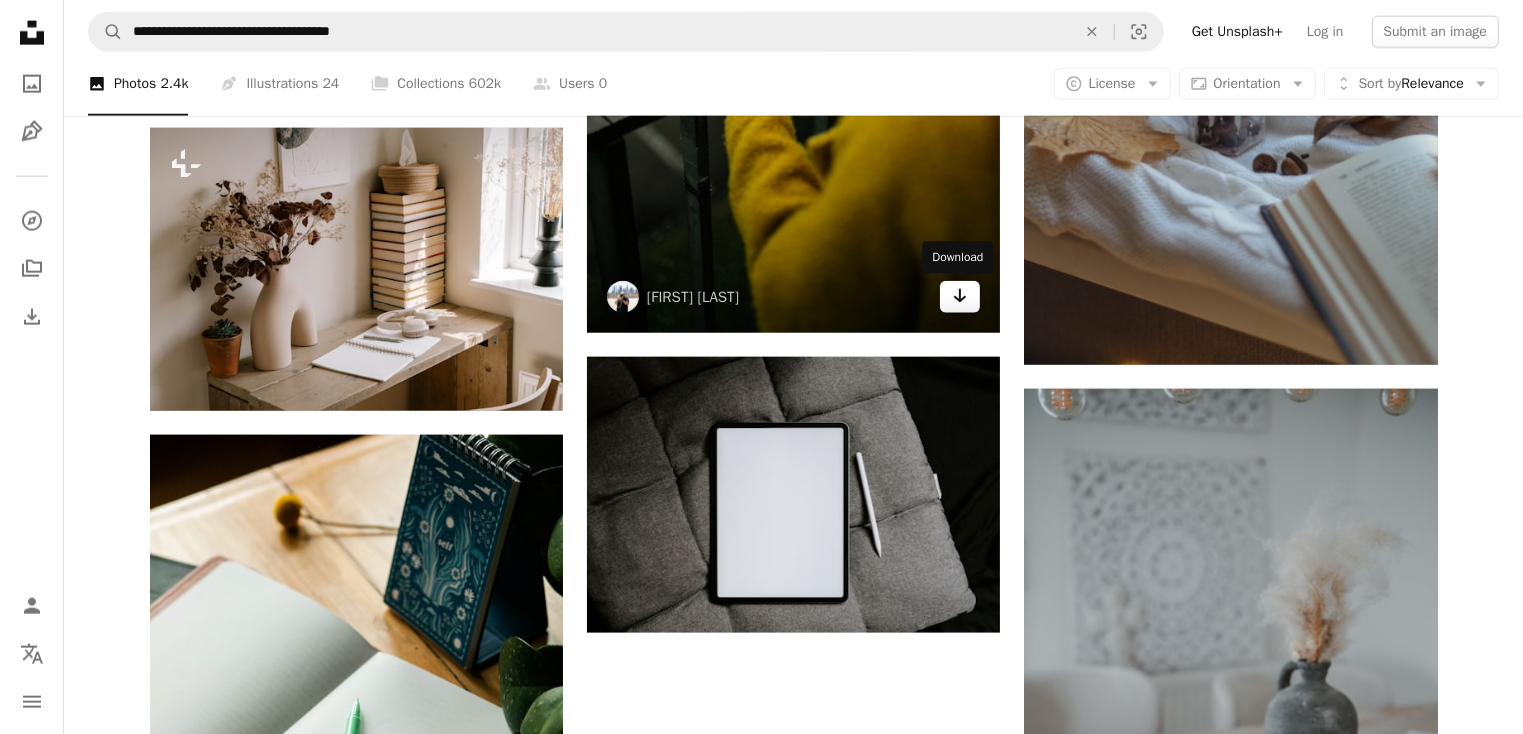 click on "Arrow pointing down" 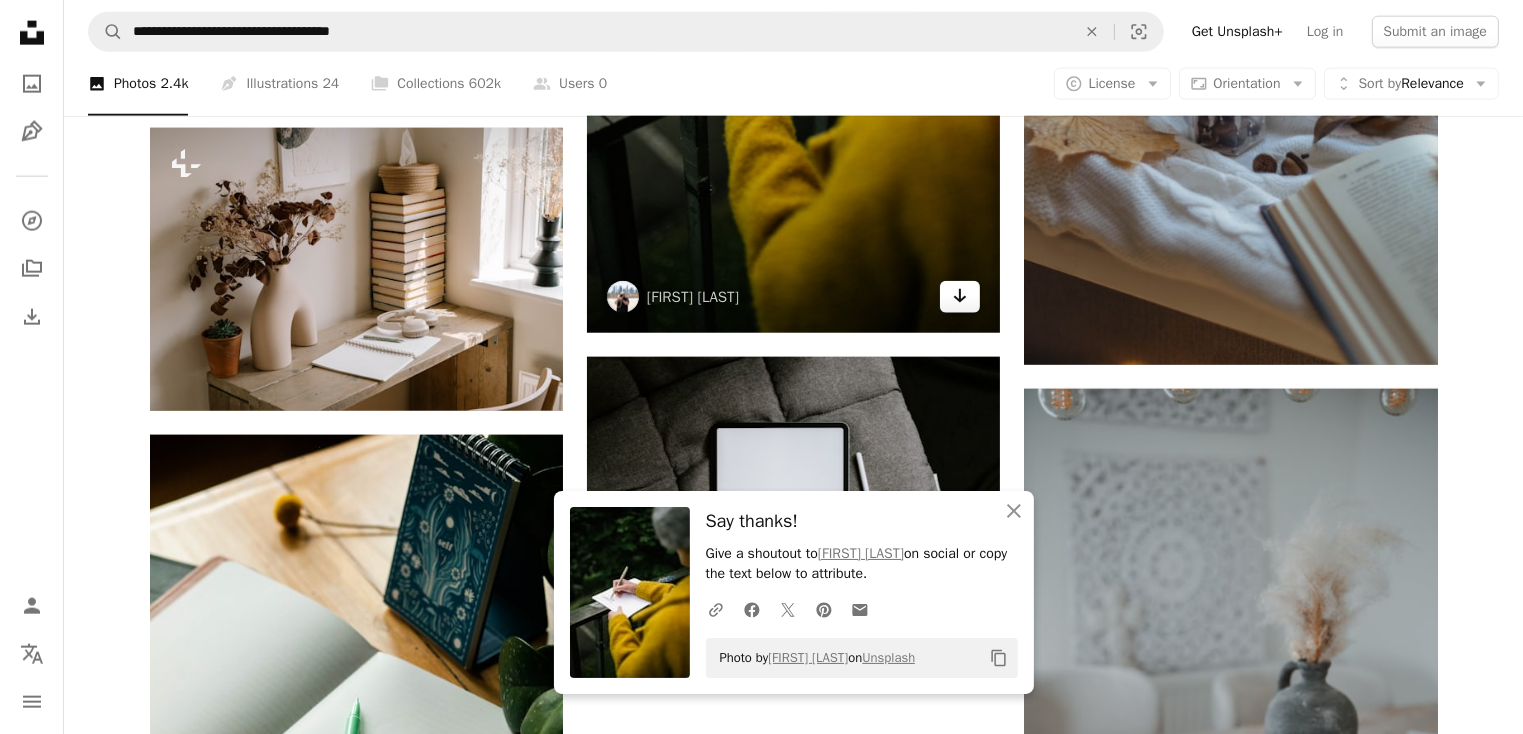 scroll, scrollTop: 2675, scrollLeft: 0, axis: vertical 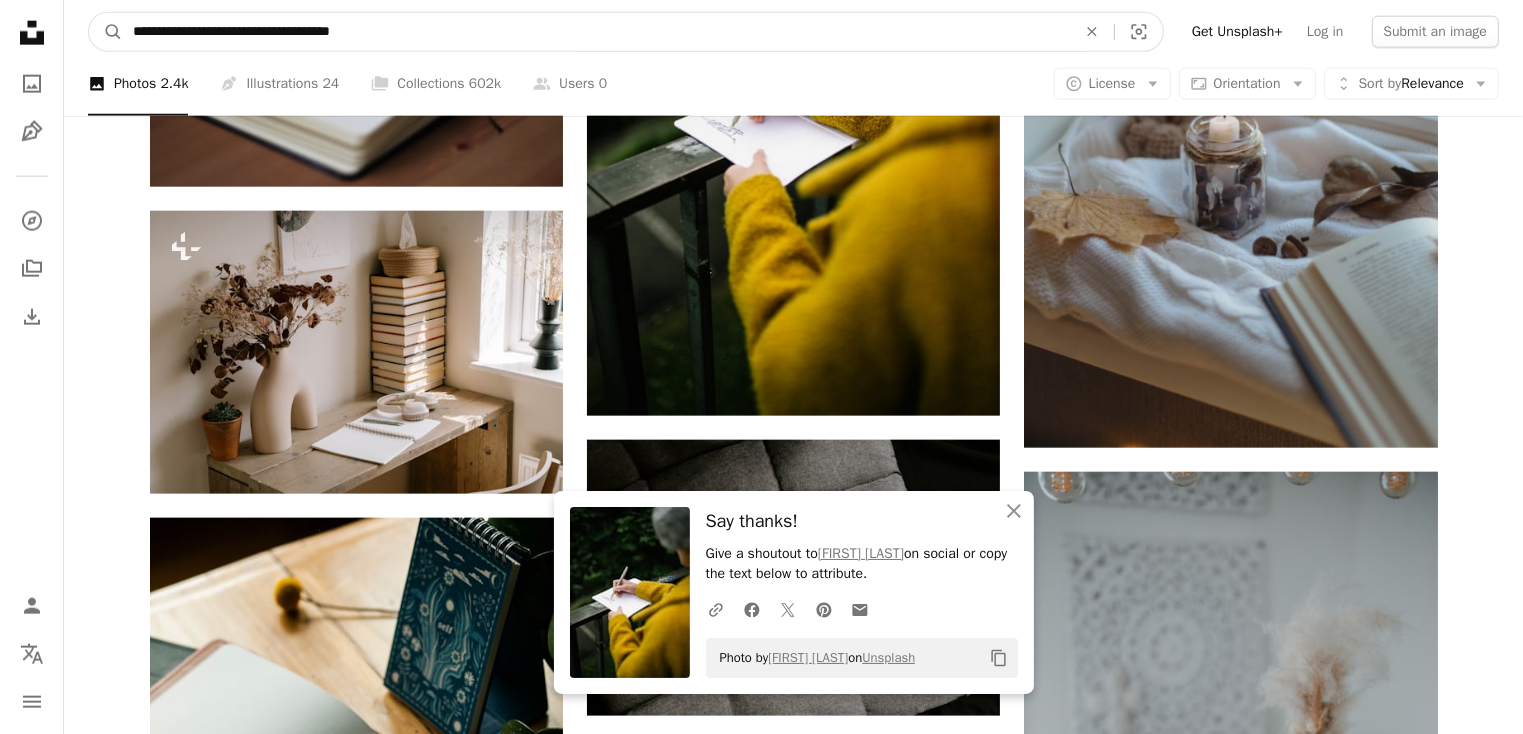 drag, startPoint x: 419, startPoint y: 33, endPoint x: 73, endPoint y: 9, distance: 346.83136 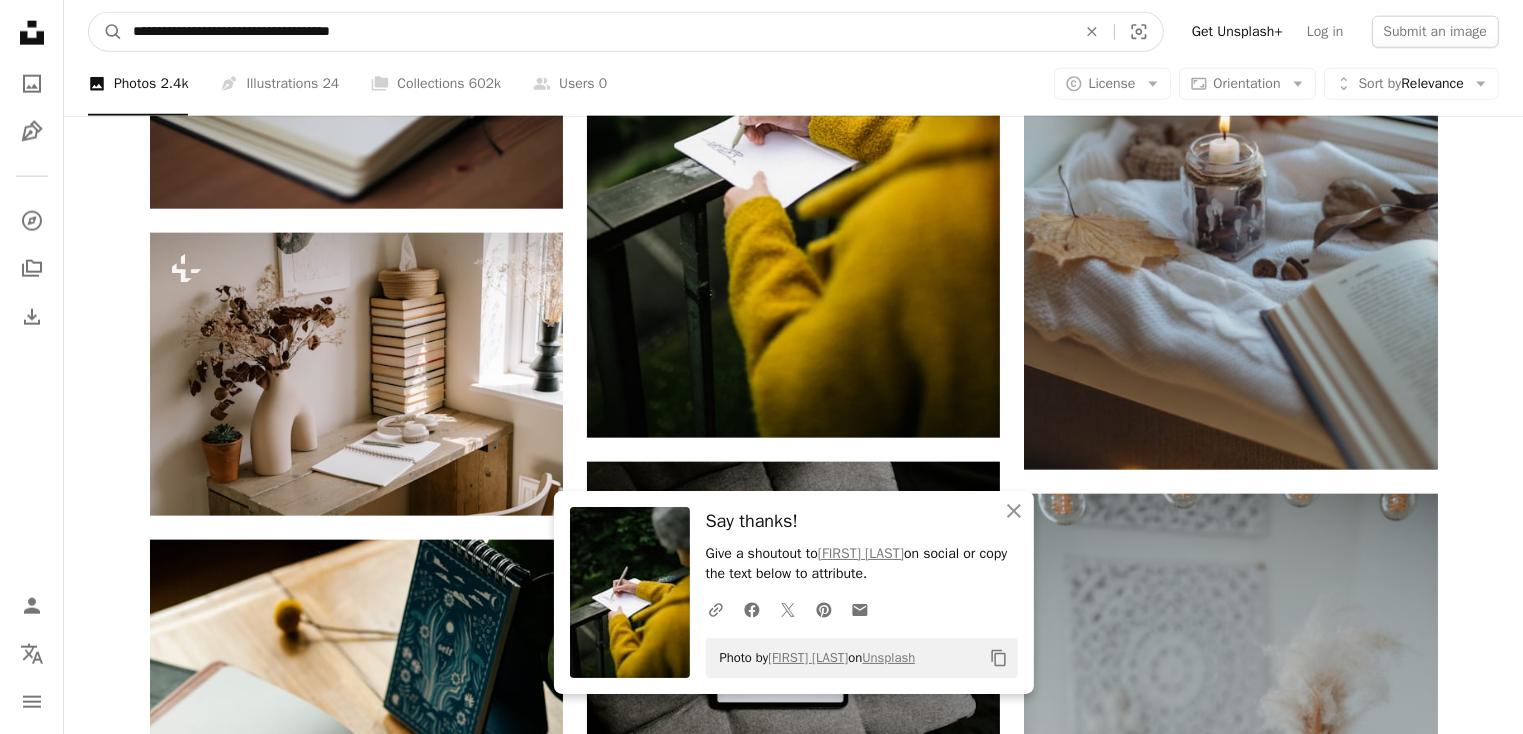 paste 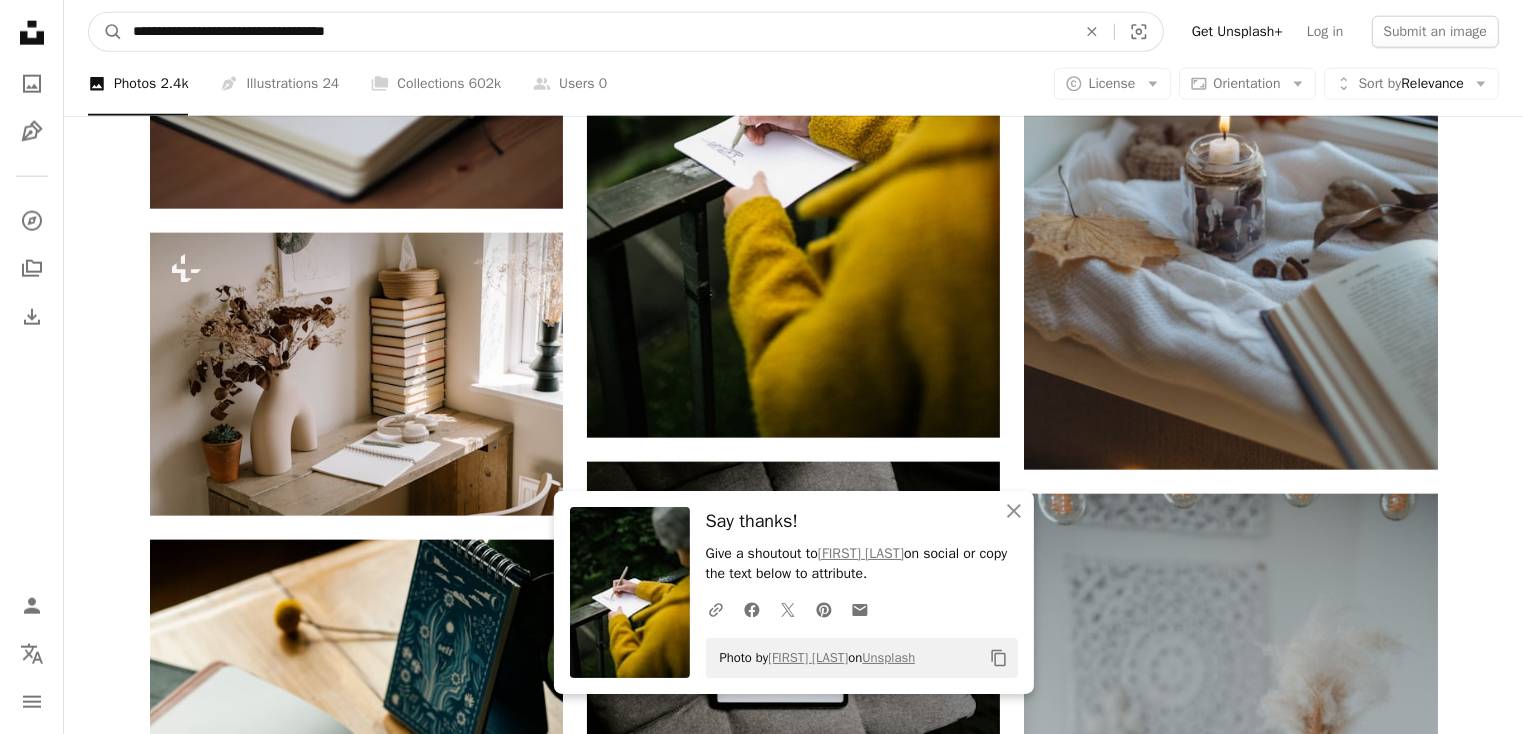 click on "A magnifying glass" at bounding box center [106, 32] 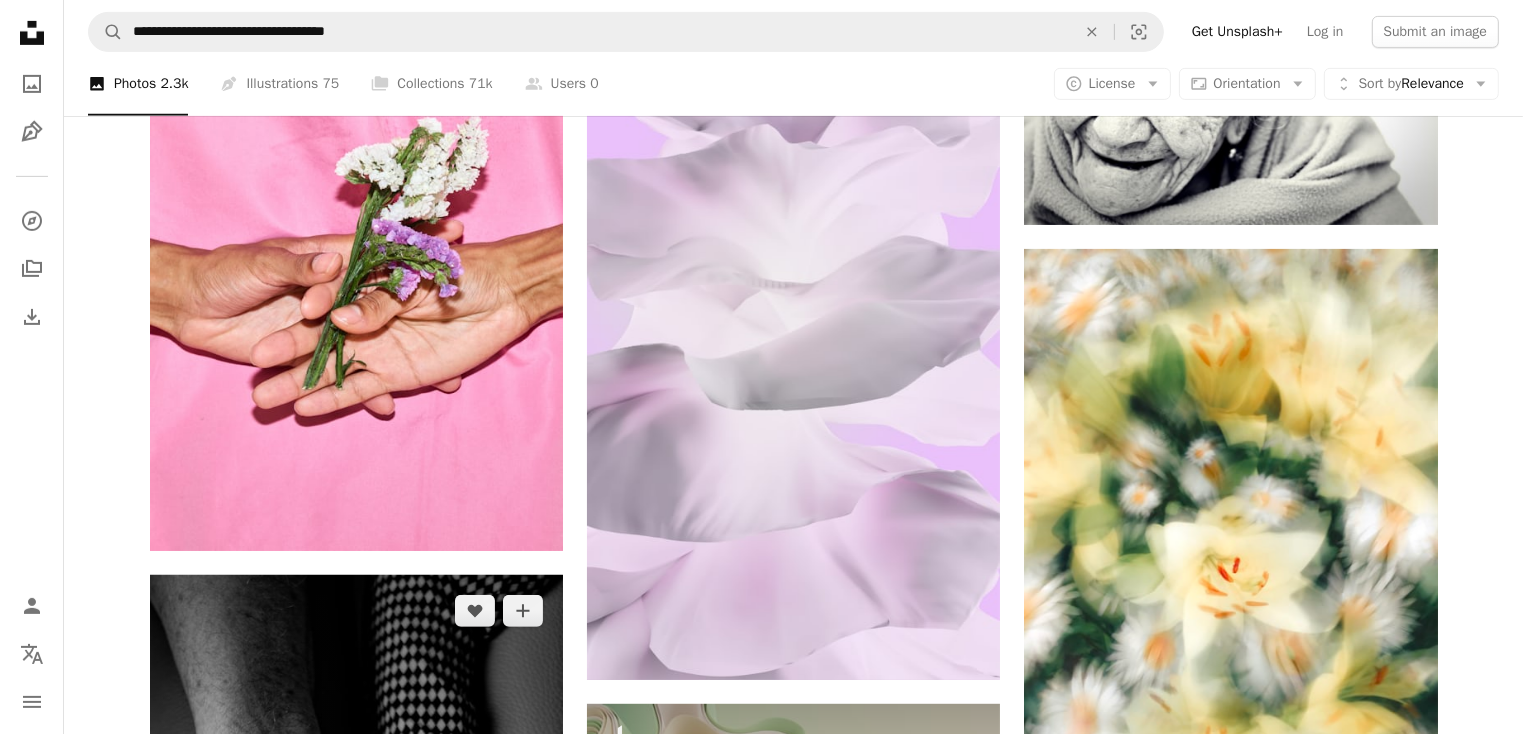 scroll, scrollTop: 914, scrollLeft: 0, axis: vertical 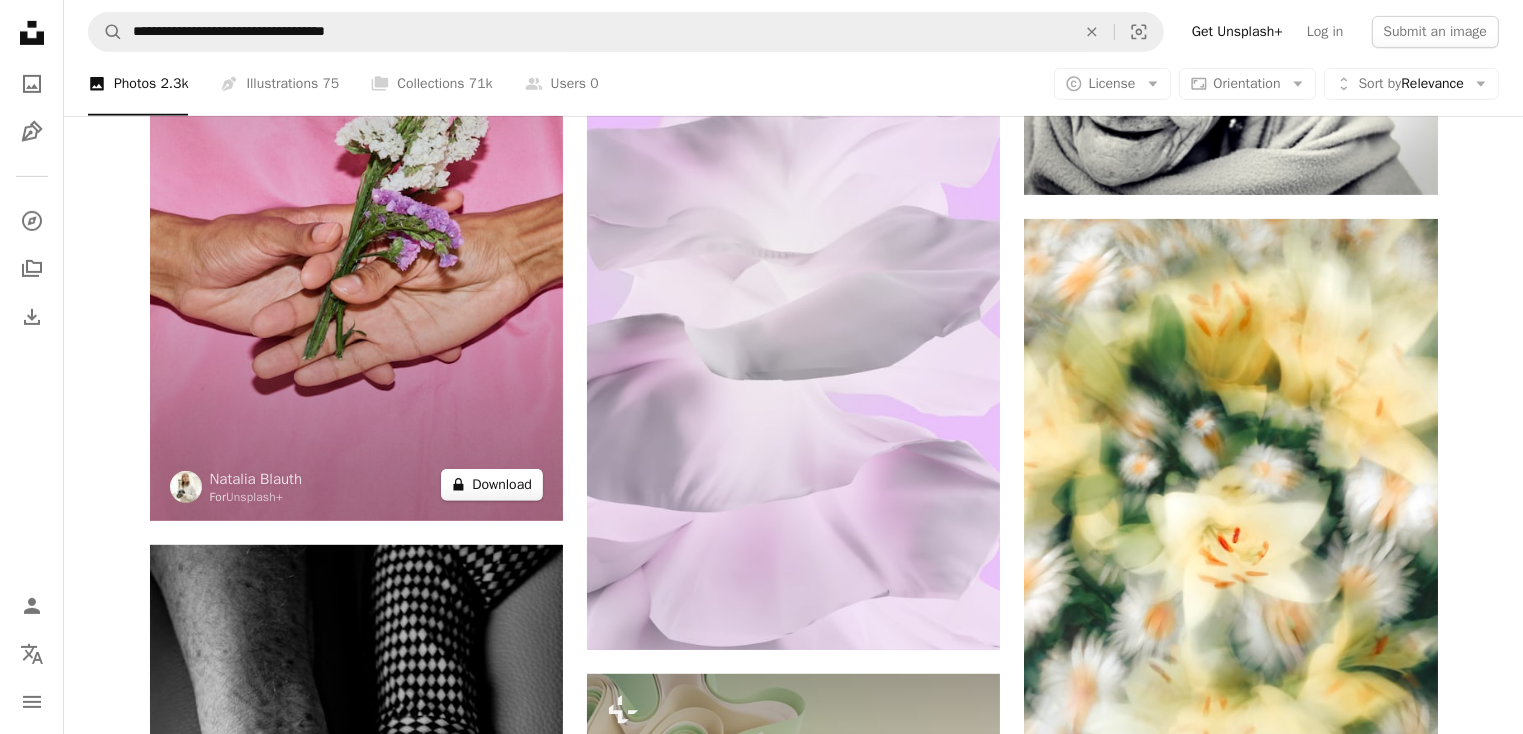 click on "A lock   Download" at bounding box center [492, 485] 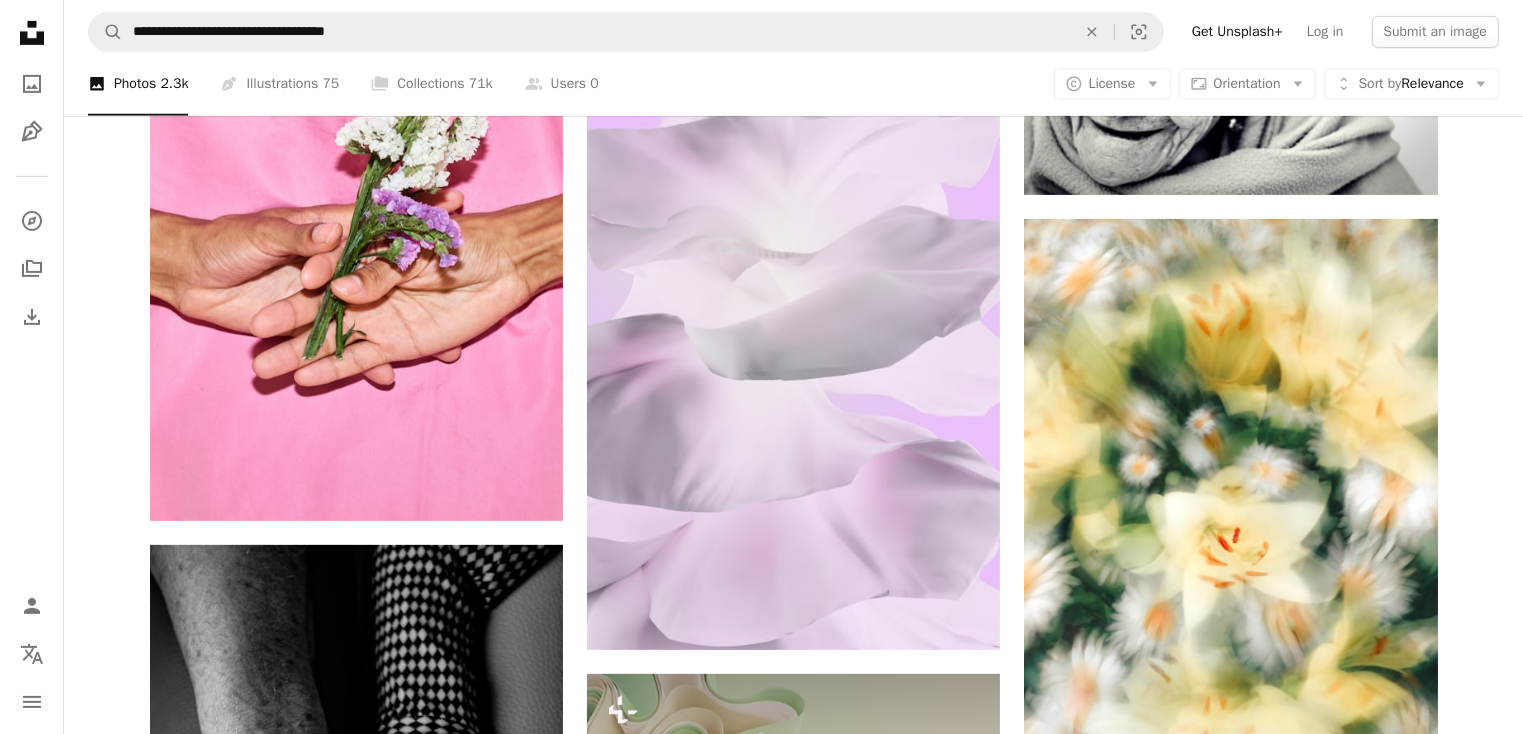 scroll, scrollTop: 56, scrollLeft: 0, axis: vertical 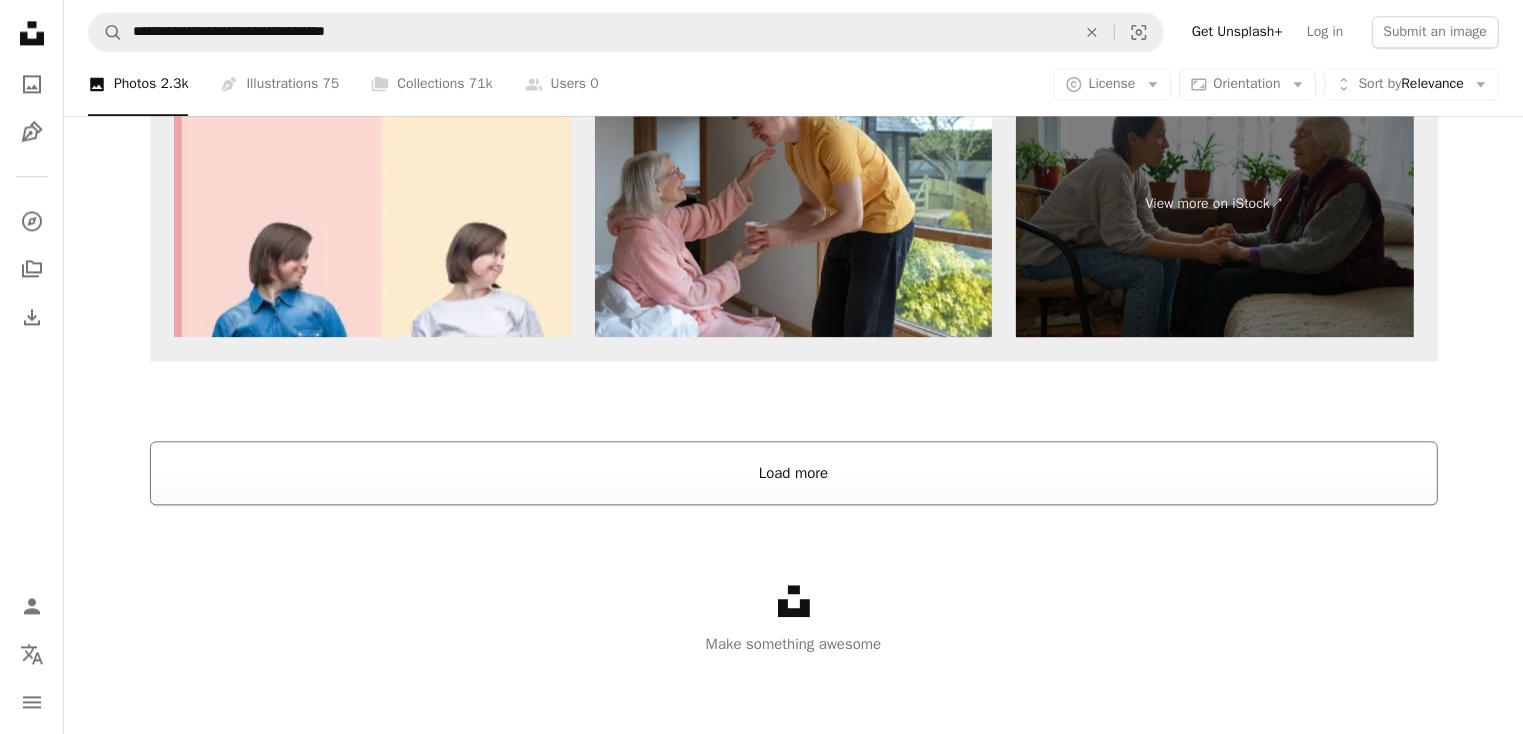 click on "Load more" at bounding box center (794, 473) 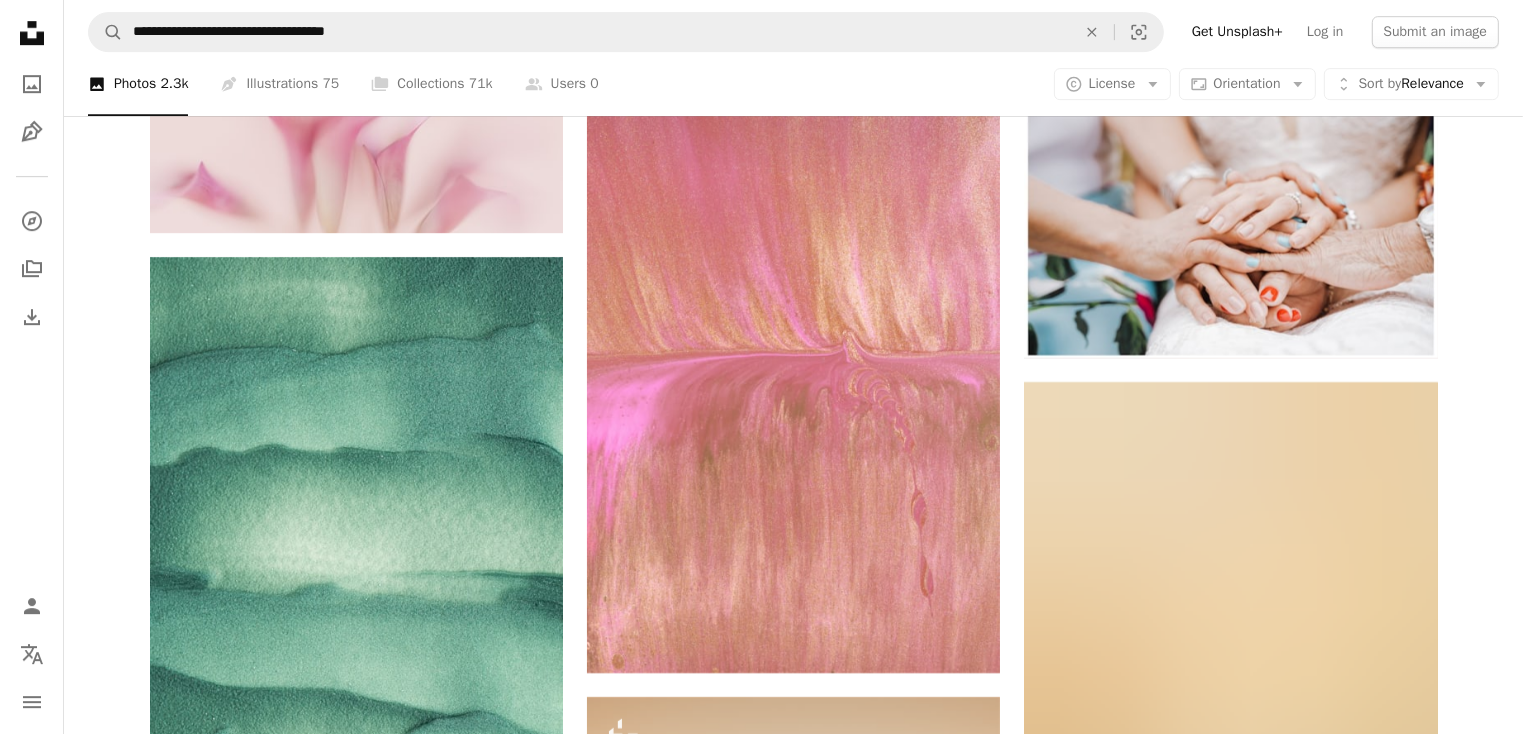 scroll, scrollTop: 6404, scrollLeft: 0, axis: vertical 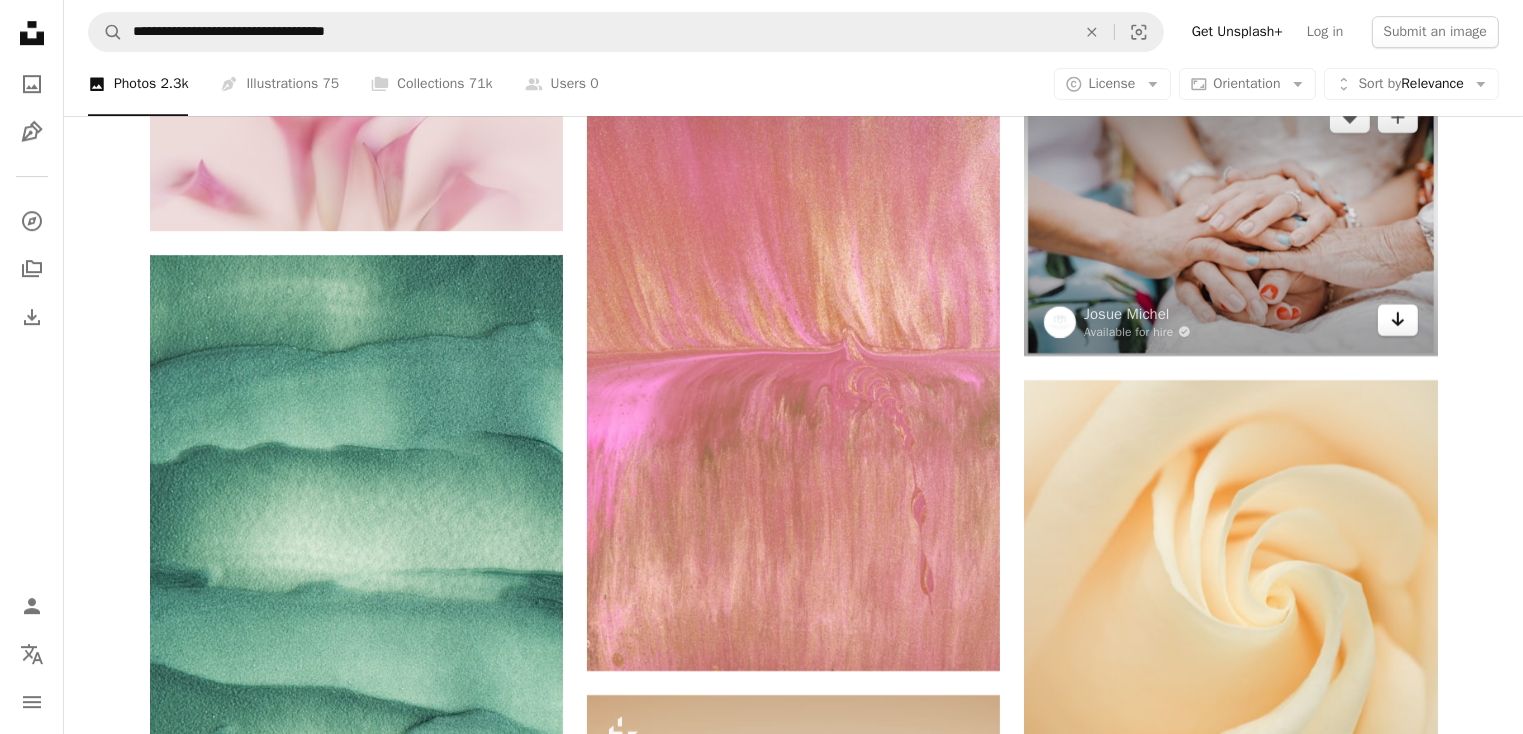 click 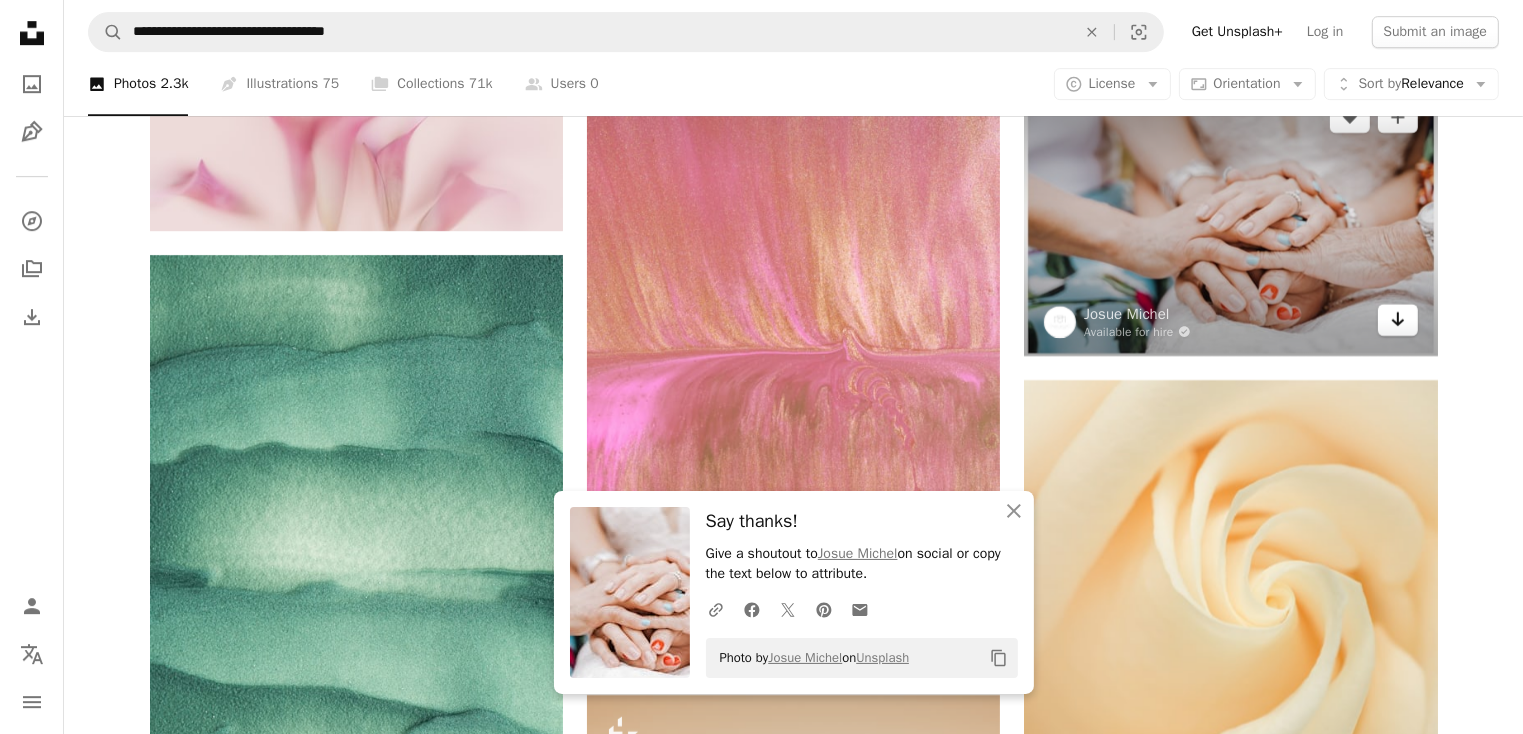 click 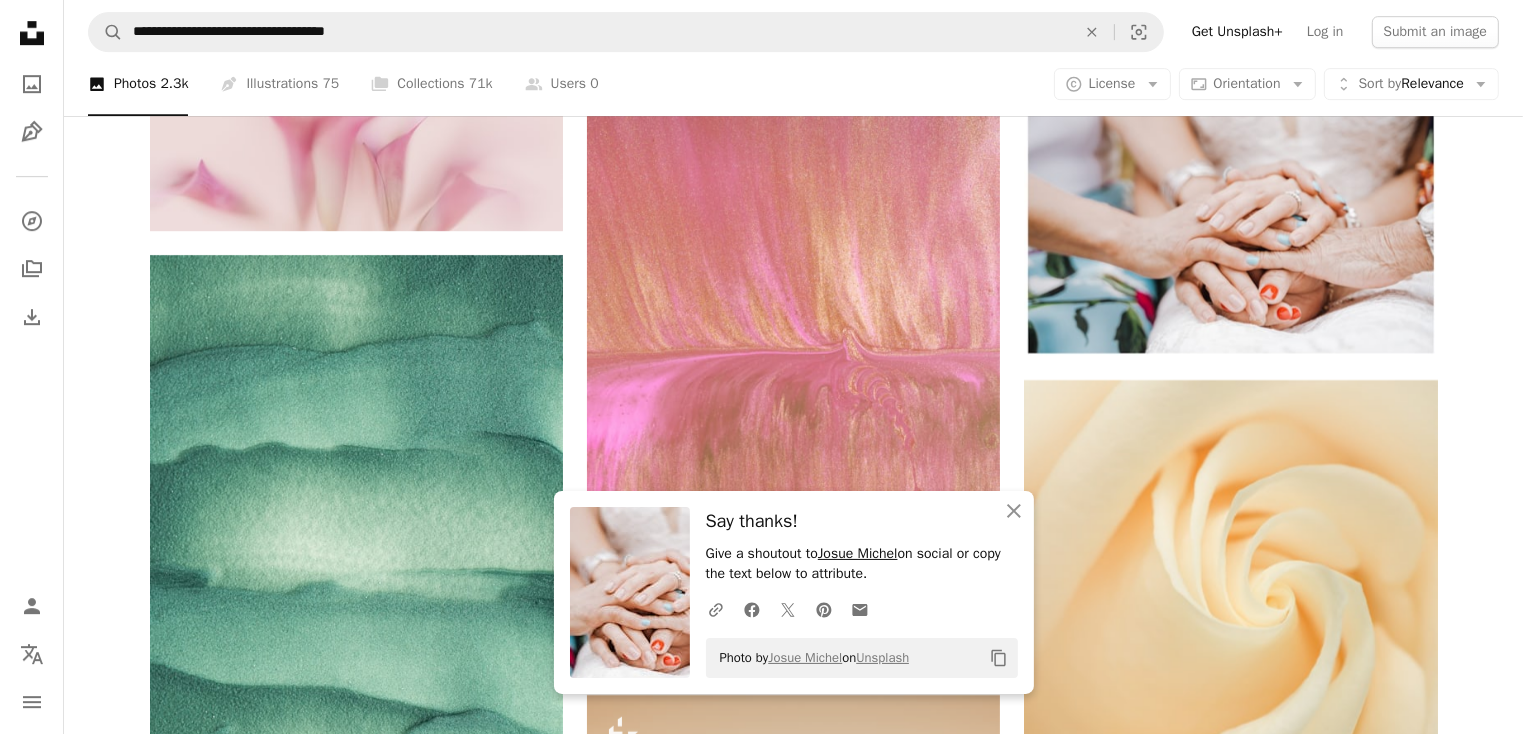 click on "Josue Michel" at bounding box center (858, 553) 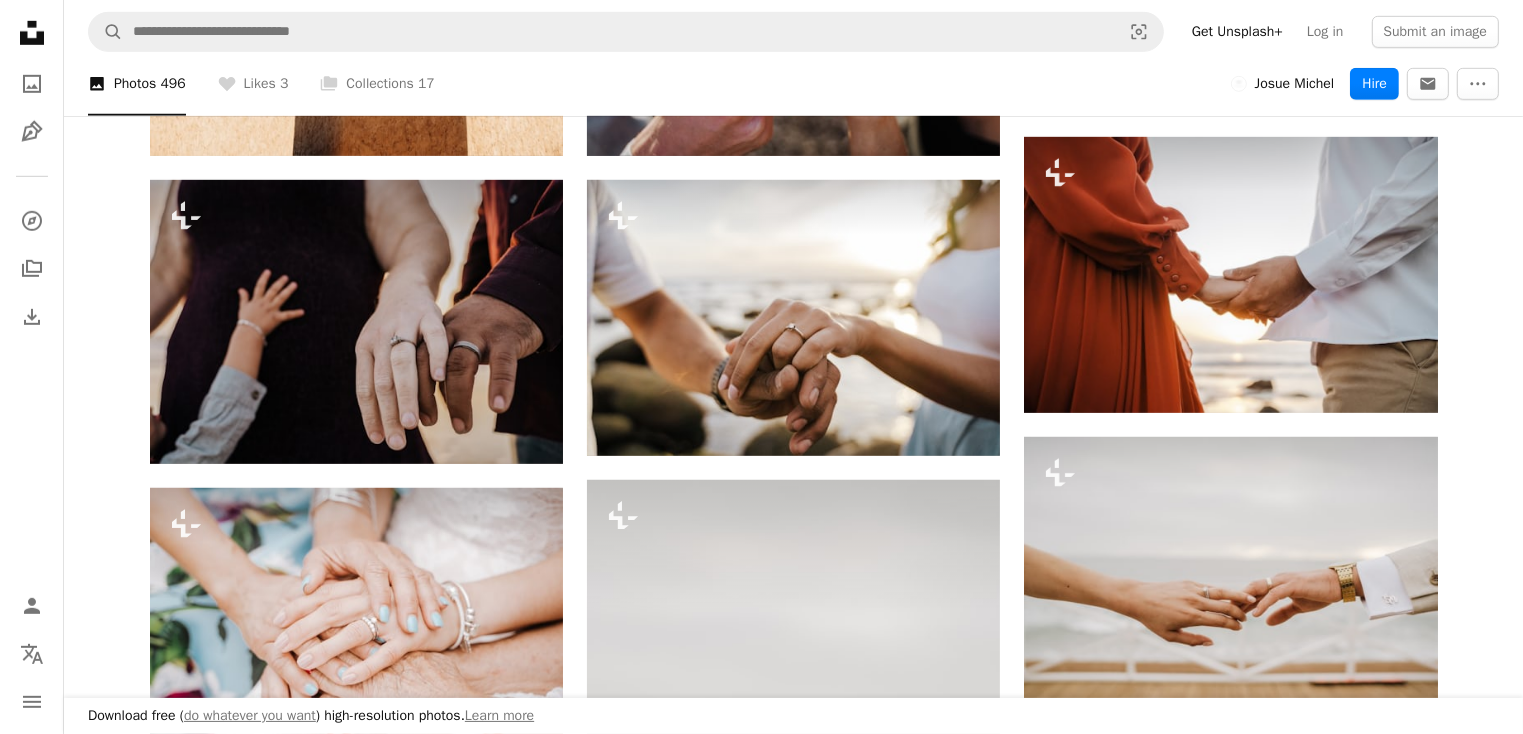 scroll, scrollTop: 1346, scrollLeft: 0, axis: vertical 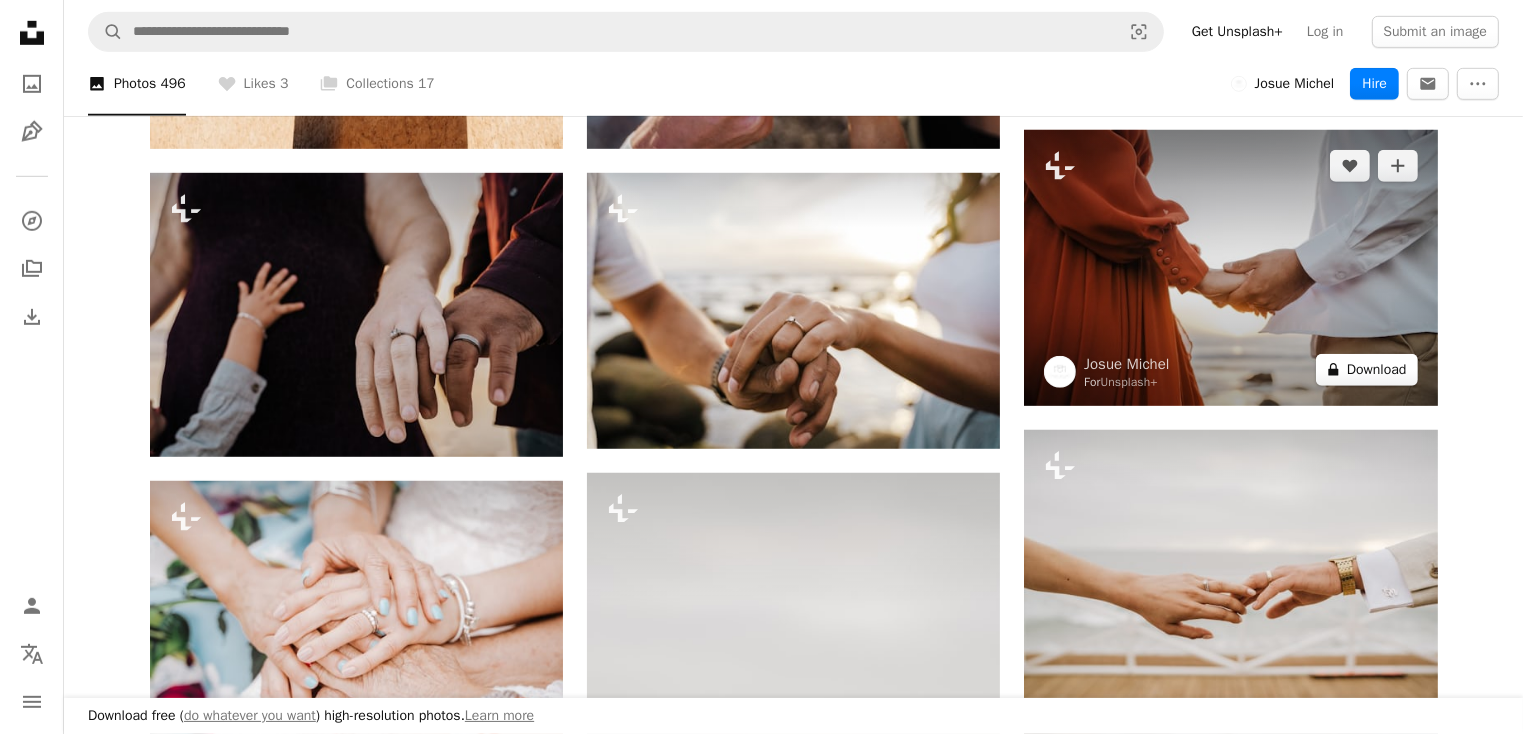 click on "A lock   Download" at bounding box center [1367, 370] 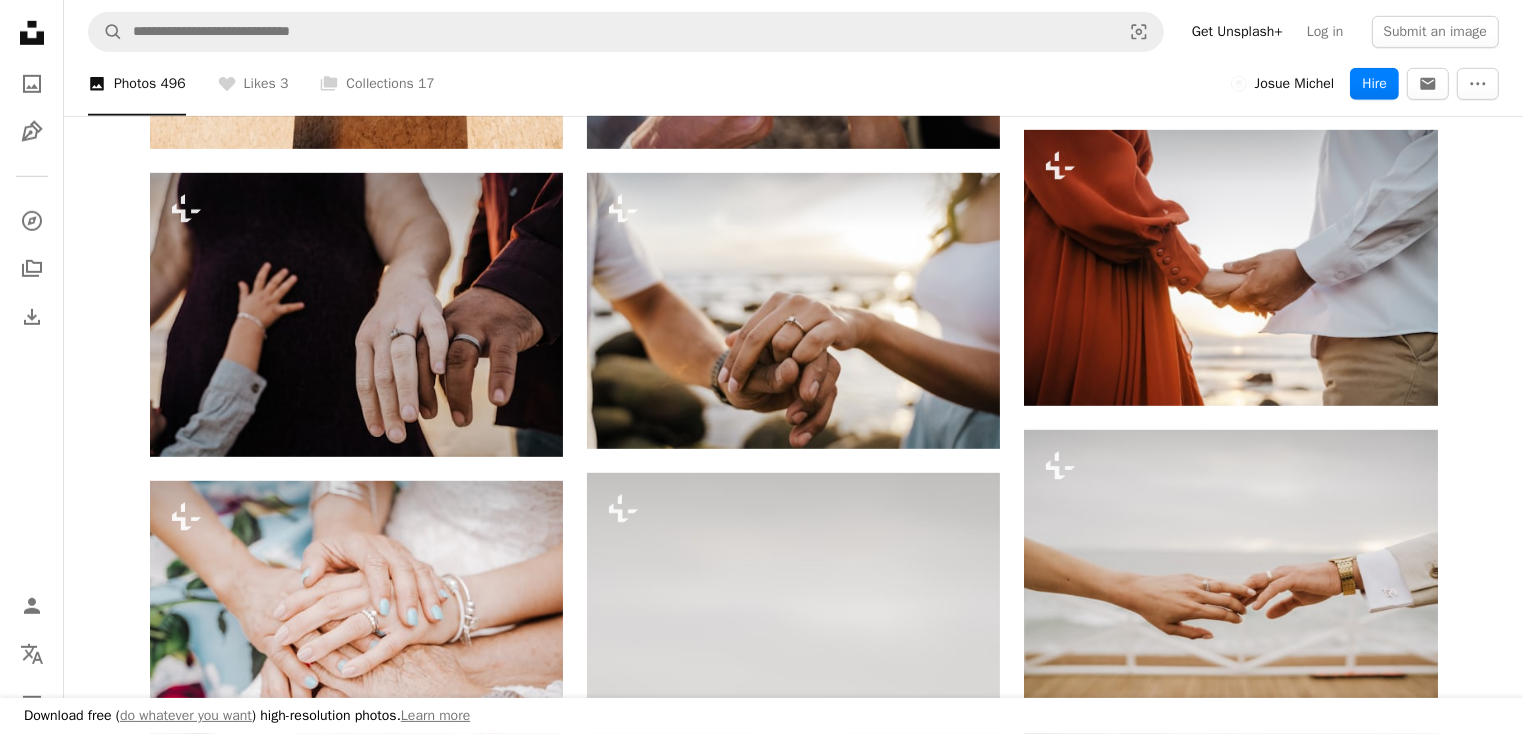 click on "An X shape" at bounding box center [20, 20] 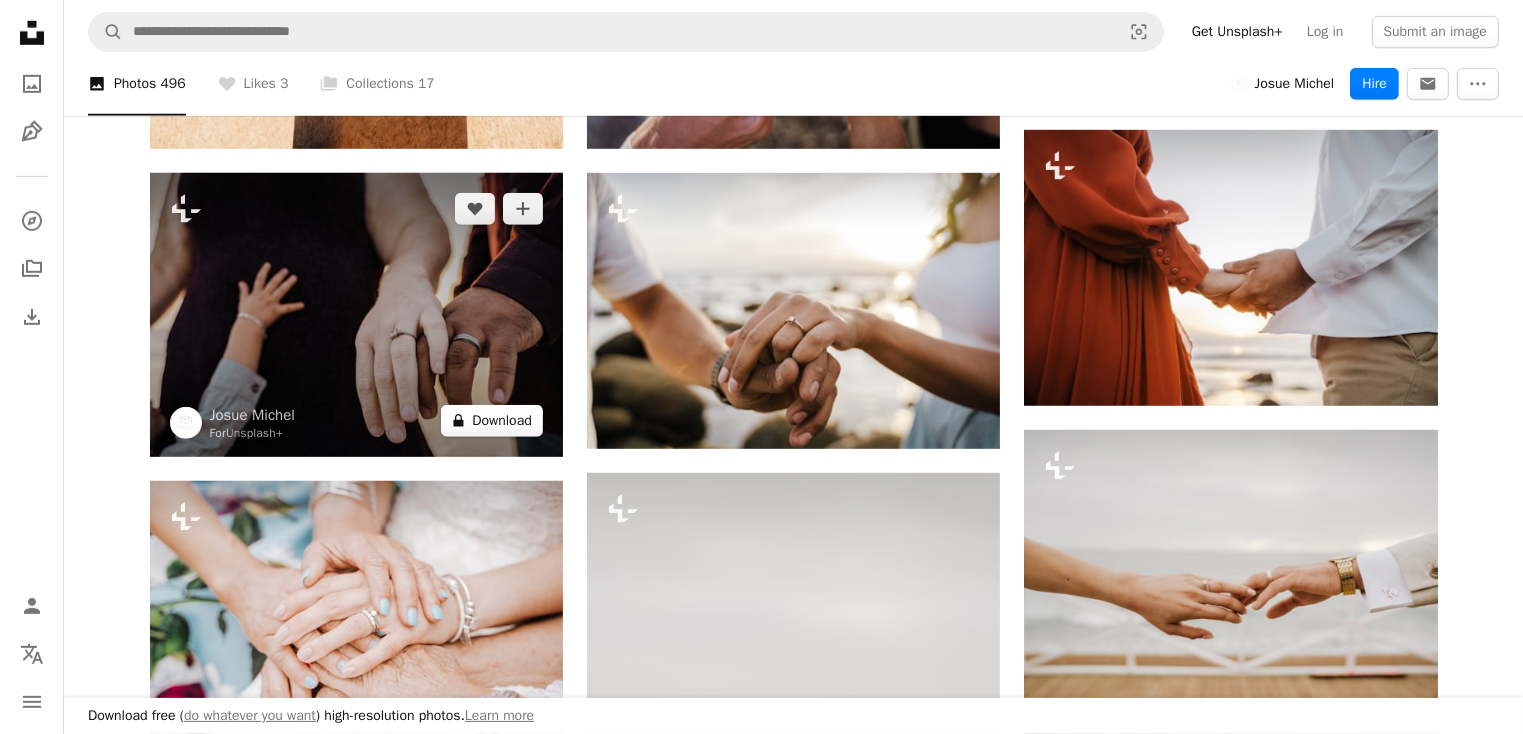 click on "A lock   Download" at bounding box center (492, 421) 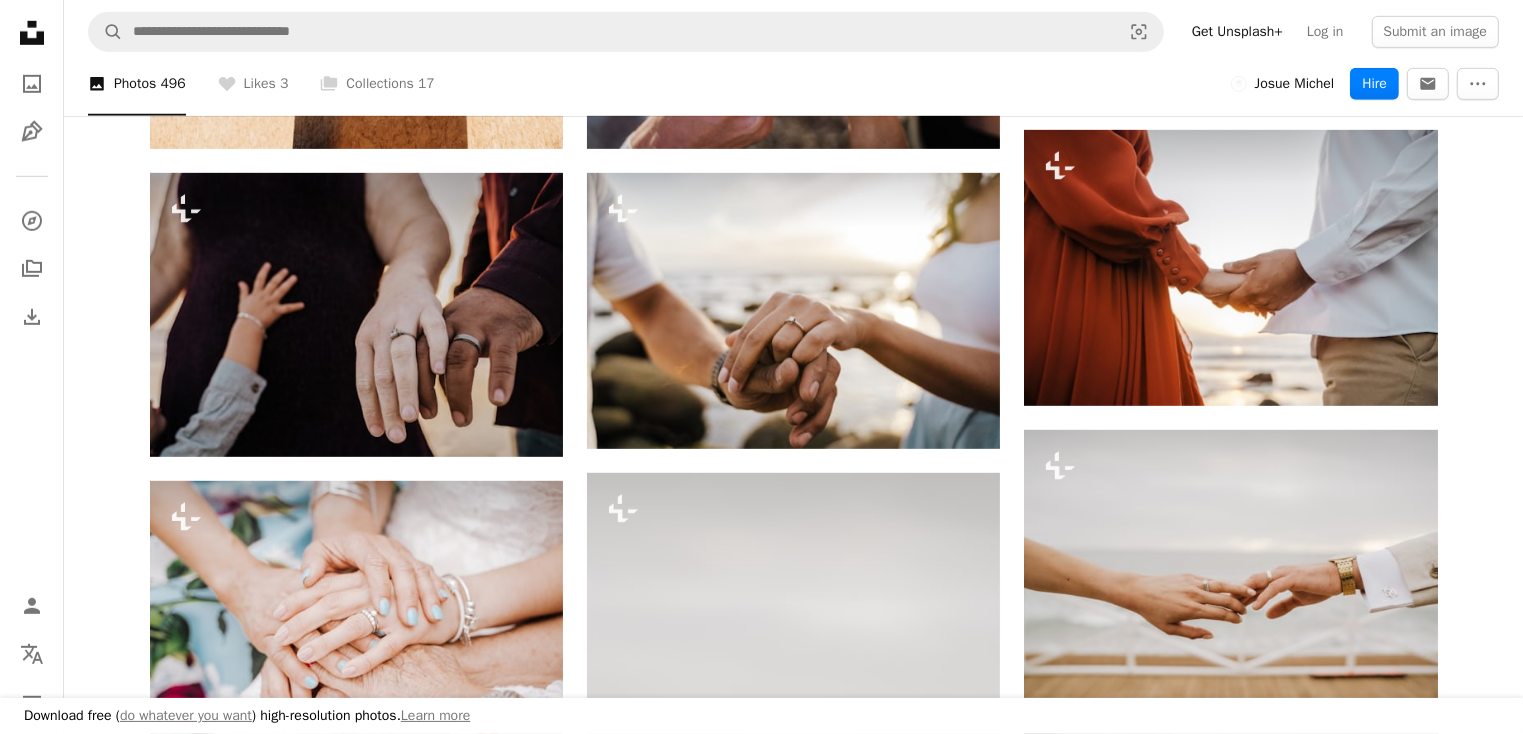 click on "An X shape" at bounding box center (20, 20) 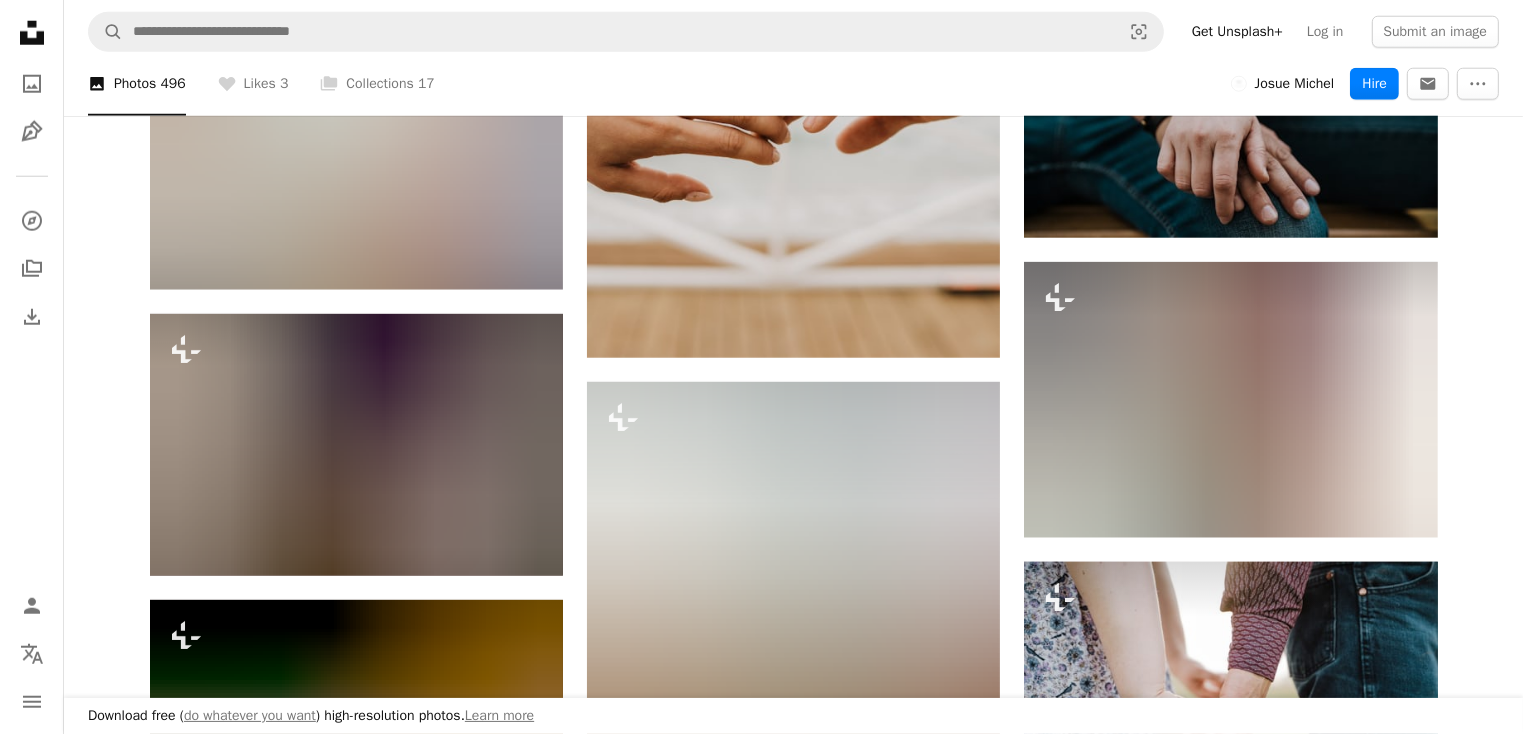 scroll, scrollTop: 2112, scrollLeft: 0, axis: vertical 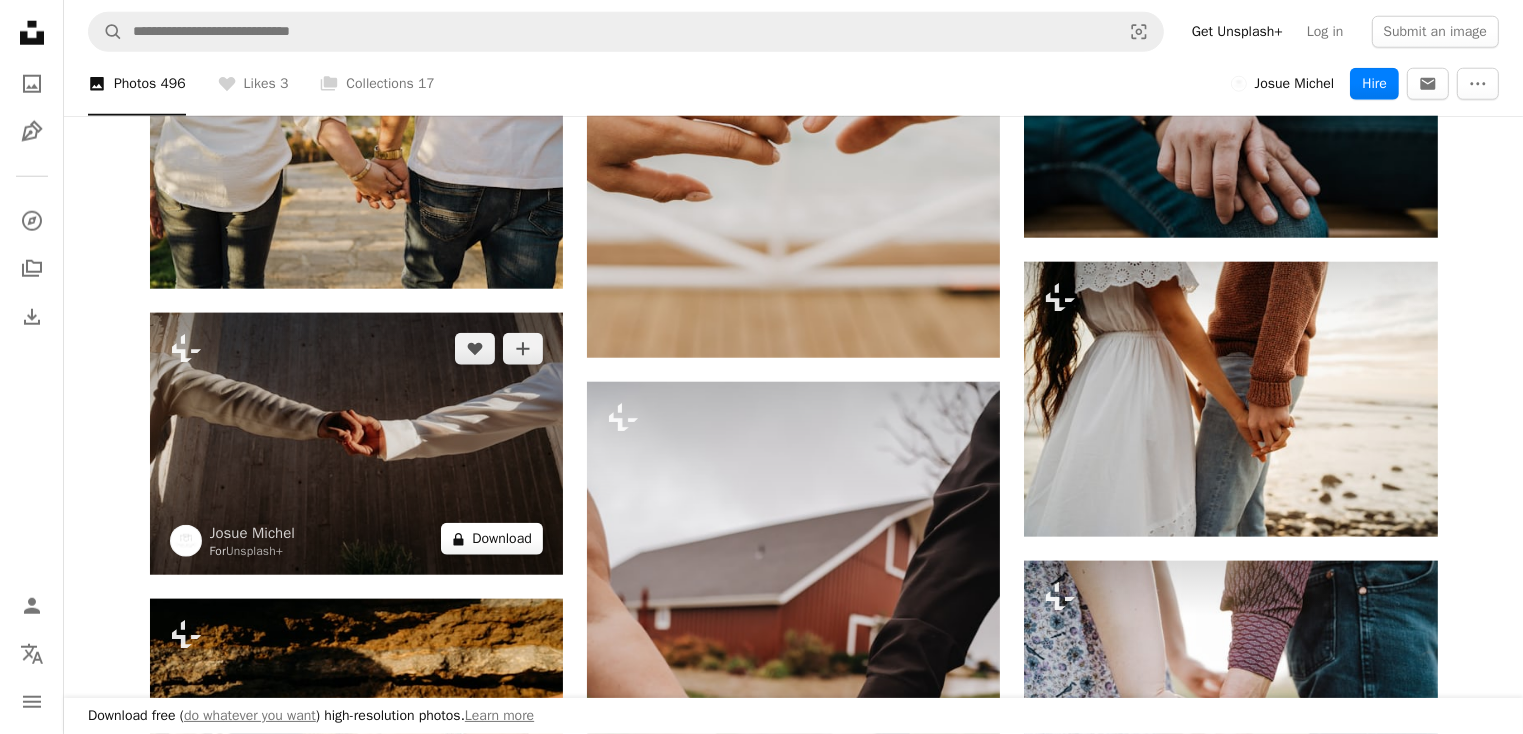 click on "A lock   Download" at bounding box center [492, 539] 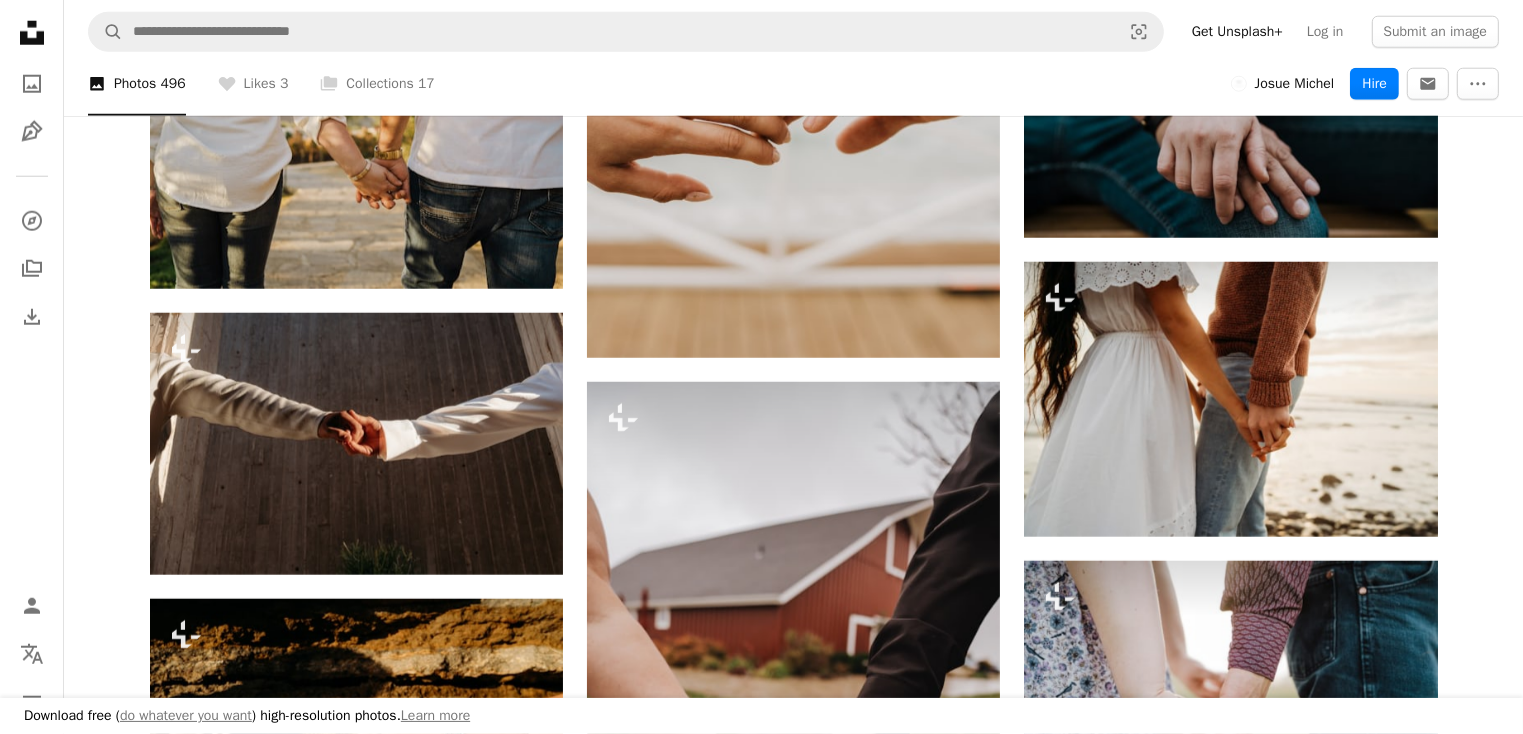 scroll, scrollTop: 12, scrollLeft: 0, axis: vertical 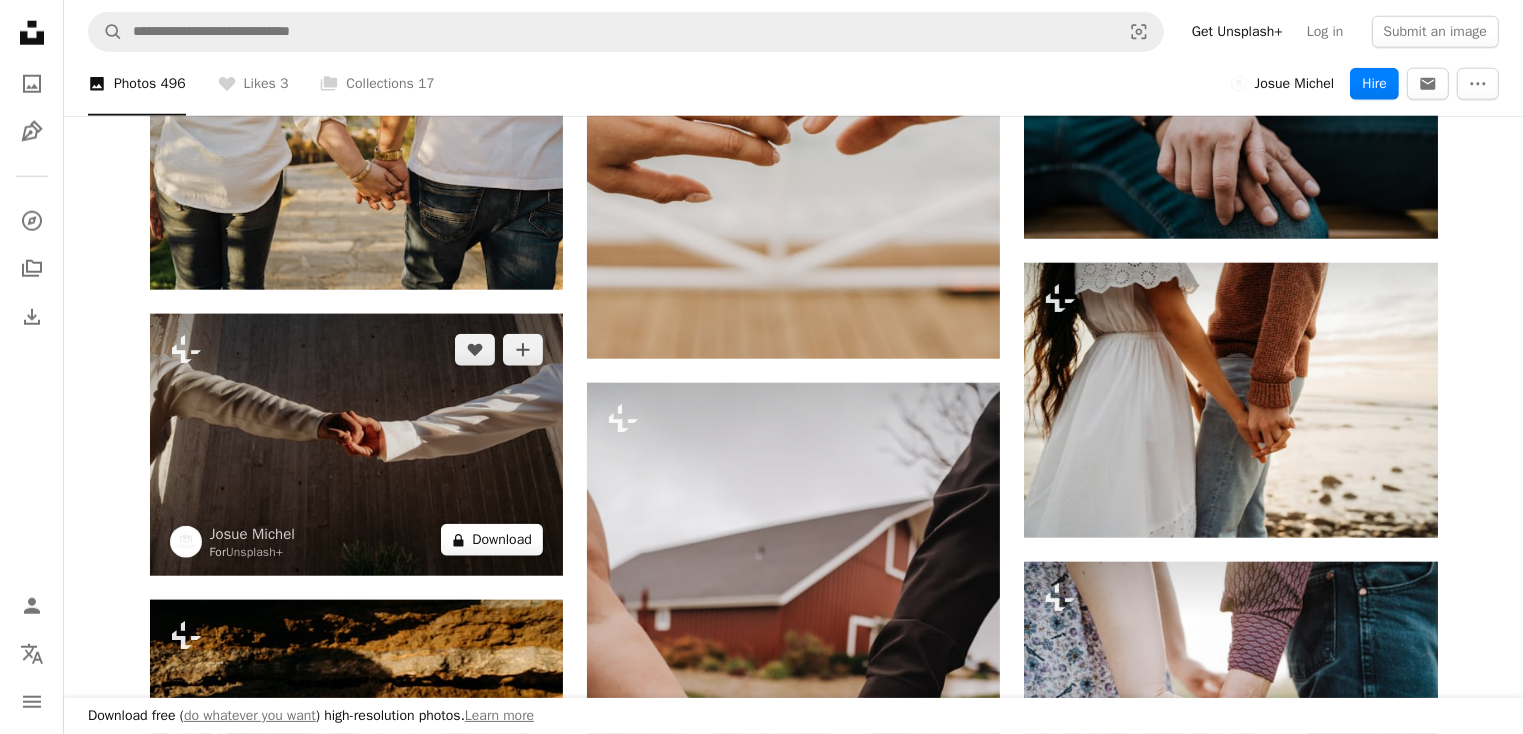 click on "A lock   Download" at bounding box center (492, 540) 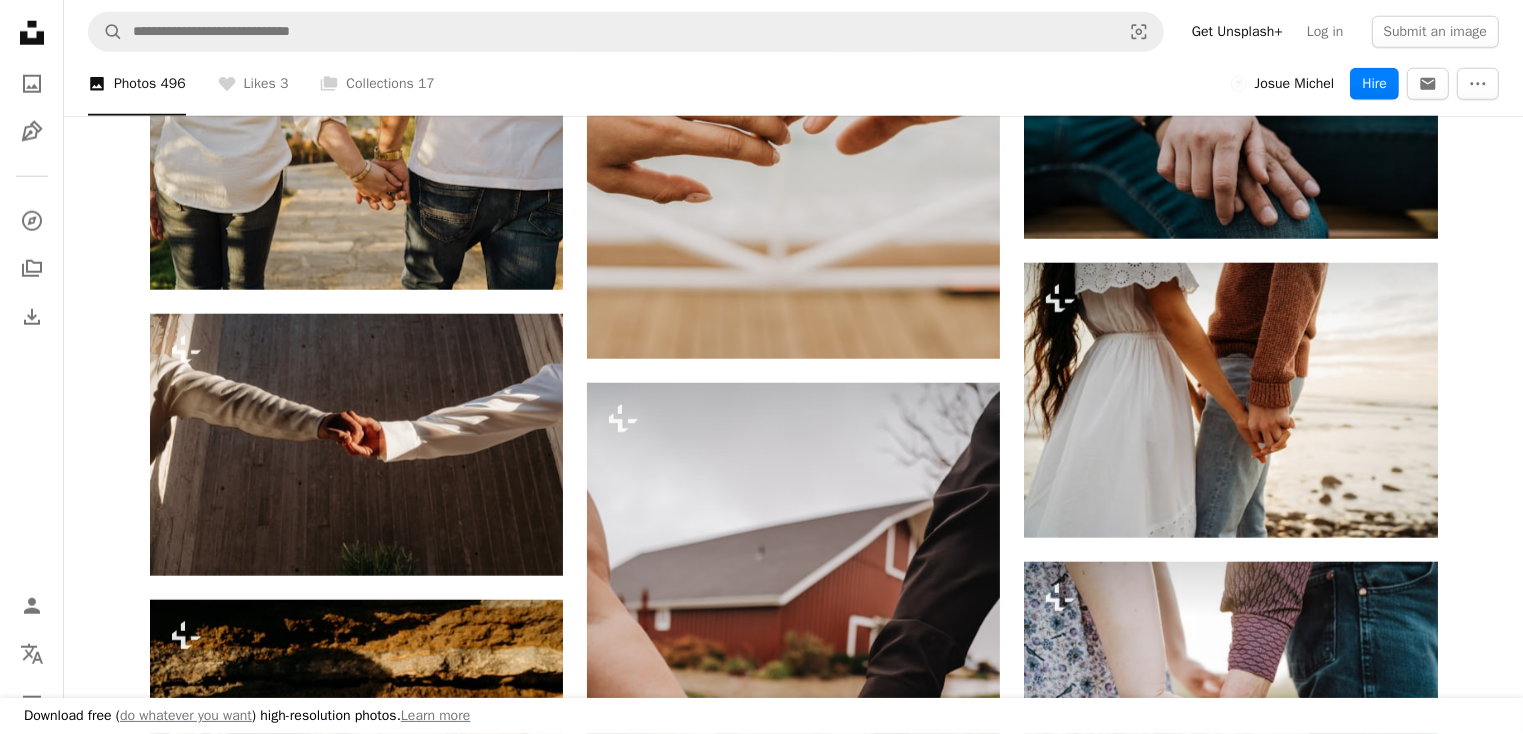 scroll, scrollTop: 6, scrollLeft: 0, axis: vertical 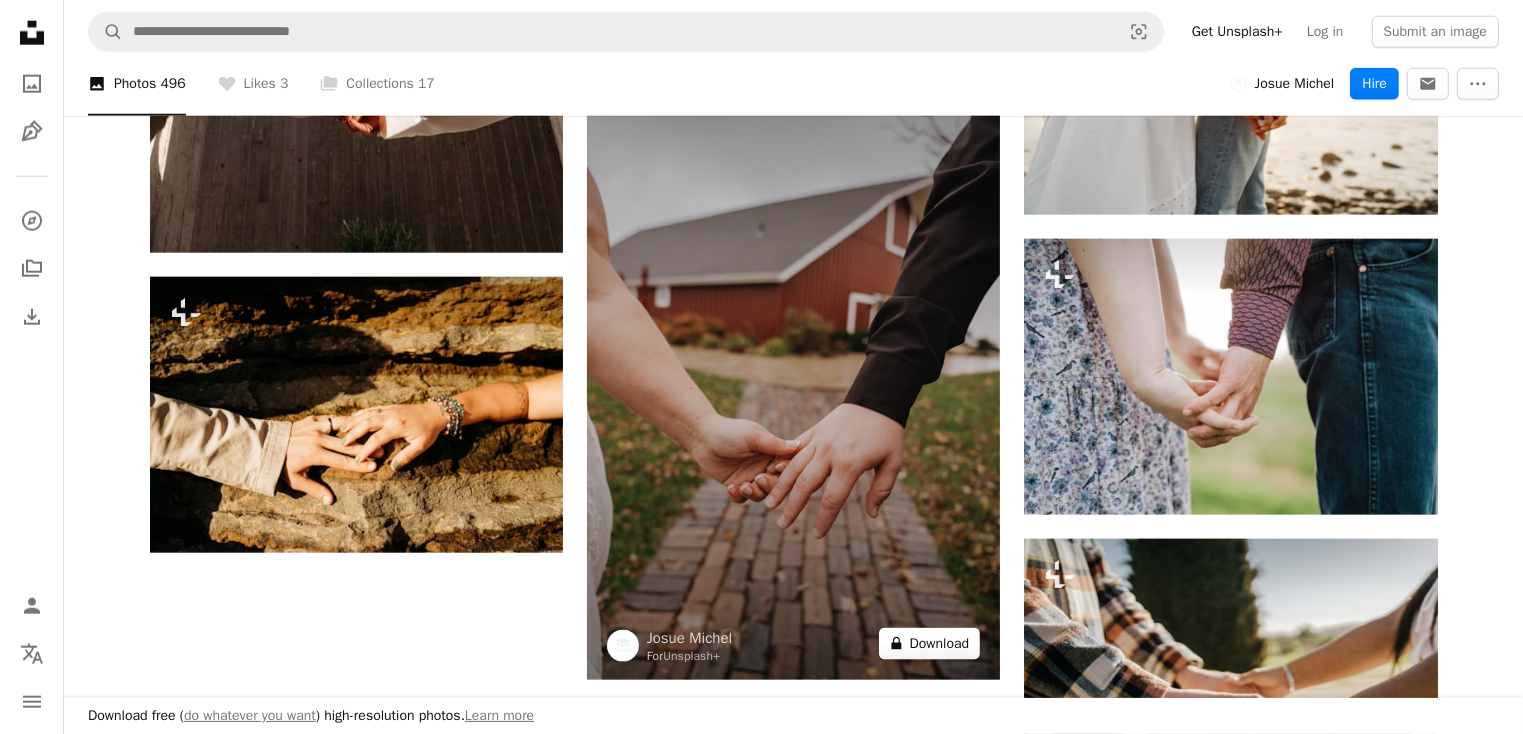click on "A lock   Download" at bounding box center (930, 644) 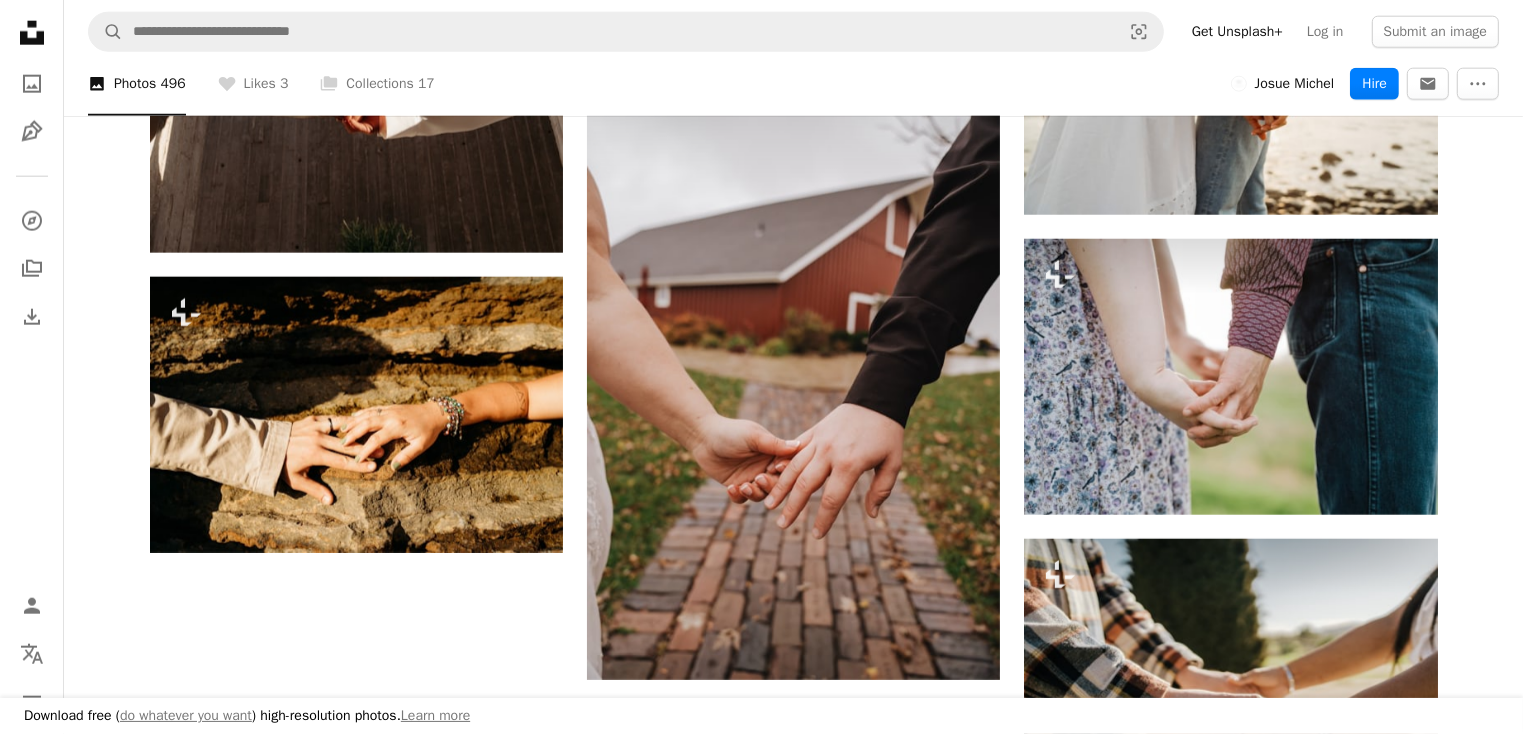 click on "An X shape" at bounding box center [20, 20] 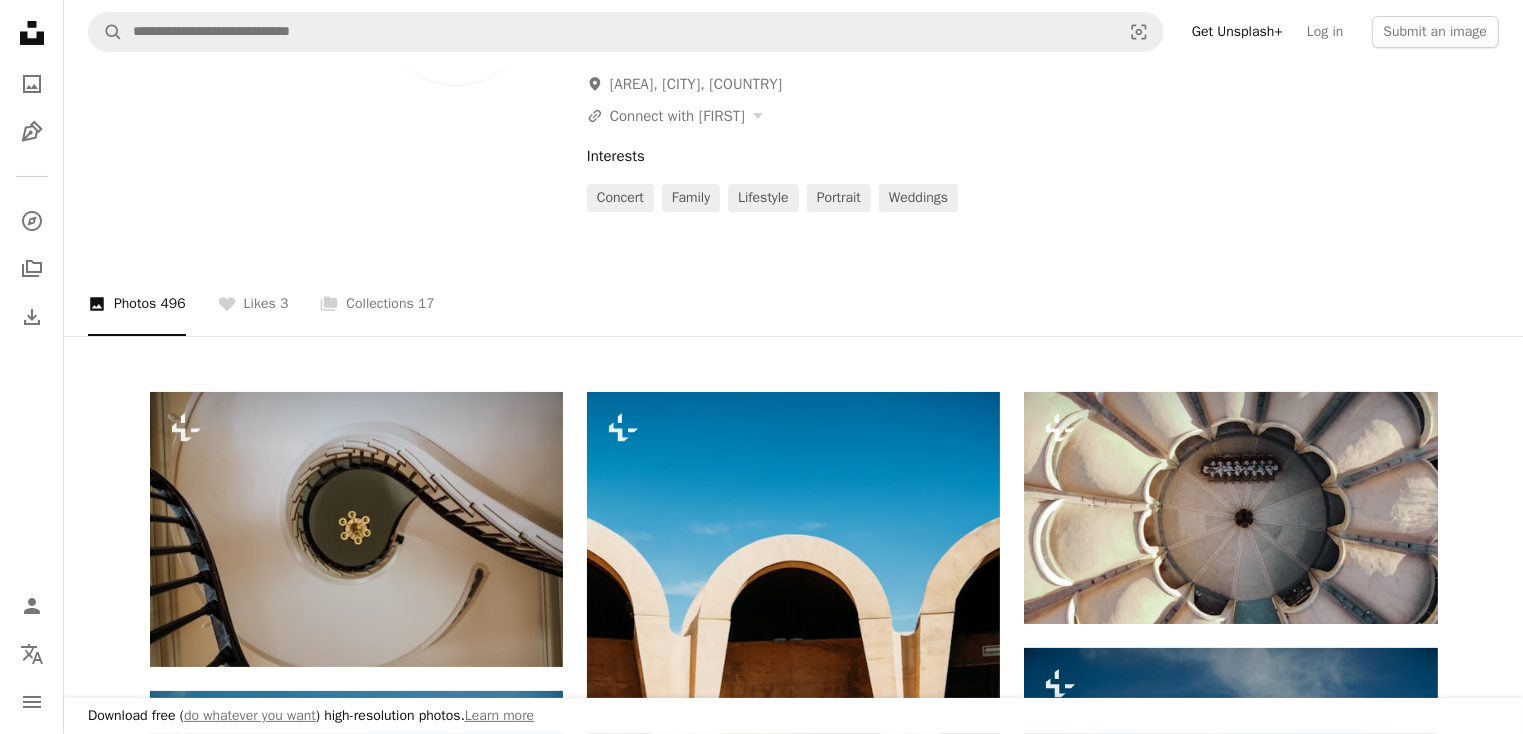 scroll, scrollTop: 176, scrollLeft: 0, axis: vertical 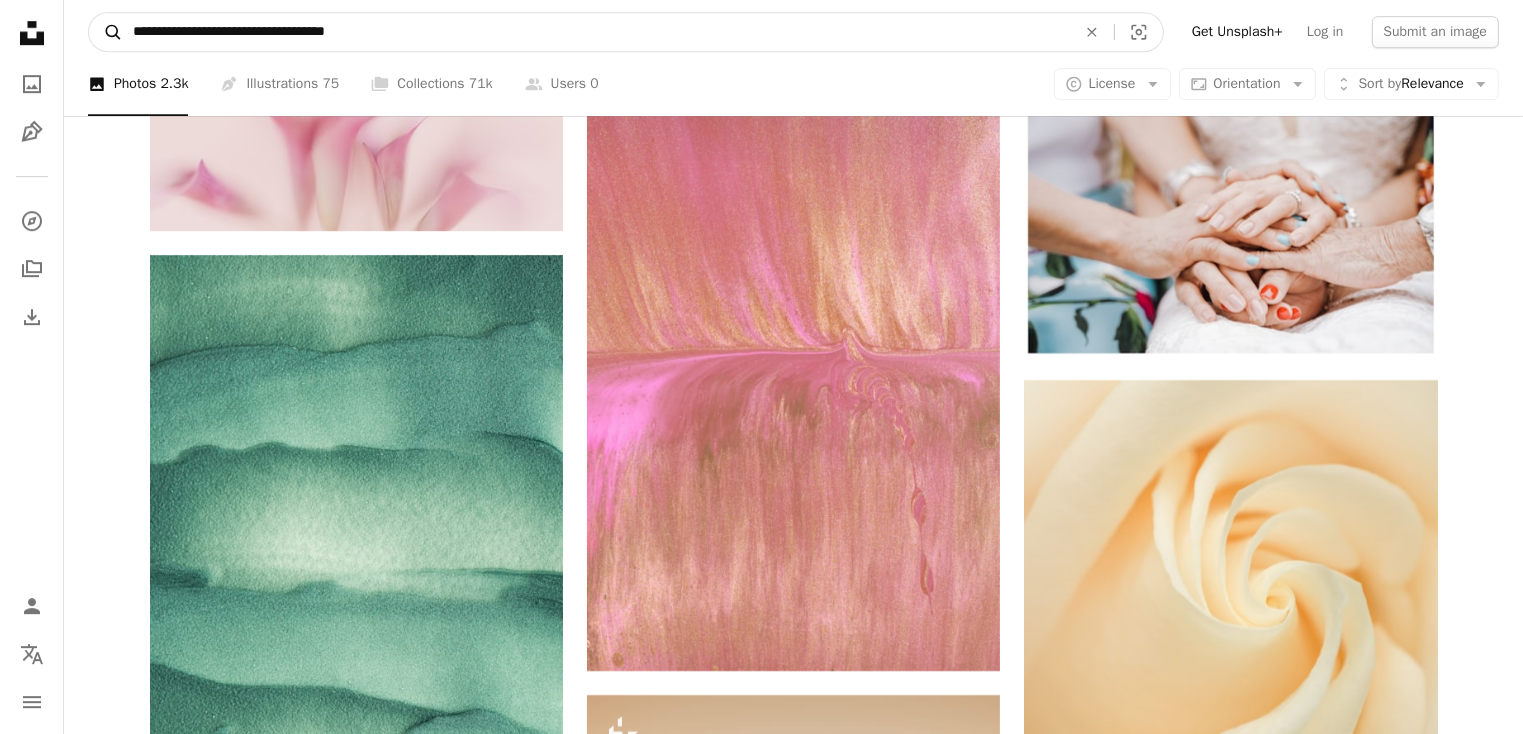 drag, startPoint x: 239, startPoint y: 29, endPoint x: 119, endPoint y: 29, distance: 120 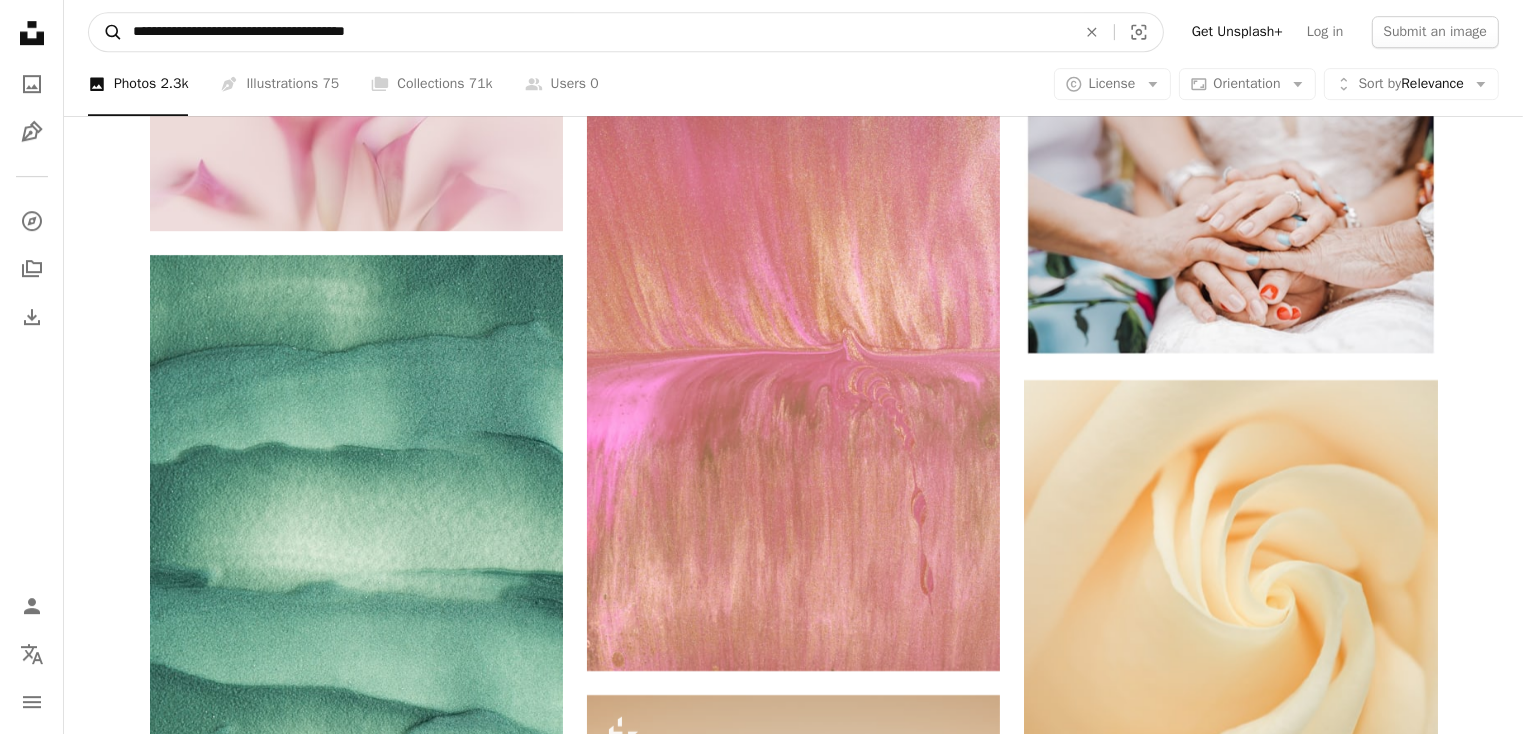 click on "A magnifying glass" at bounding box center (106, 32) 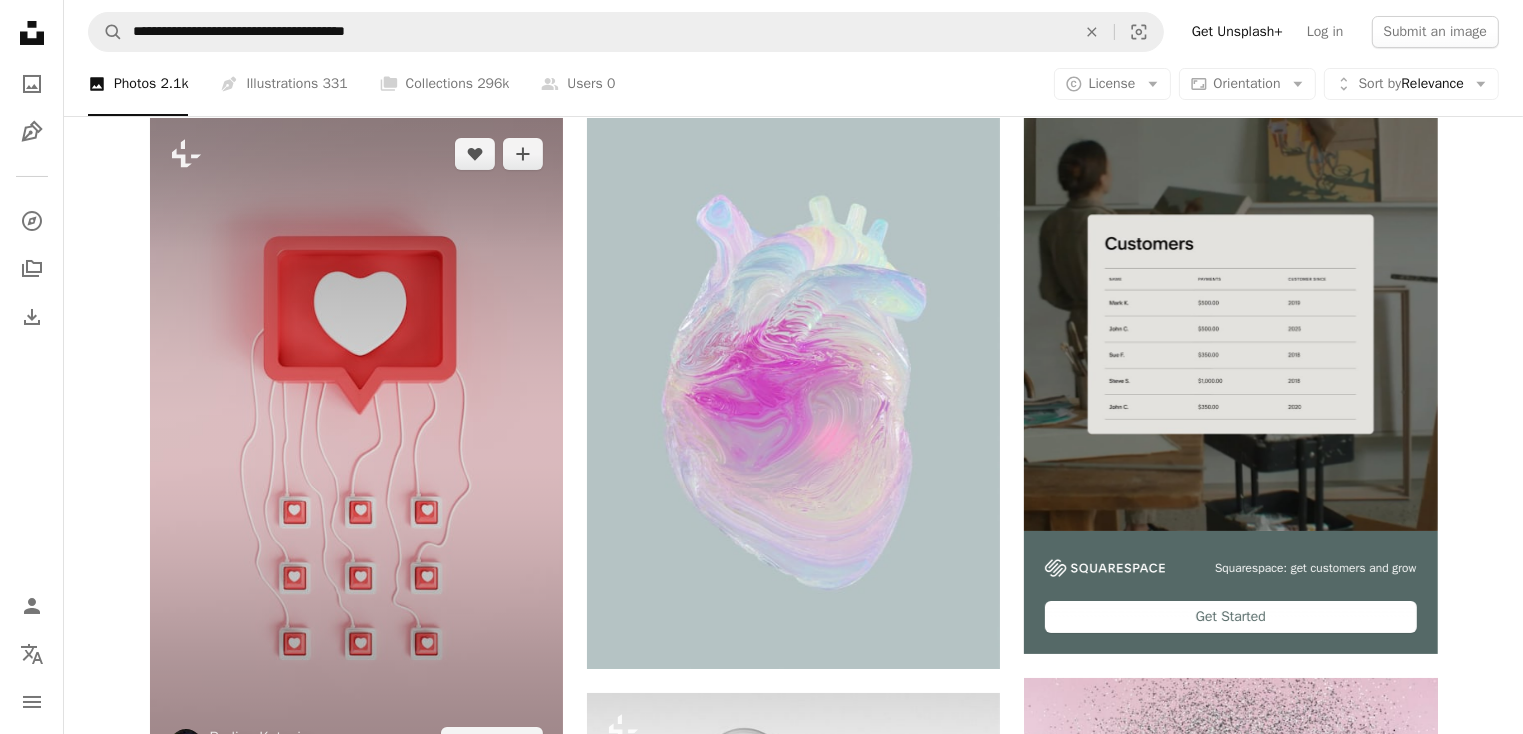 scroll, scrollTop: 265, scrollLeft: 0, axis: vertical 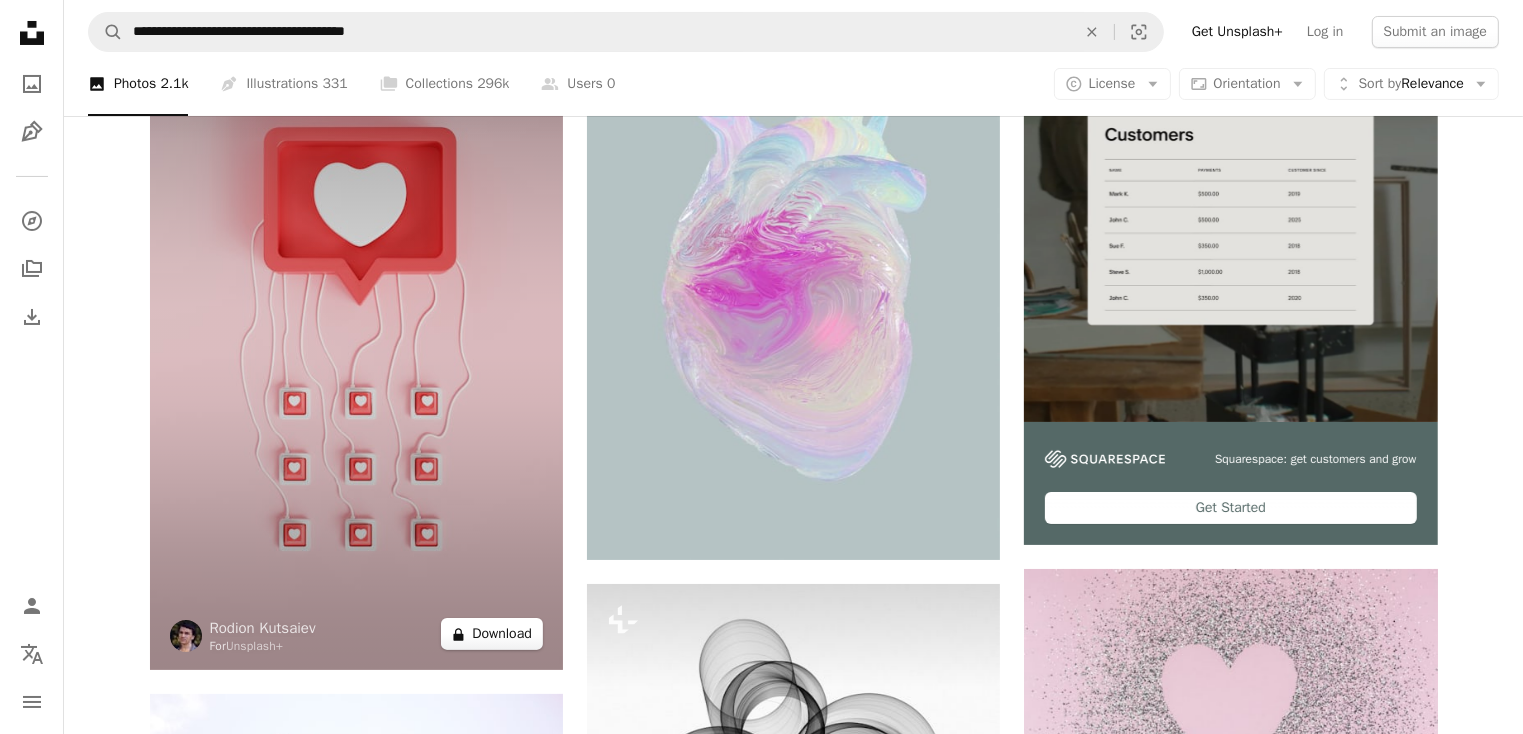 click on "A lock   Download" at bounding box center [492, 634] 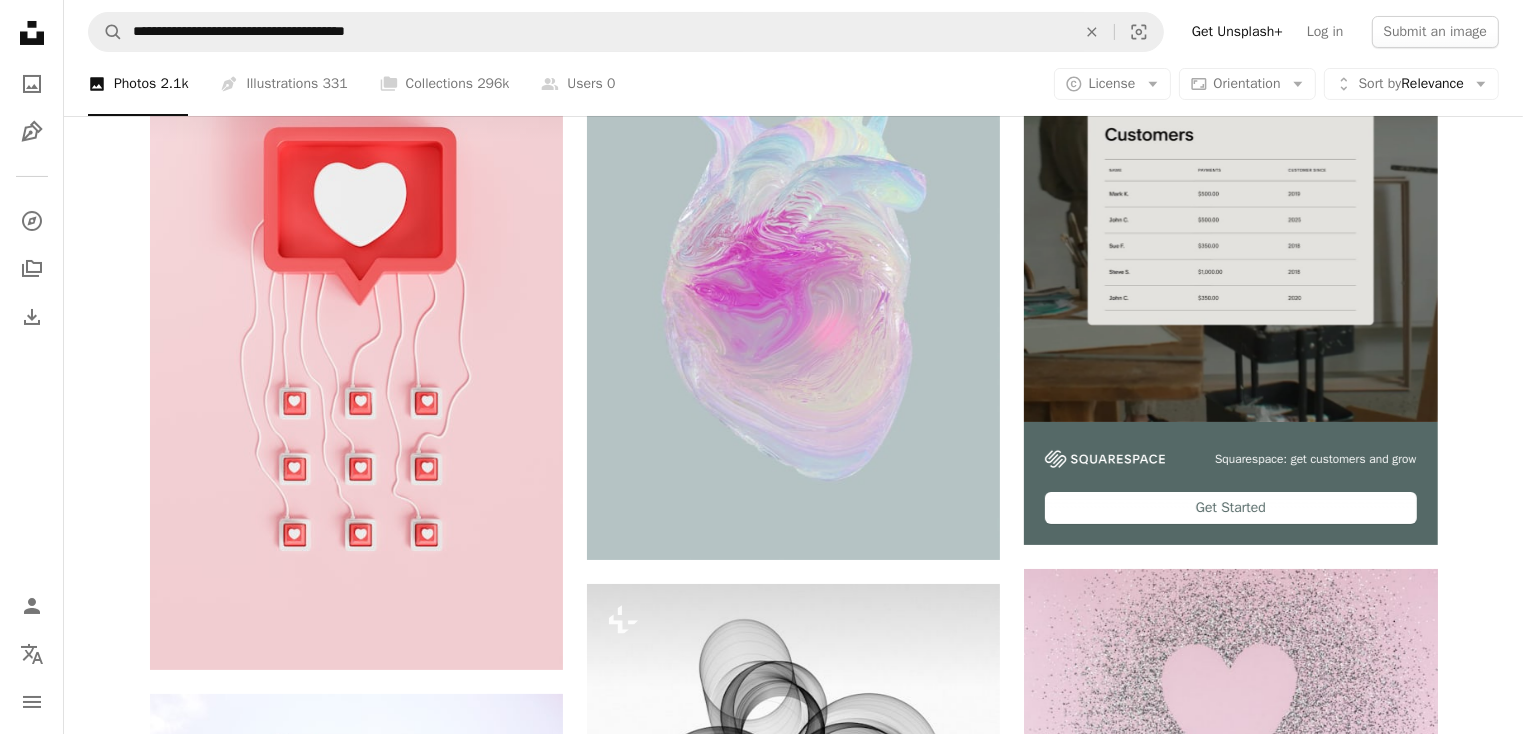 scroll, scrollTop: 0, scrollLeft: 0, axis: both 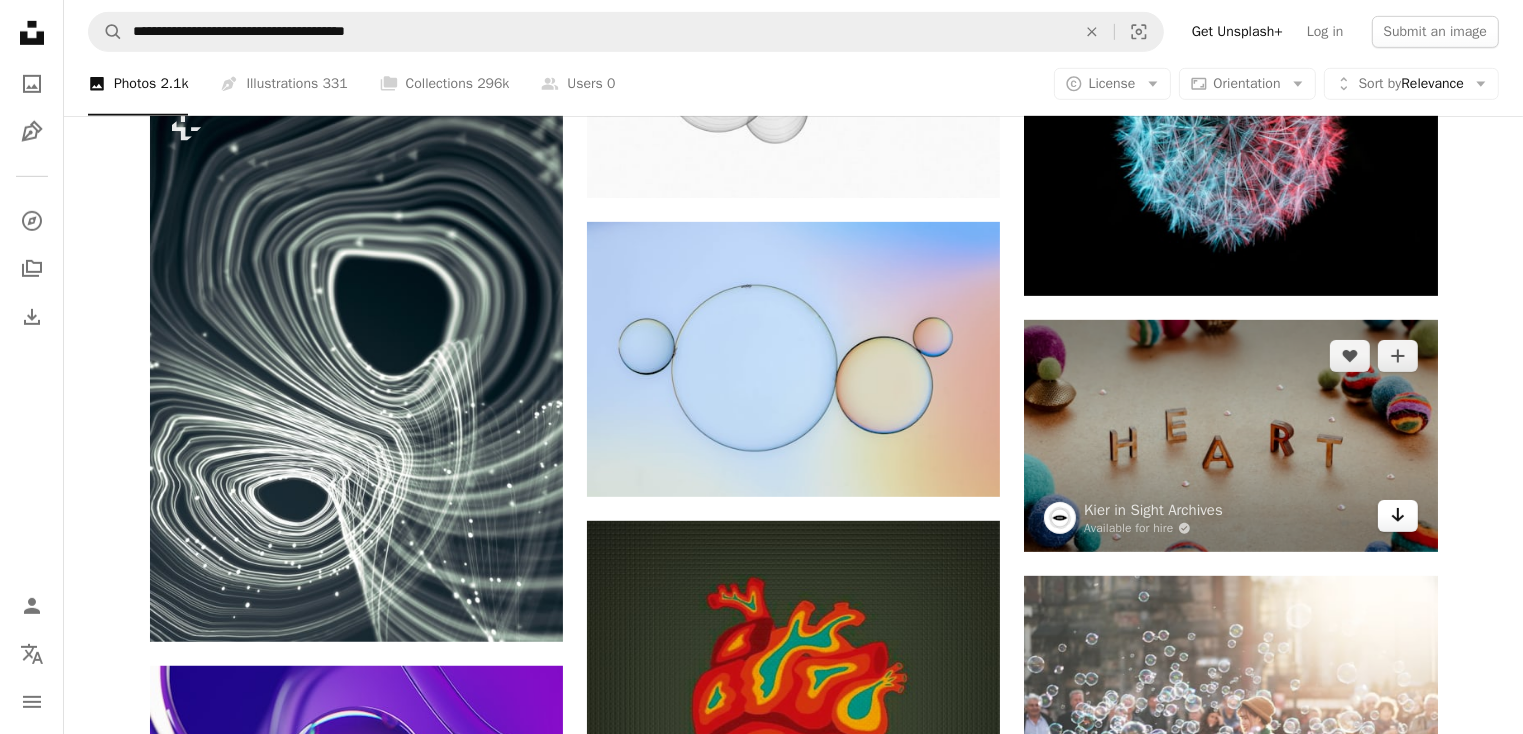 click on "Arrow pointing down" 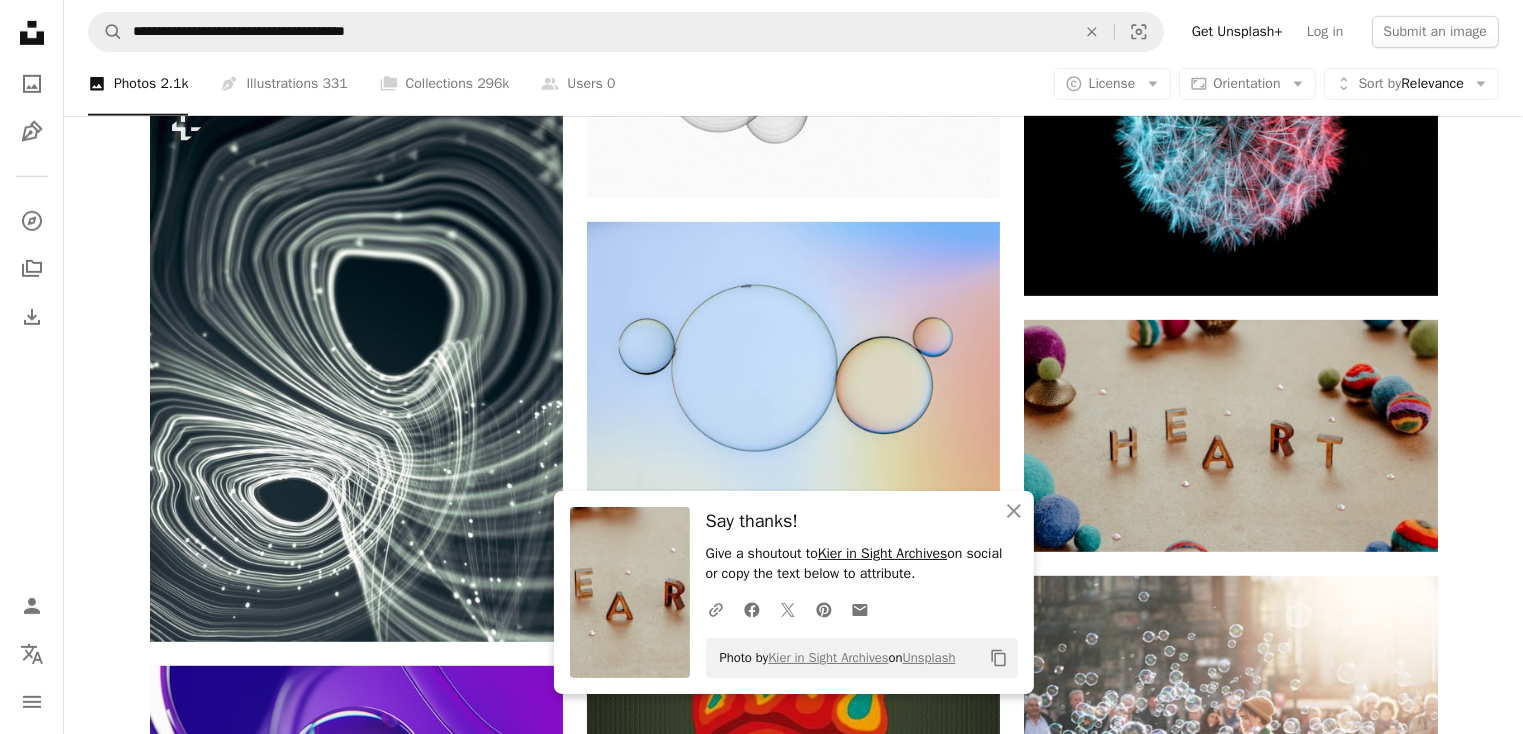 click on "Kier in Sight Archives" at bounding box center (882, 553) 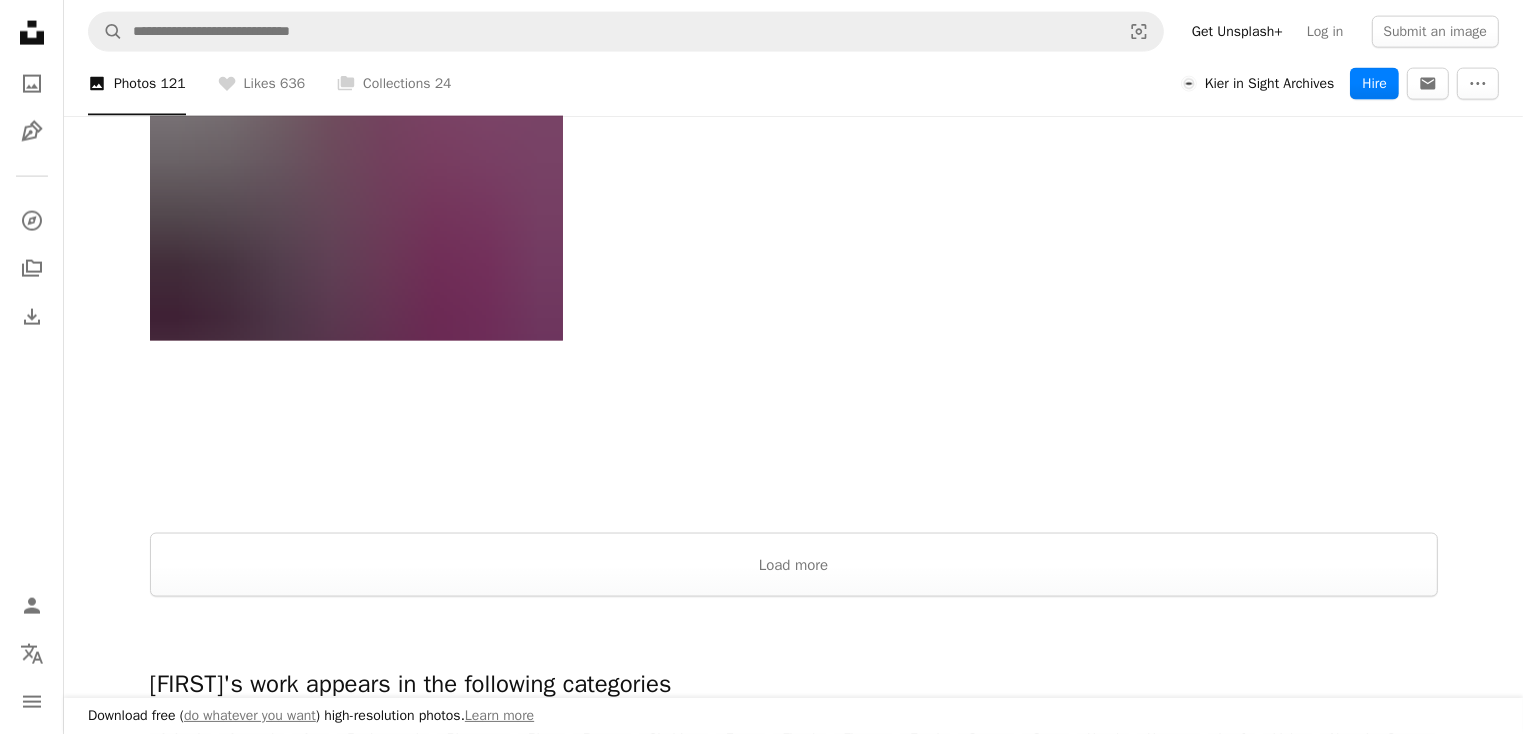 scroll, scrollTop: 3007, scrollLeft: 0, axis: vertical 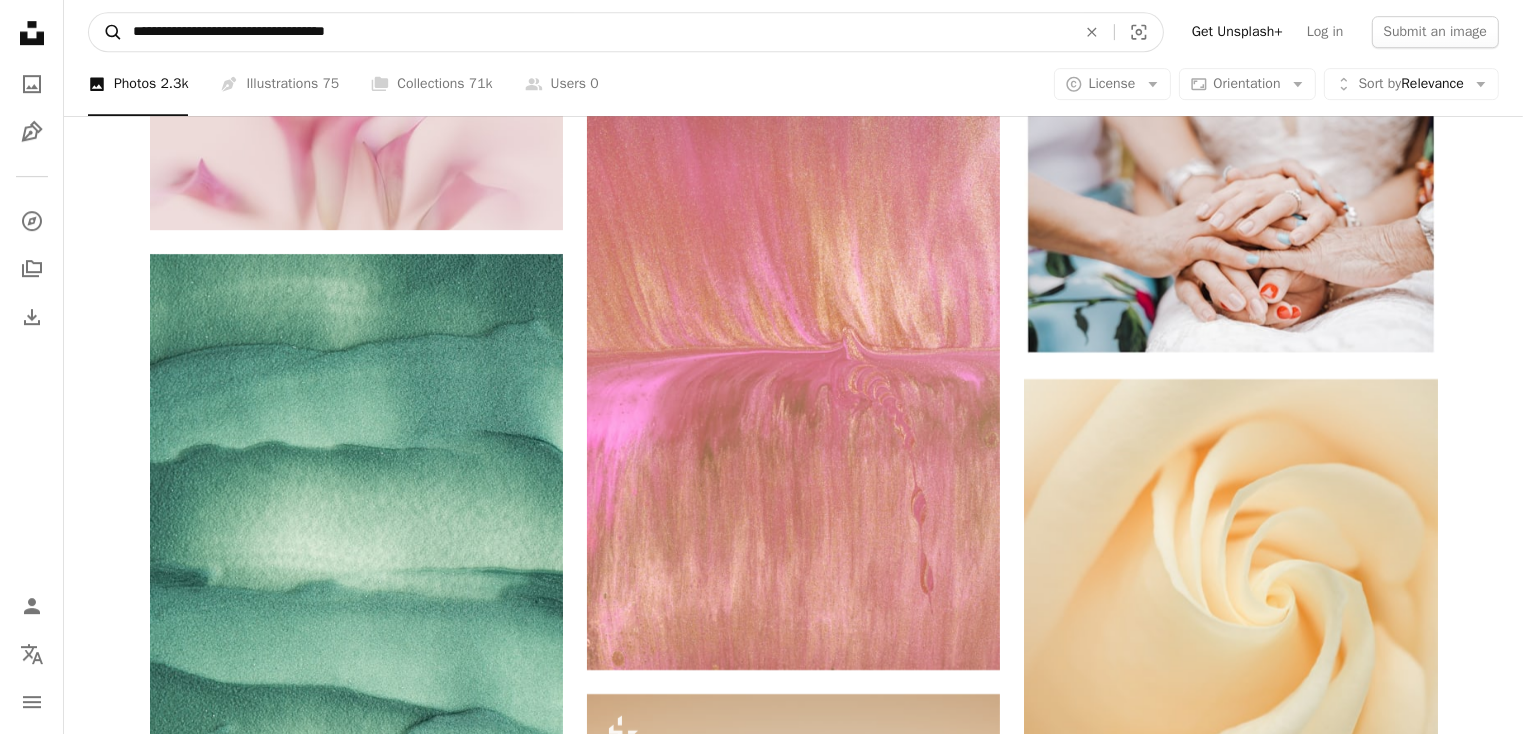 drag, startPoint x: 441, startPoint y: 38, endPoint x: 93, endPoint y: 37, distance: 348.00143 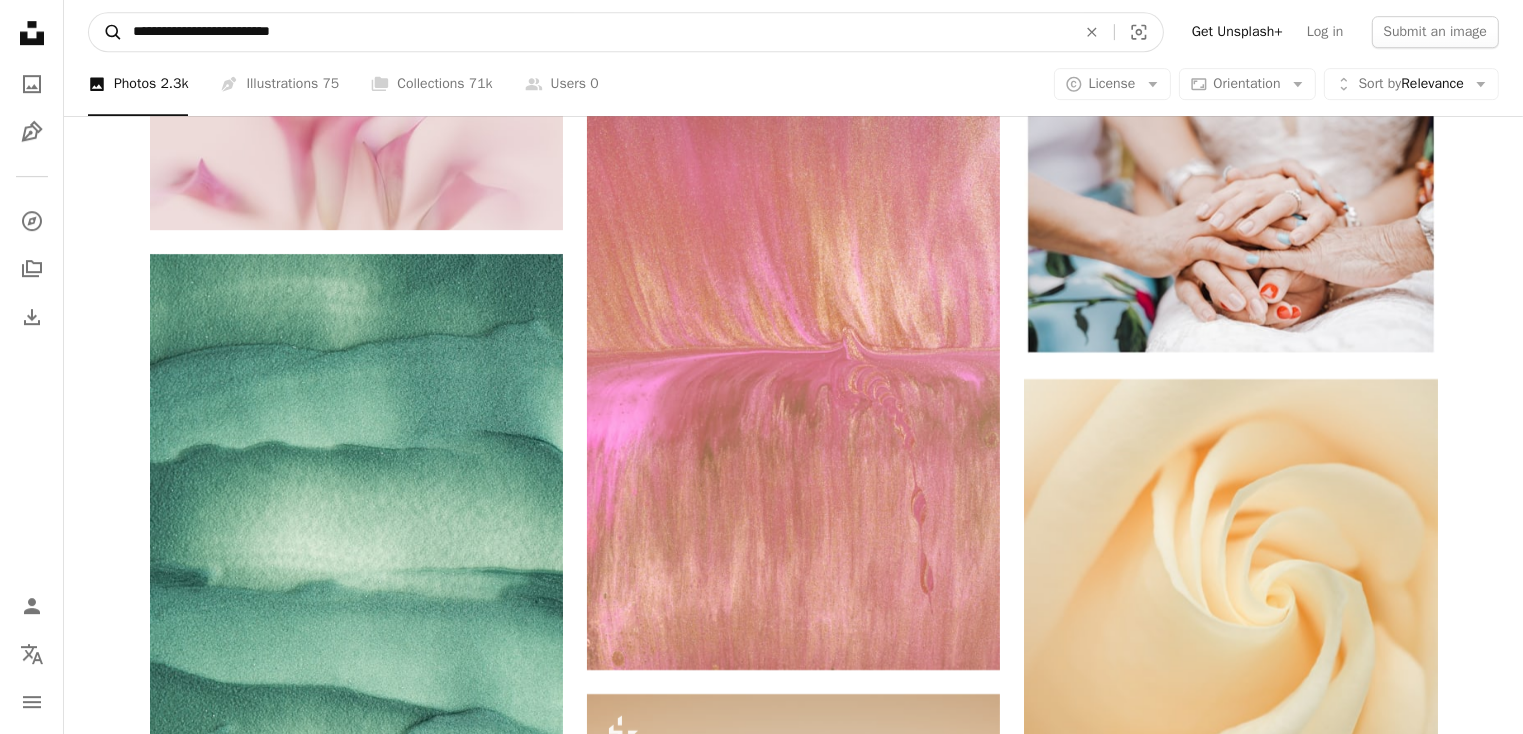 click on "A magnifying glass" at bounding box center (106, 32) 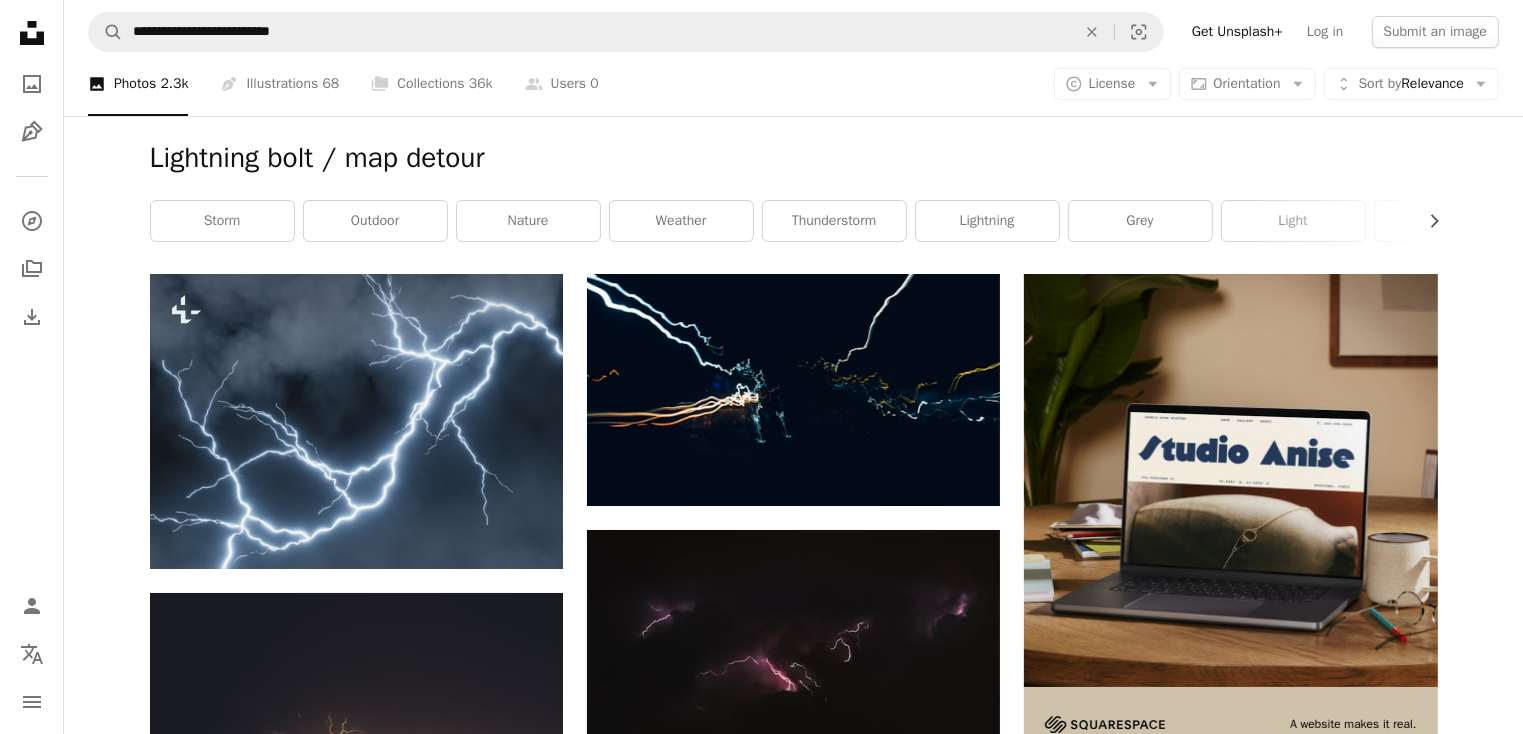 scroll, scrollTop: 0, scrollLeft: 0, axis: both 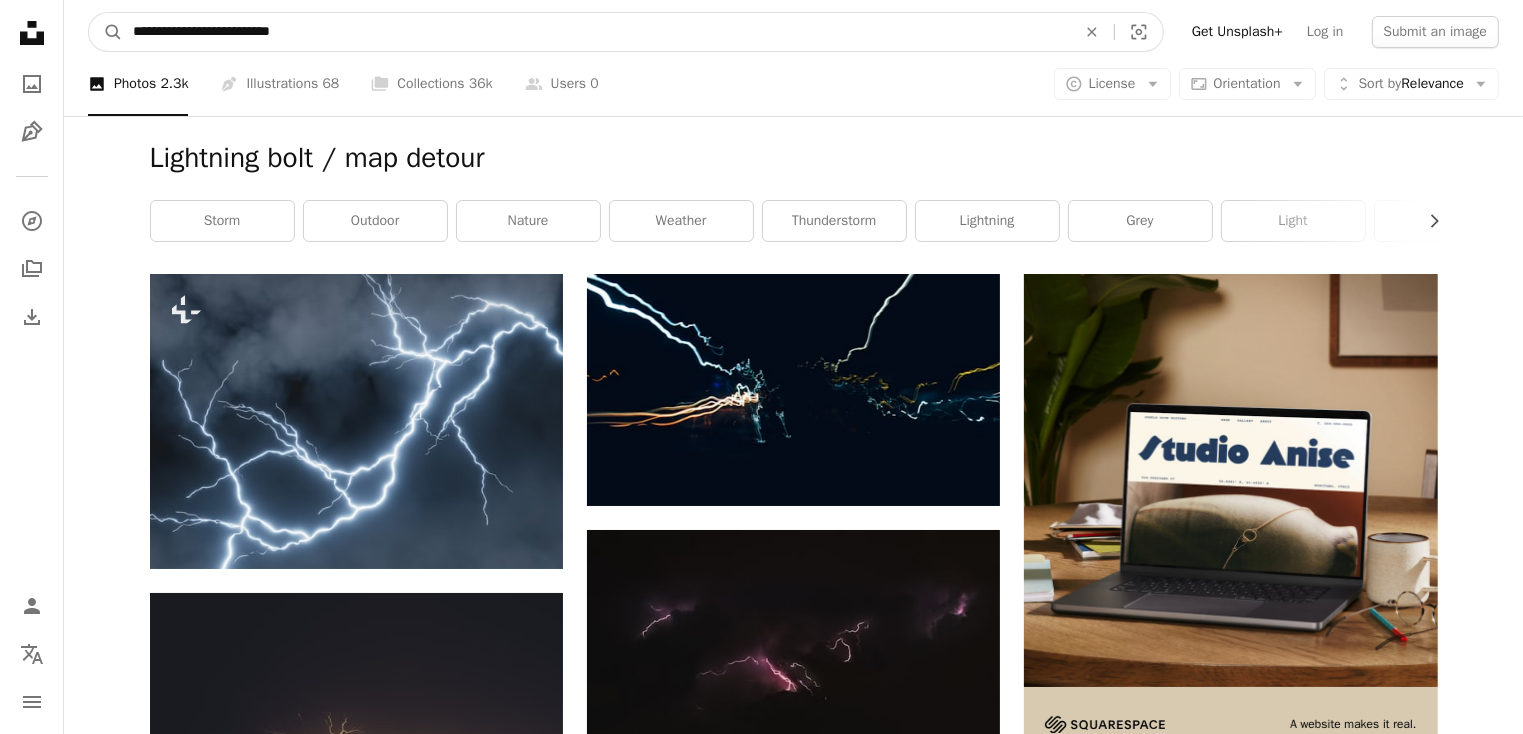 drag, startPoint x: 232, startPoint y: 31, endPoint x: 67, endPoint y: 30, distance: 165.00304 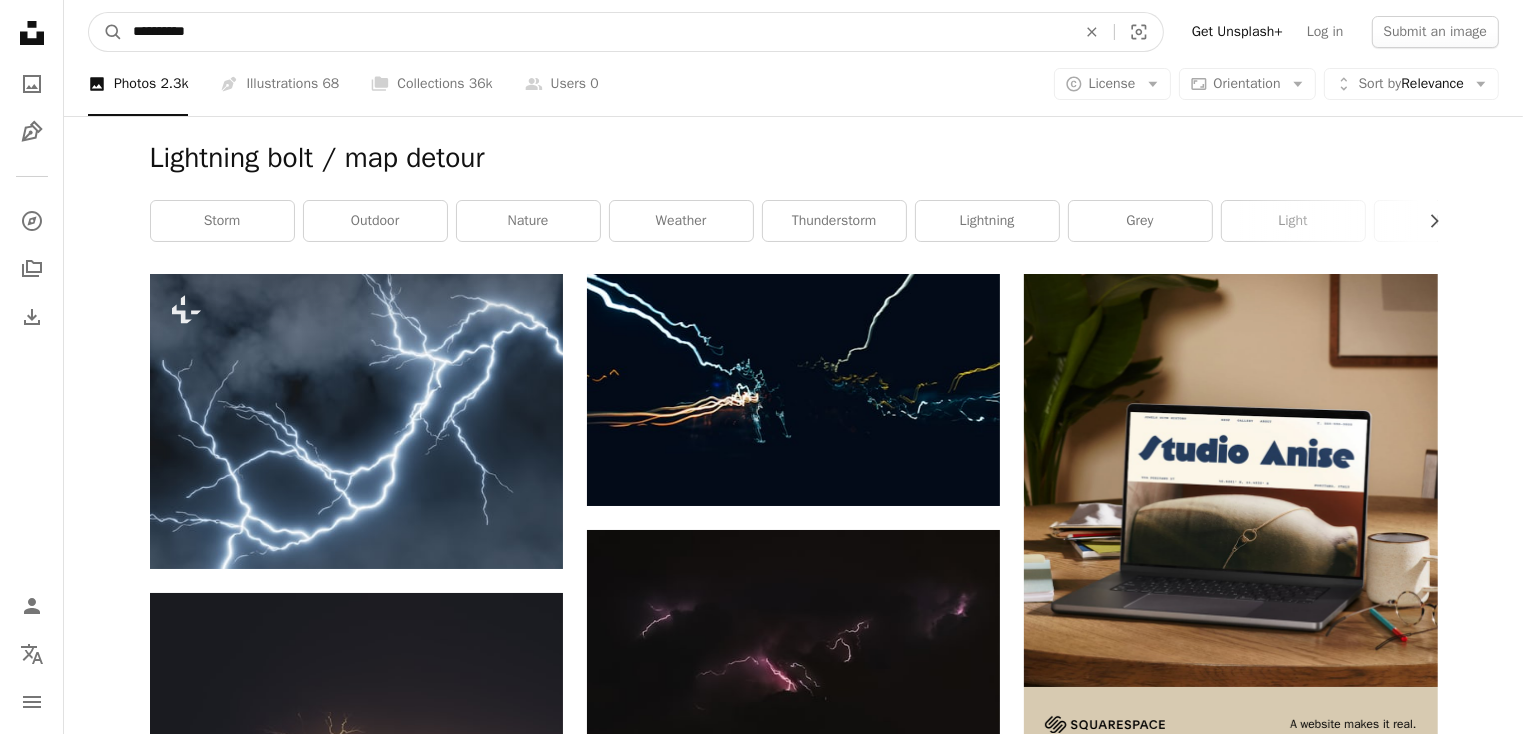 click on "A magnifying glass" at bounding box center [106, 32] 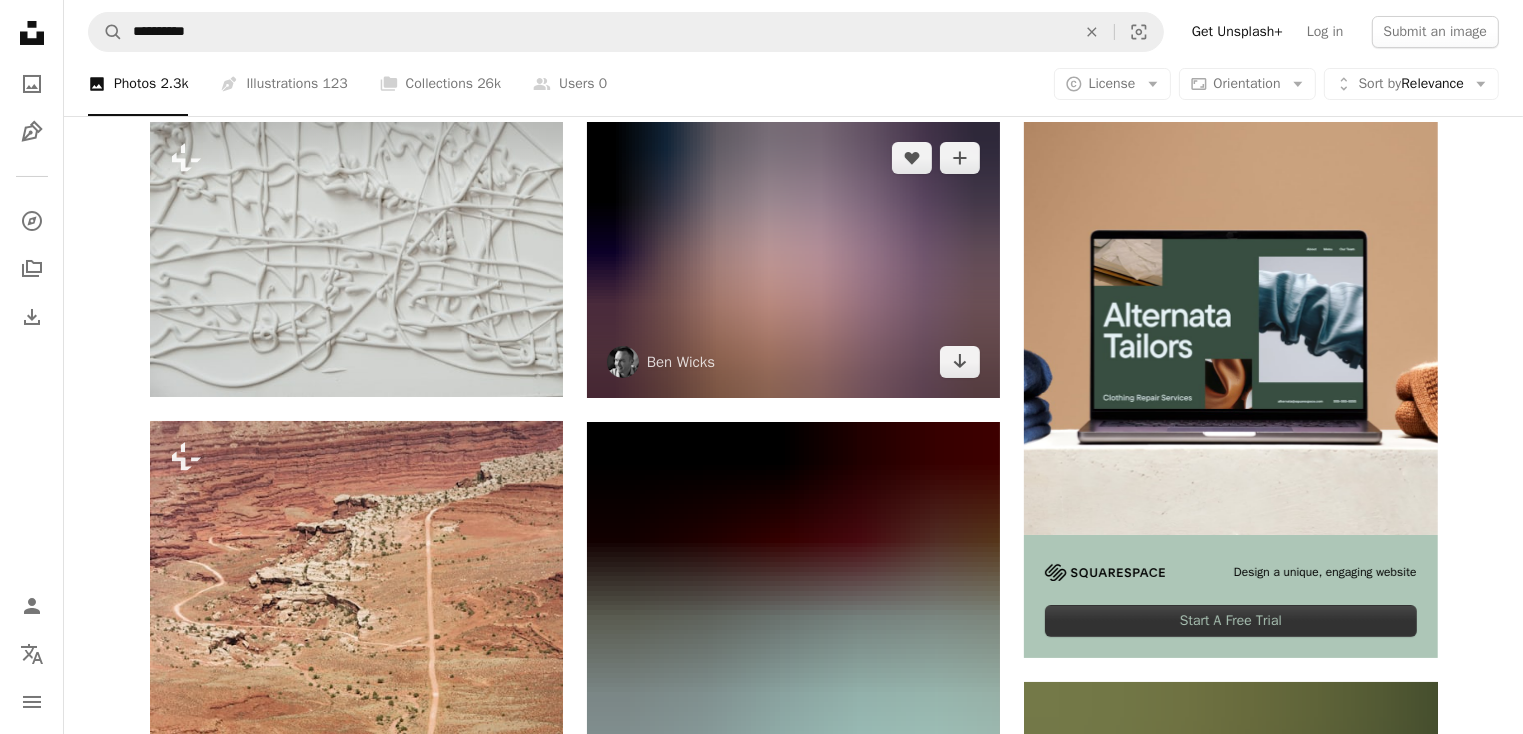 scroll, scrollTop: 158, scrollLeft: 0, axis: vertical 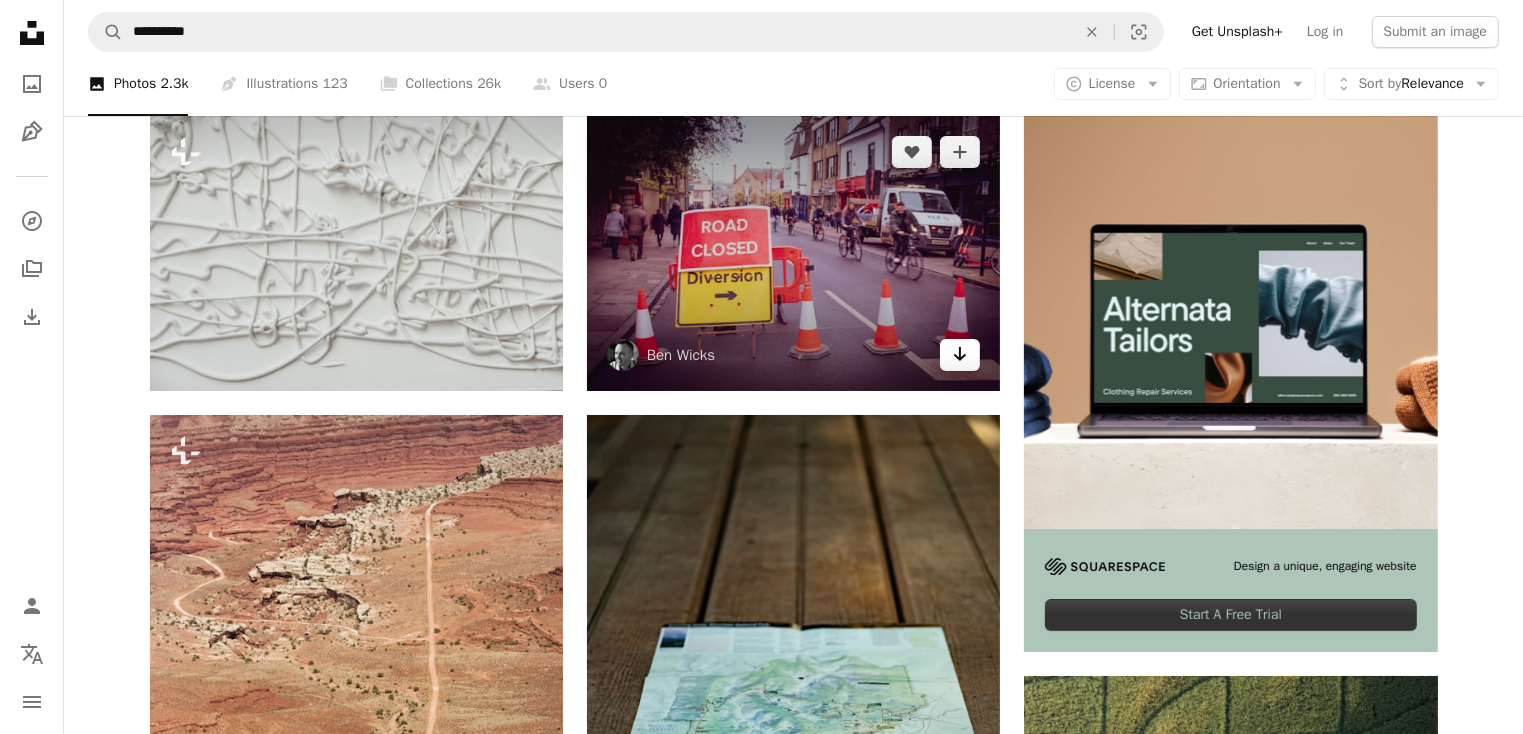 click on "Arrow pointing down" 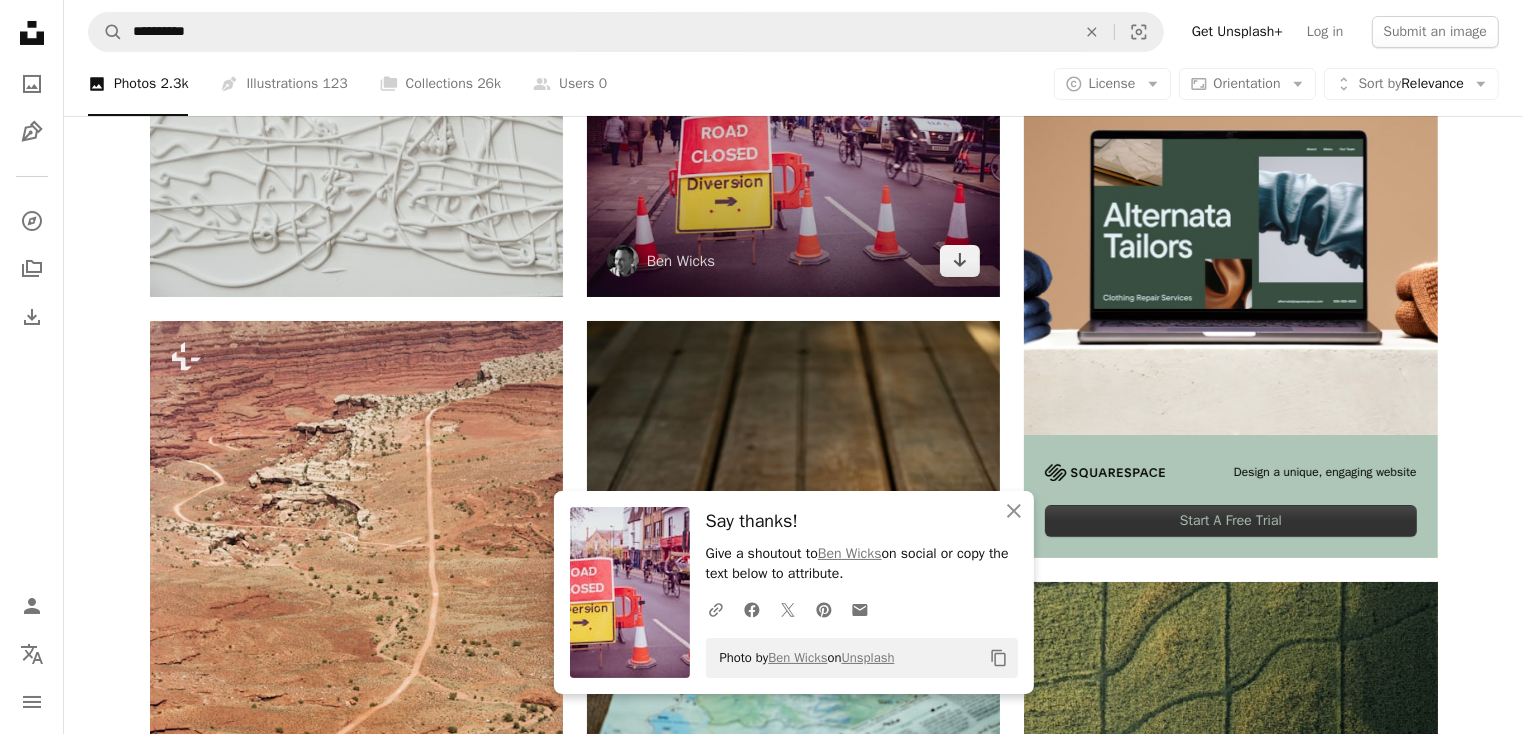 scroll, scrollTop: 142, scrollLeft: 0, axis: vertical 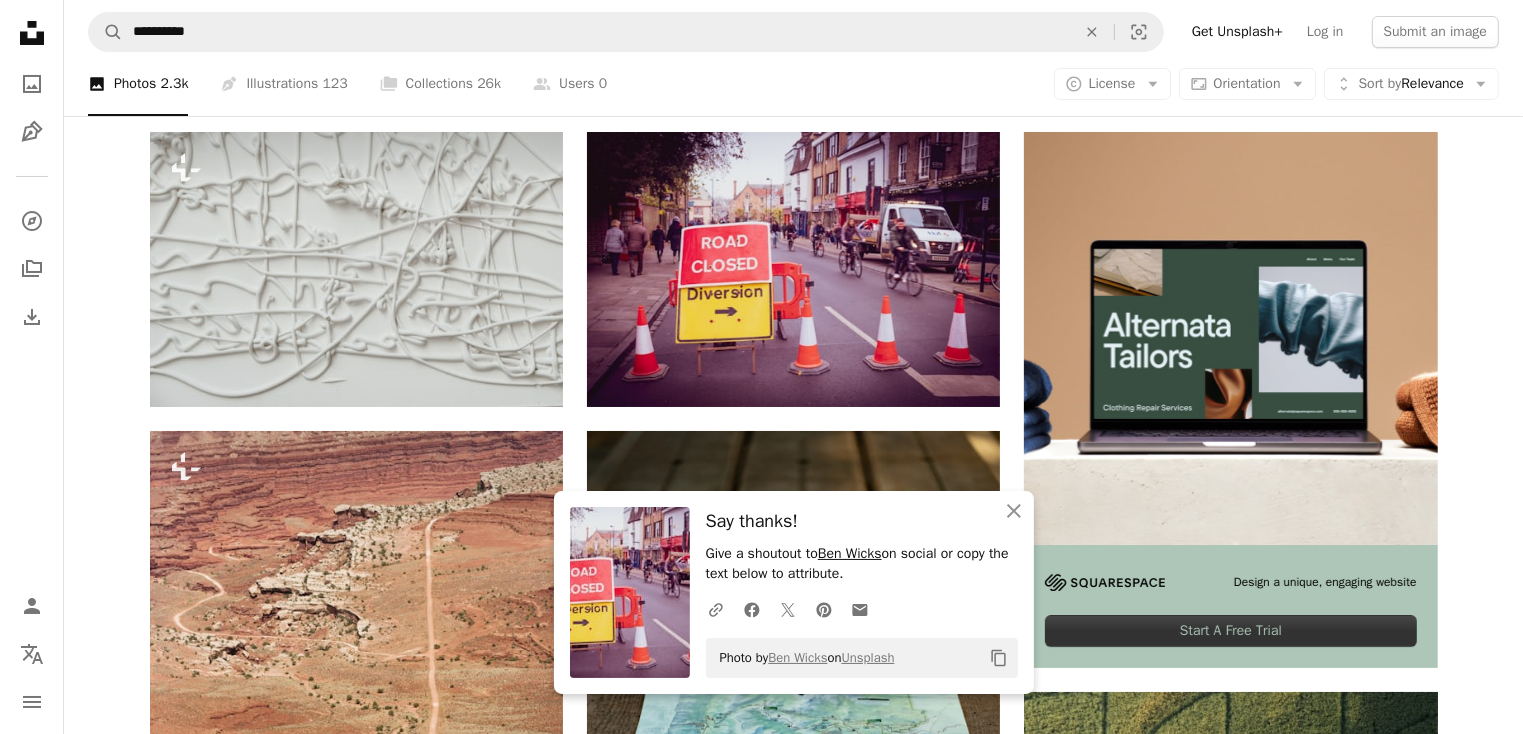 click on "Ben Wicks" at bounding box center (850, 553) 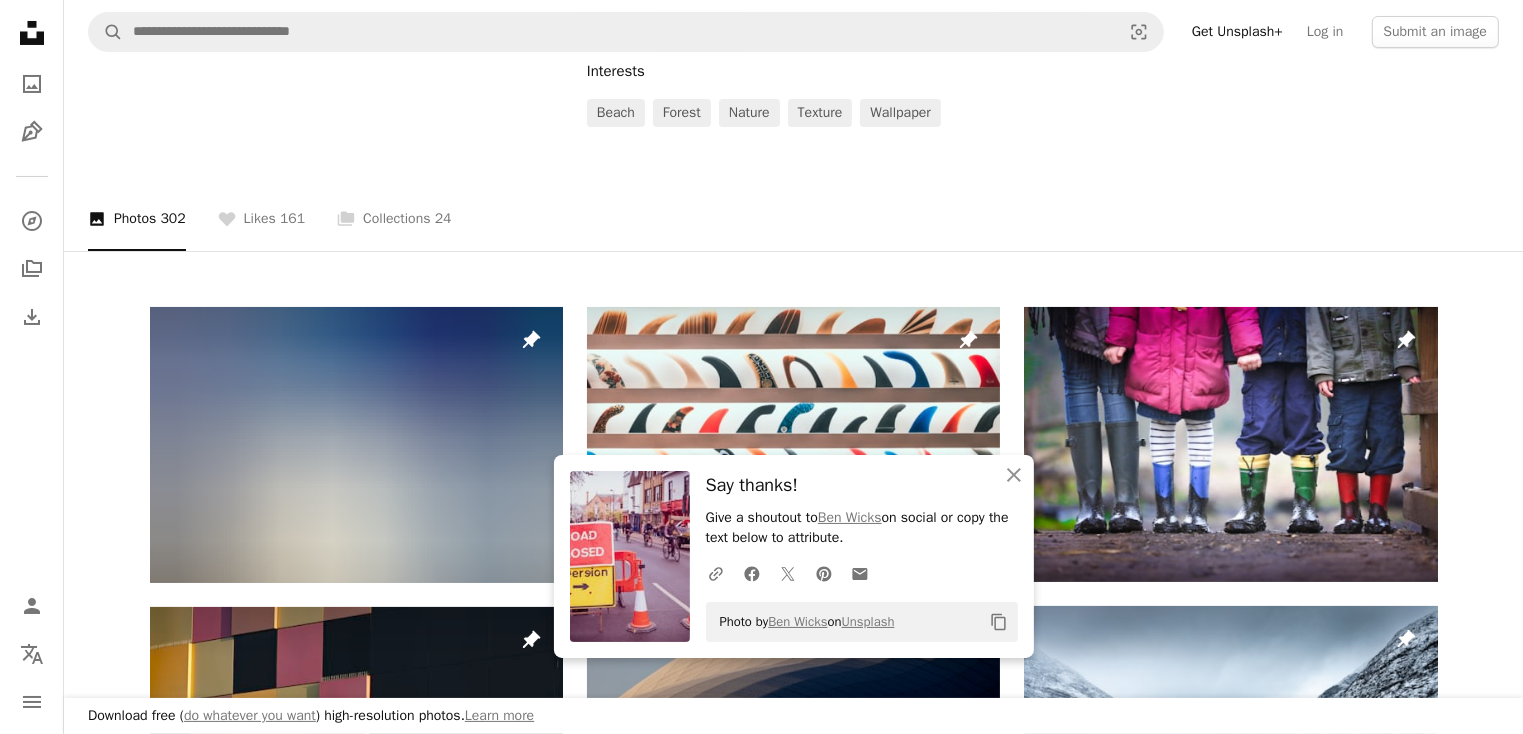 scroll, scrollTop: 289, scrollLeft: 0, axis: vertical 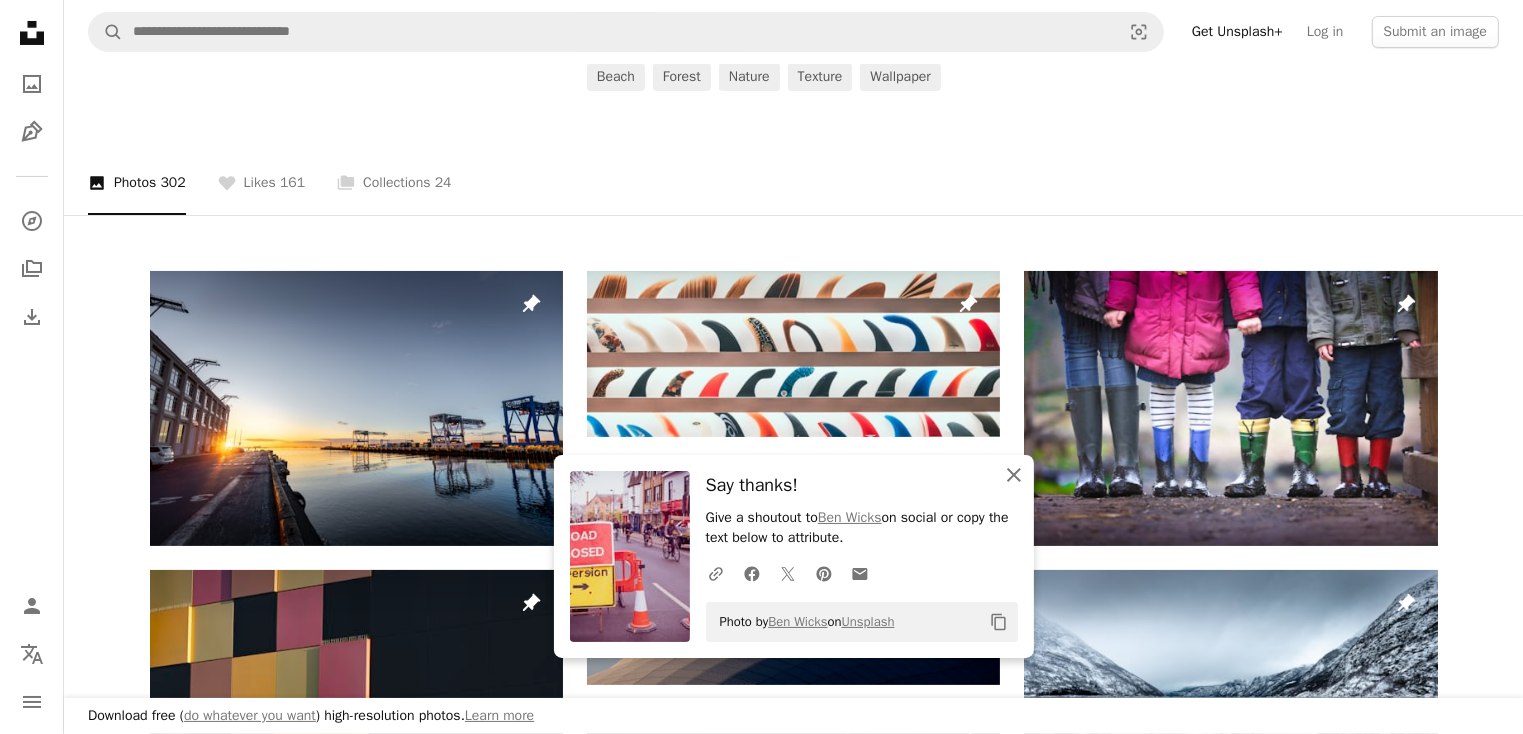 click on "An X shape" 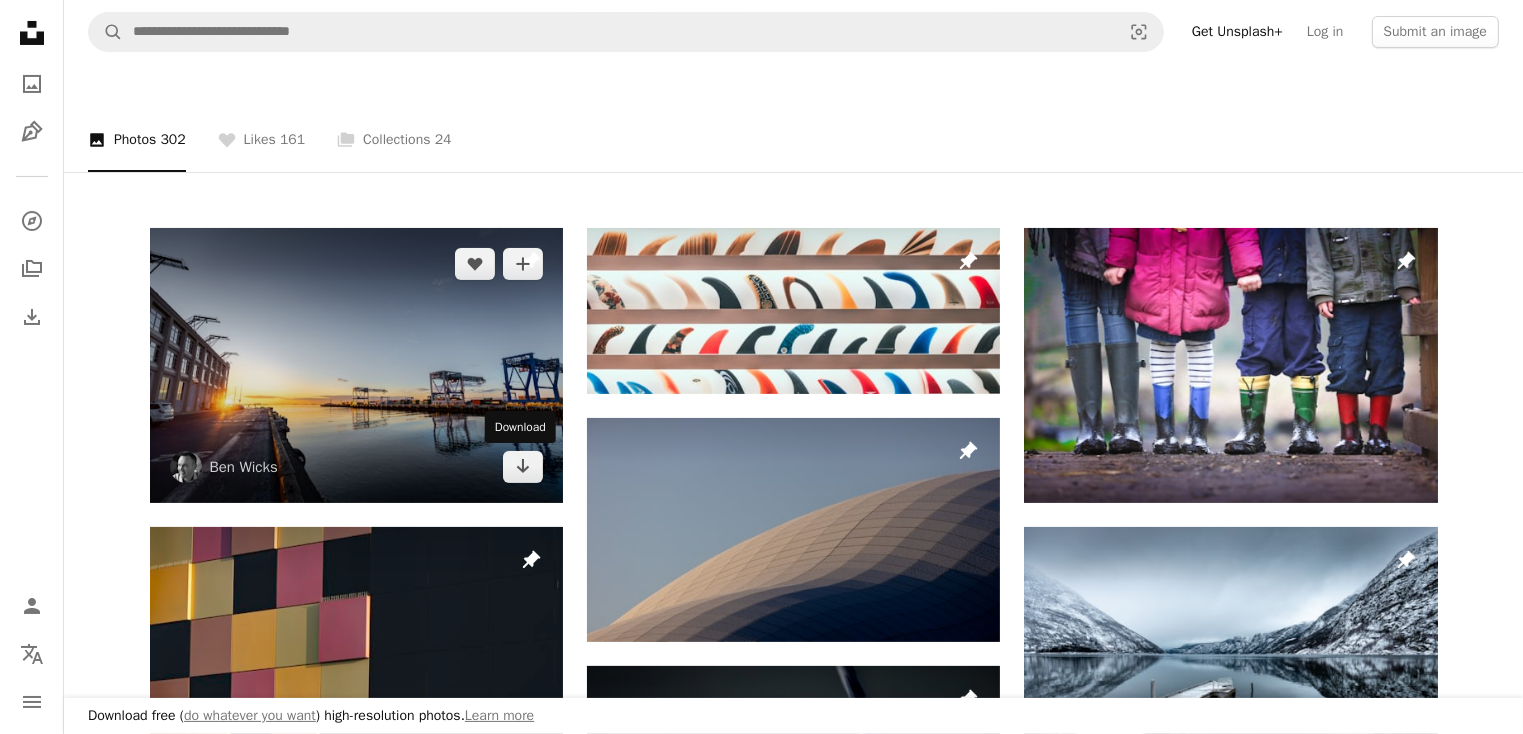 scroll, scrollTop: 328, scrollLeft: 0, axis: vertical 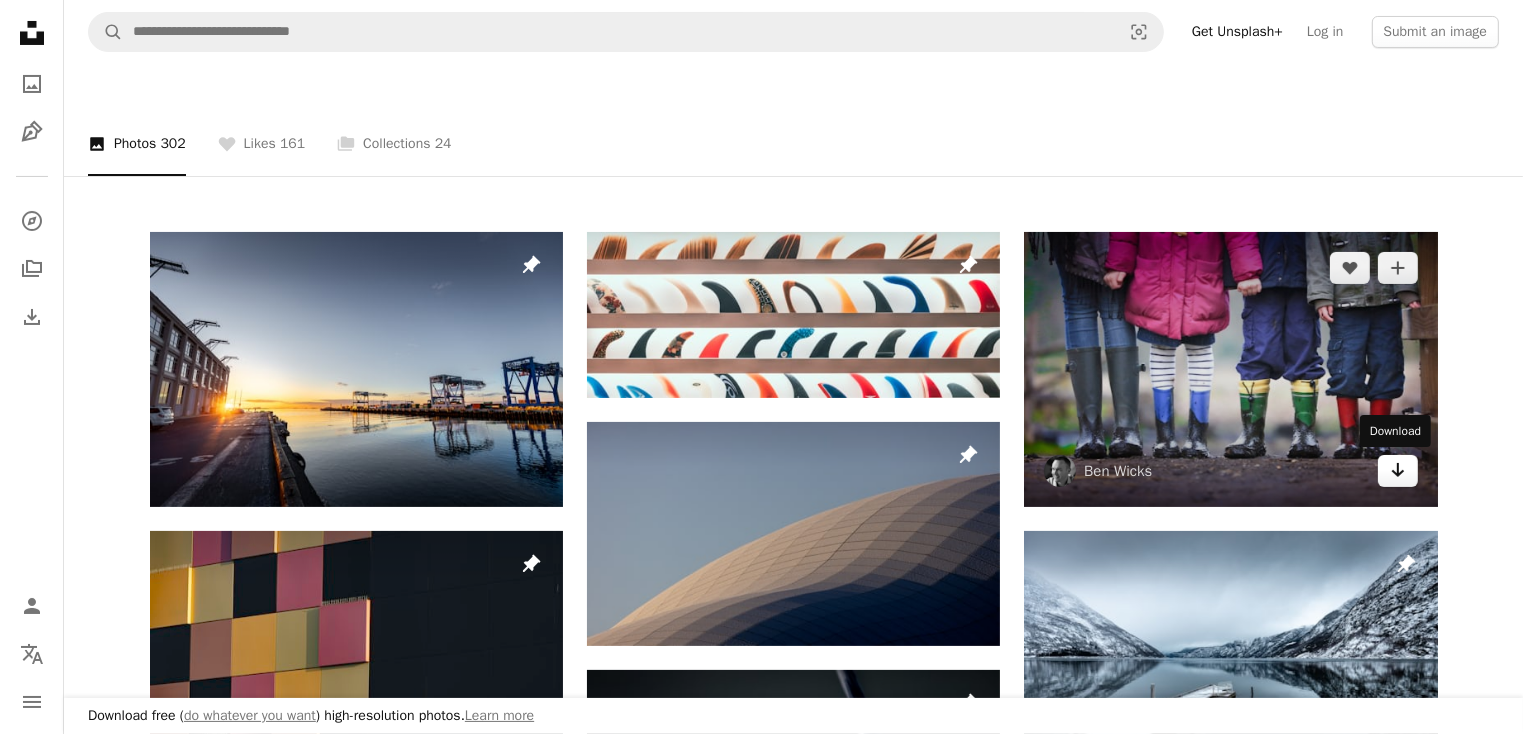 click 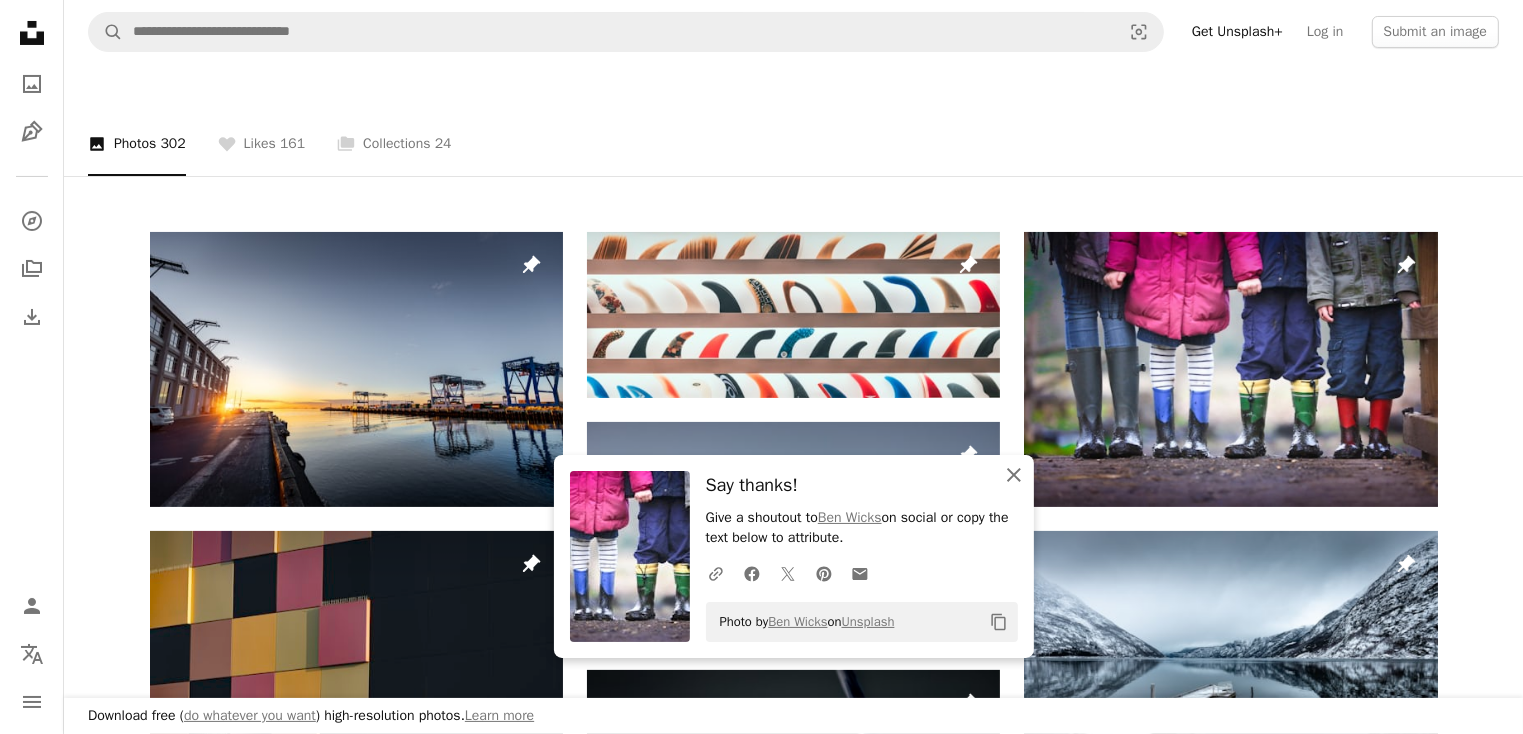 click on "An X shape" 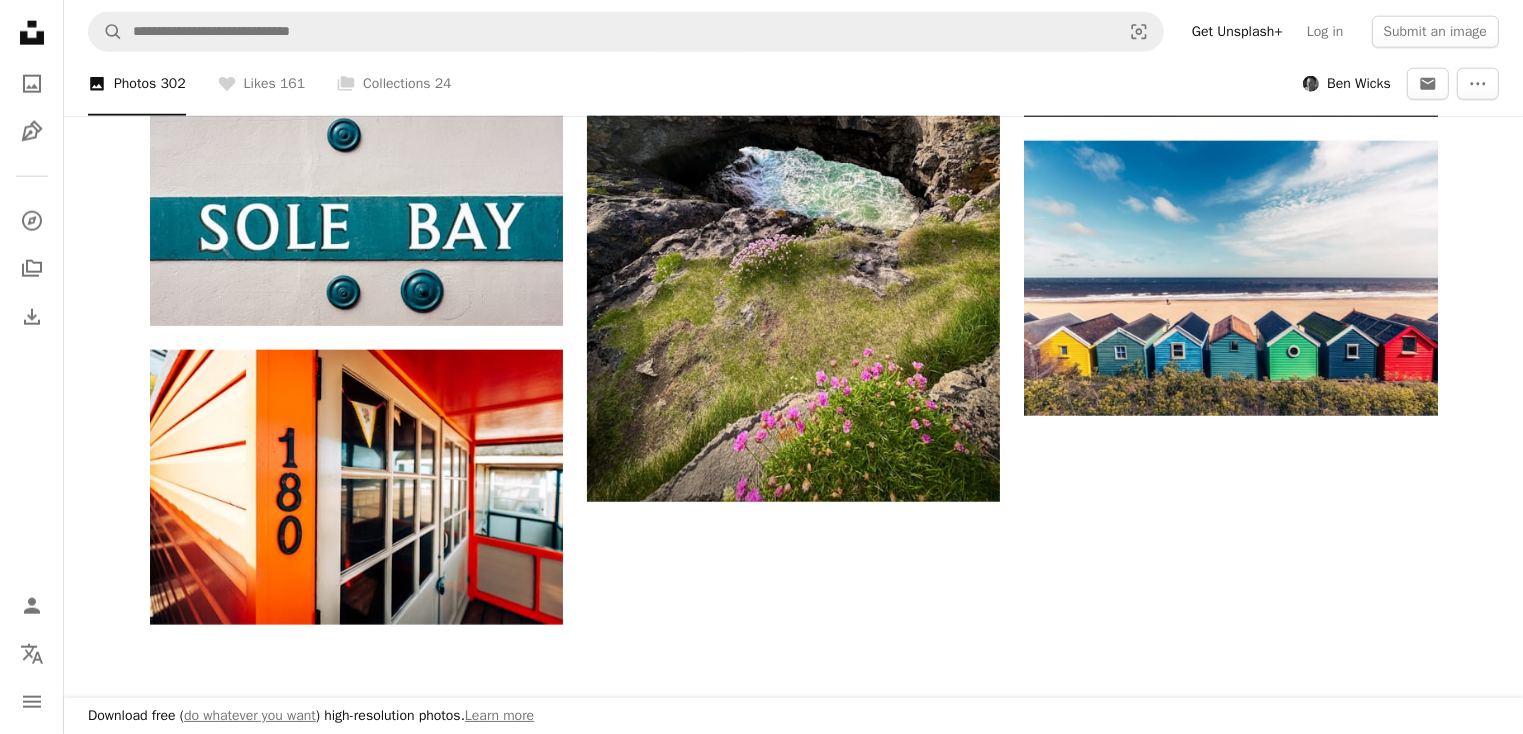 scroll, scrollTop: 2580, scrollLeft: 0, axis: vertical 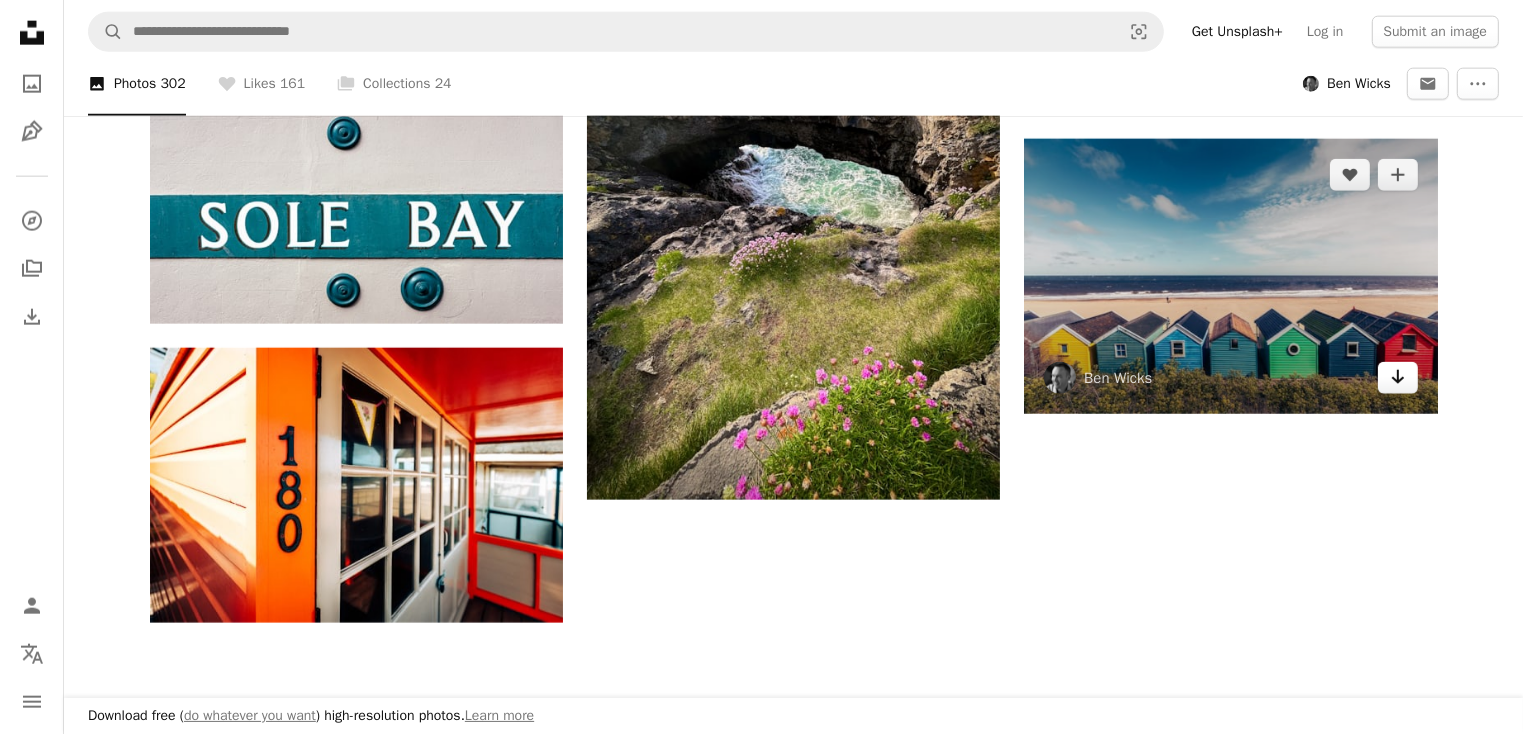 click on "Arrow pointing down" 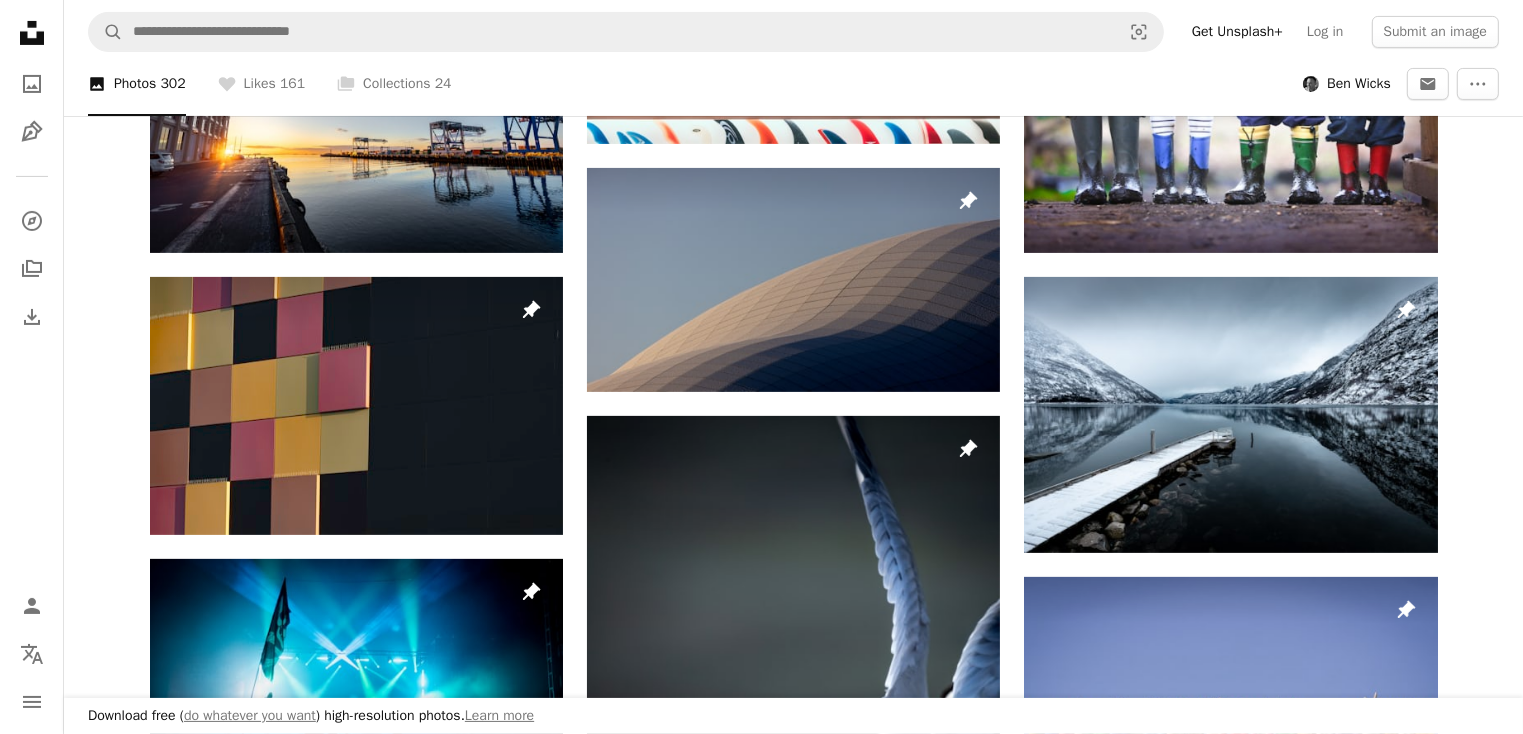 scroll, scrollTop: 0, scrollLeft: 0, axis: both 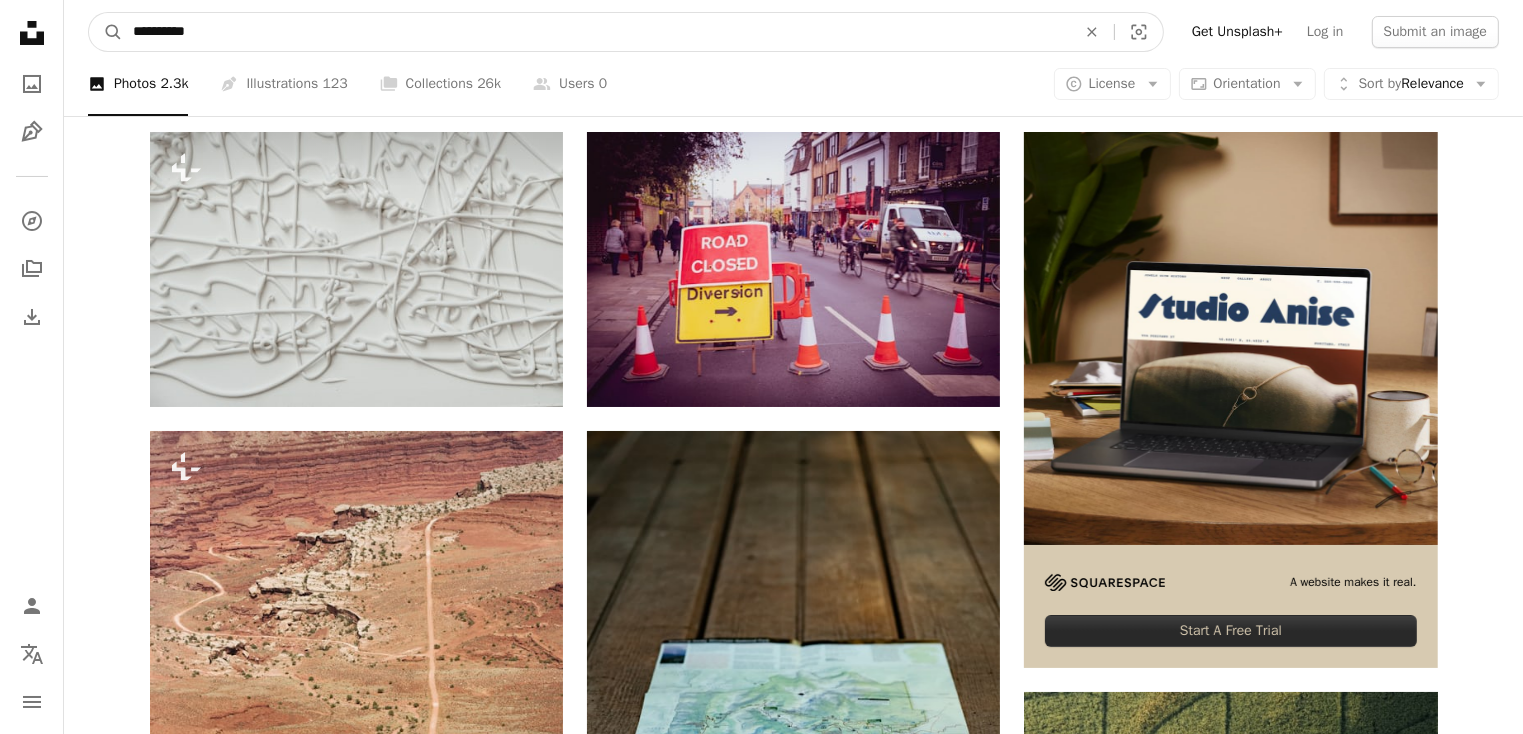 drag, startPoint x: 185, startPoint y: 33, endPoint x: 66, endPoint y: 33, distance: 119 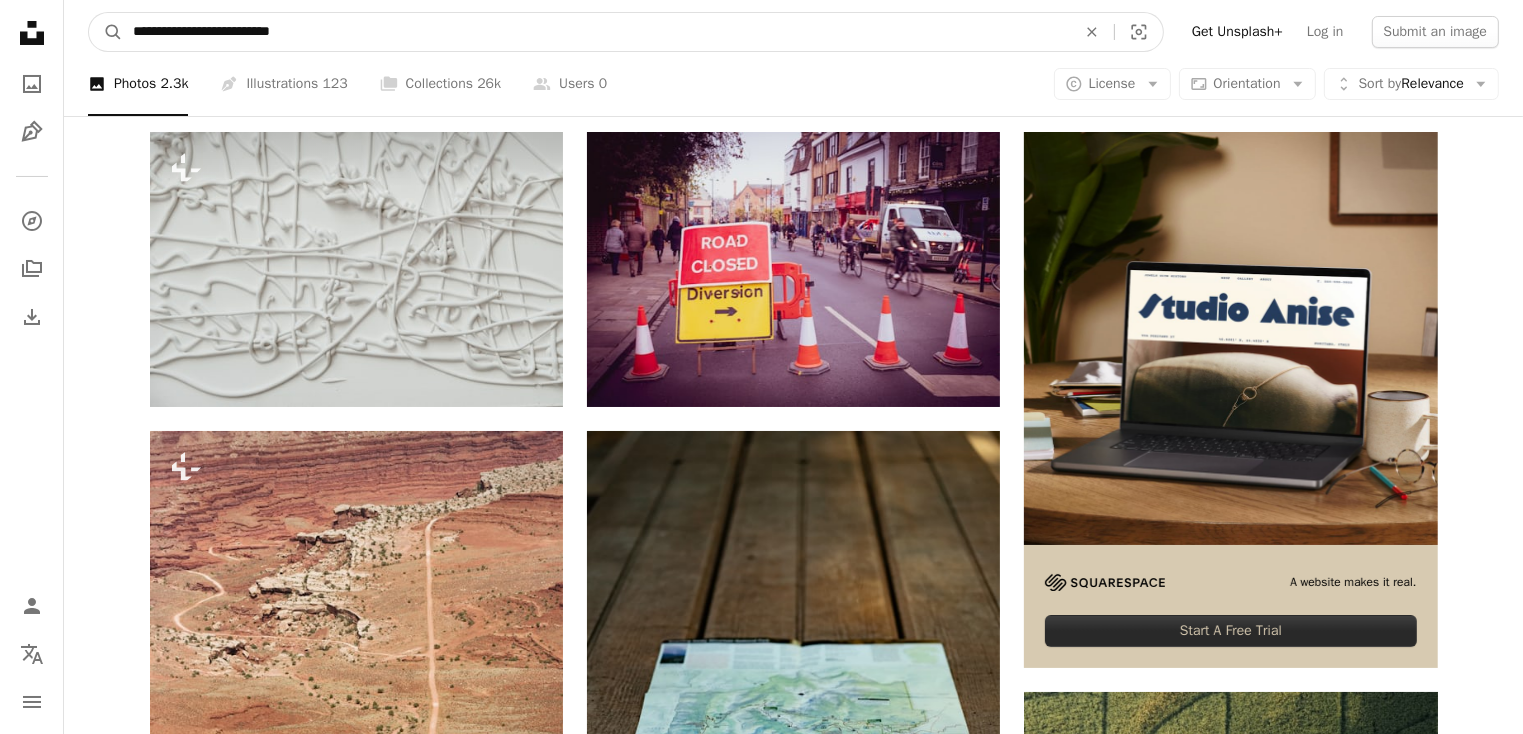 drag, startPoint x: 228, startPoint y: 33, endPoint x: 393, endPoint y: 36, distance: 165.02727 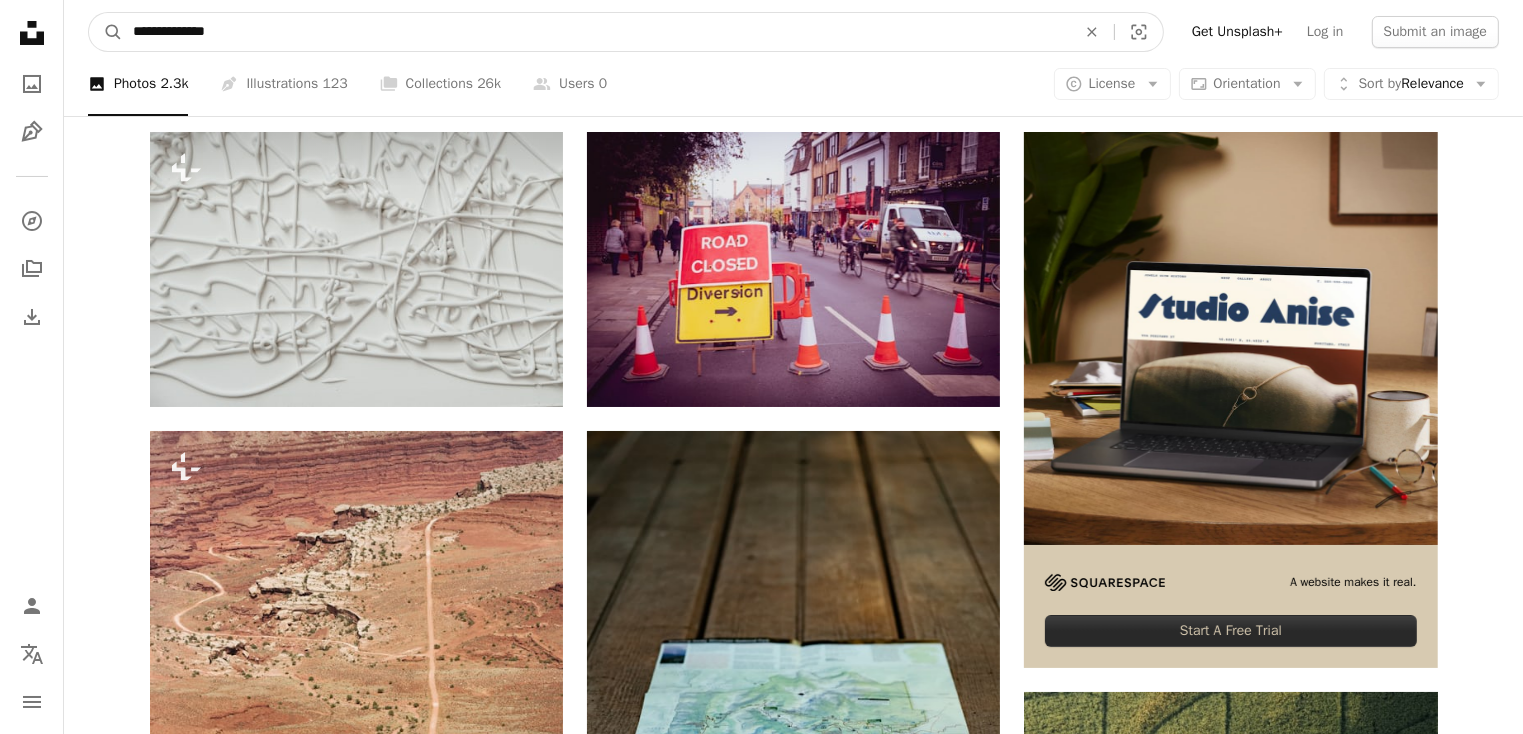type on "**********" 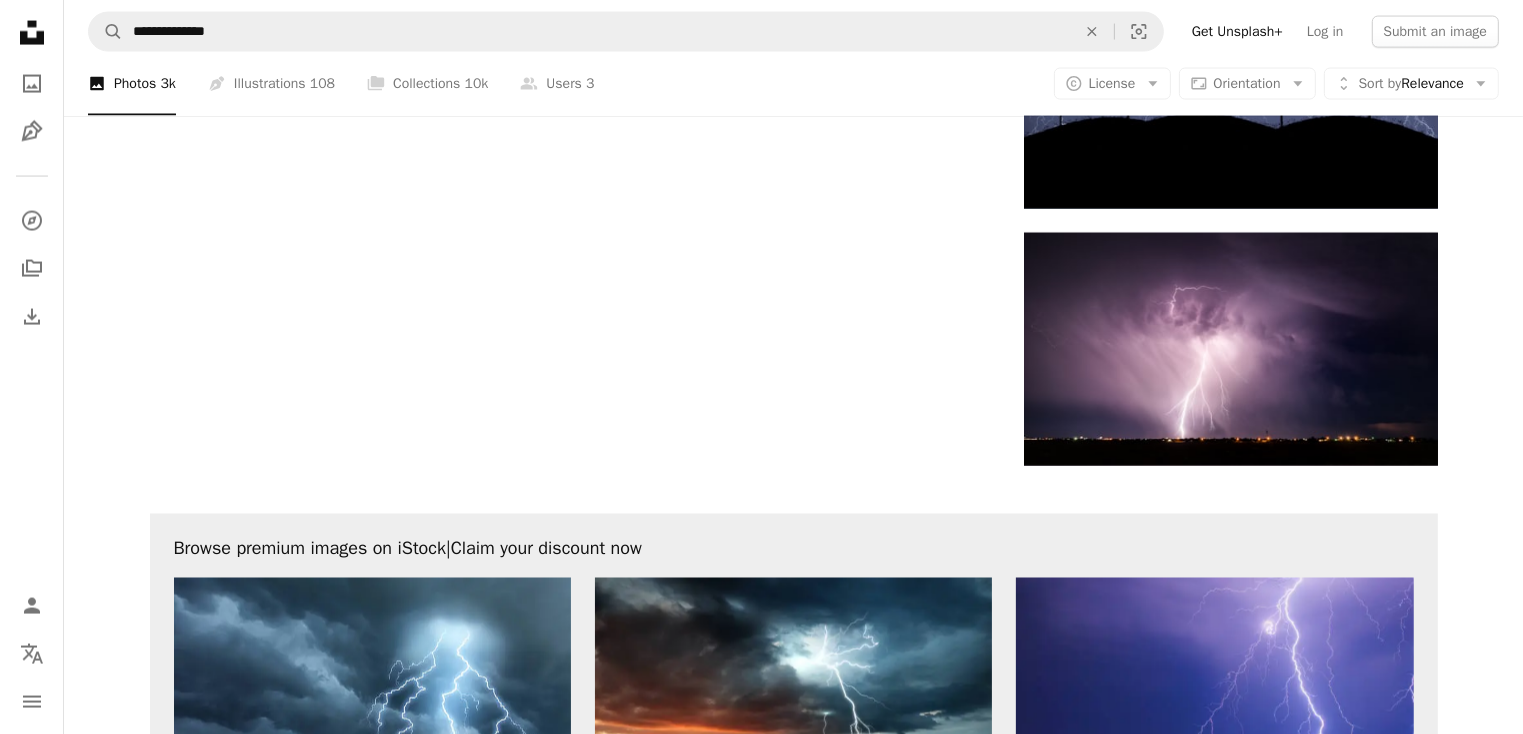 scroll, scrollTop: 3333, scrollLeft: 0, axis: vertical 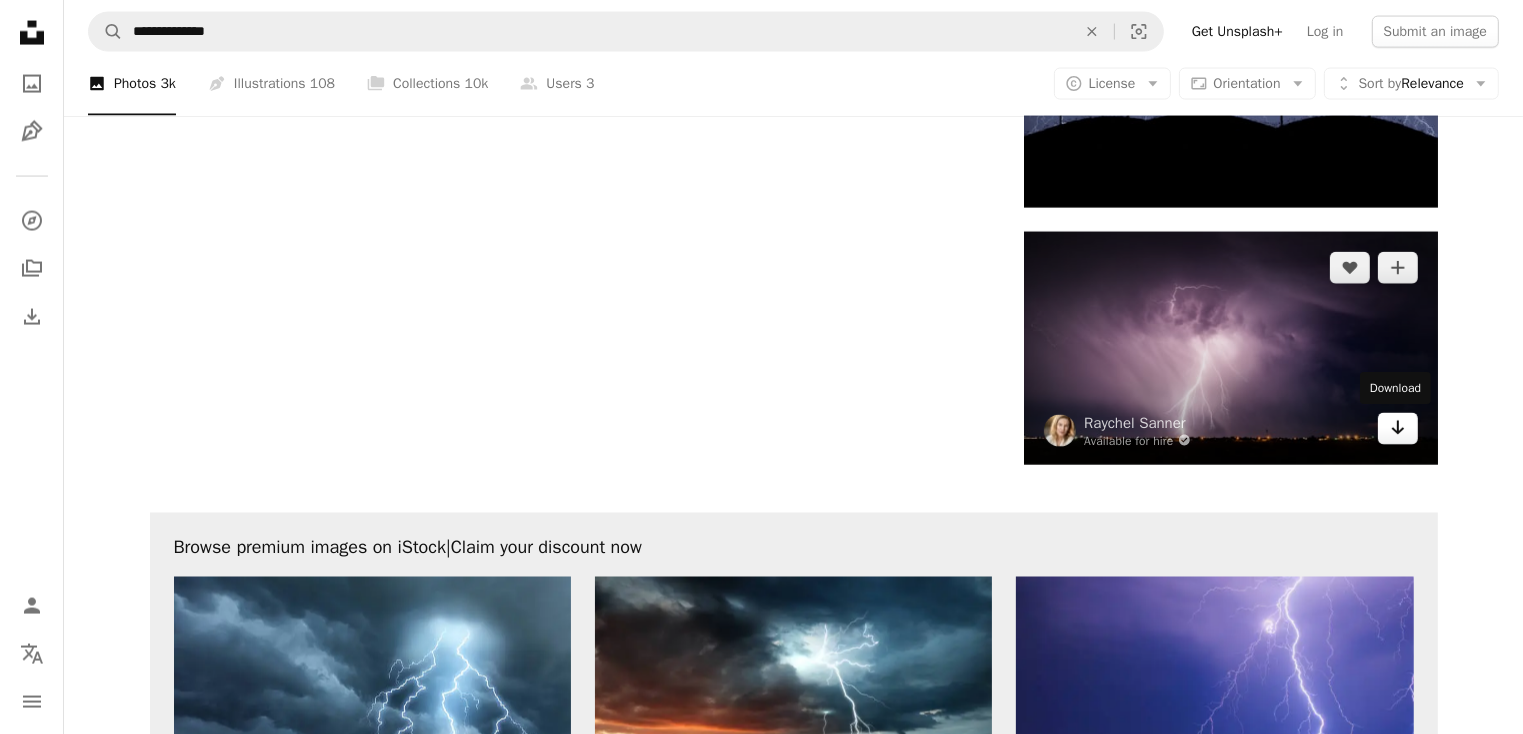 click 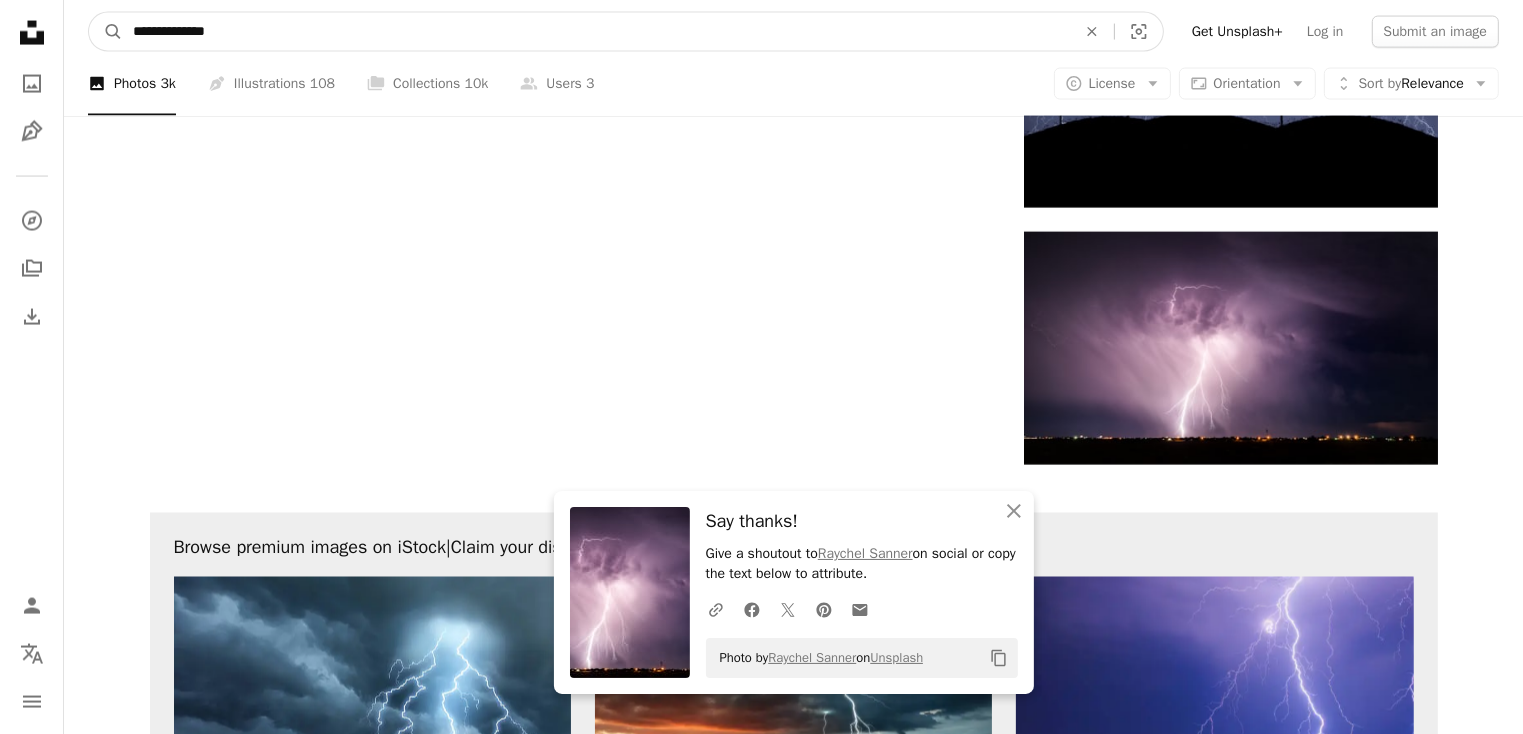 drag, startPoint x: 277, startPoint y: 33, endPoint x: 60, endPoint y: 34, distance: 217.0023 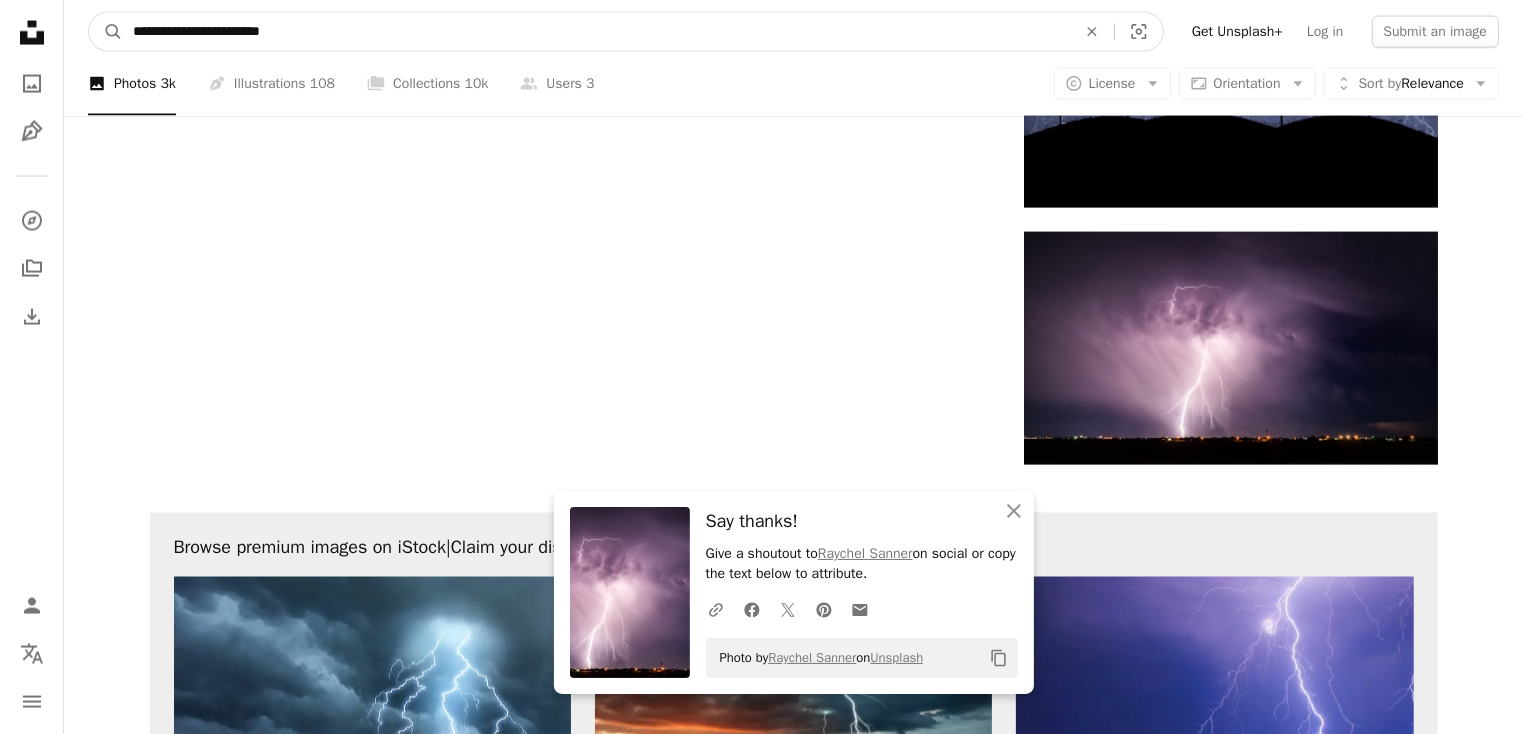 click on "A magnifying glass" at bounding box center [106, 32] 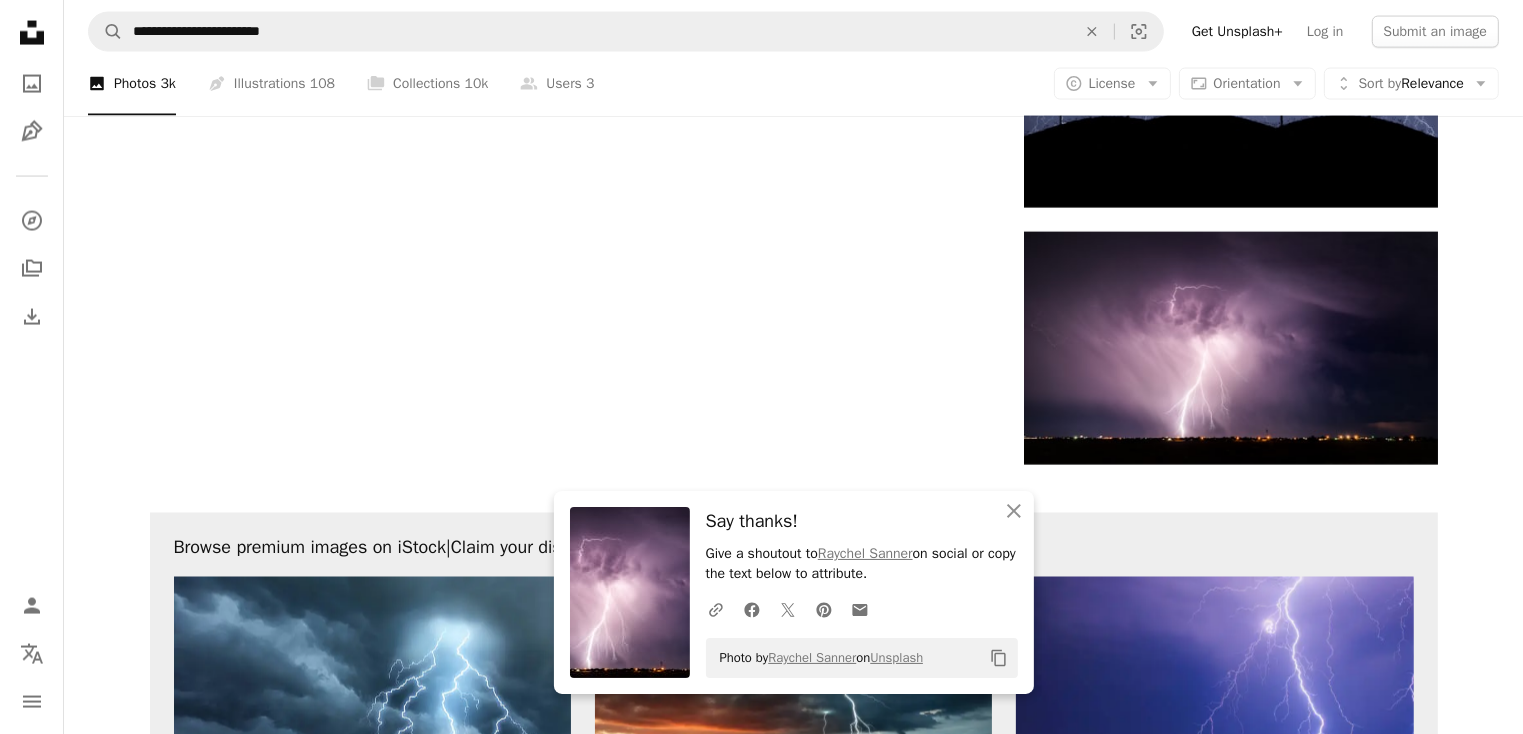 scroll, scrollTop: 0, scrollLeft: 0, axis: both 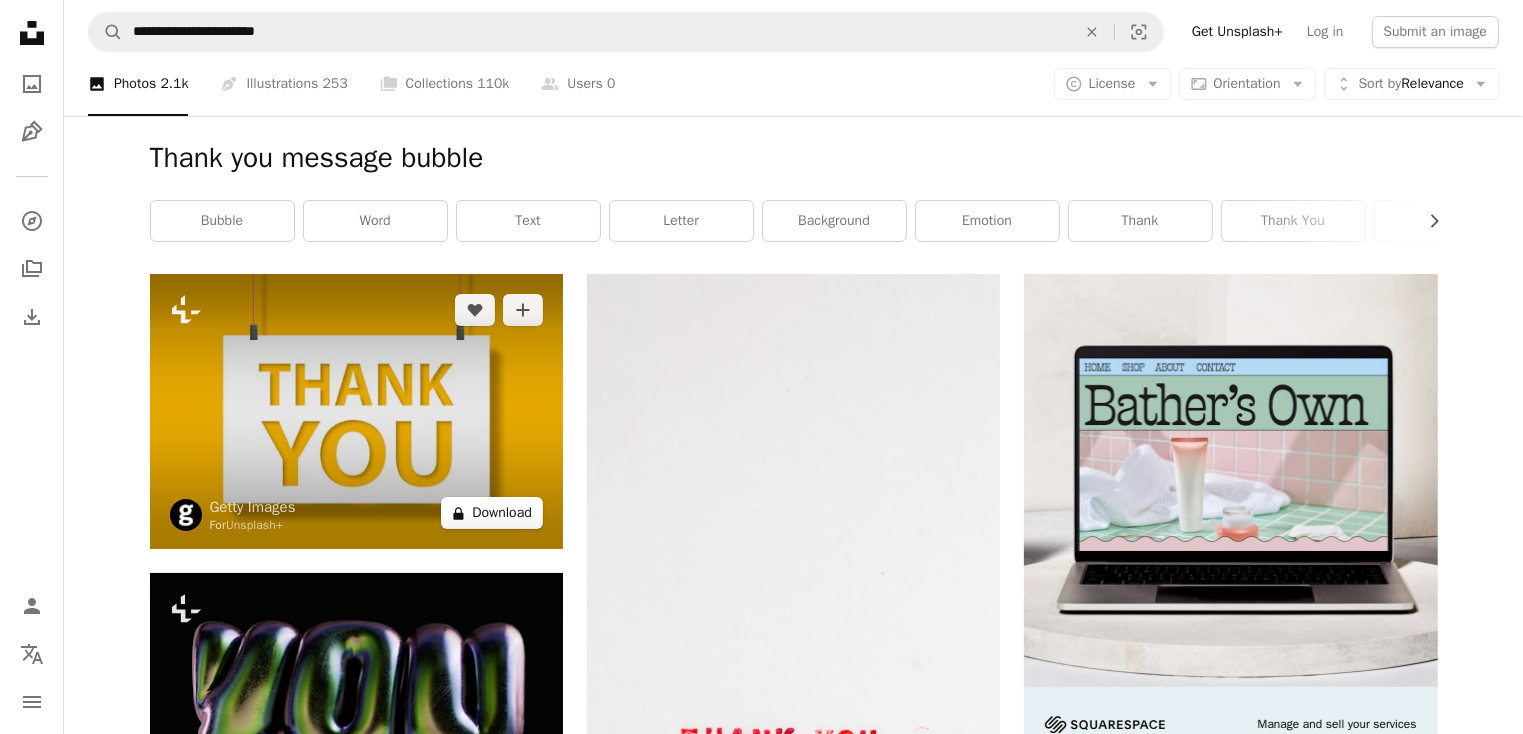 click on "A lock   Download" at bounding box center [492, 513] 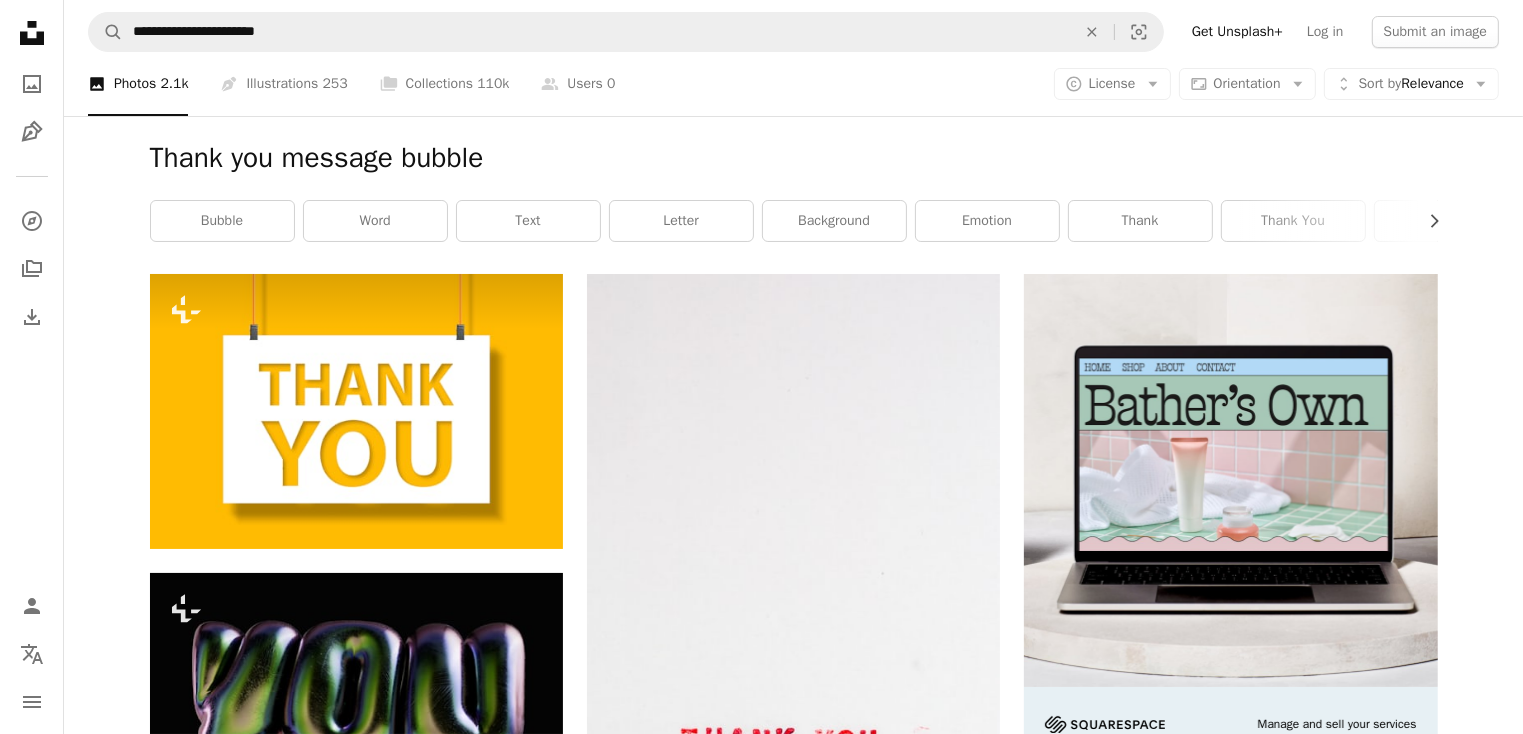 click on "An X shape" at bounding box center [20, 20] 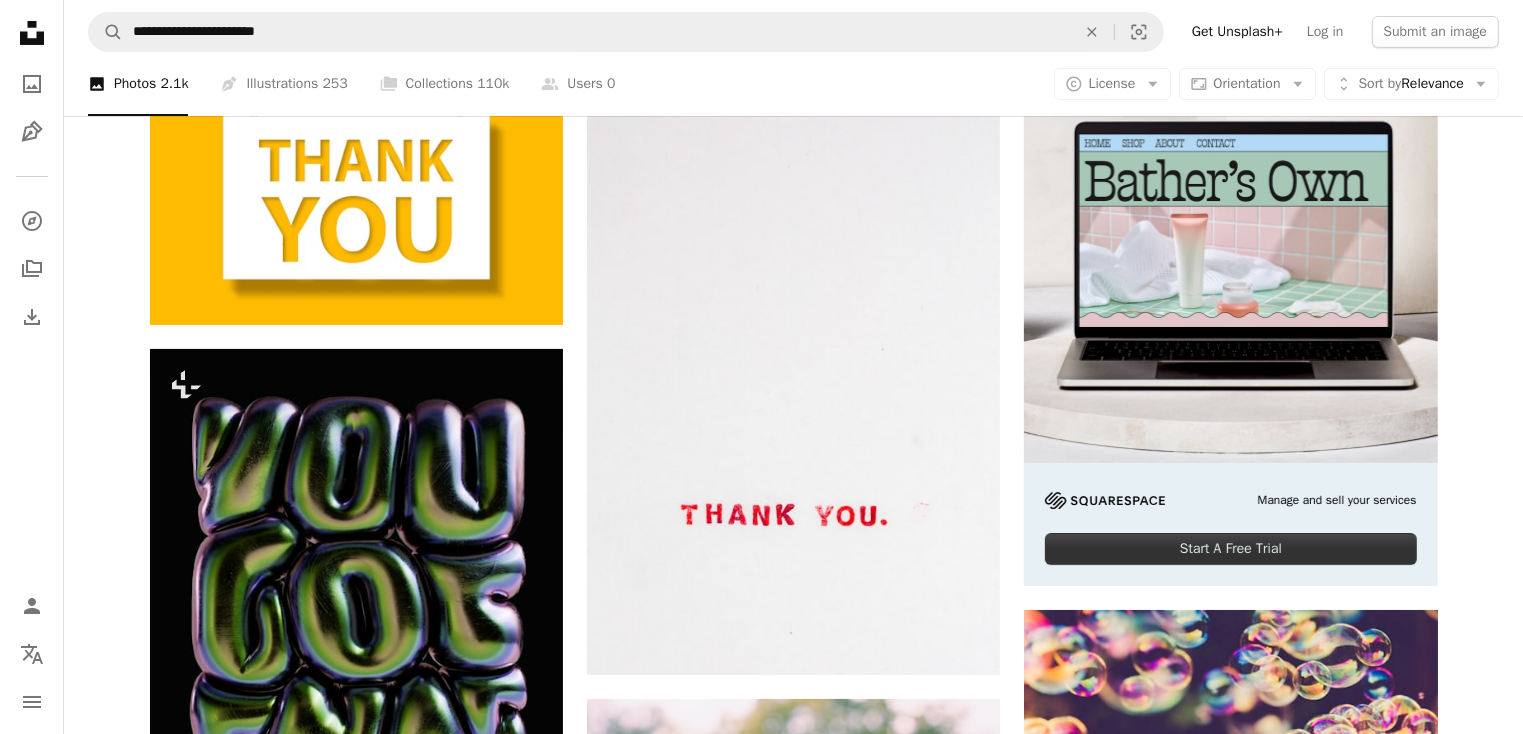 scroll, scrollTop: 0, scrollLeft: 0, axis: both 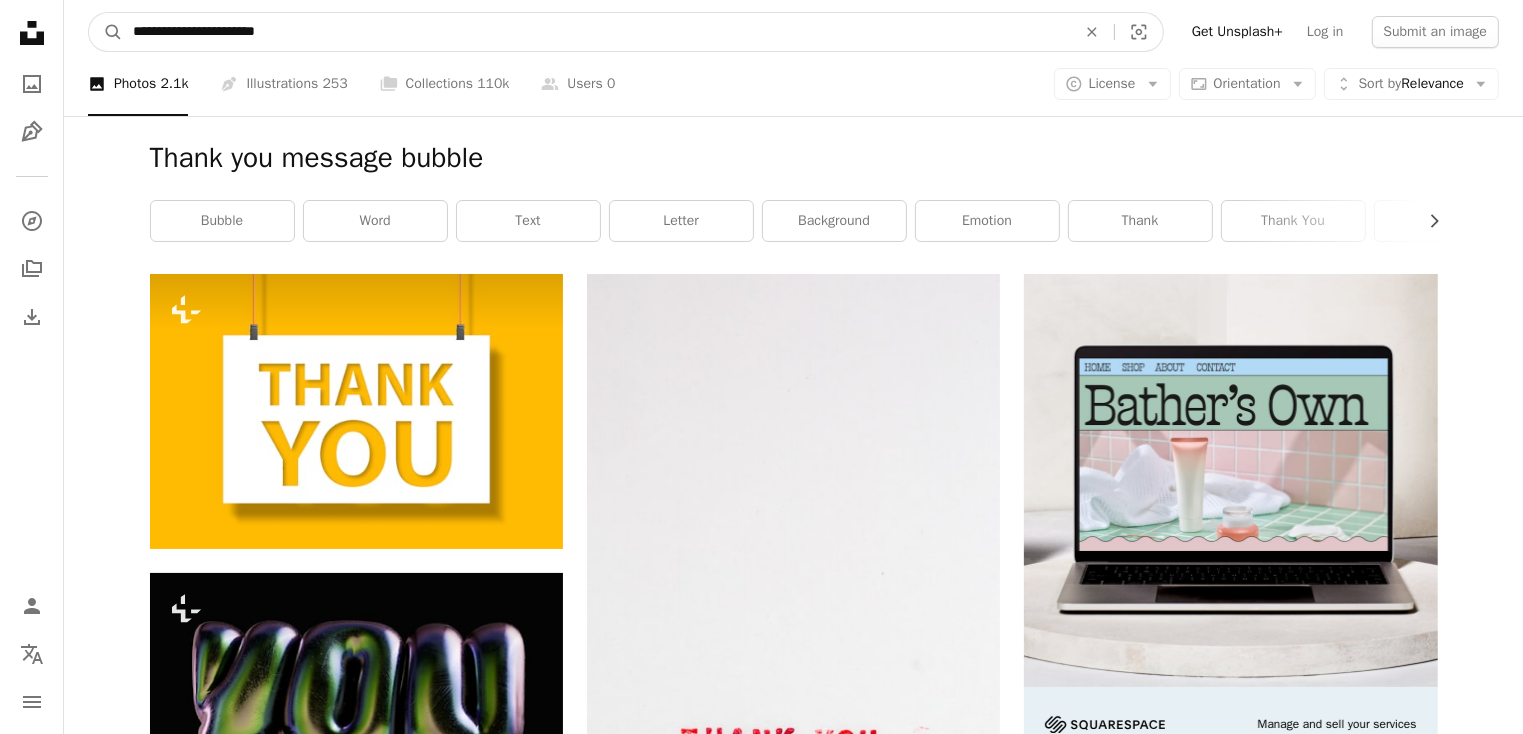 drag, startPoint x: 264, startPoint y: 36, endPoint x: 208, endPoint y: 52, distance: 58.24088 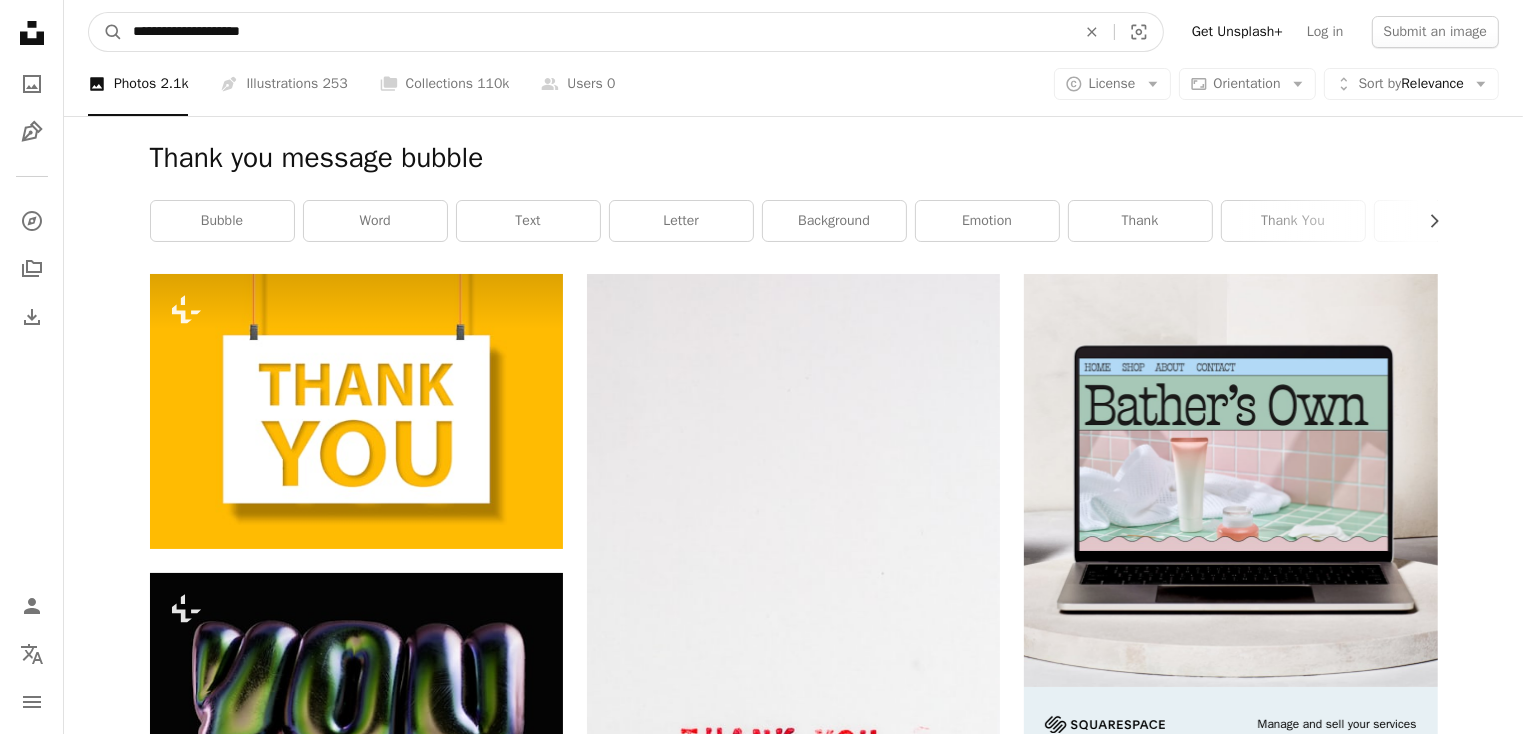 type on "**********" 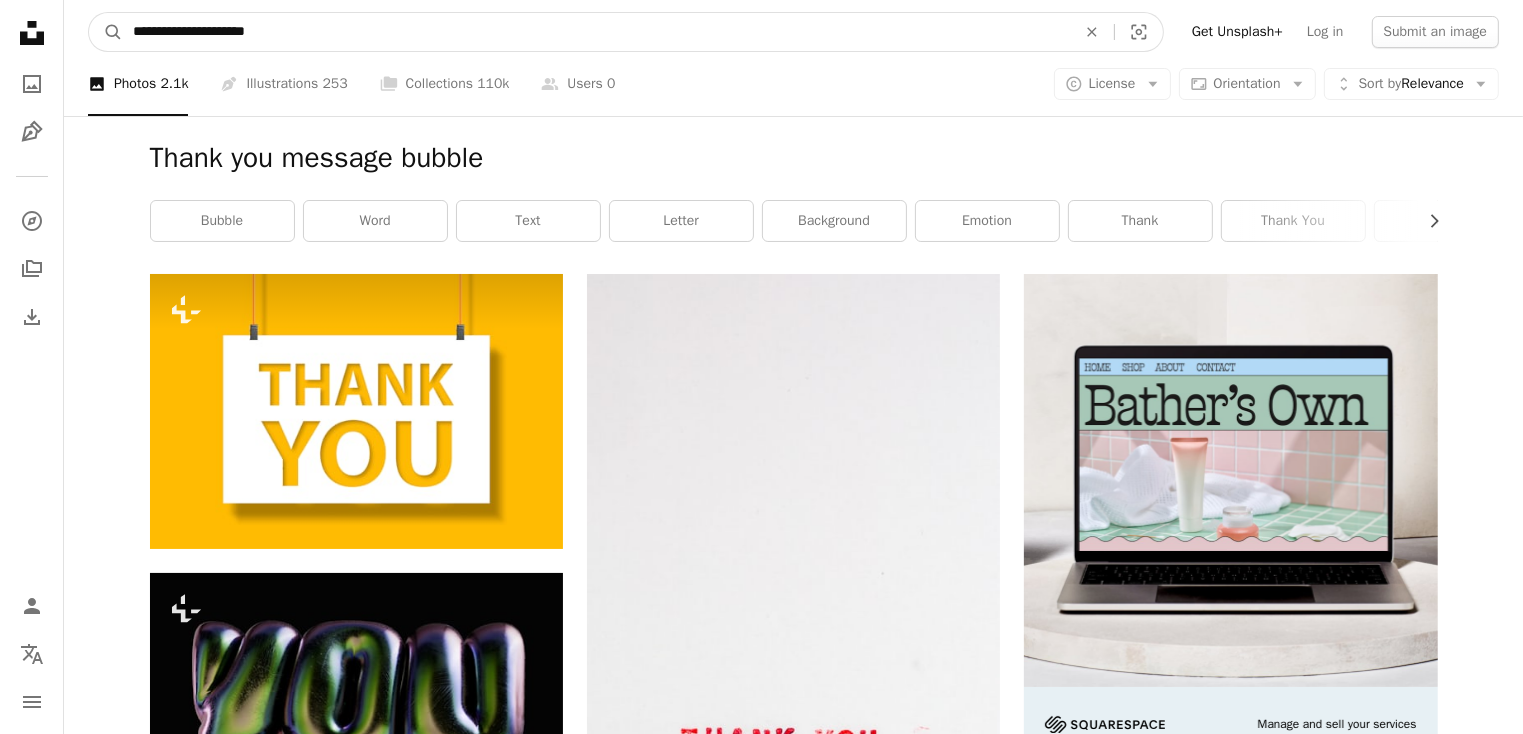 click on "A magnifying glass" at bounding box center (106, 32) 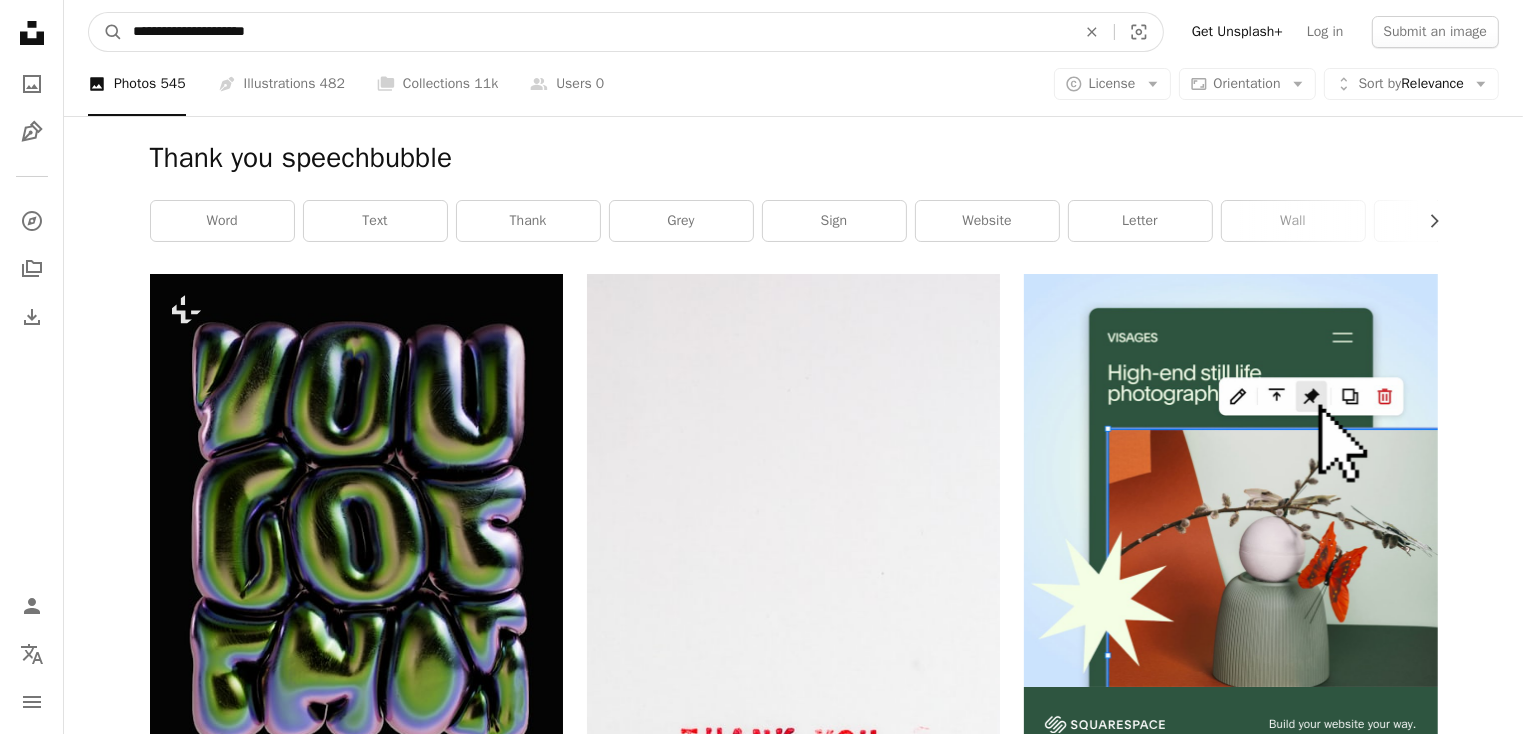 click on "**********" at bounding box center [596, 32] 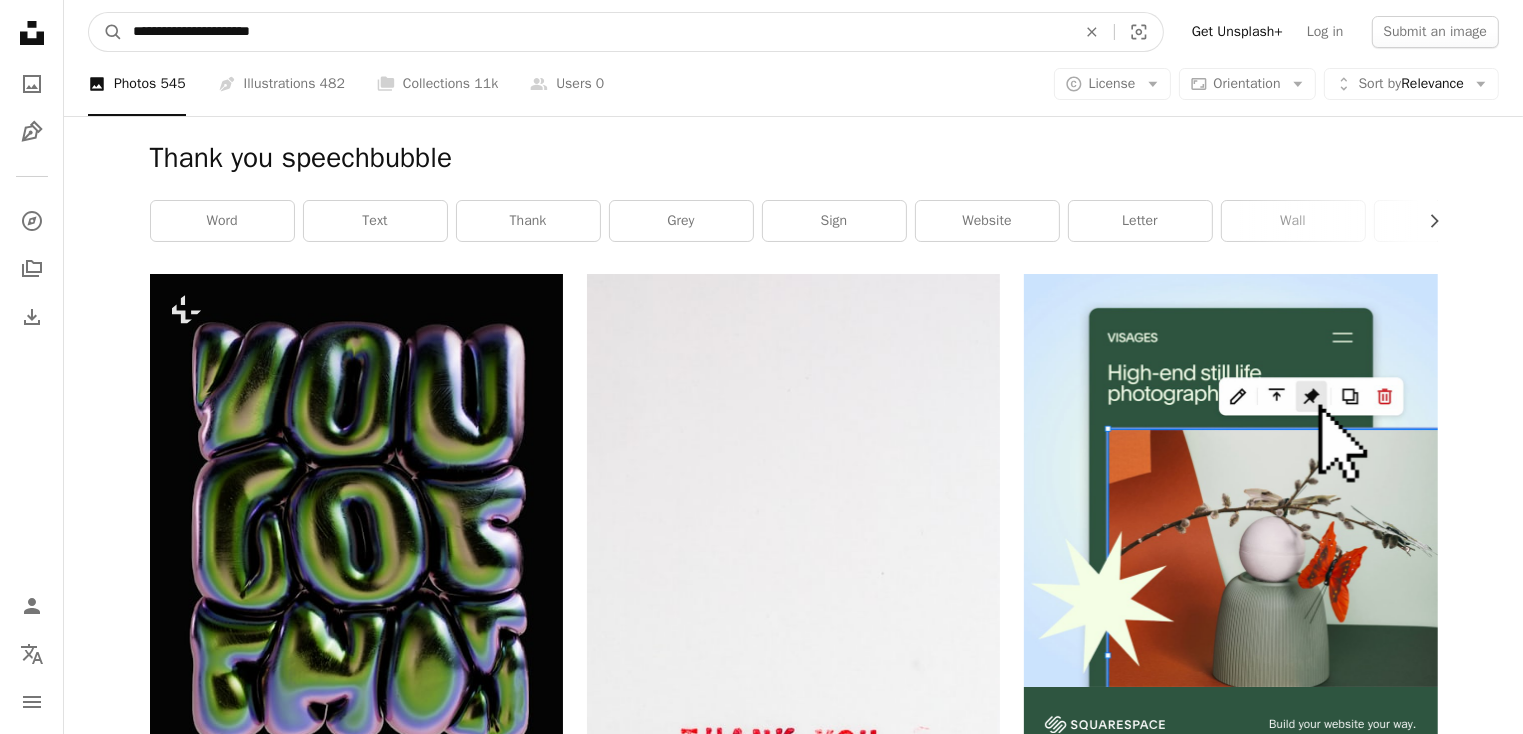 click on "A magnifying glass" at bounding box center [106, 32] 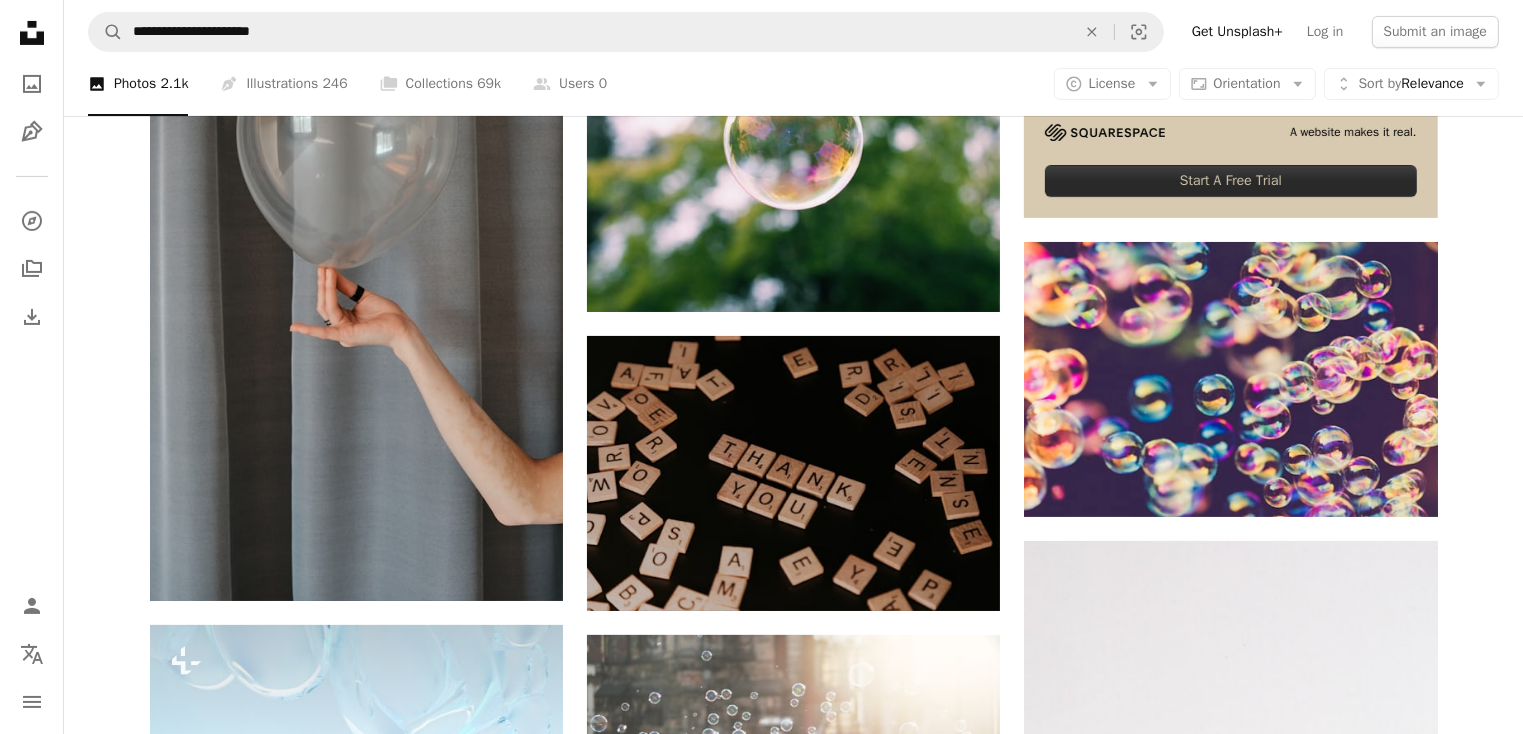 scroll, scrollTop: 599, scrollLeft: 0, axis: vertical 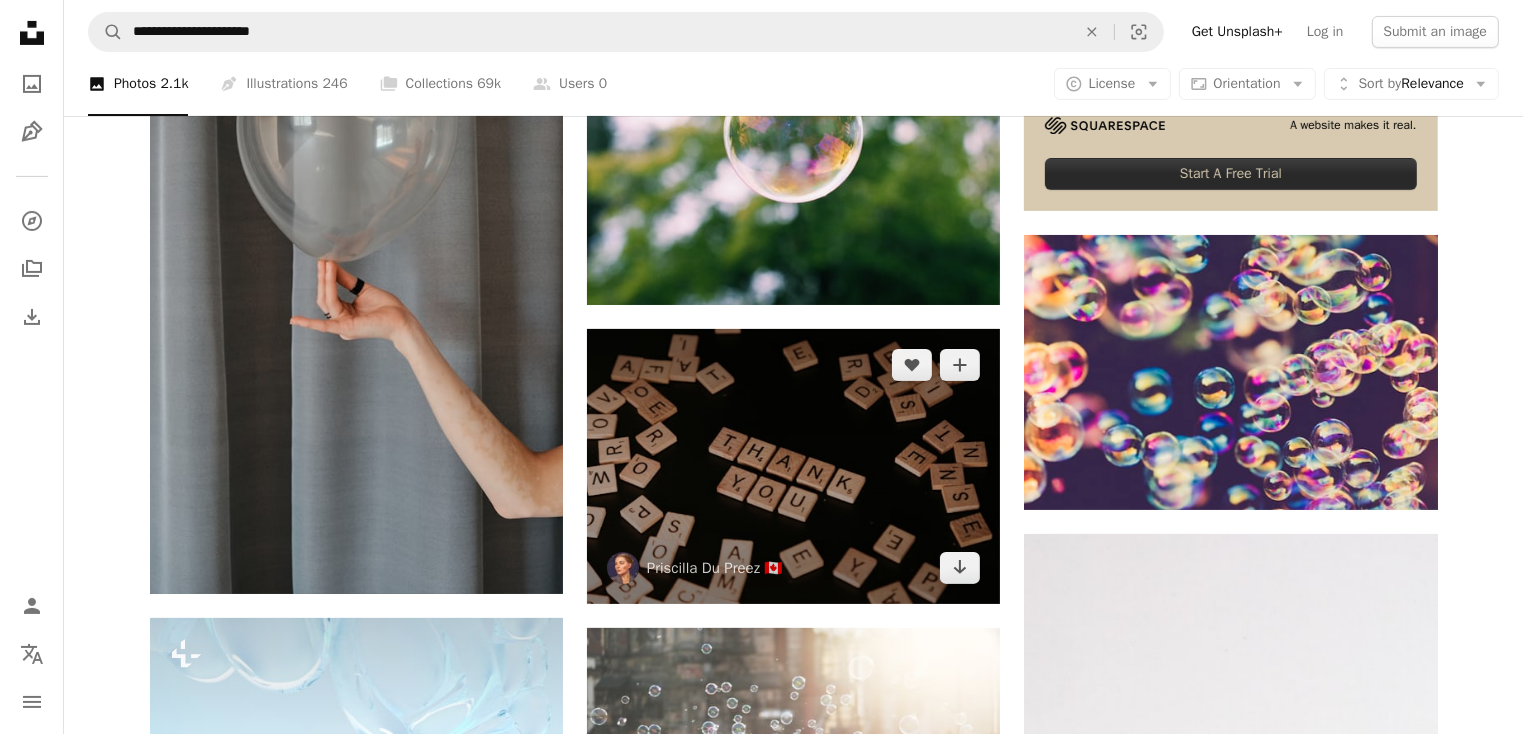 click at bounding box center (793, 466) 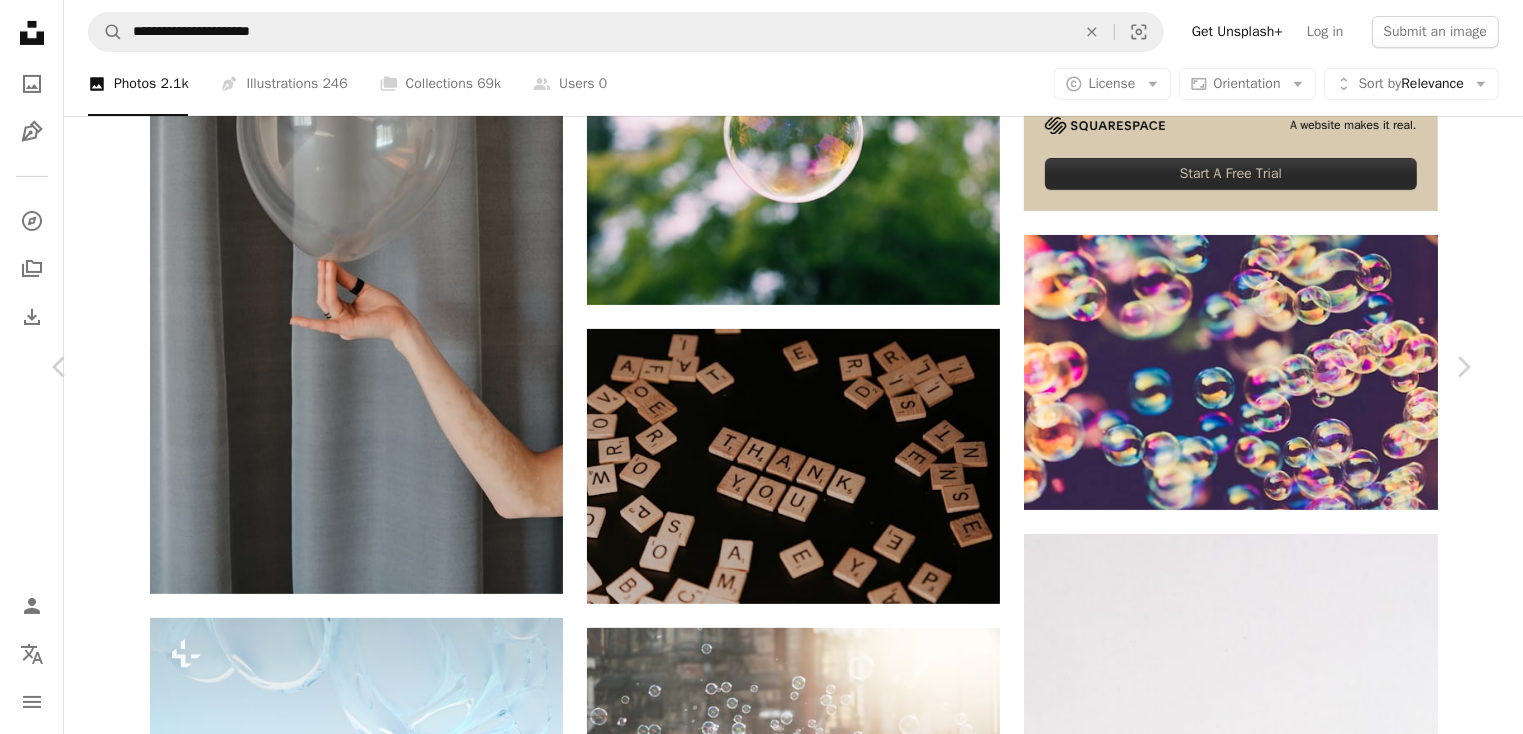 type 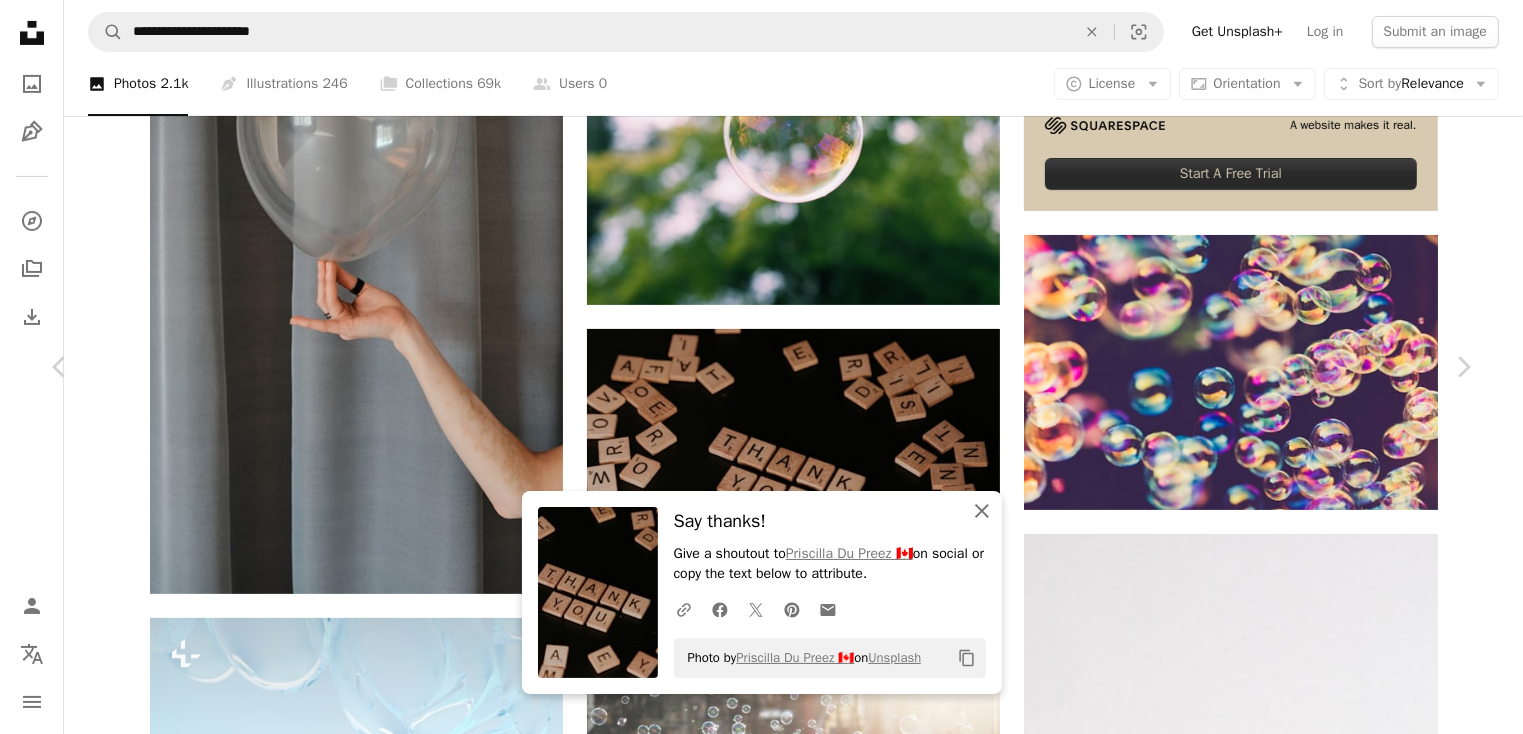 click 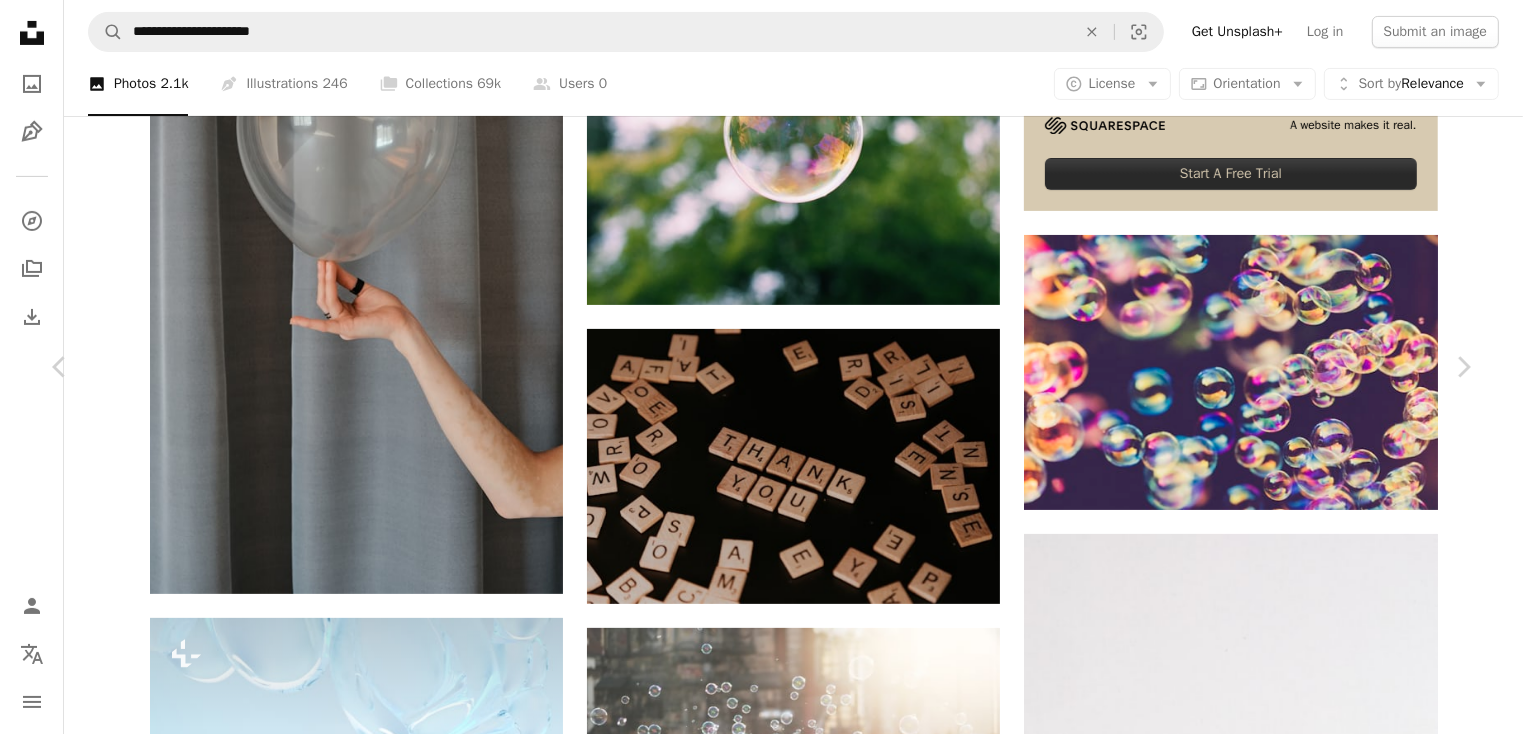 click on "Priscilla Du Preez 🇨🇦" at bounding box center (252, 4394) 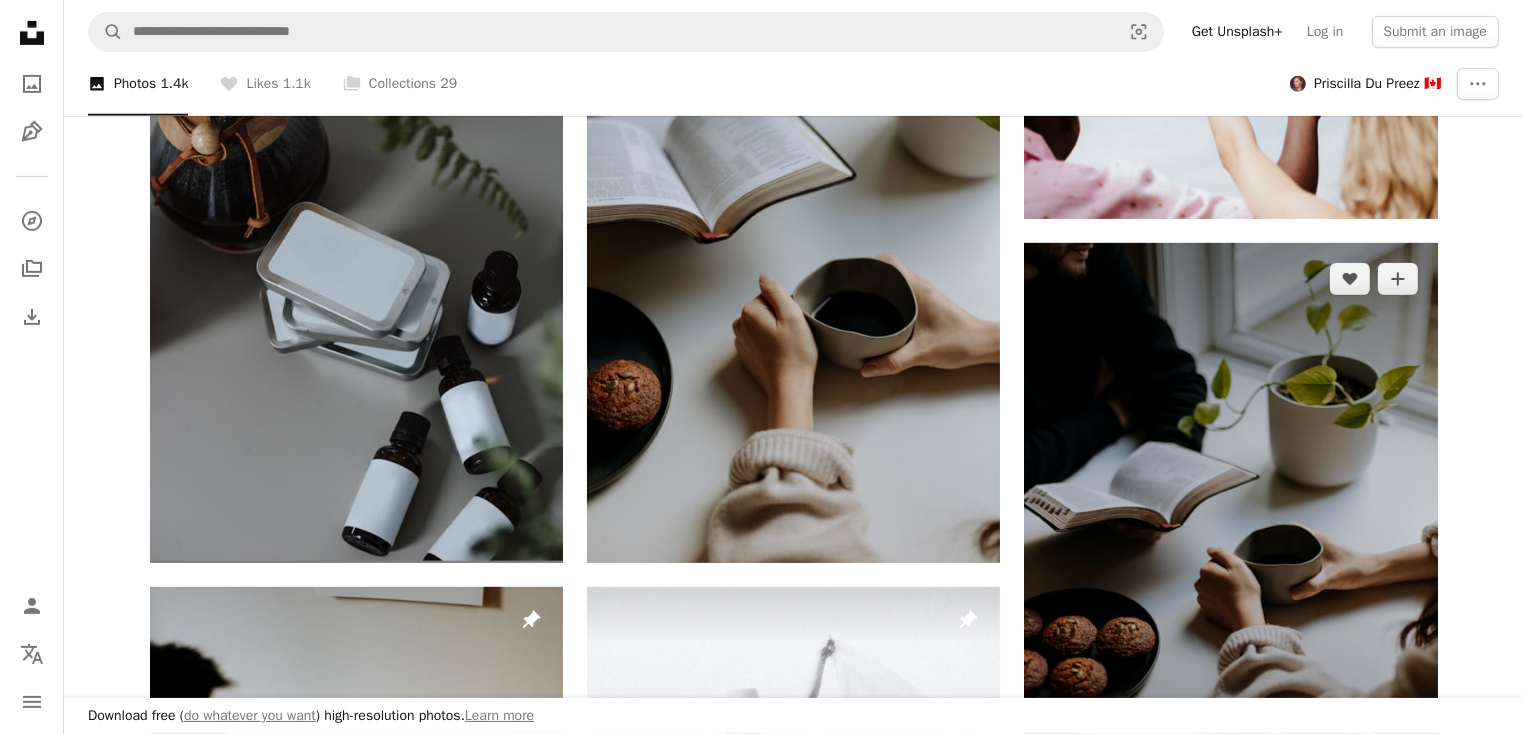 scroll, scrollTop: 995, scrollLeft: 0, axis: vertical 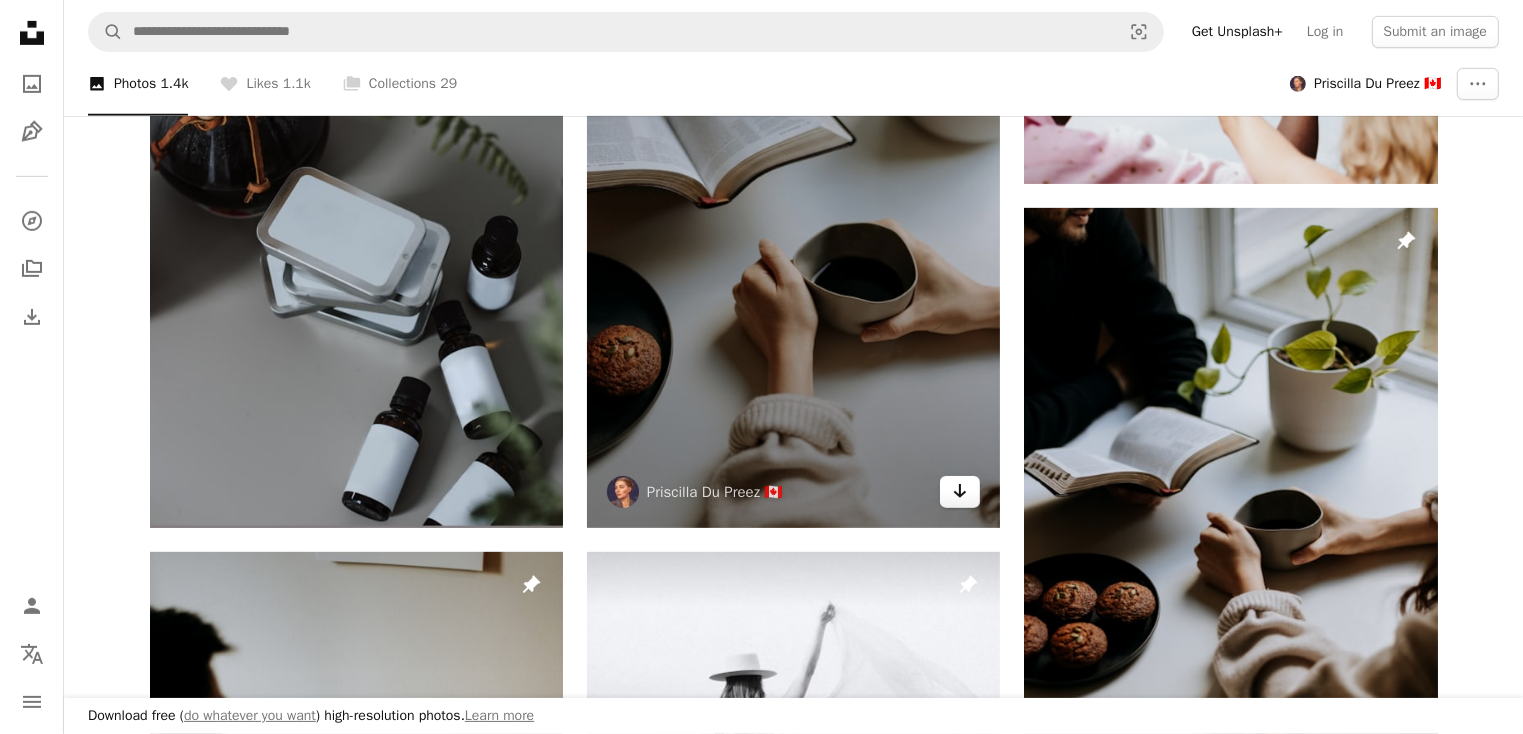 click 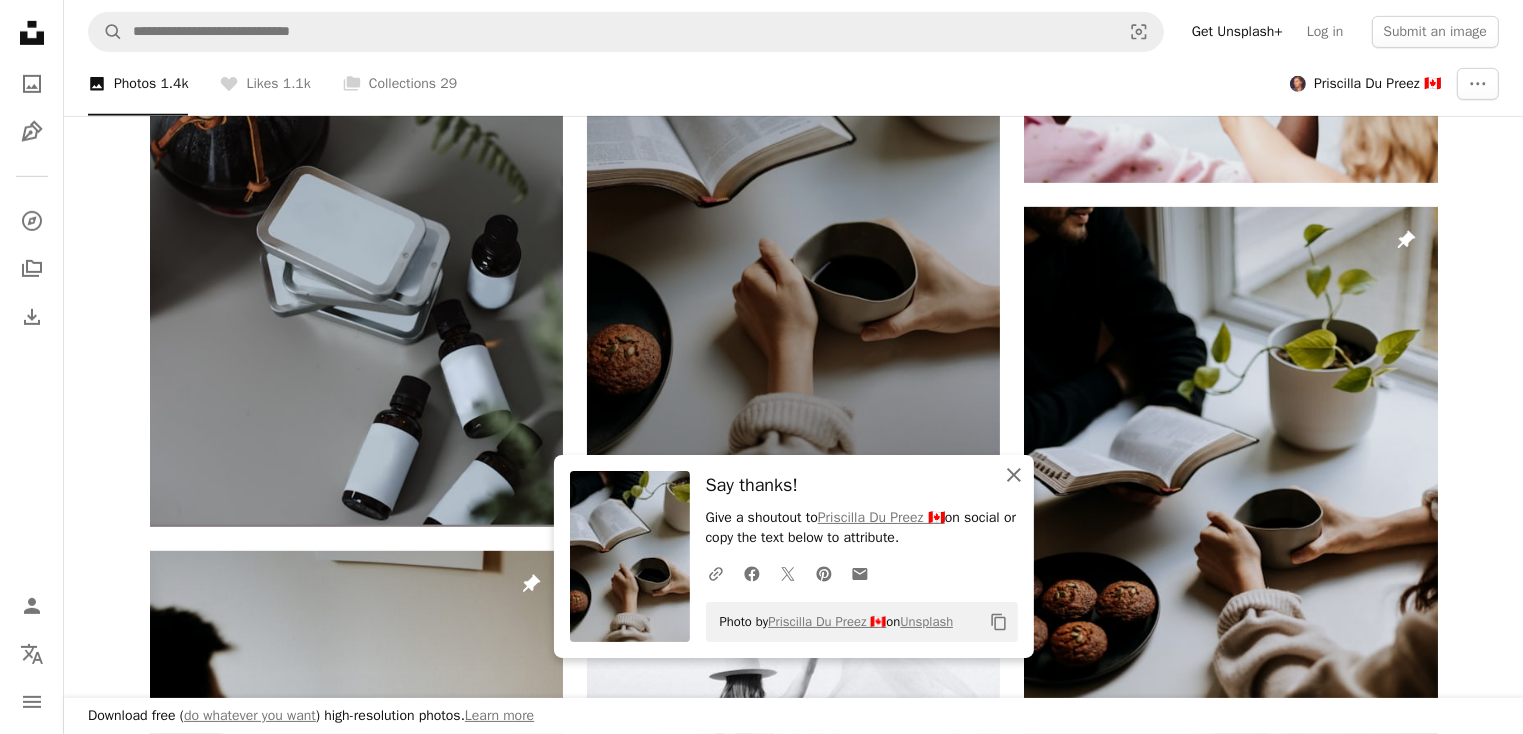 scroll, scrollTop: 995, scrollLeft: 0, axis: vertical 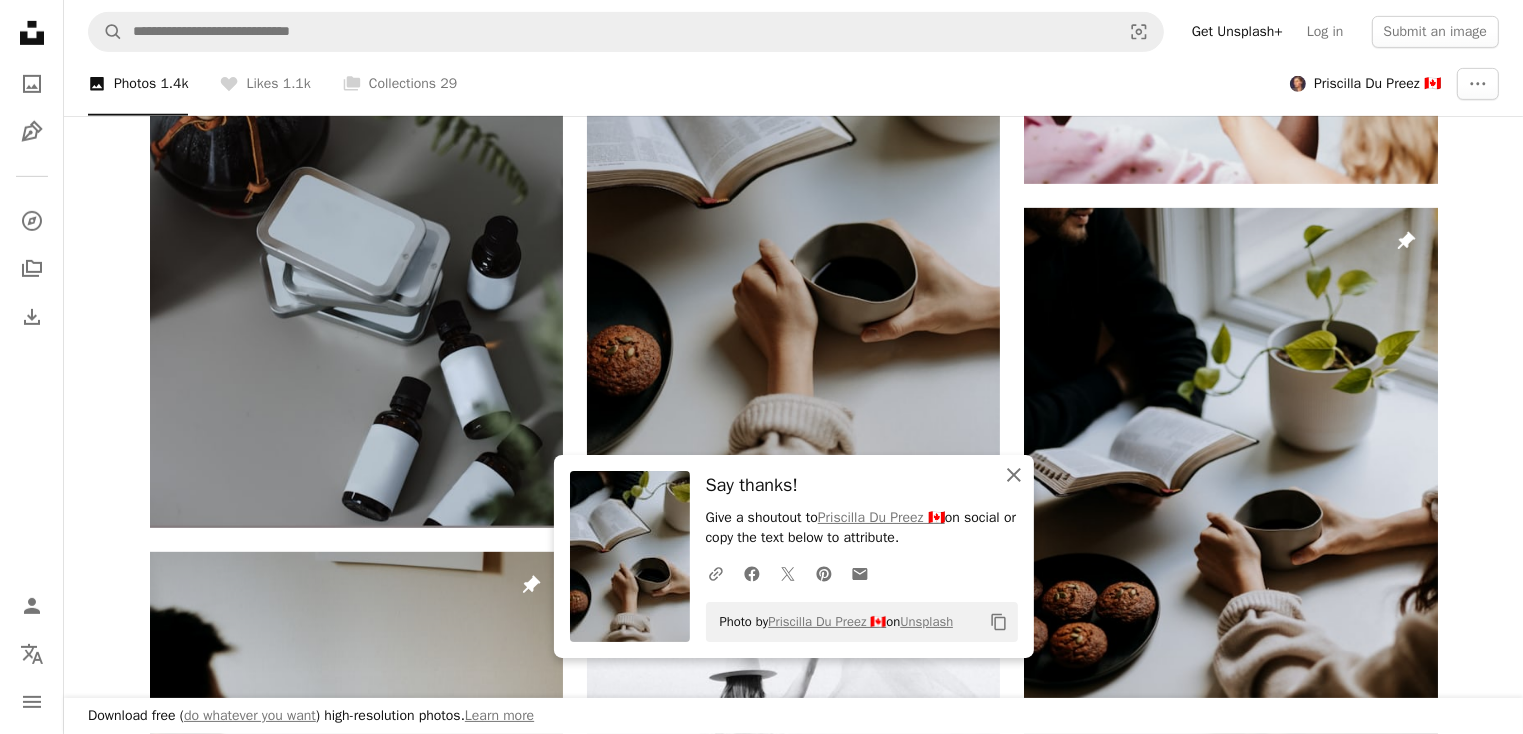 click on "An X shape" 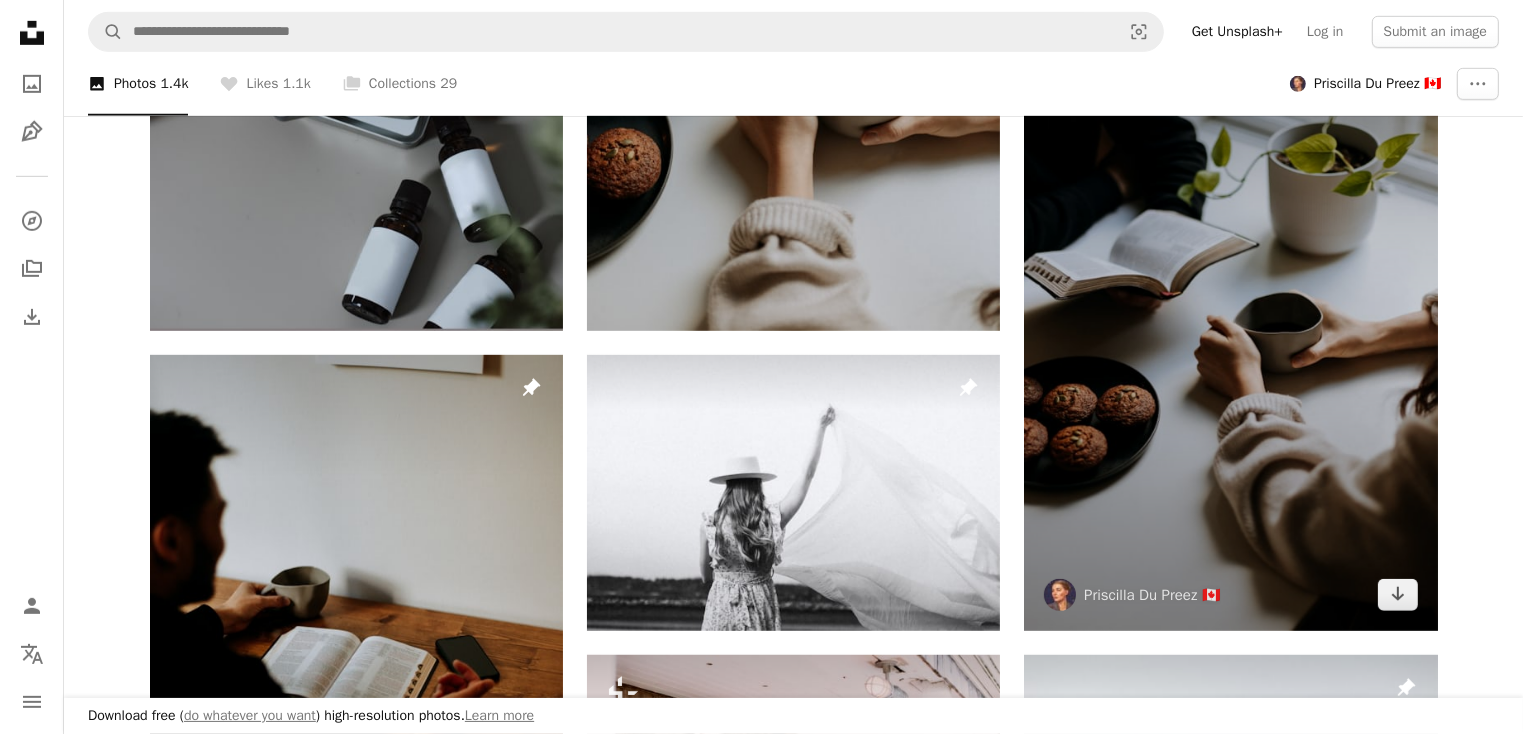 scroll, scrollTop: 1216, scrollLeft: 0, axis: vertical 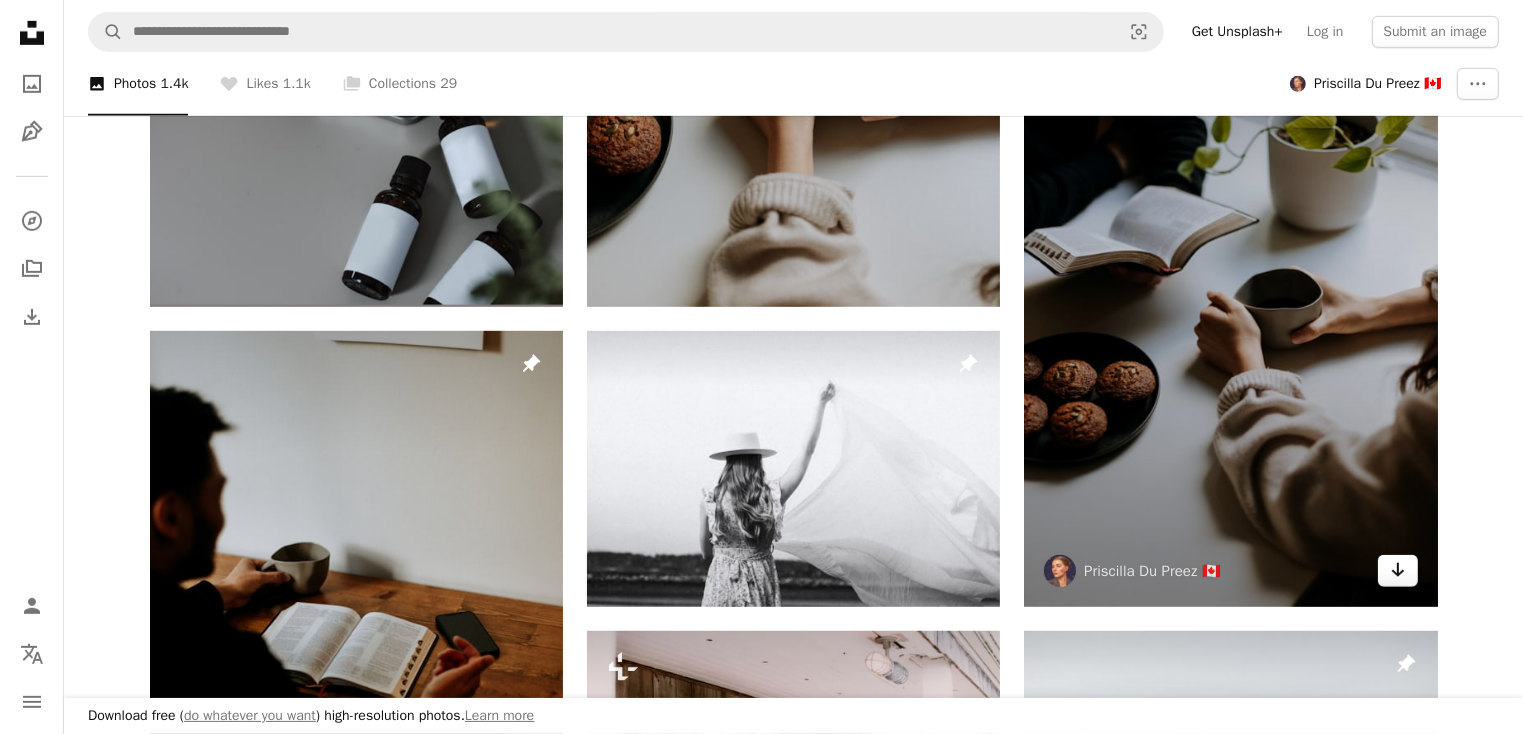 click on "Arrow pointing down" at bounding box center (1398, 571) 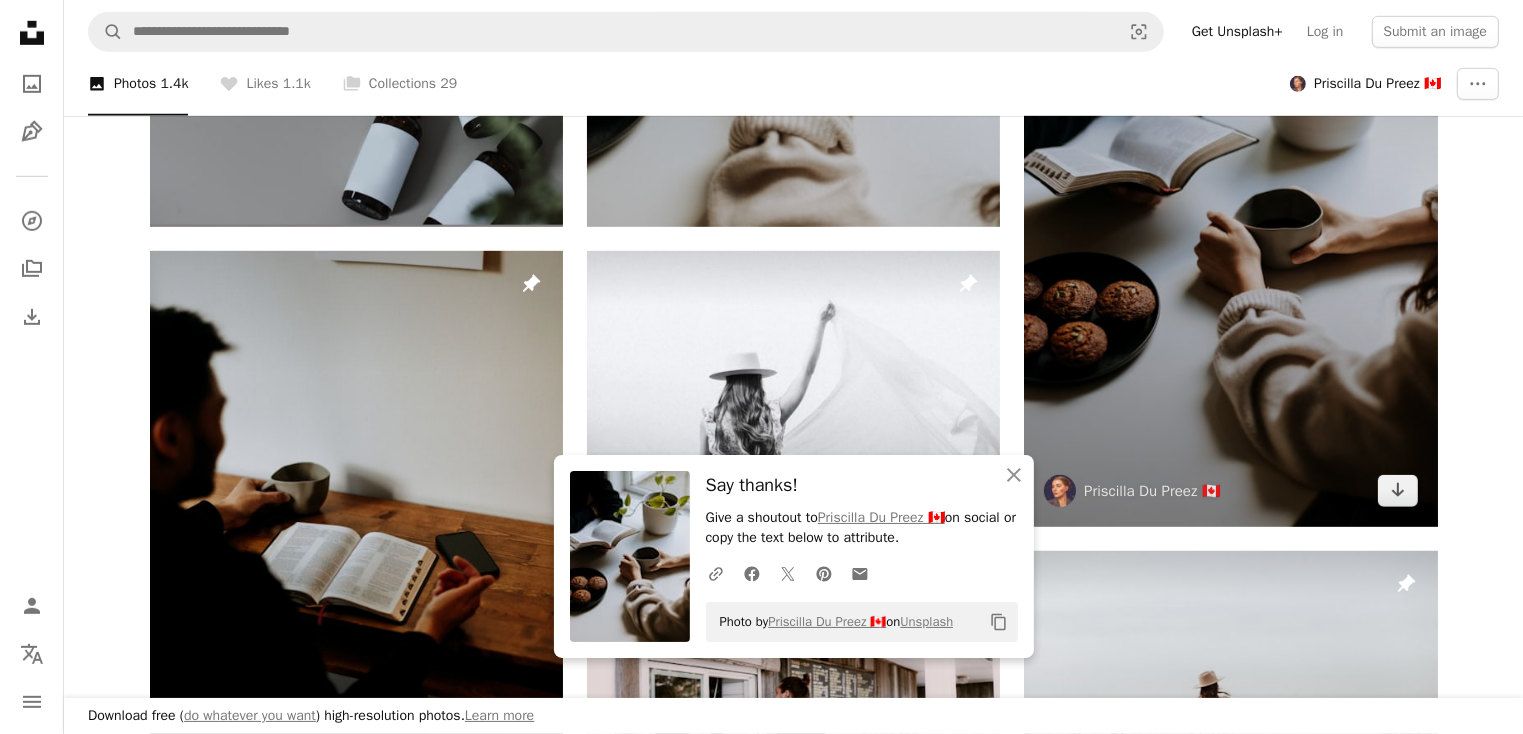 scroll, scrollTop: 1318, scrollLeft: 0, axis: vertical 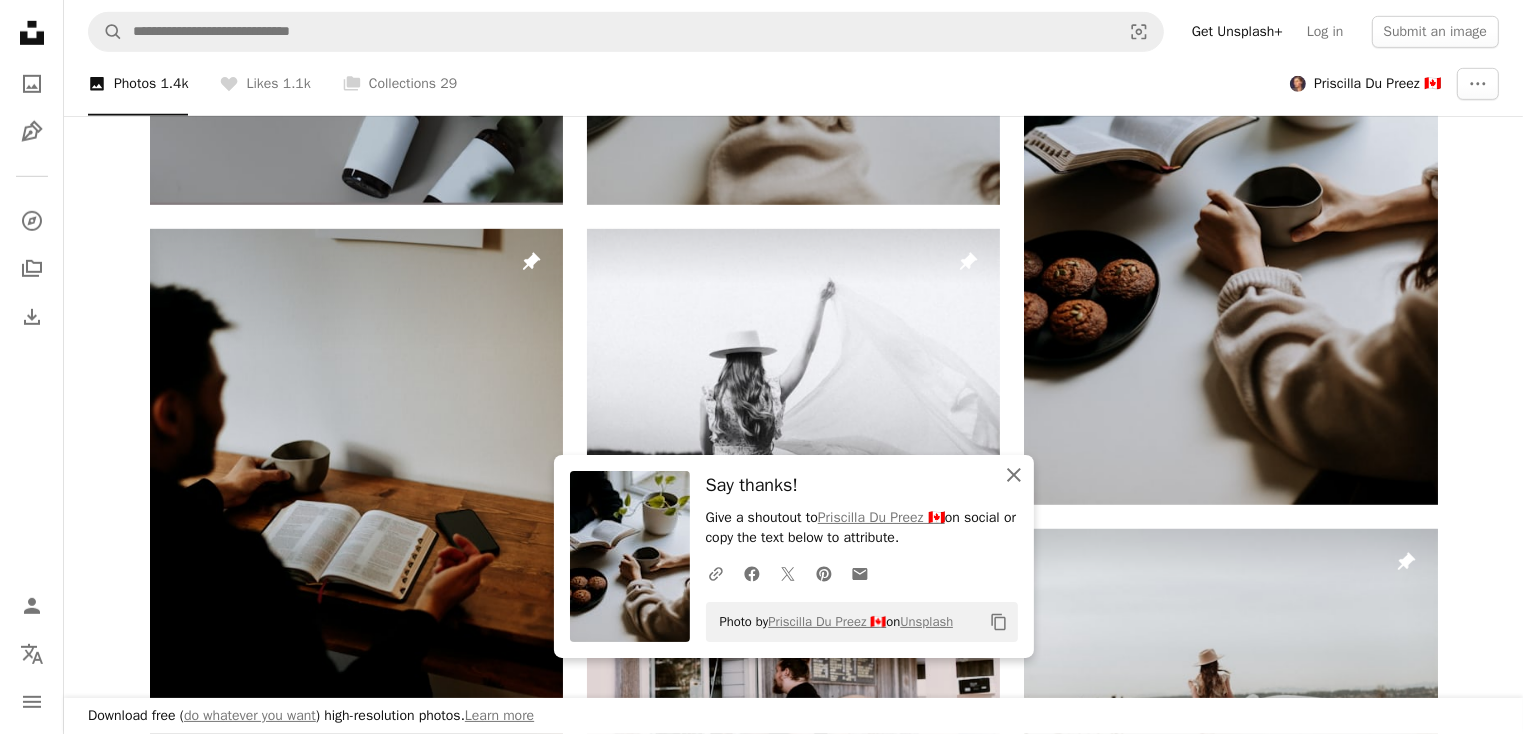 click on "An X shape" 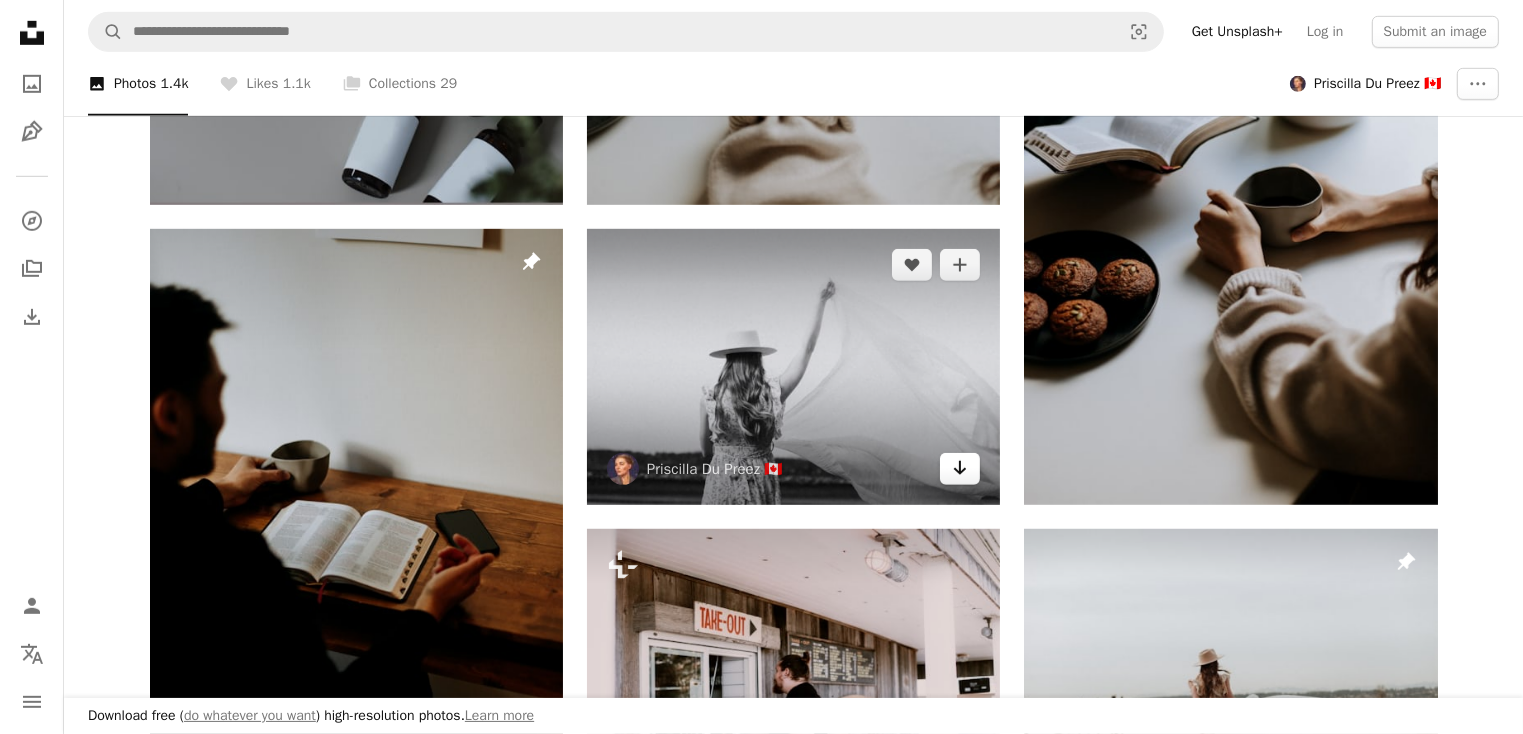 click on "Arrow pointing down" at bounding box center [960, 469] 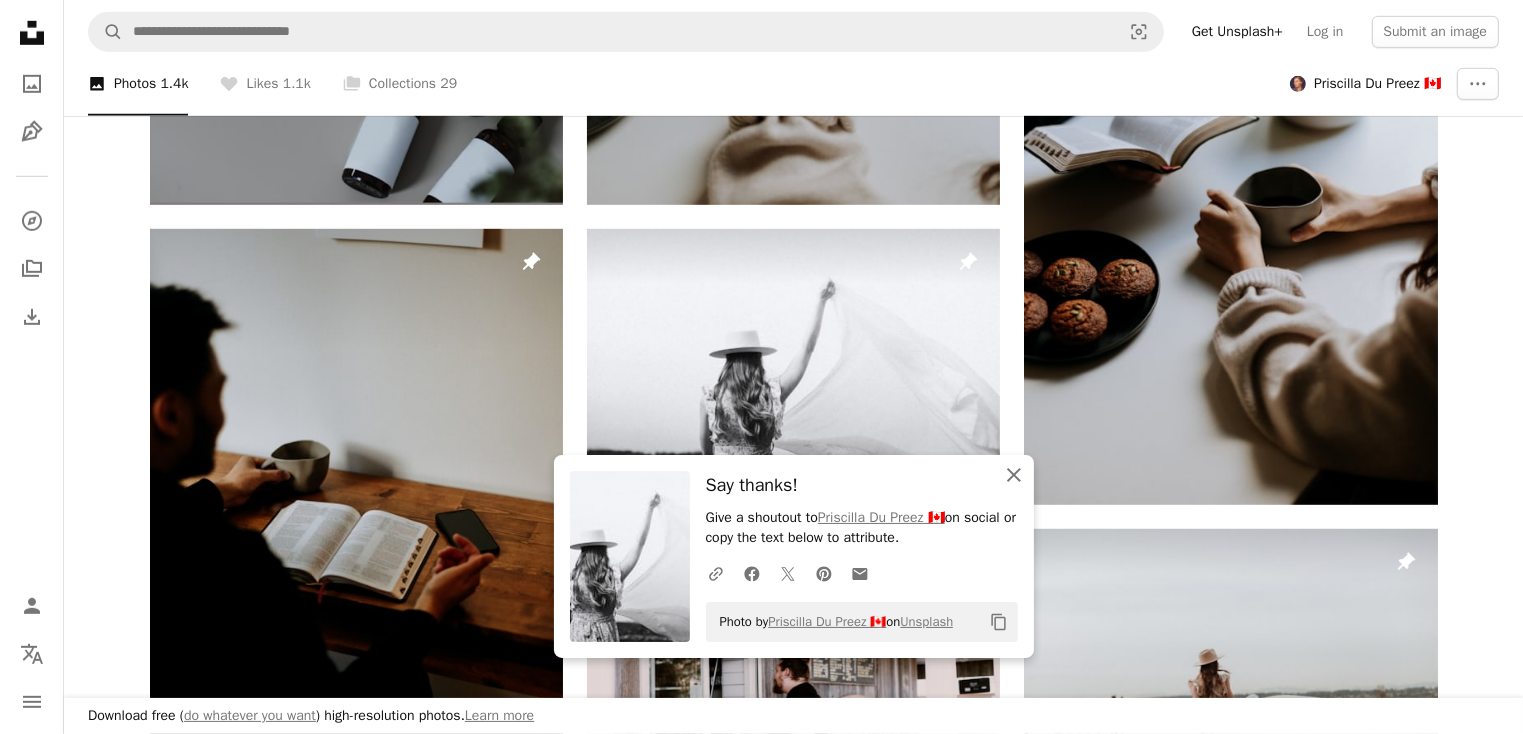 click on "An X shape" 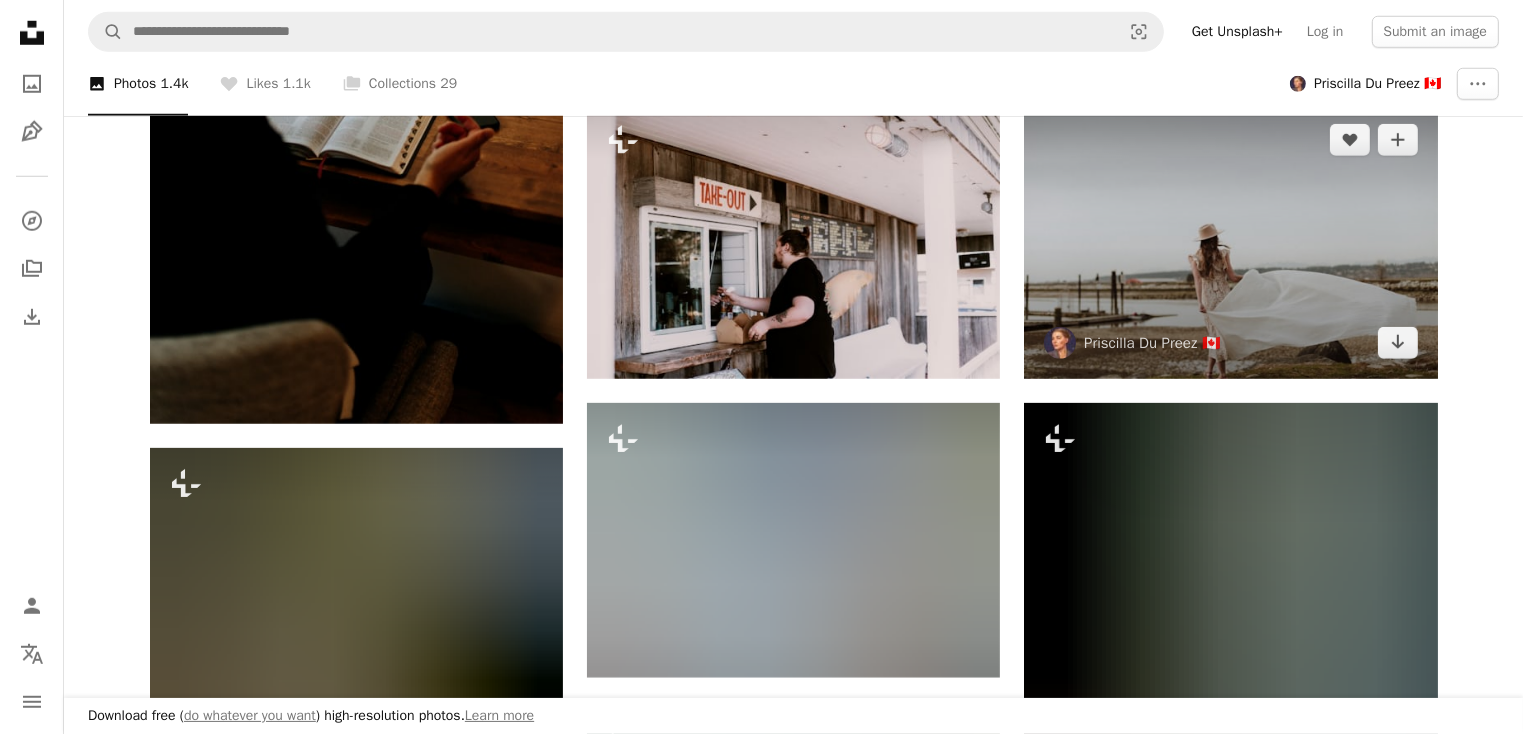 scroll, scrollTop: 1744, scrollLeft: 0, axis: vertical 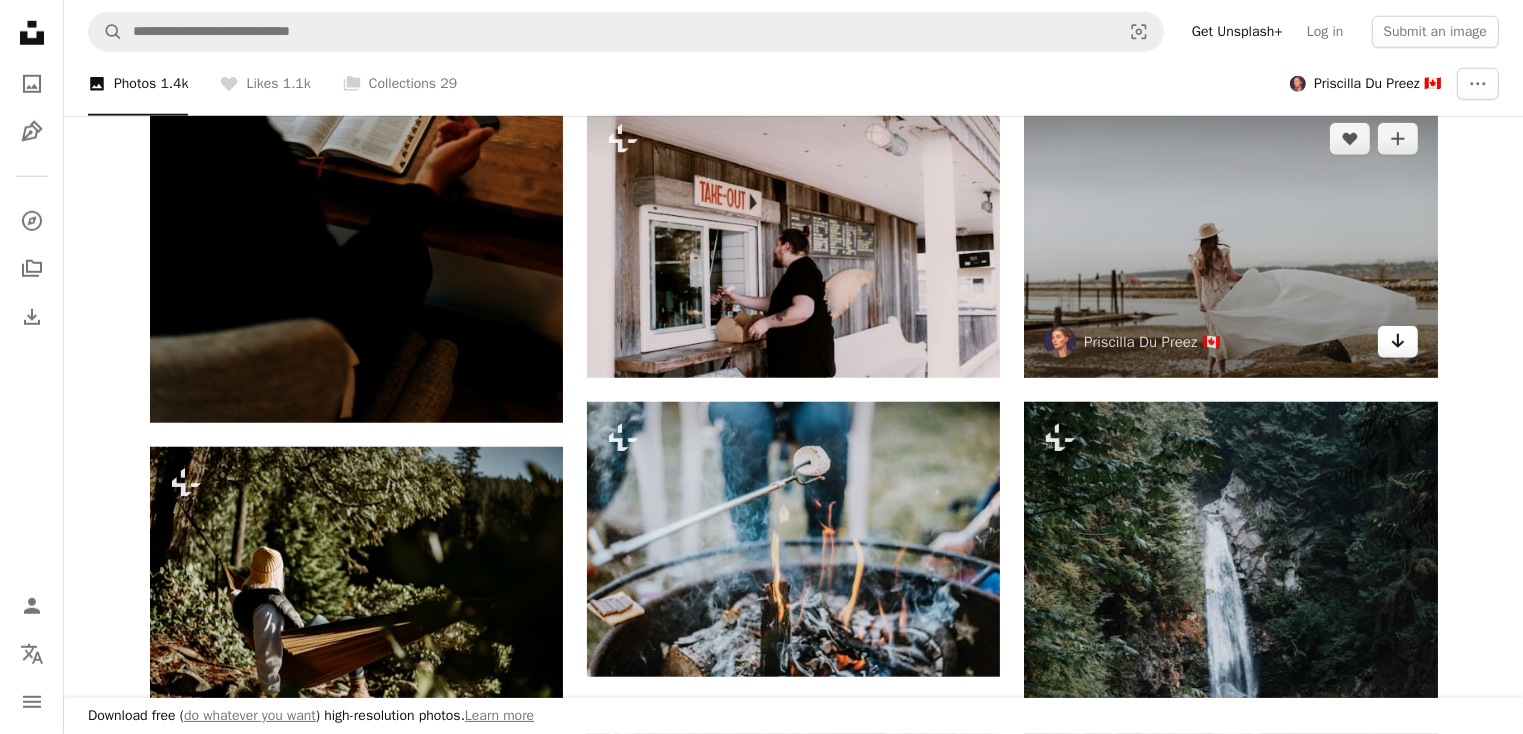 click on "Arrow pointing down" at bounding box center (1398, 342) 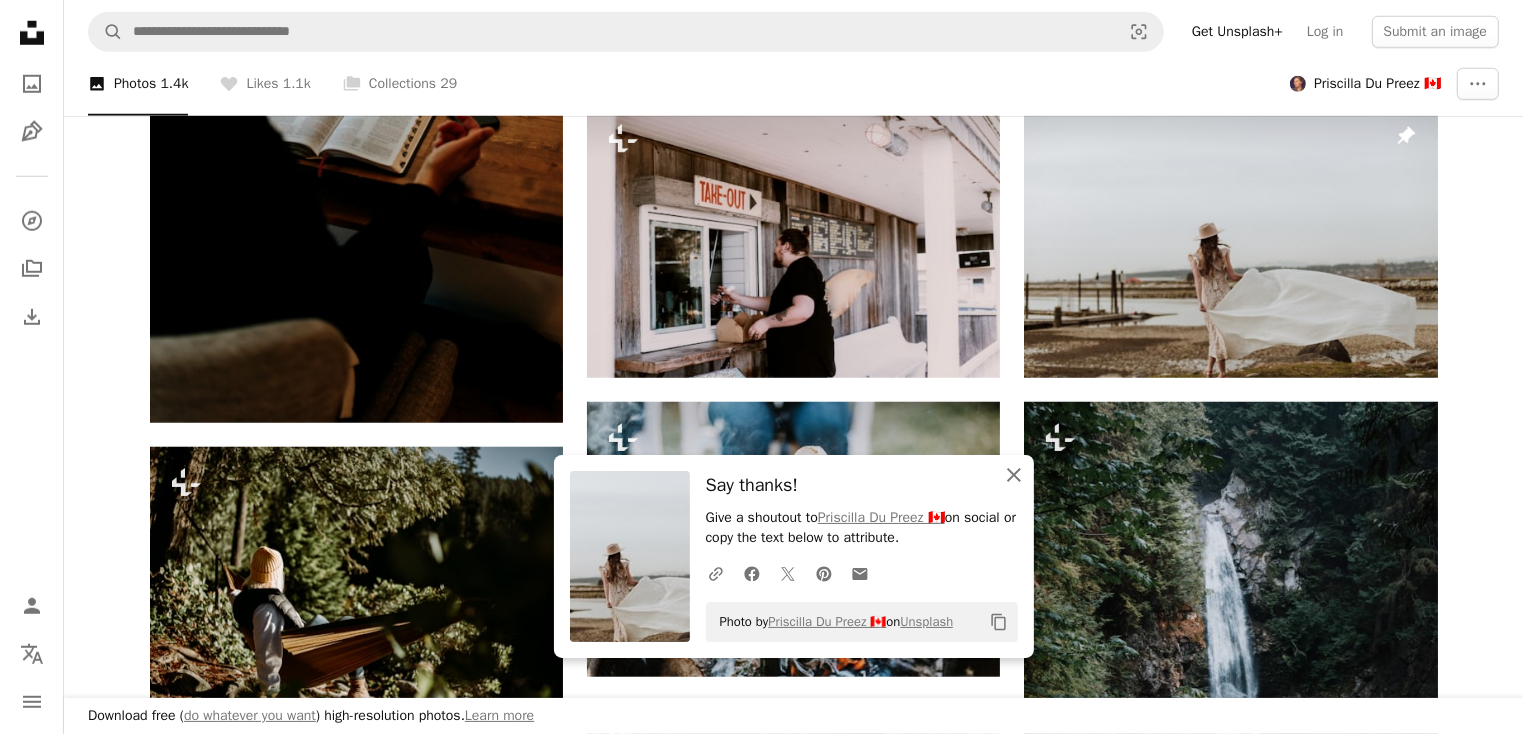 click on "An X shape" 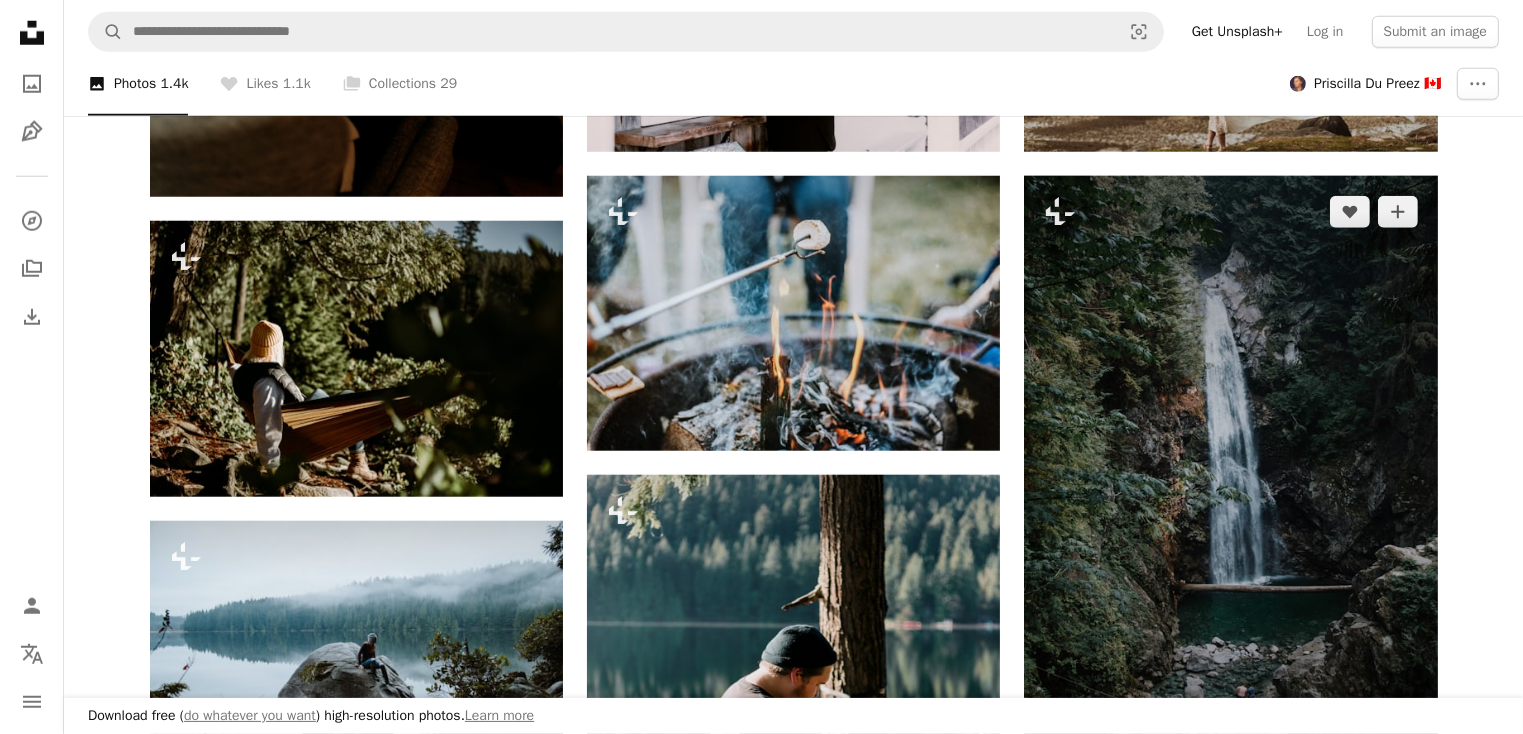 scroll, scrollTop: 1972, scrollLeft: 0, axis: vertical 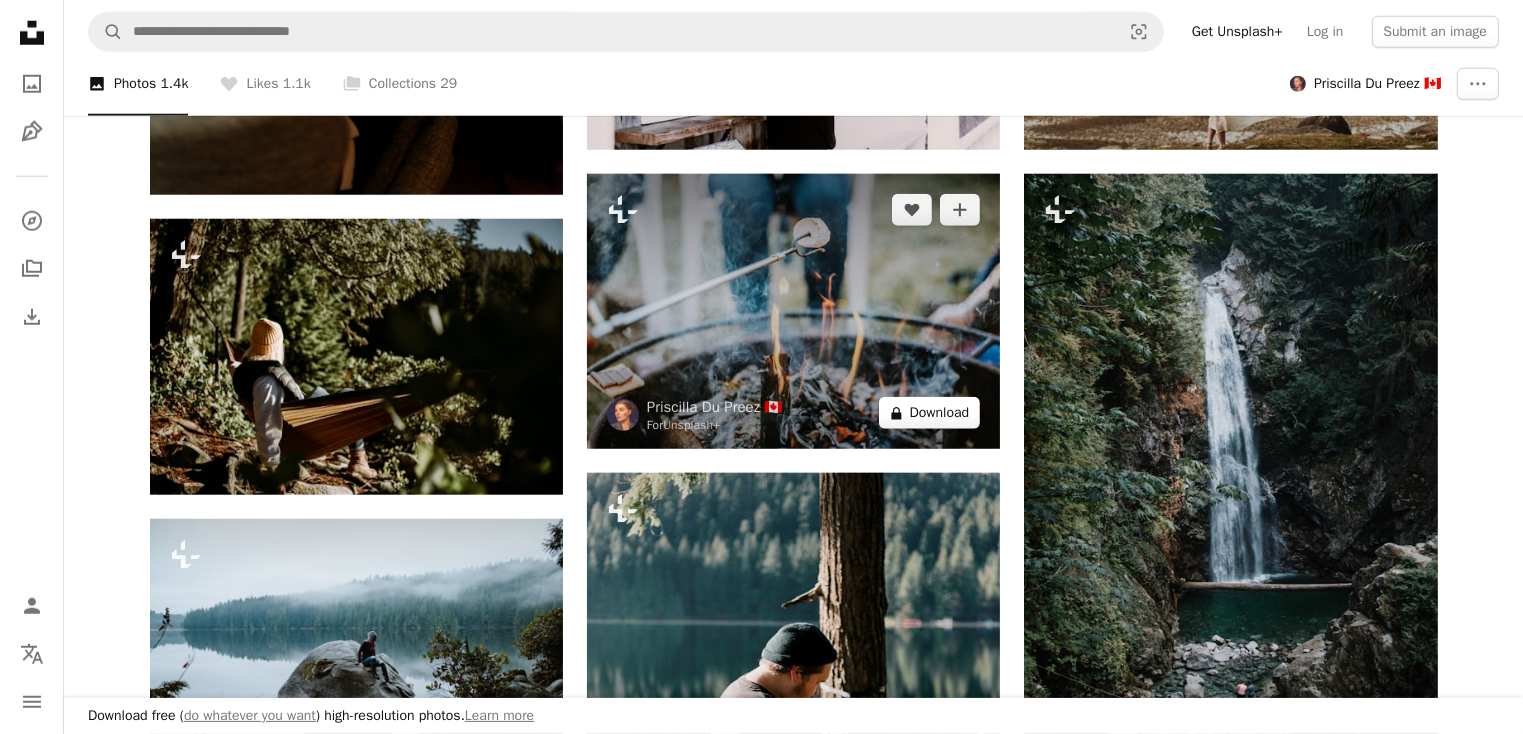 click on "A lock   Download" at bounding box center (930, 413) 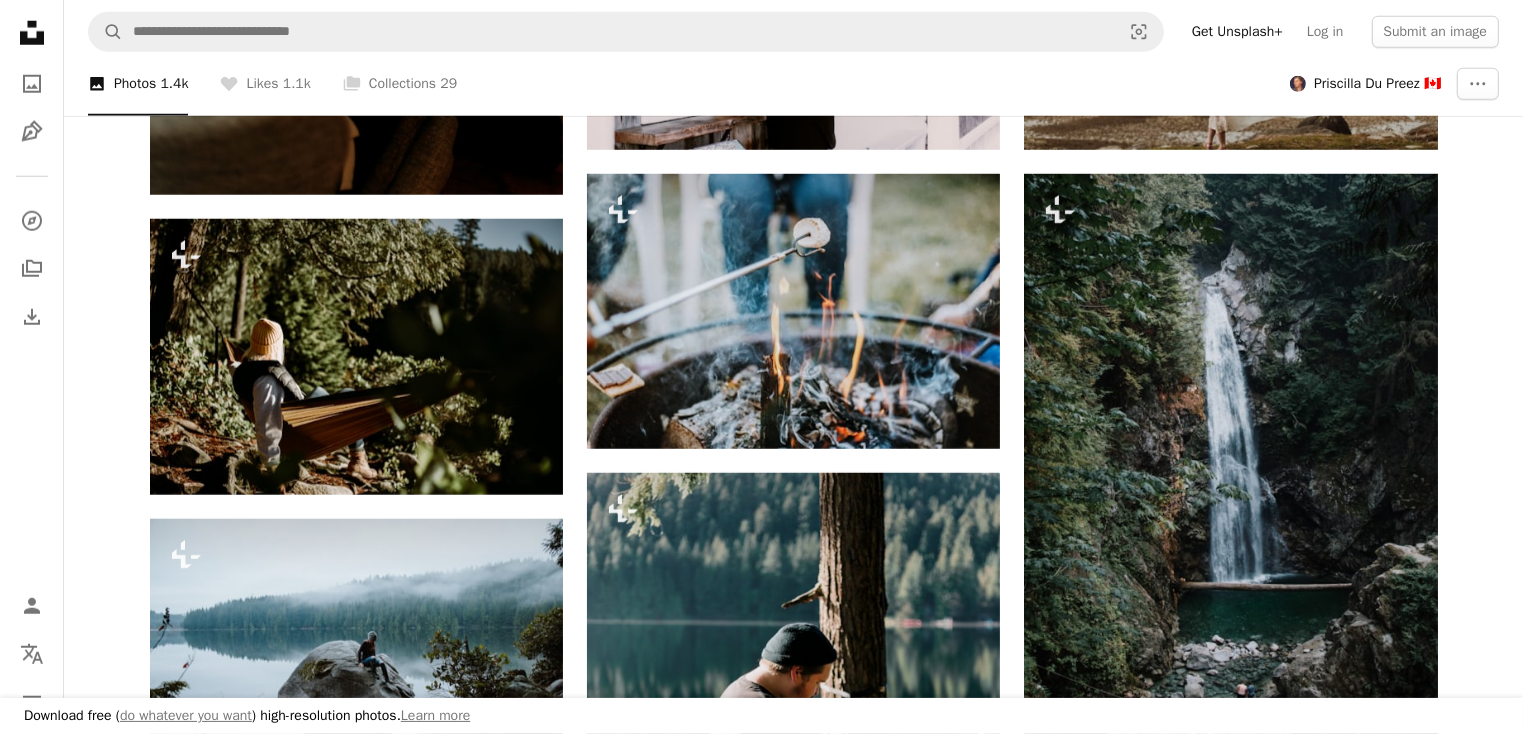 drag, startPoint x: 24, startPoint y: 16, endPoint x: 61, endPoint y: 27, distance: 38.600517 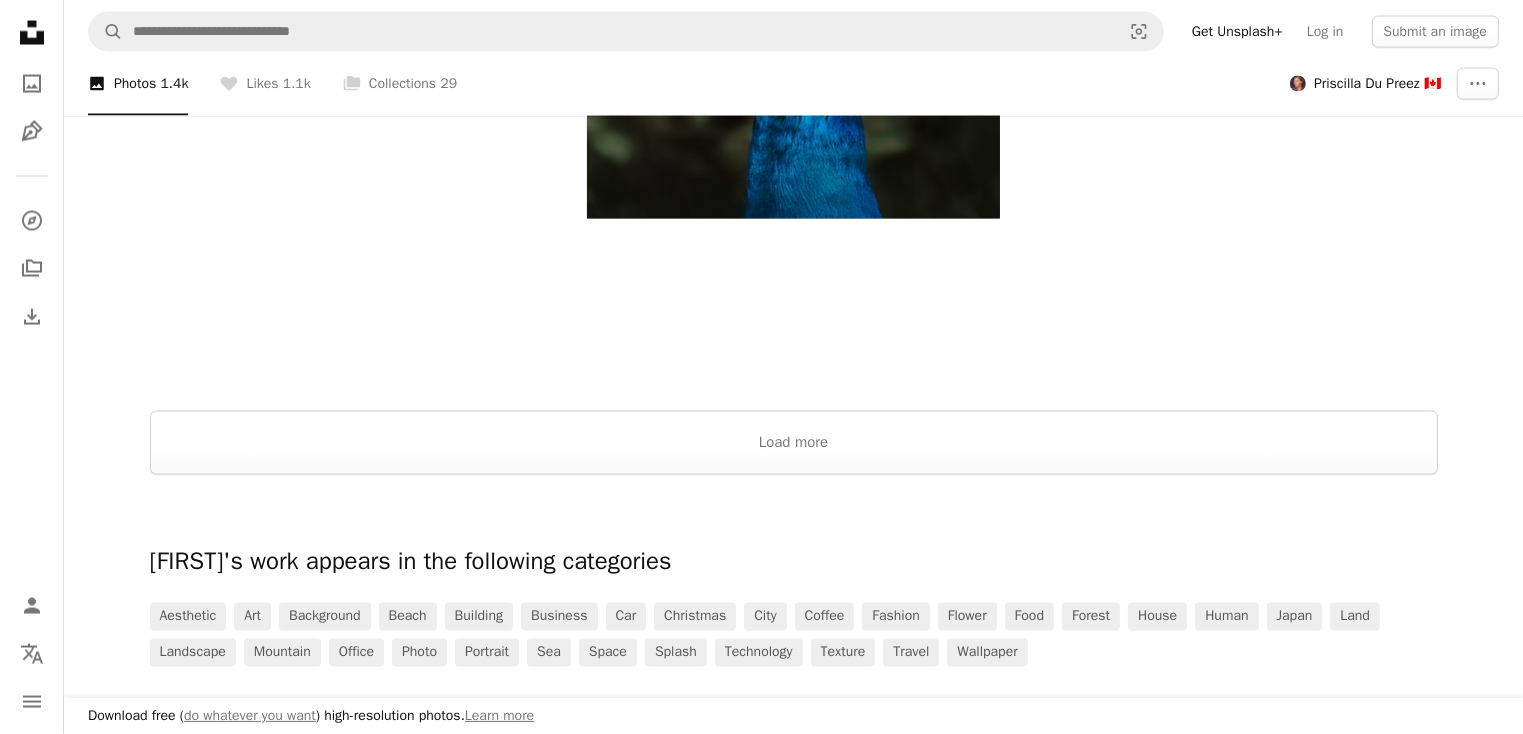 scroll, scrollTop: 3548, scrollLeft: 0, axis: vertical 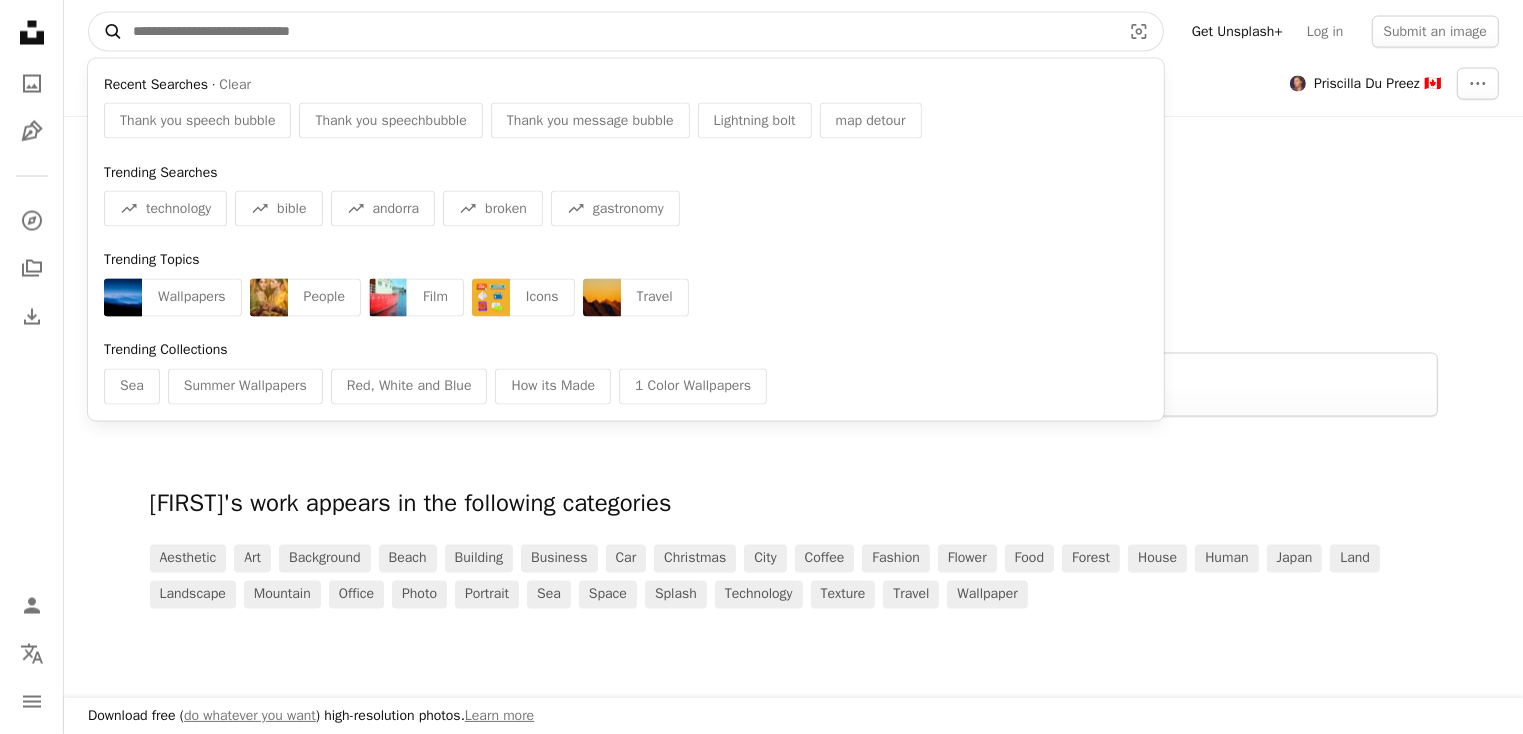 drag, startPoint x: 373, startPoint y: 39, endPoint x: 113, endPoint y: 22, distance: 260.55518 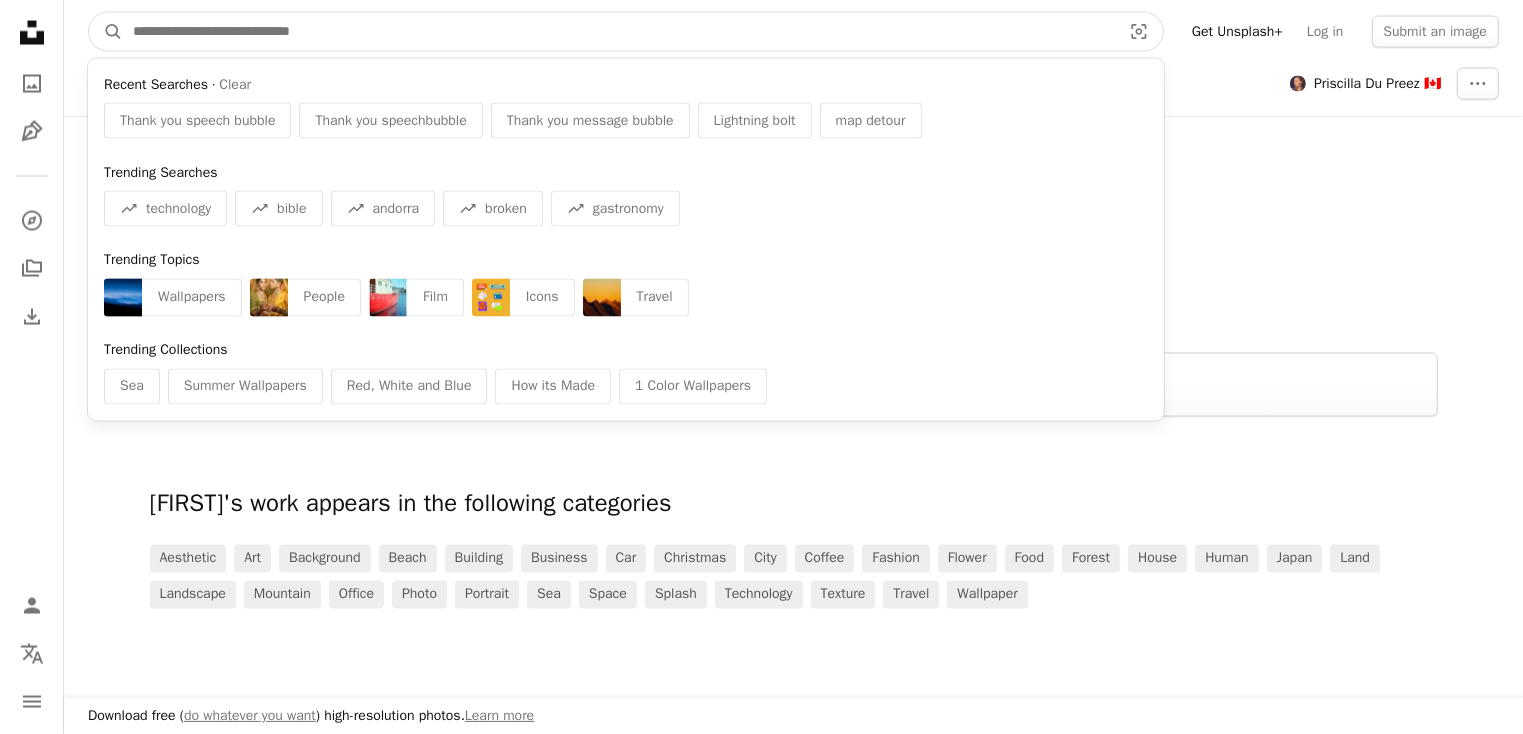 drag, startPoint x: 136, startPoint y: 27, endPoint x: 328, endPoint y: 28, distance: 192.00261 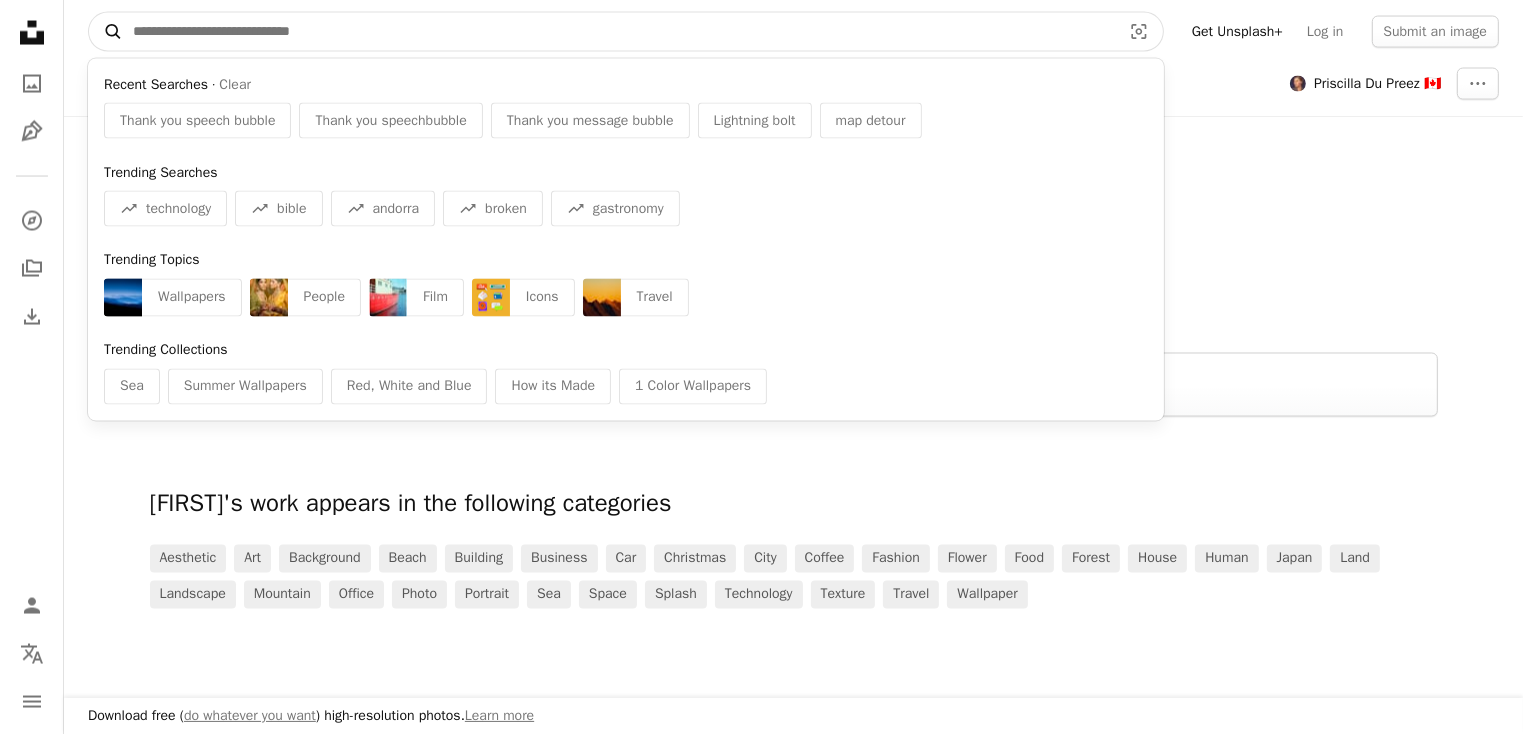drag, startPoint x: 328, startPoint y: 28, endPoint x: 107, endPoint y: 26, distance: 221.00905 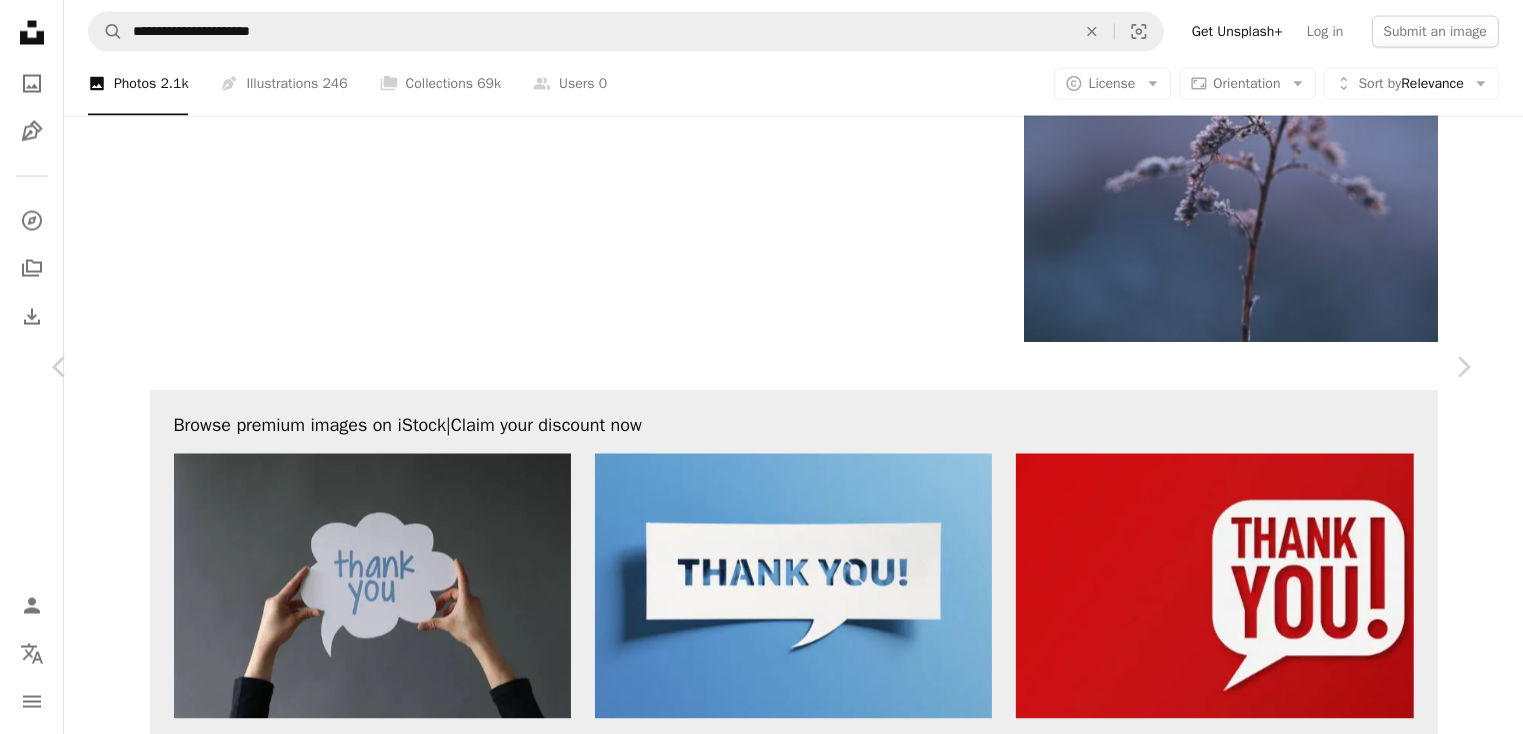 scroll, scrollTop: 599, scrollLeft: 0, axis: vertical 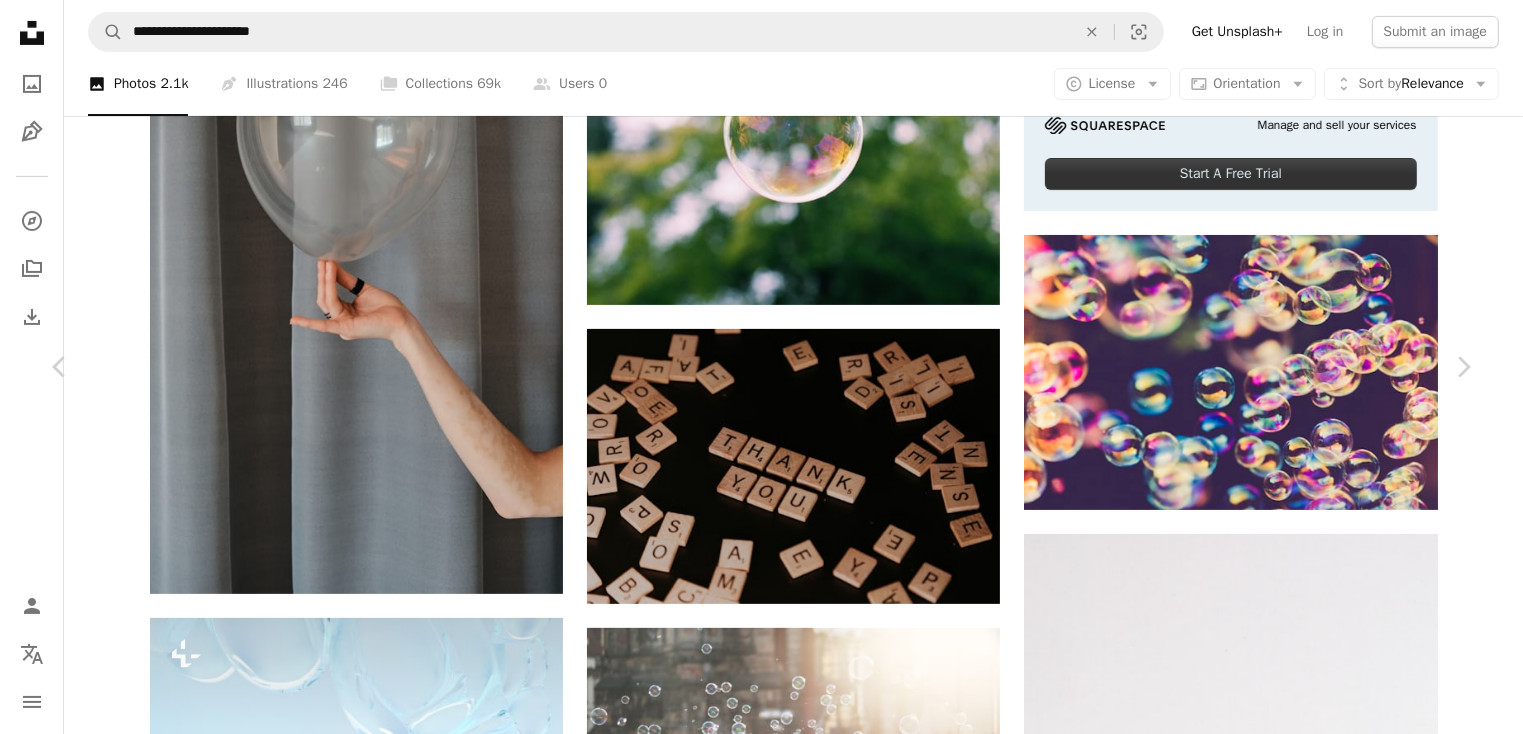 click on "An X shape" at bounding box center (20, 20) 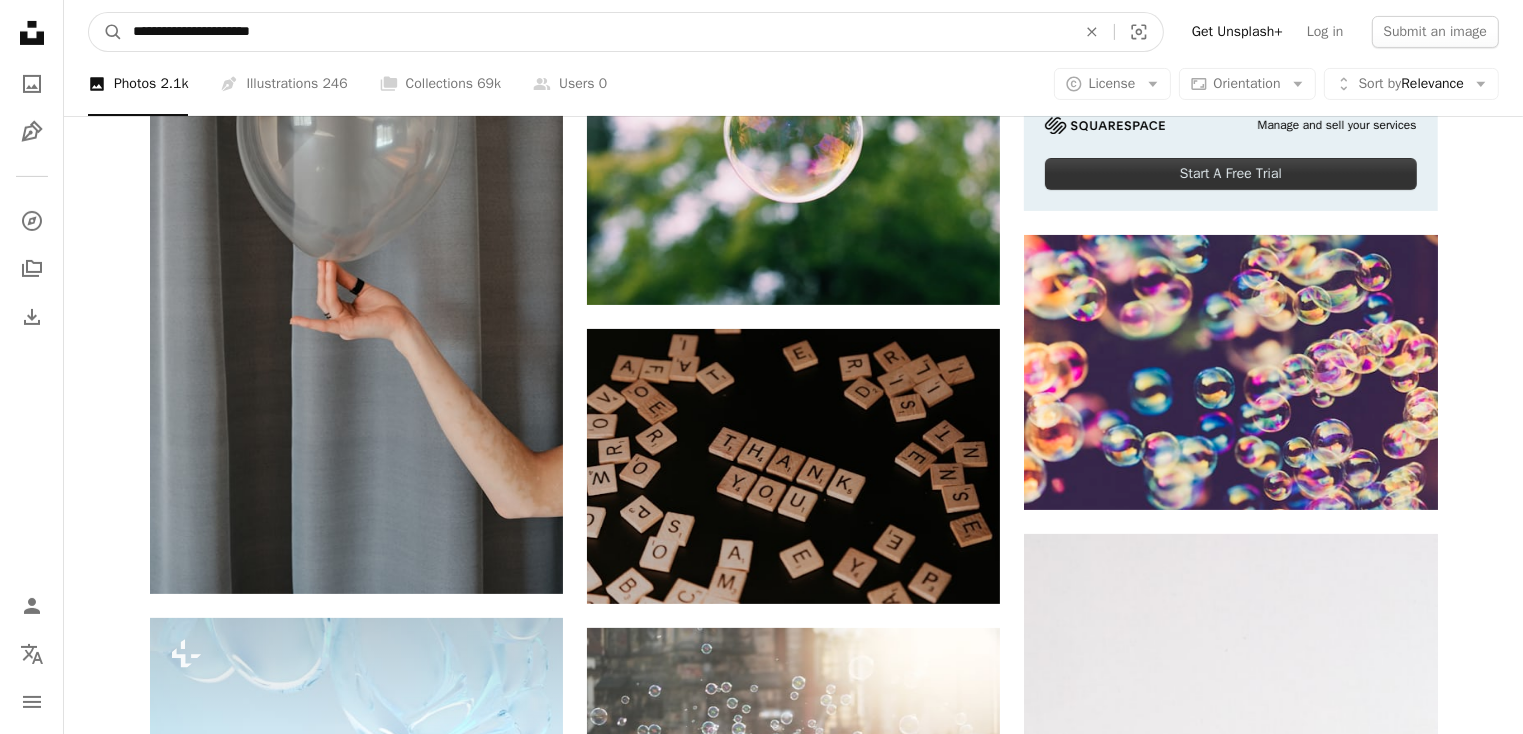 click on "**********" at bounding box center (596, 32) 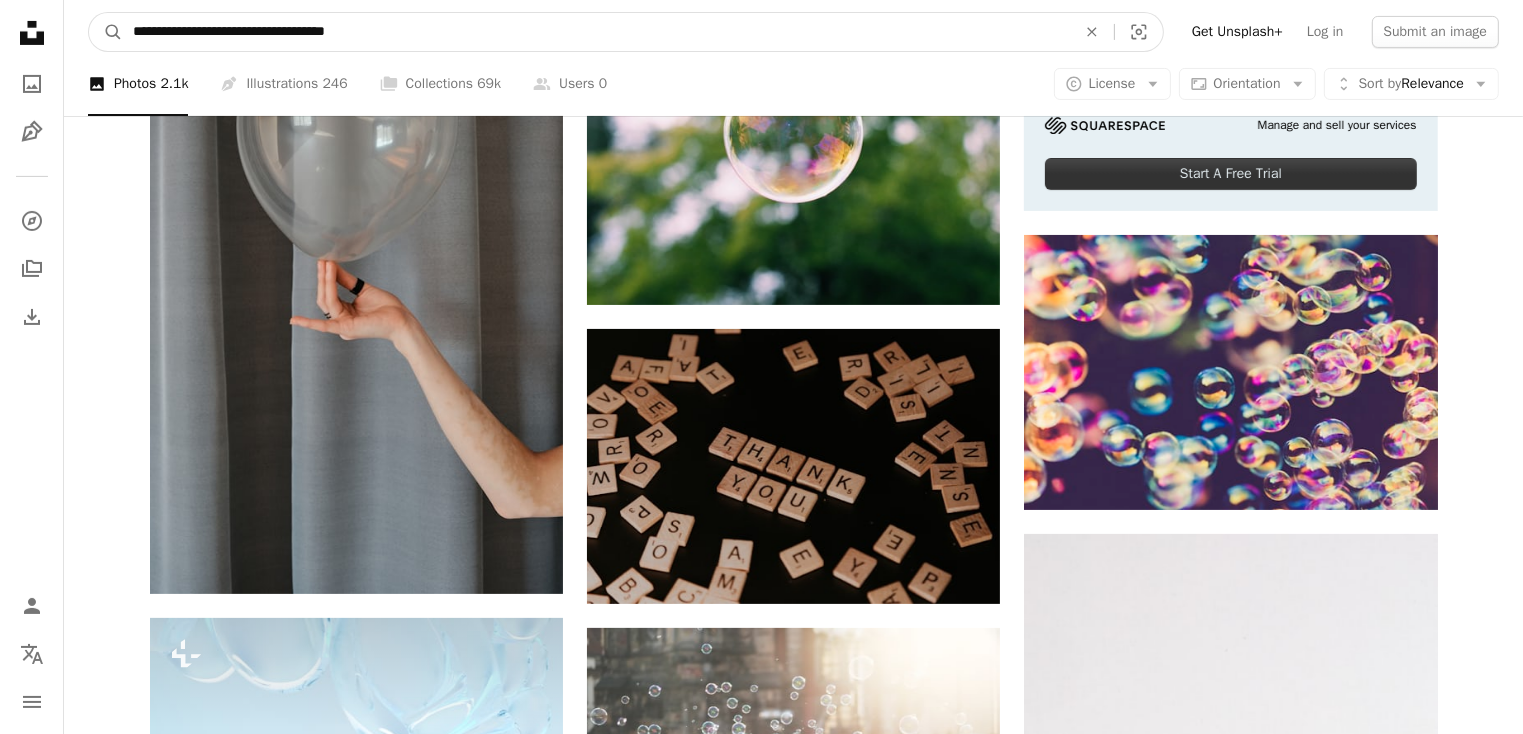 type on "**********" 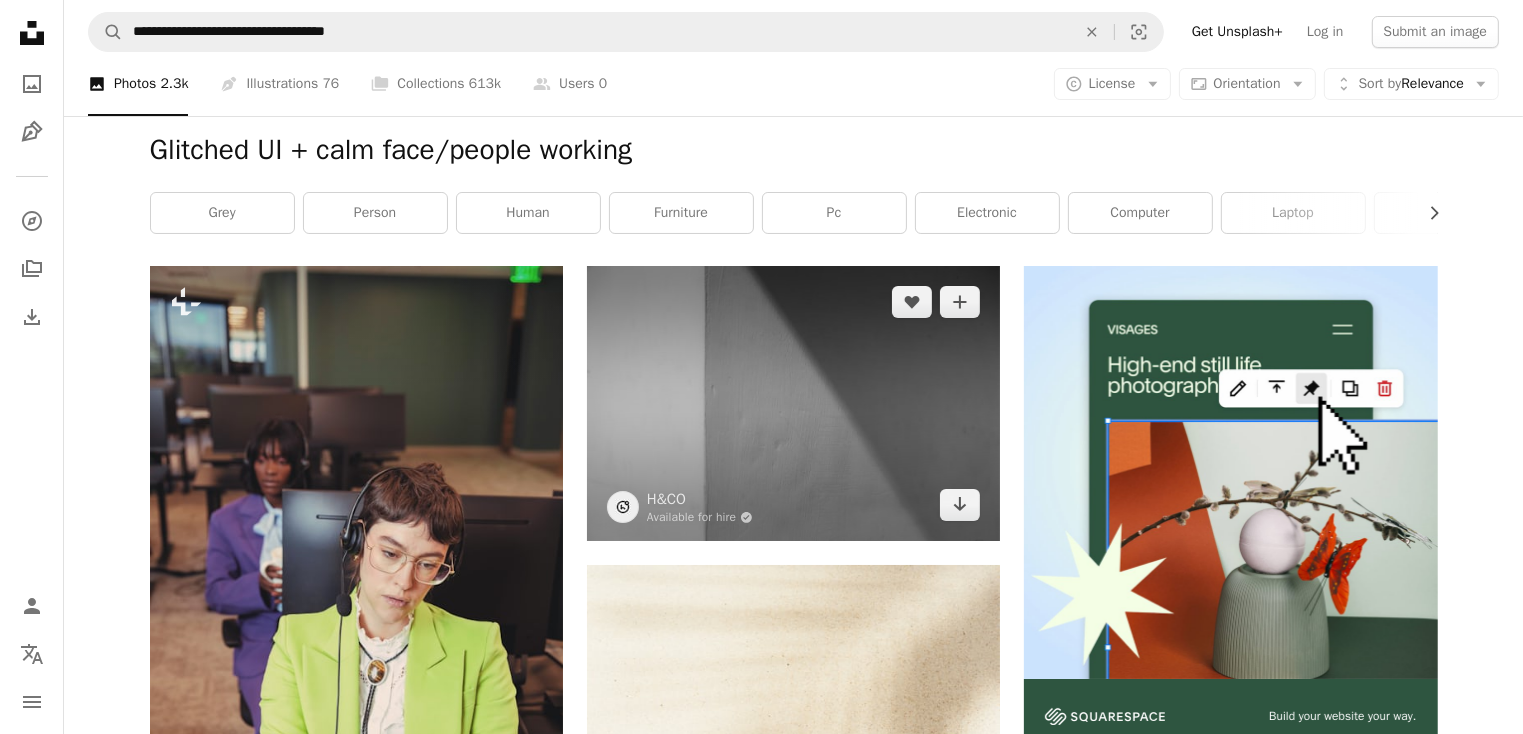 scroll, scrollTop: 0, scrollLeft: 0, axis: both 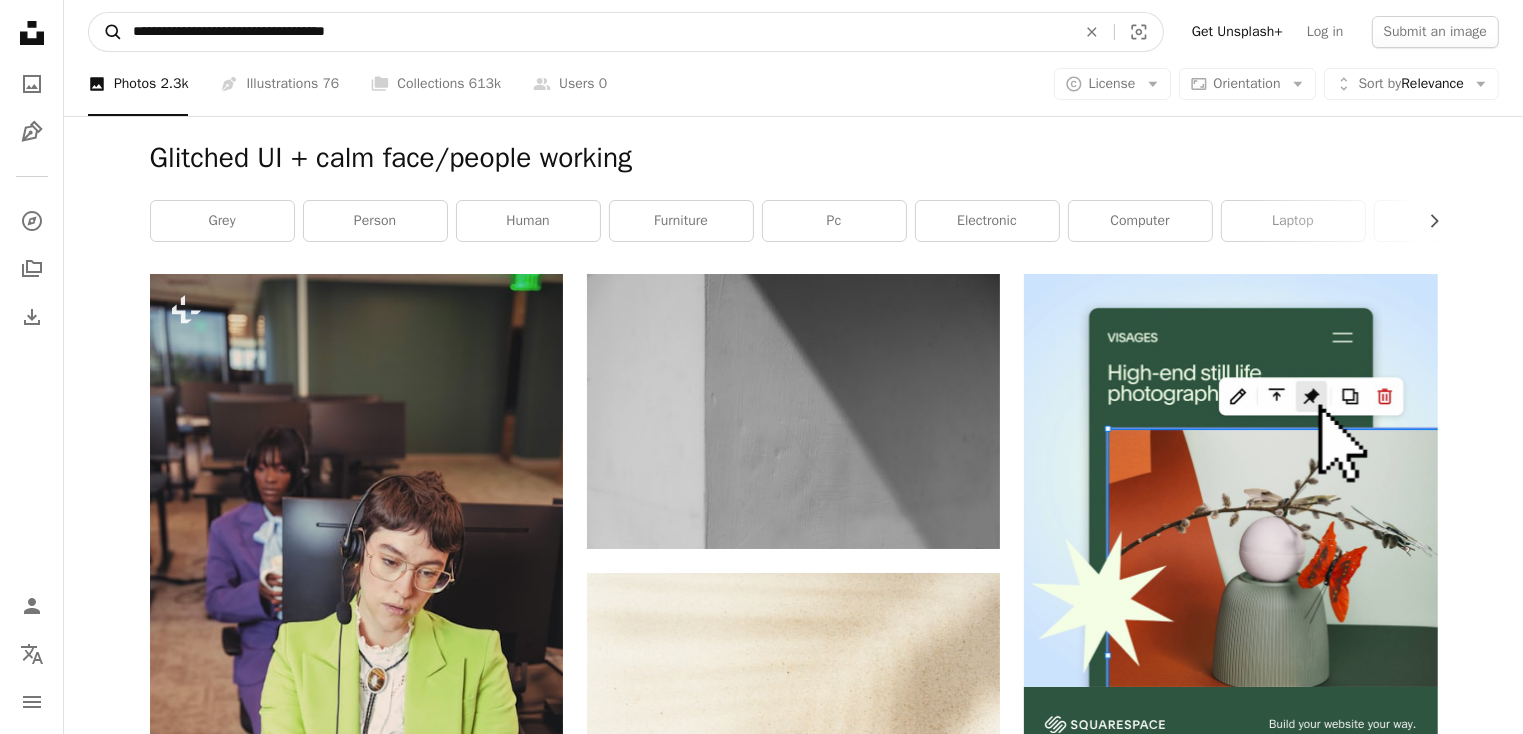 drag, startPoint x: 219, startPoint y: 33, endPoint x: 98, endPoint y: 33, distance: 121 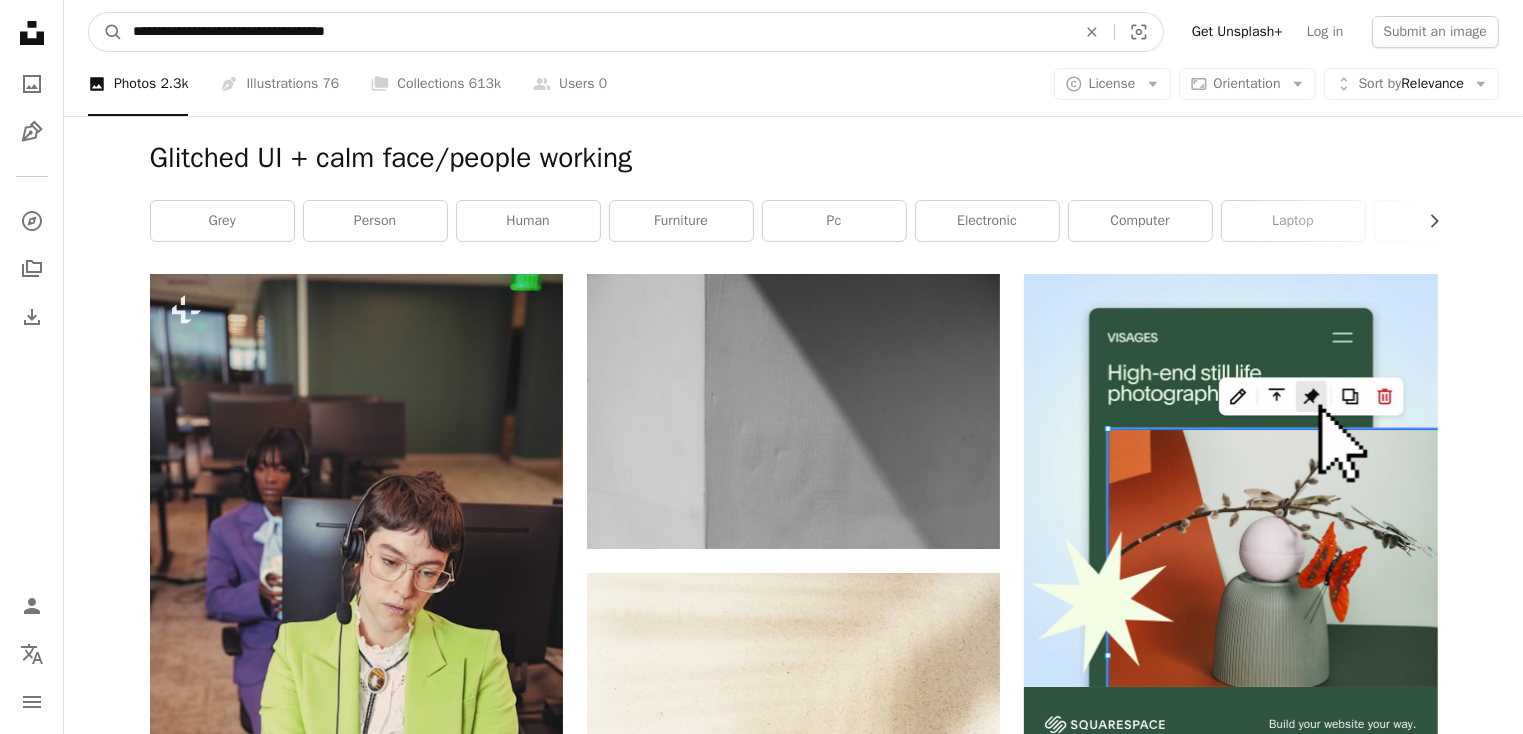 drag, startPoint x: 282, startPoint y: 31, endPoint x: 255, endPoint y: 34, distance: 27.166155 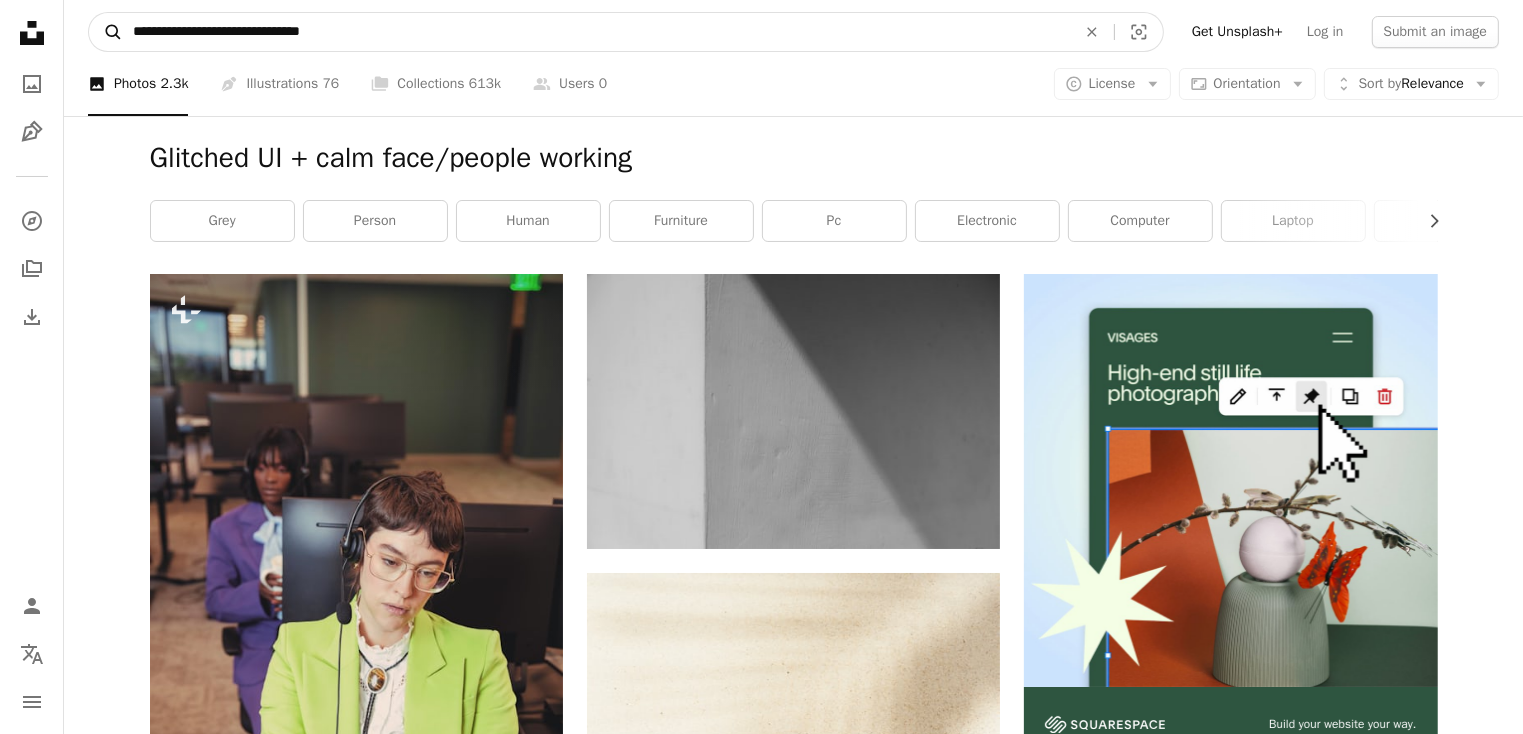 drag, startPoint x: 219, startPoint y: 31, endPoint x: 104, endPoint y: 35, distance: 115.06954 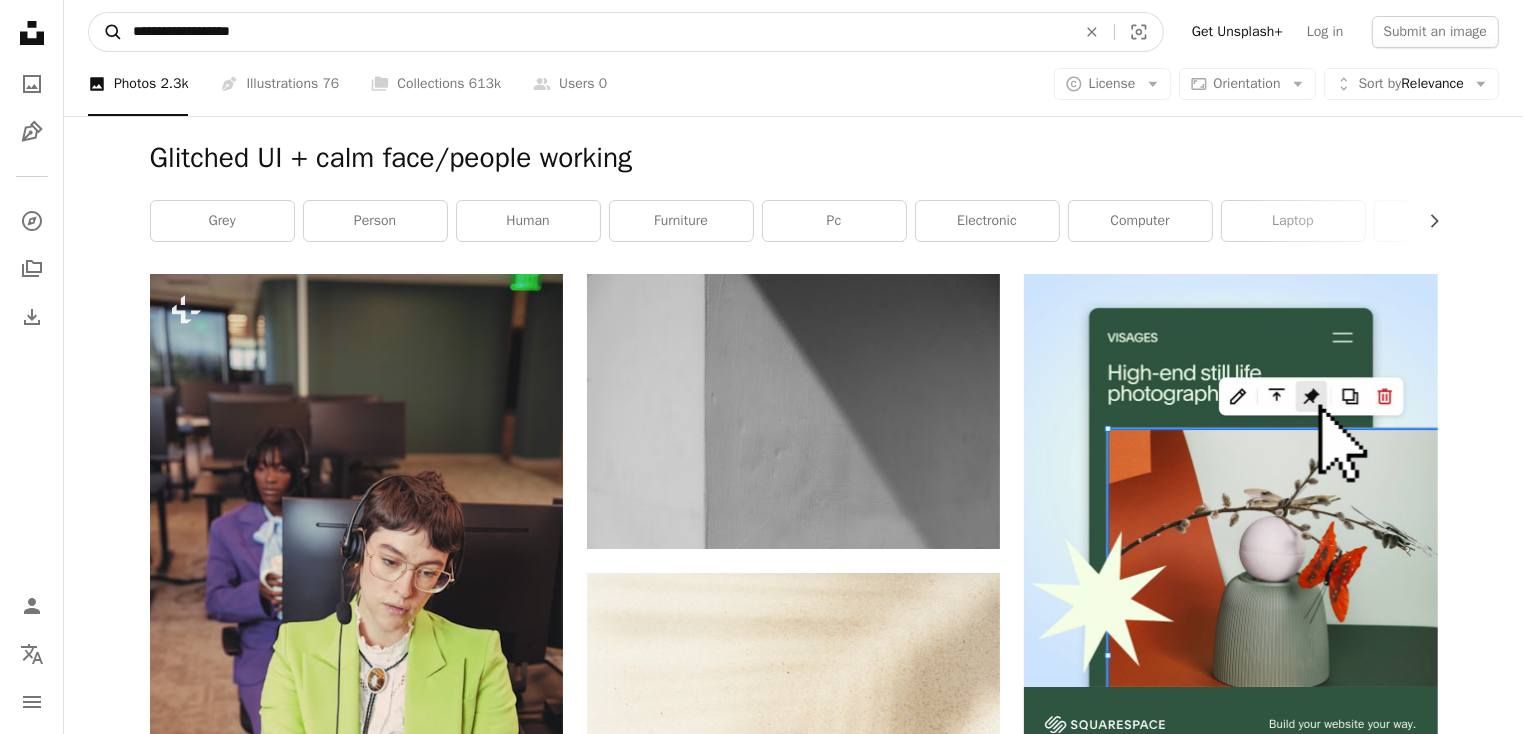 click on "A magnifying glass" at bounding box center (106, 32) 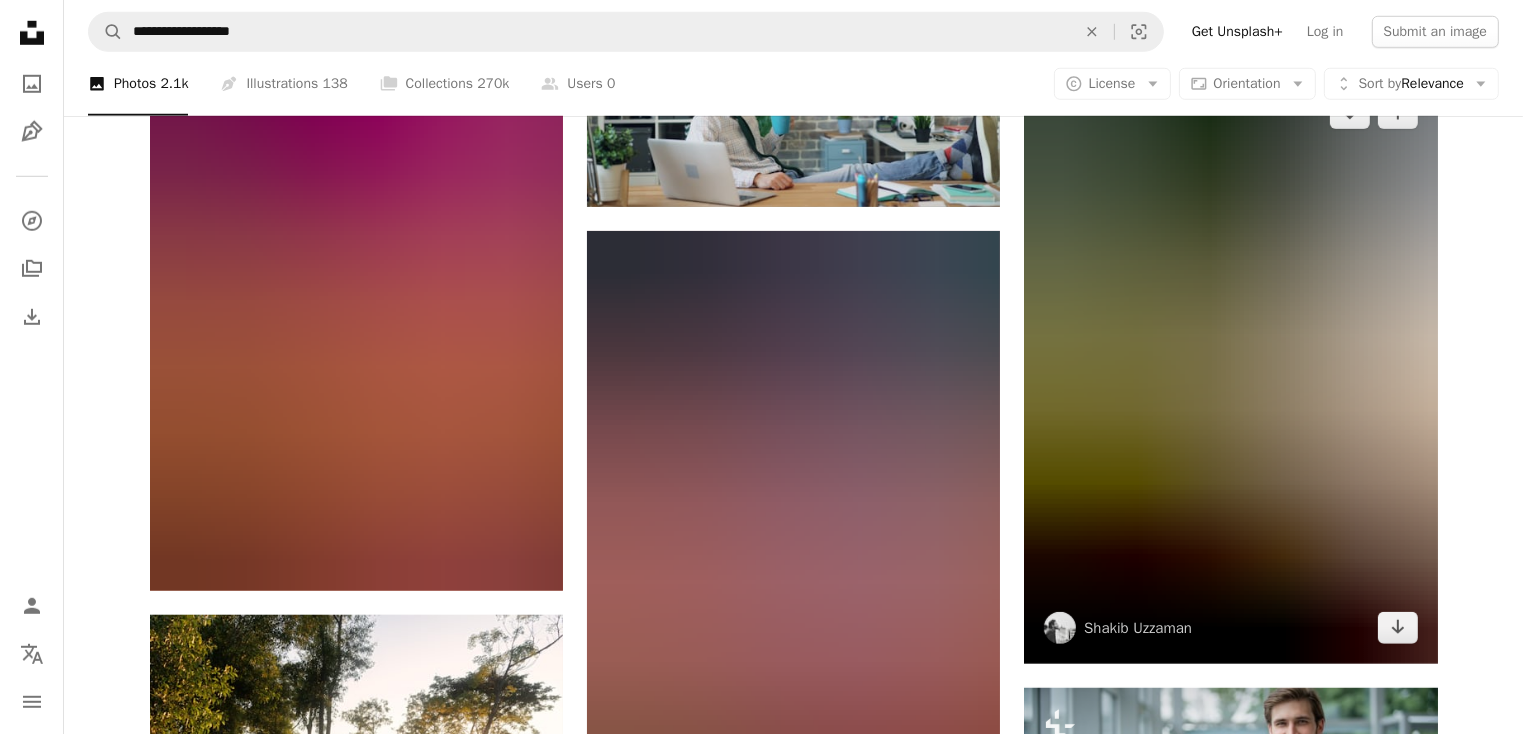 scroll, scrollTop: 1596, scrollLeft: 0, axis: vertical 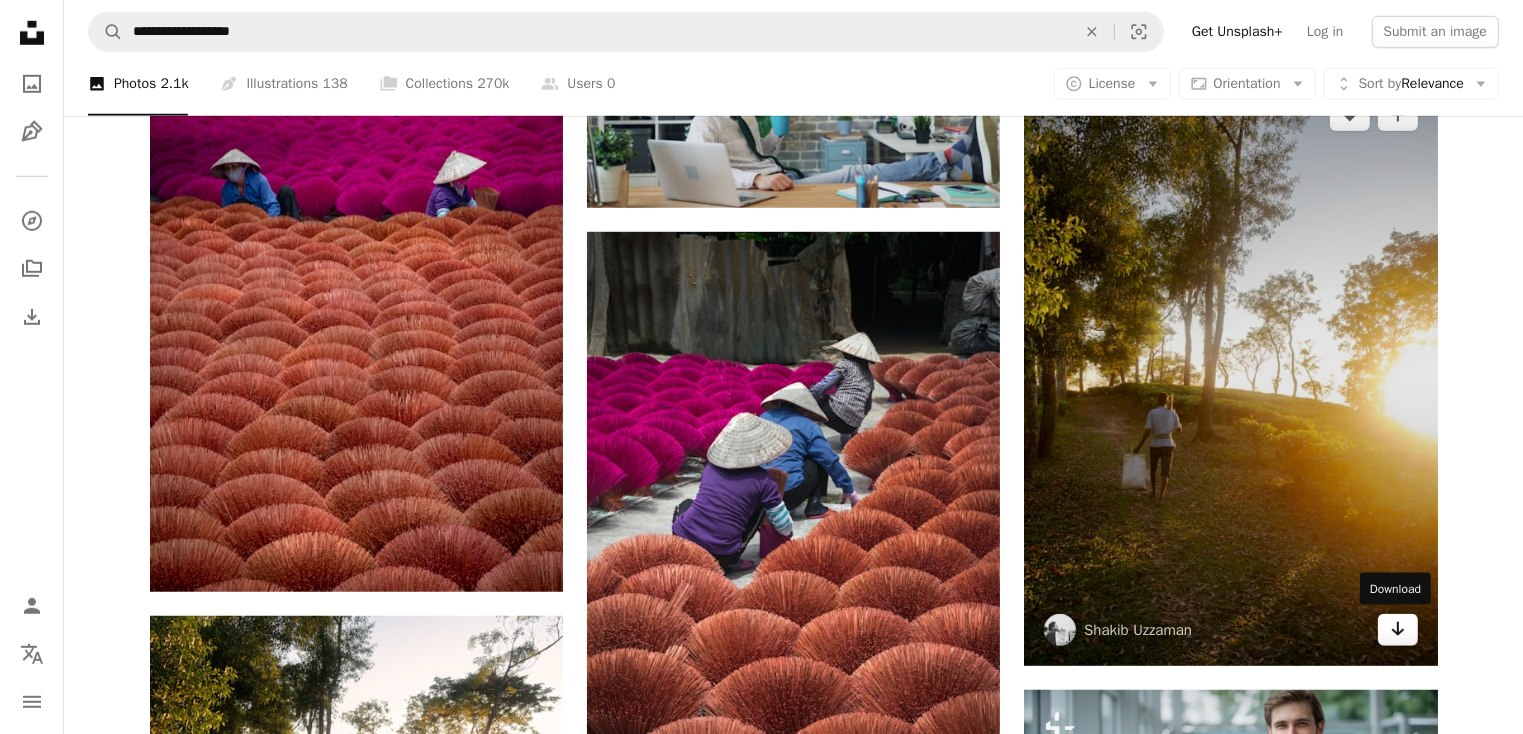 click on "Arrow pointing down" 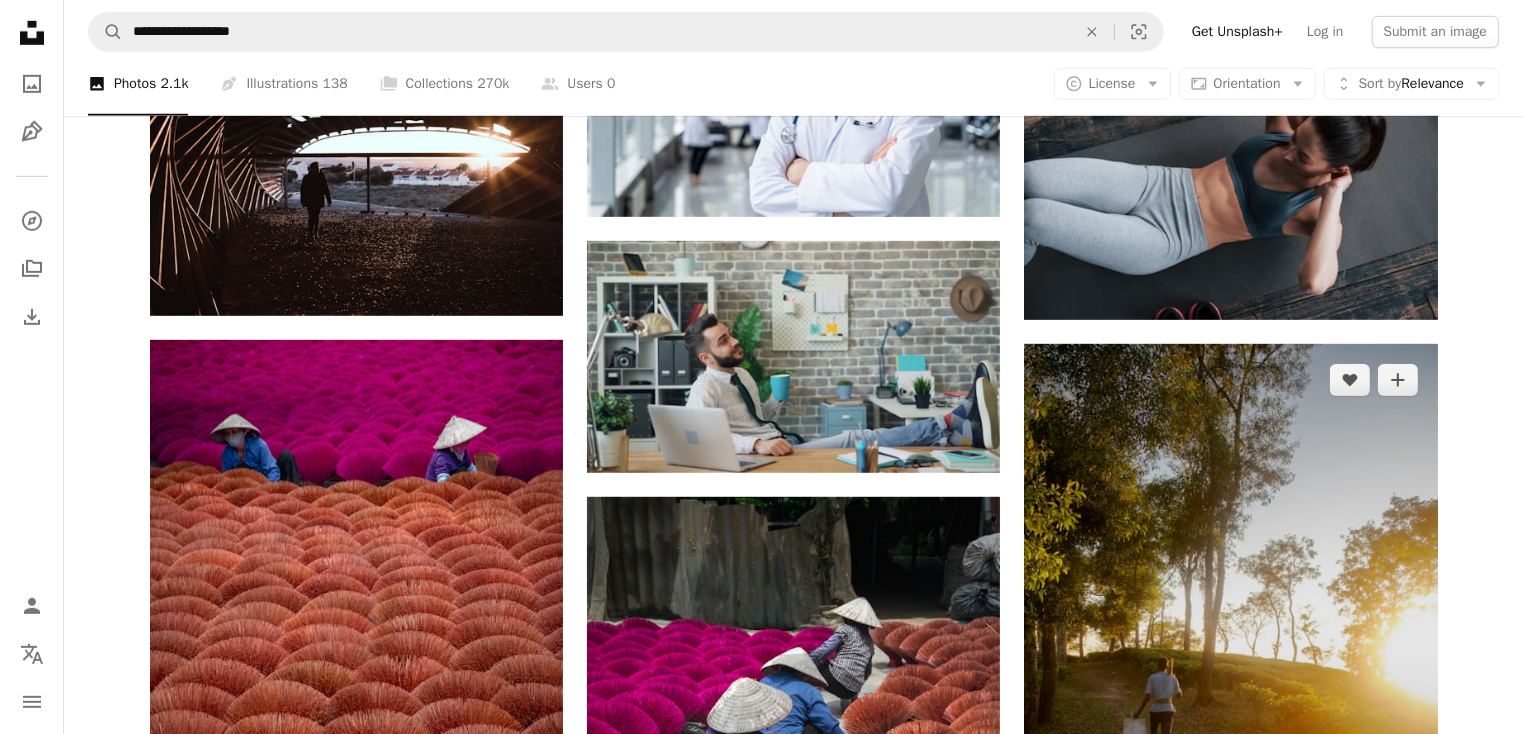 scroll, scrollTop: 1150, scrollLeft: 0, axis: vertical 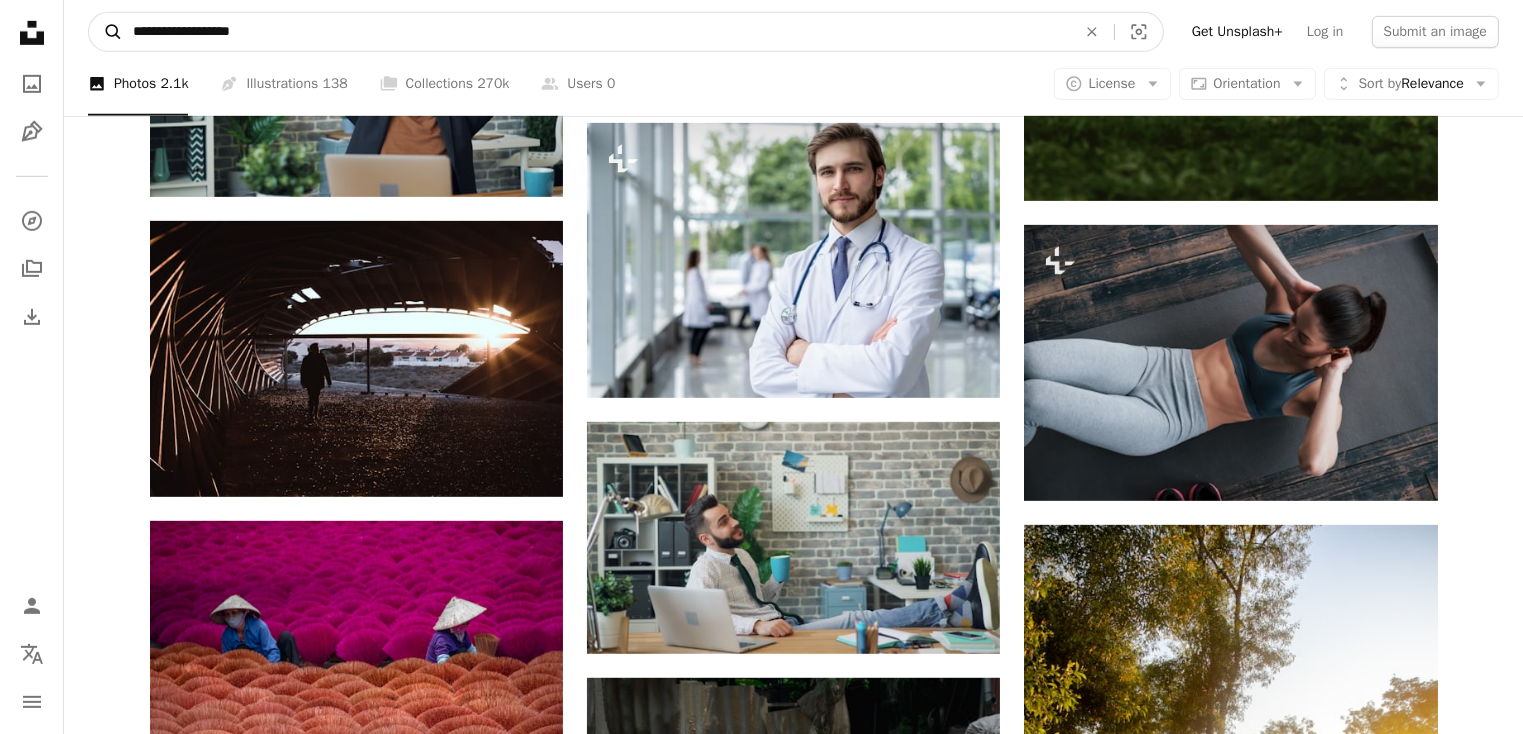drag, startPoint x: 248, startPoint y: 35, endPoint x: 88, endPoint y: 34, distance: 160.00313 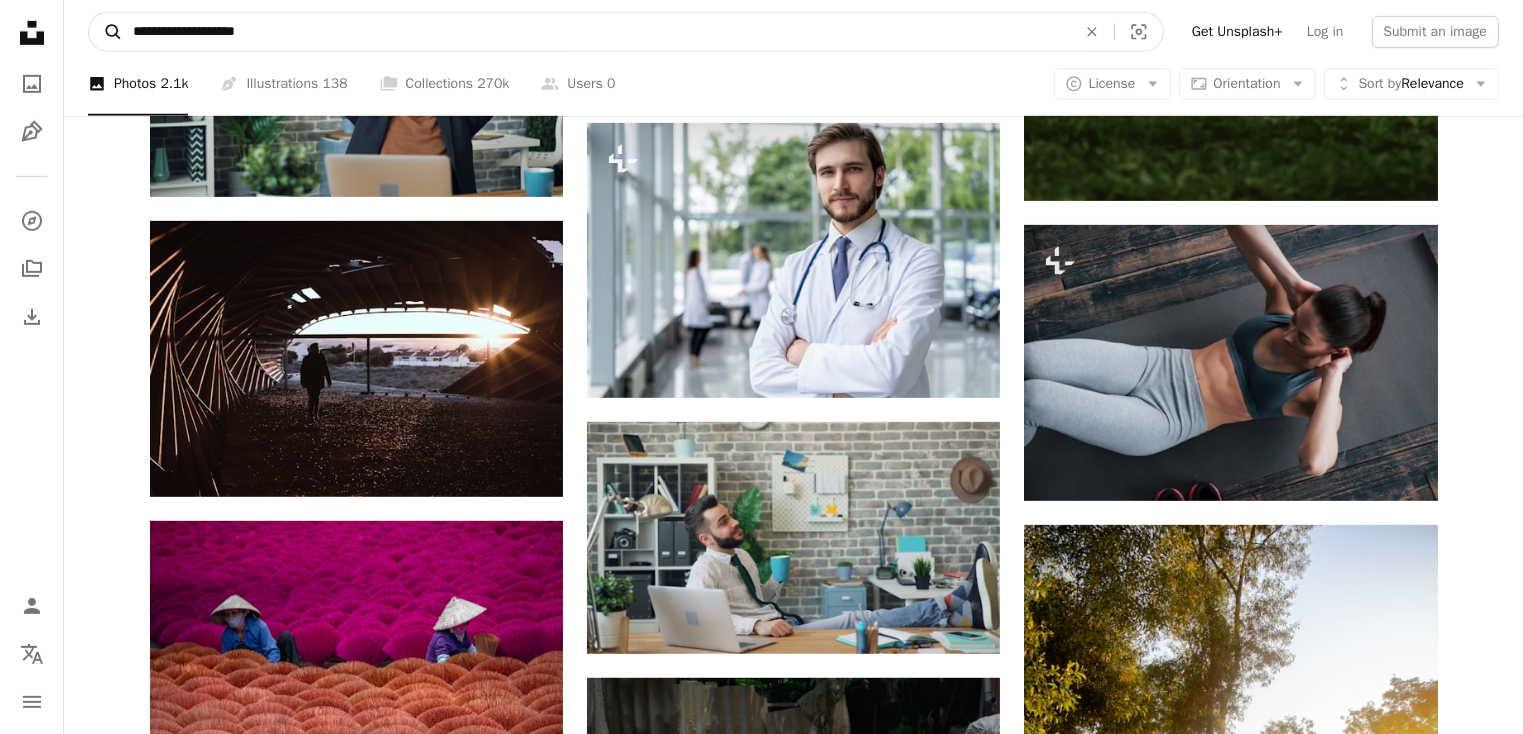 click on "A magnifying glass" at bounding box center (106, 32) 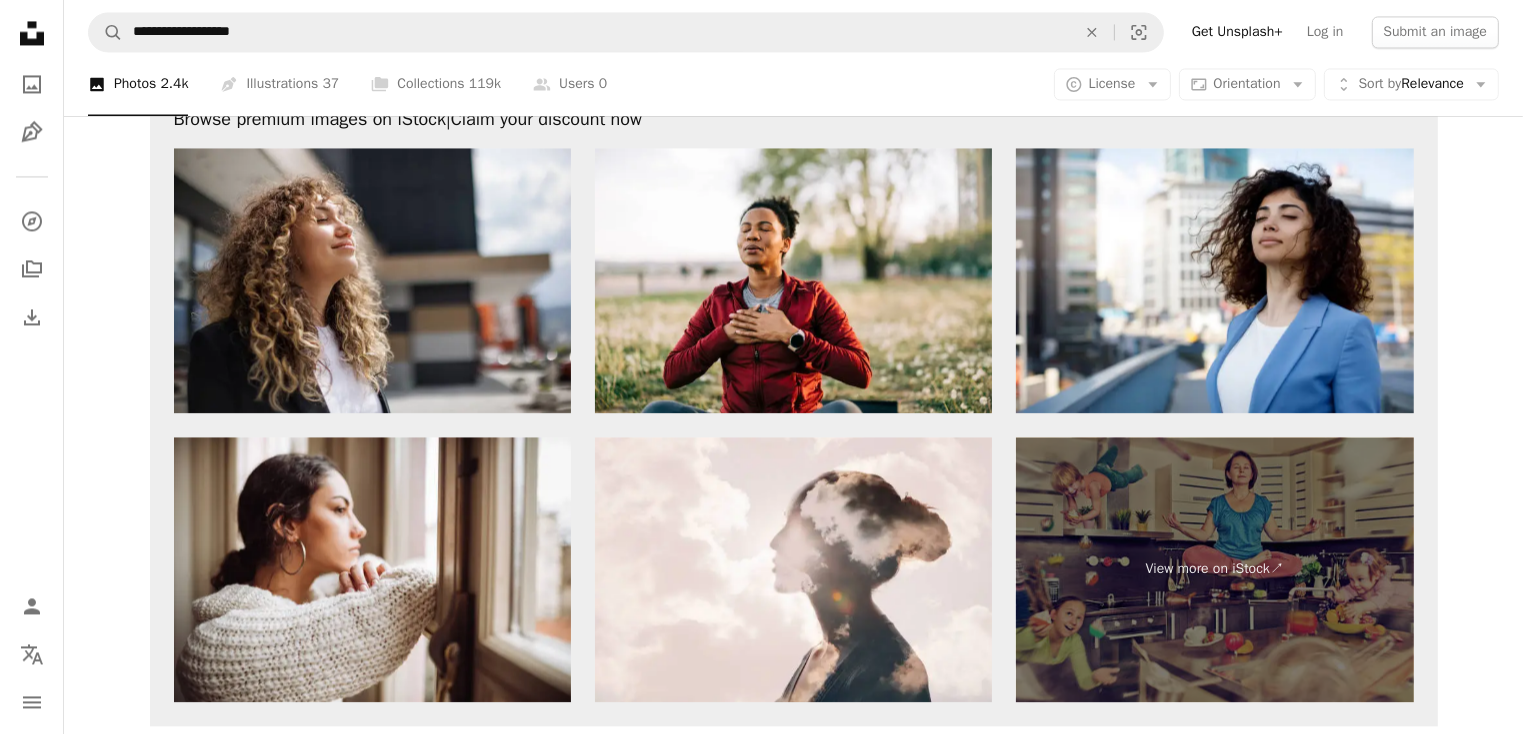 scroll, scrollTop: 4288, scrollLeft: 0, axis: vertical 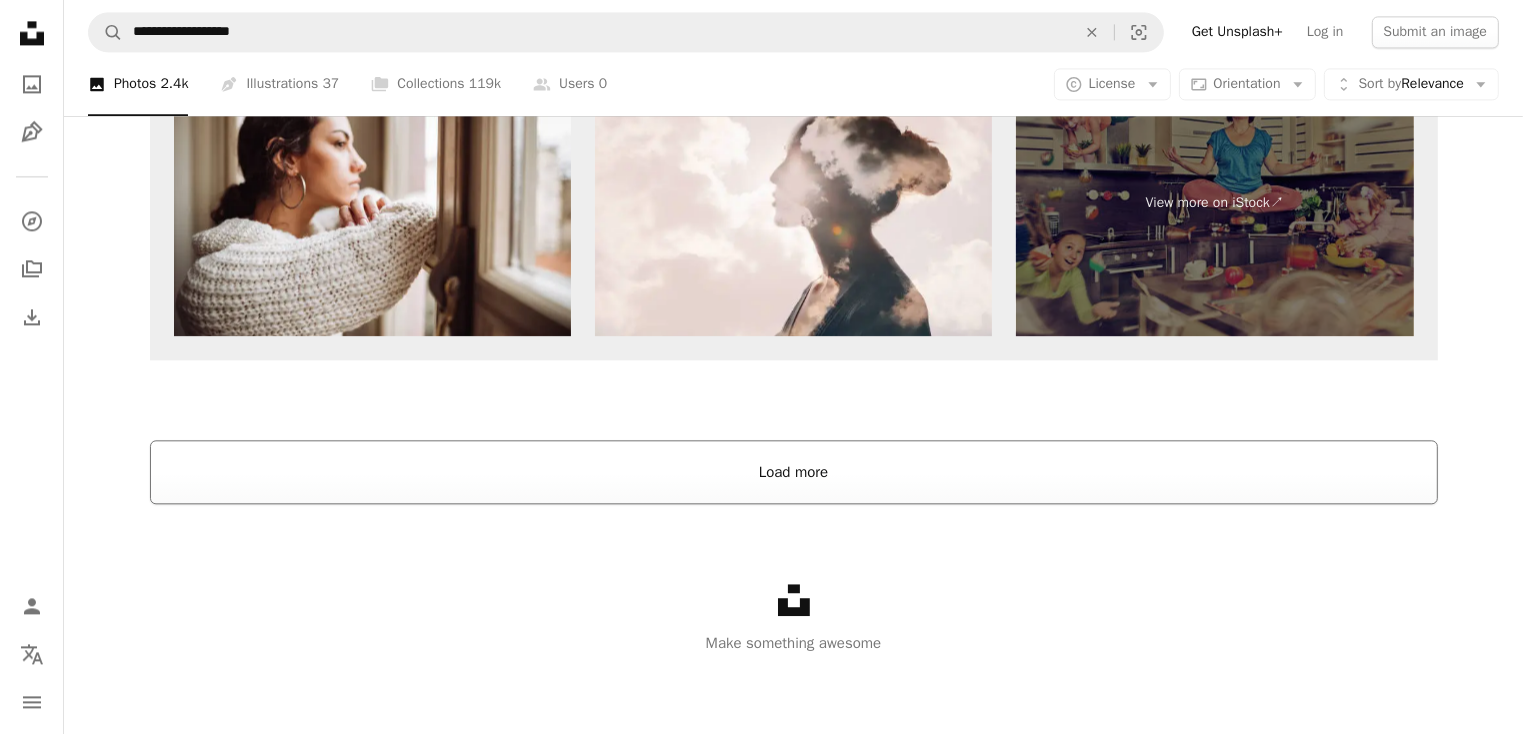 click on "Load more" at bounding box center [794, 472] 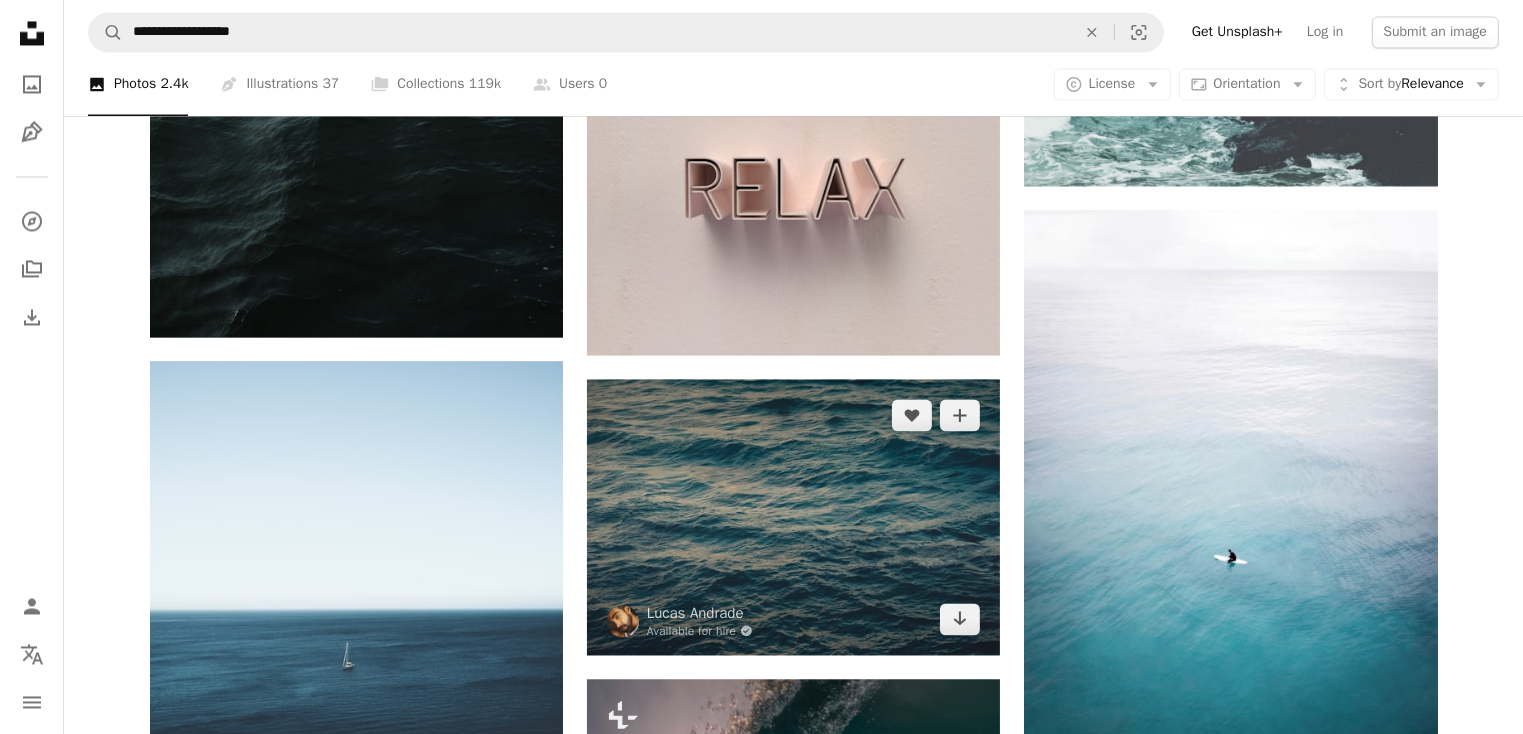scroll, scrollTop: 4142, scrollLeft: 0, axis: vertical 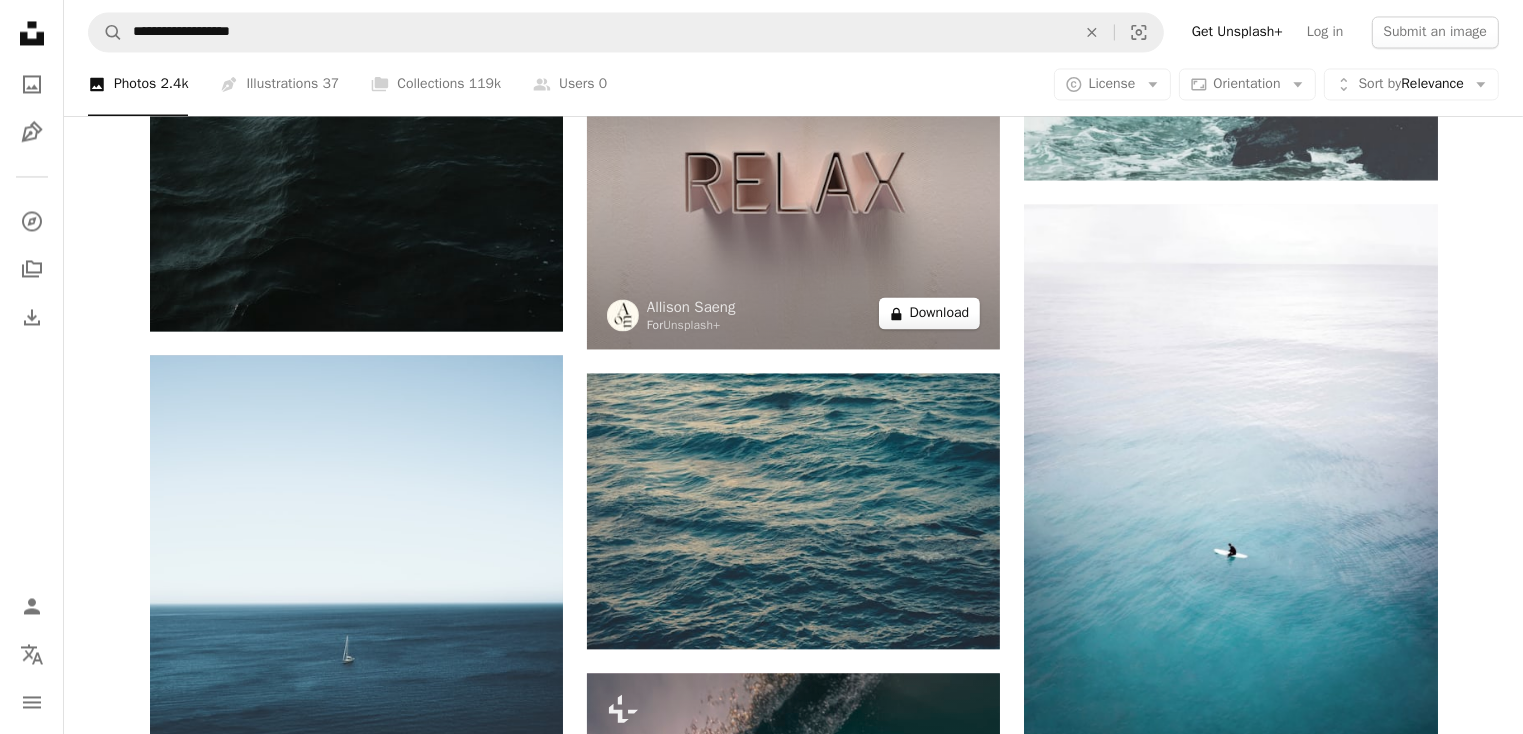 click on "A lock   Download" at bounding box center [930, 313] 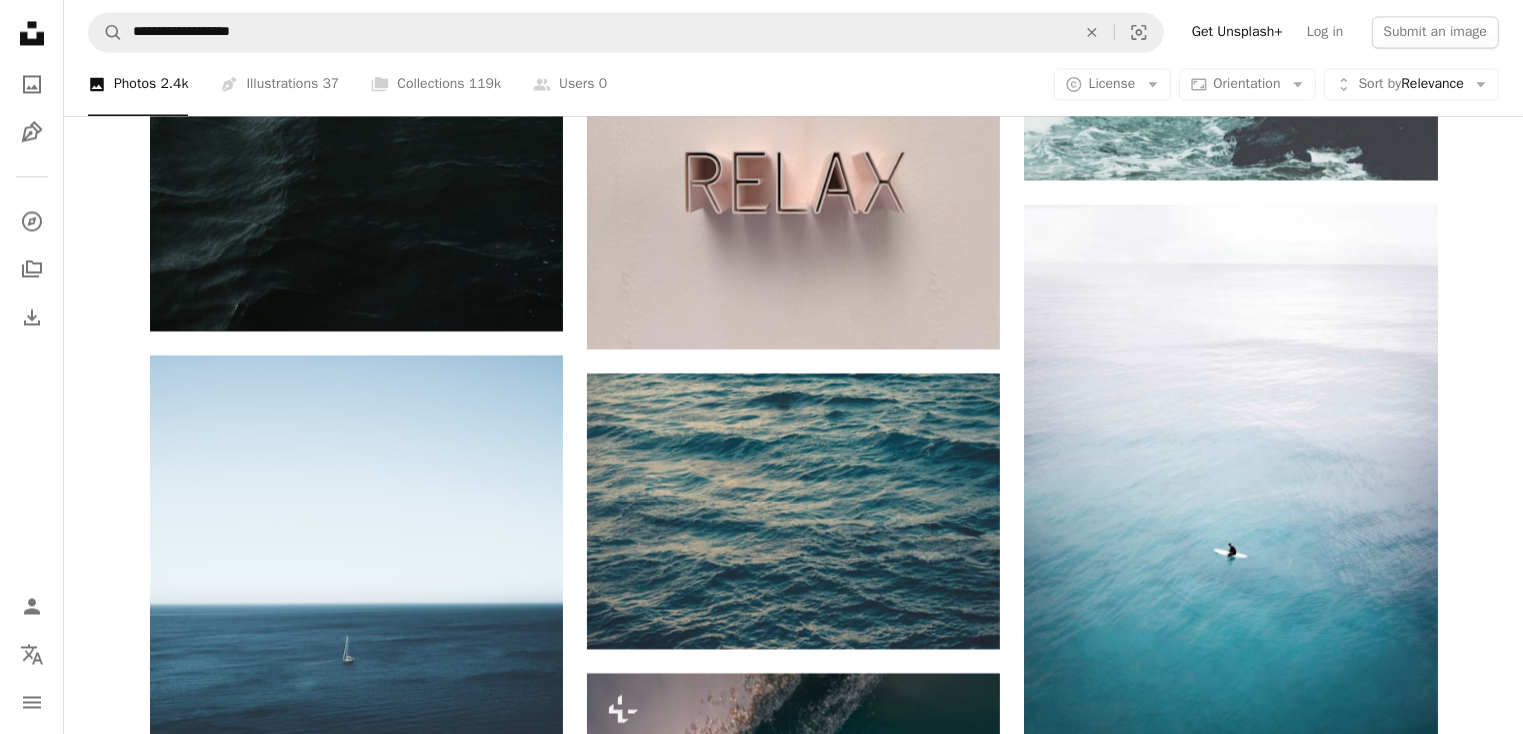 click on "An X shape" at bounding box center [20, 20] 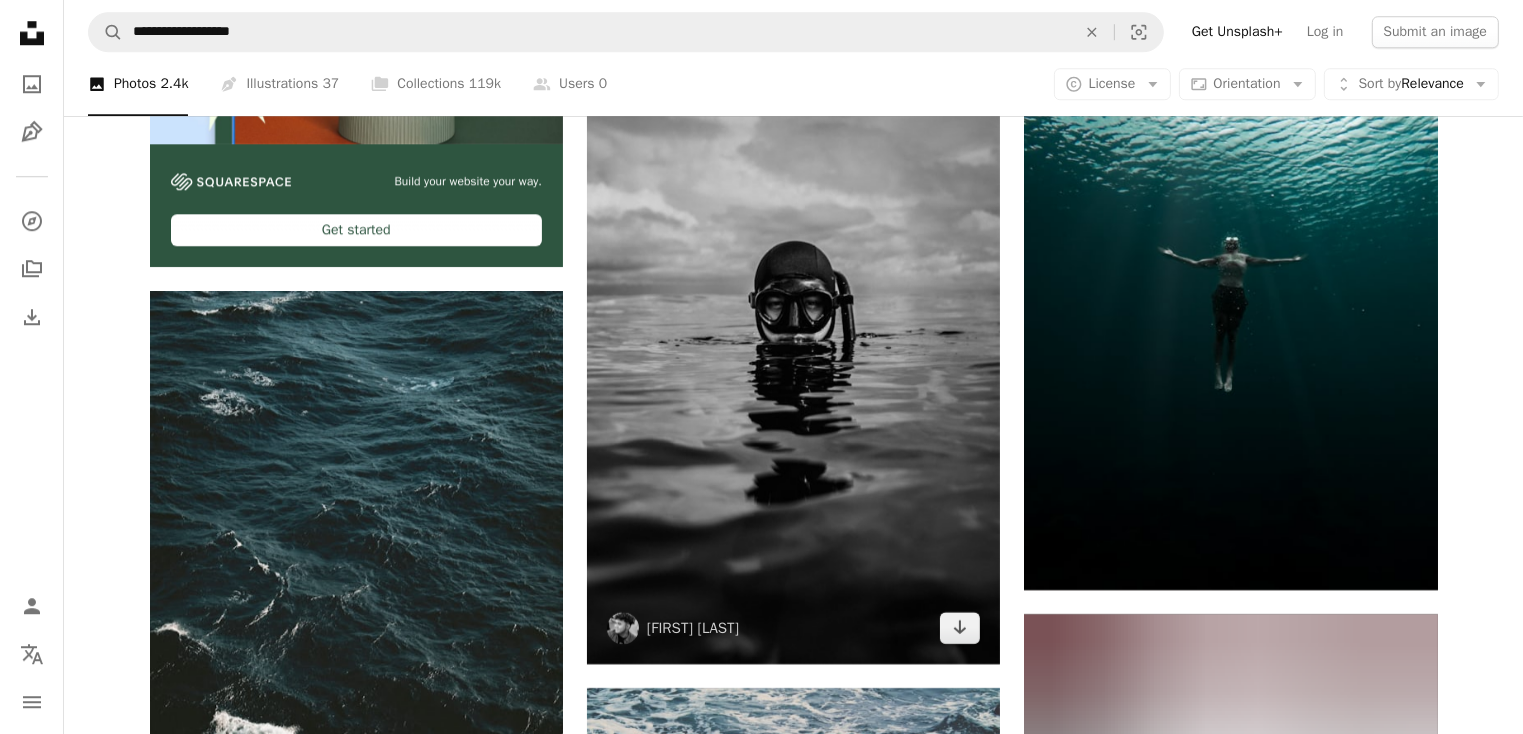 scroll, scrollTop: 5804, scrollLeft: 0, axis: vertical 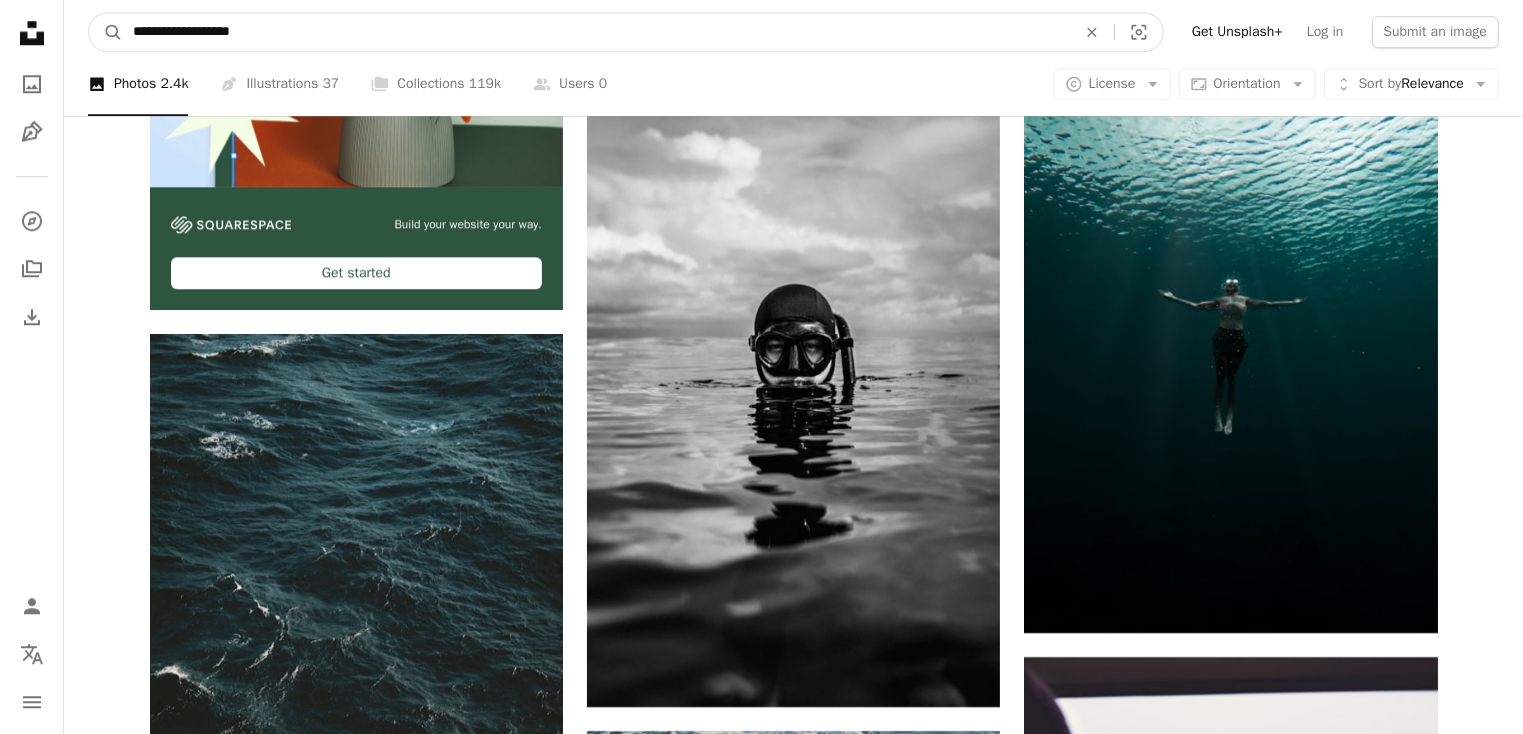drag, startPoint x: 300, startPoint y: 32, endPoint x: 29, endPoint y: 30, distance: 271.0074 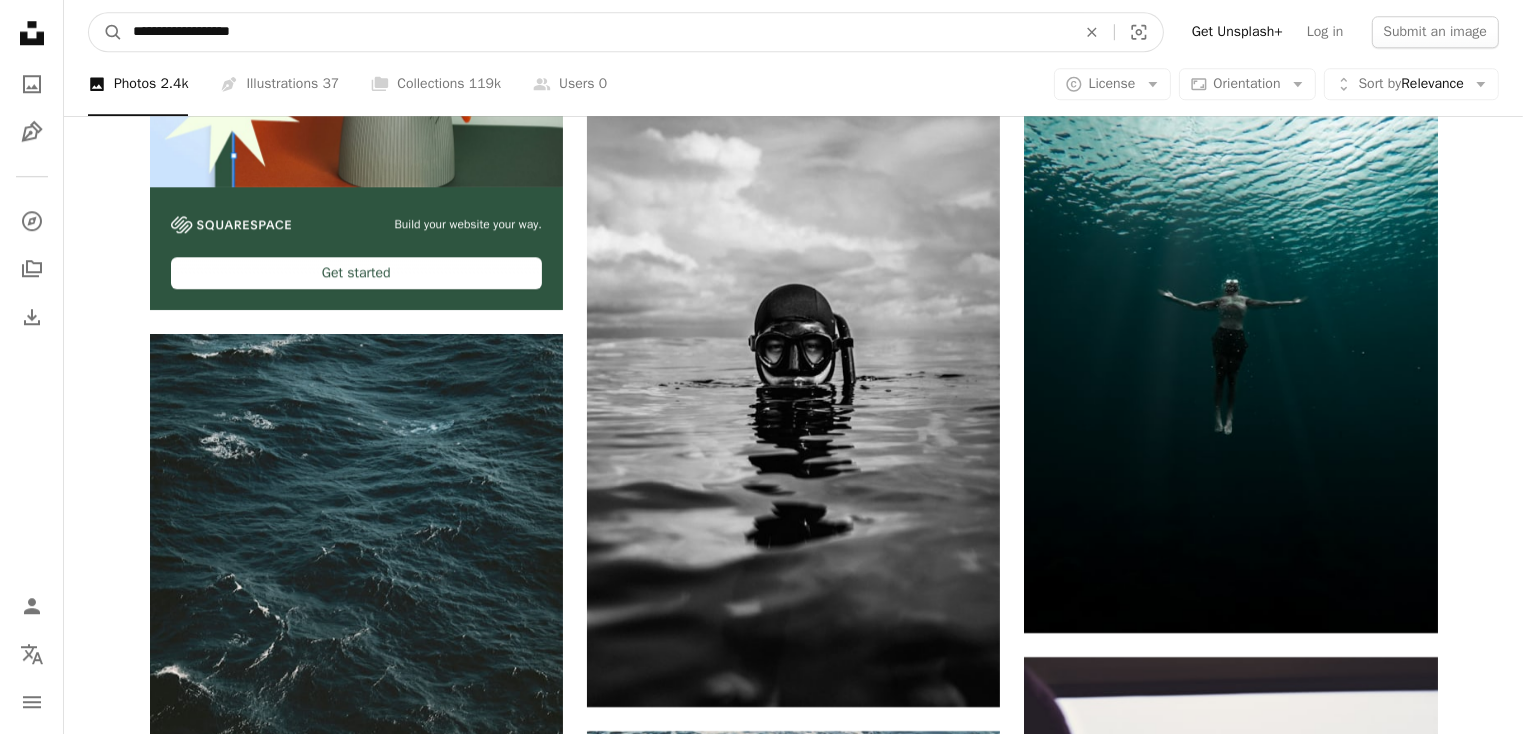 paste on "**********" 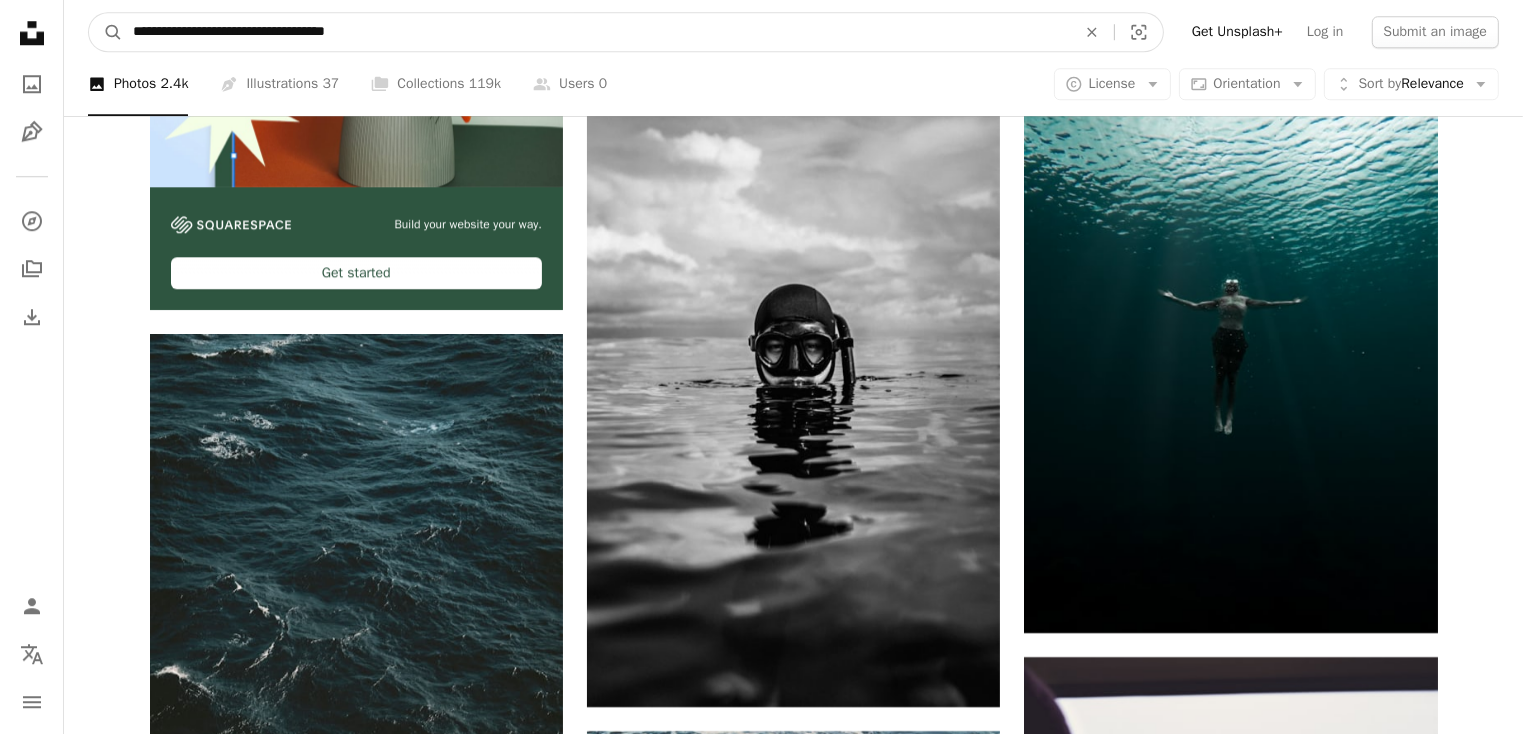drag, startPoint x: 228, startPoint y: 35, endPoint x: 557, endPoint y: 44, distance: 329.12308 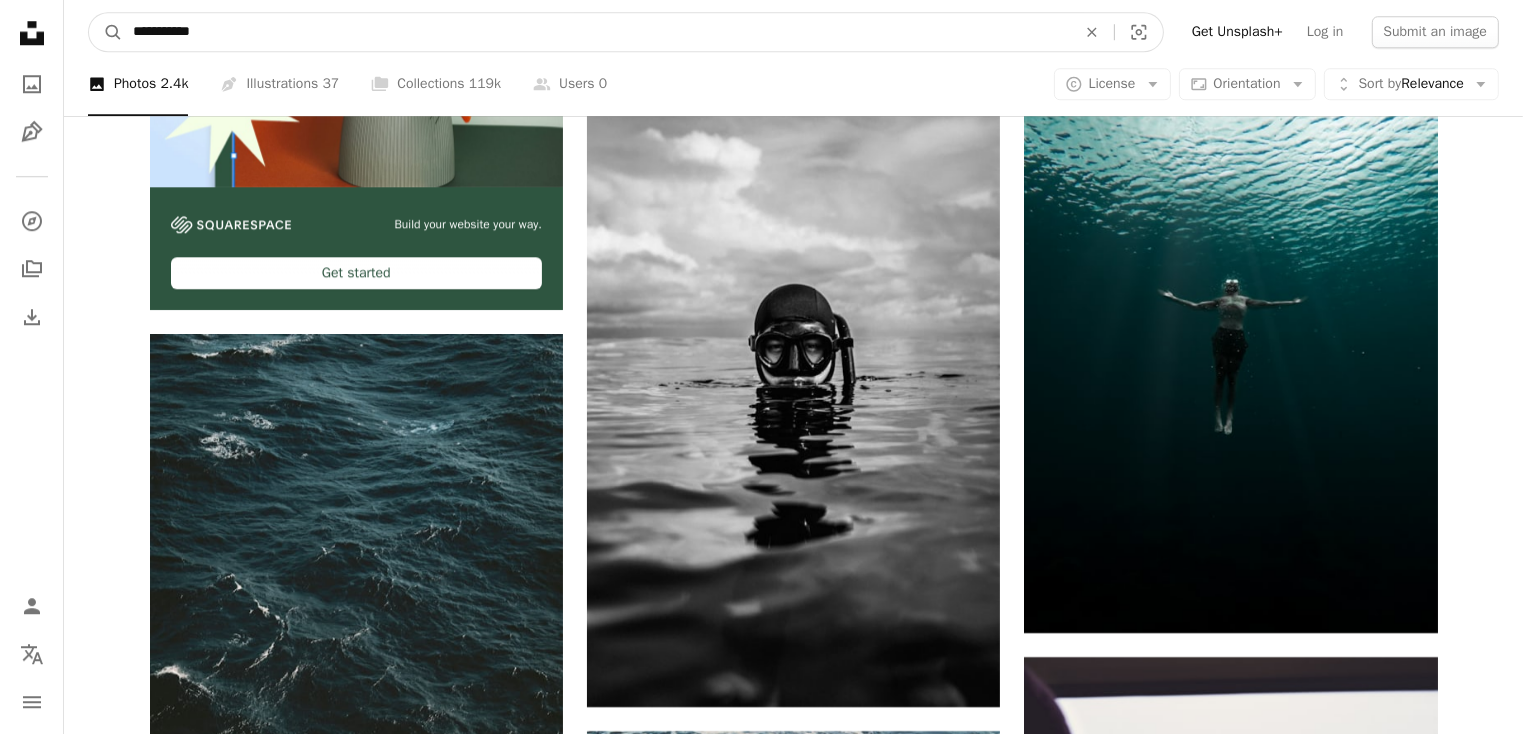click on "A magnifying glass" at bounding box center (106, 32) 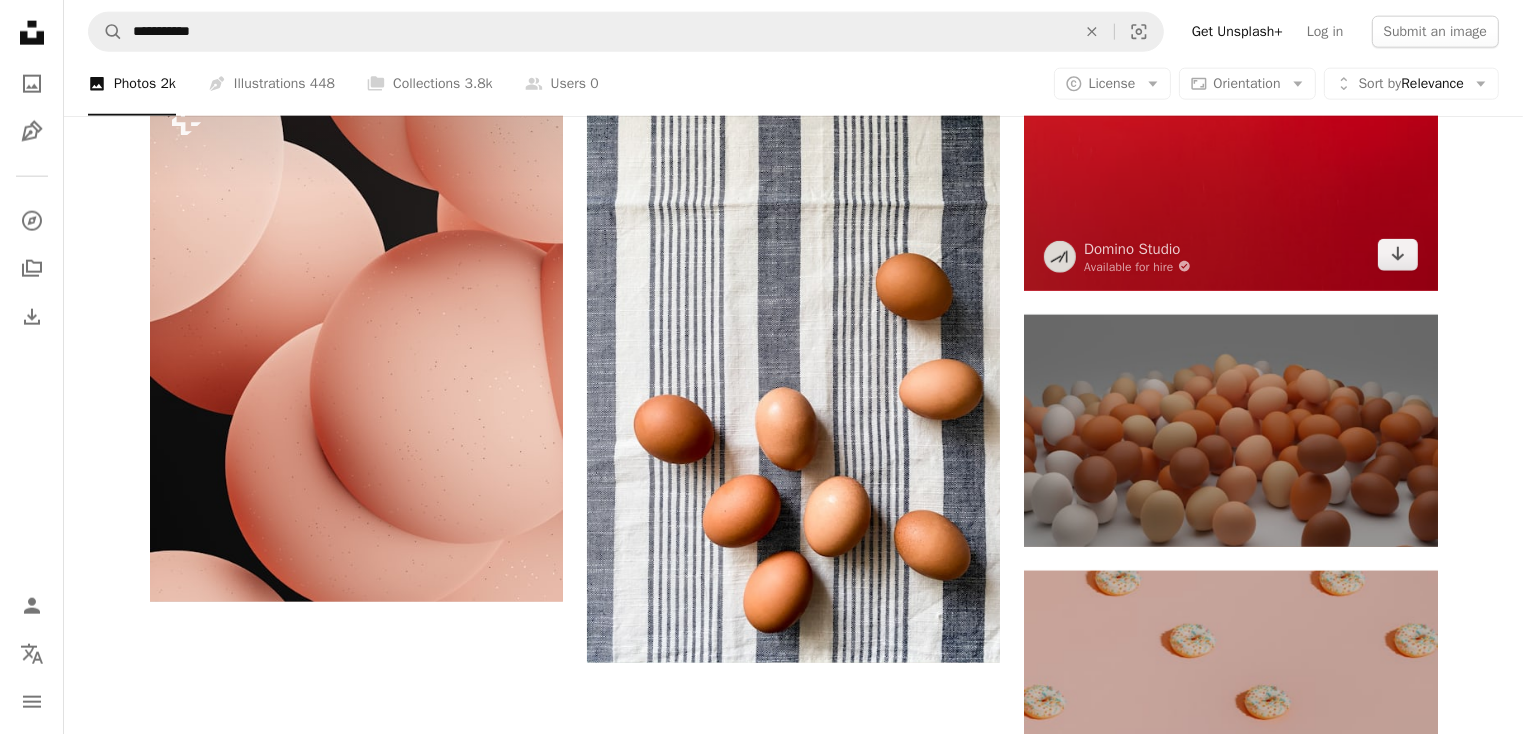 scroll, scrollTop: 2620, scrollLeft: 0, axis: vertical 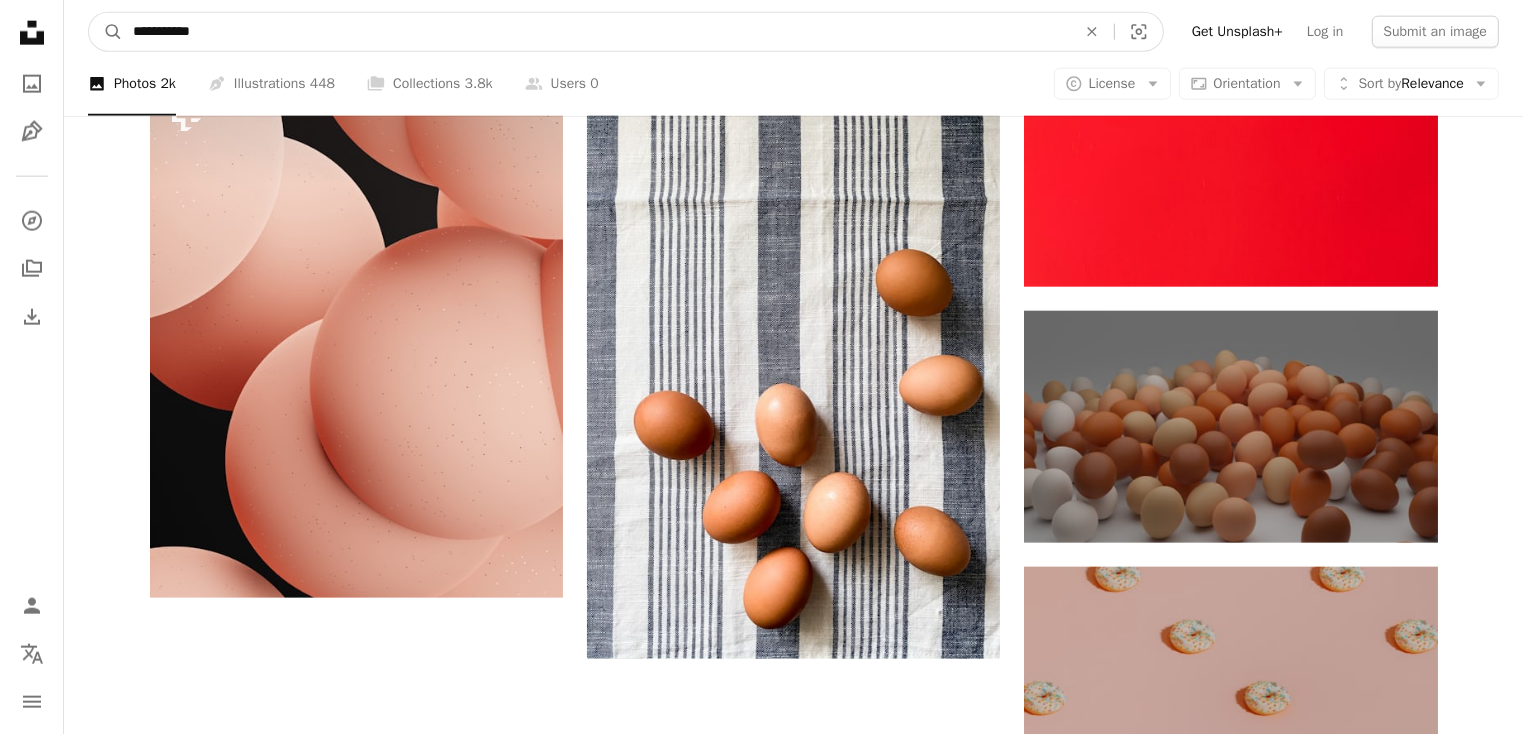 drag, startPoint x: 225, startPoint y: 31, endPoint x: 70, endPoint y: 27, distance: 155.0516 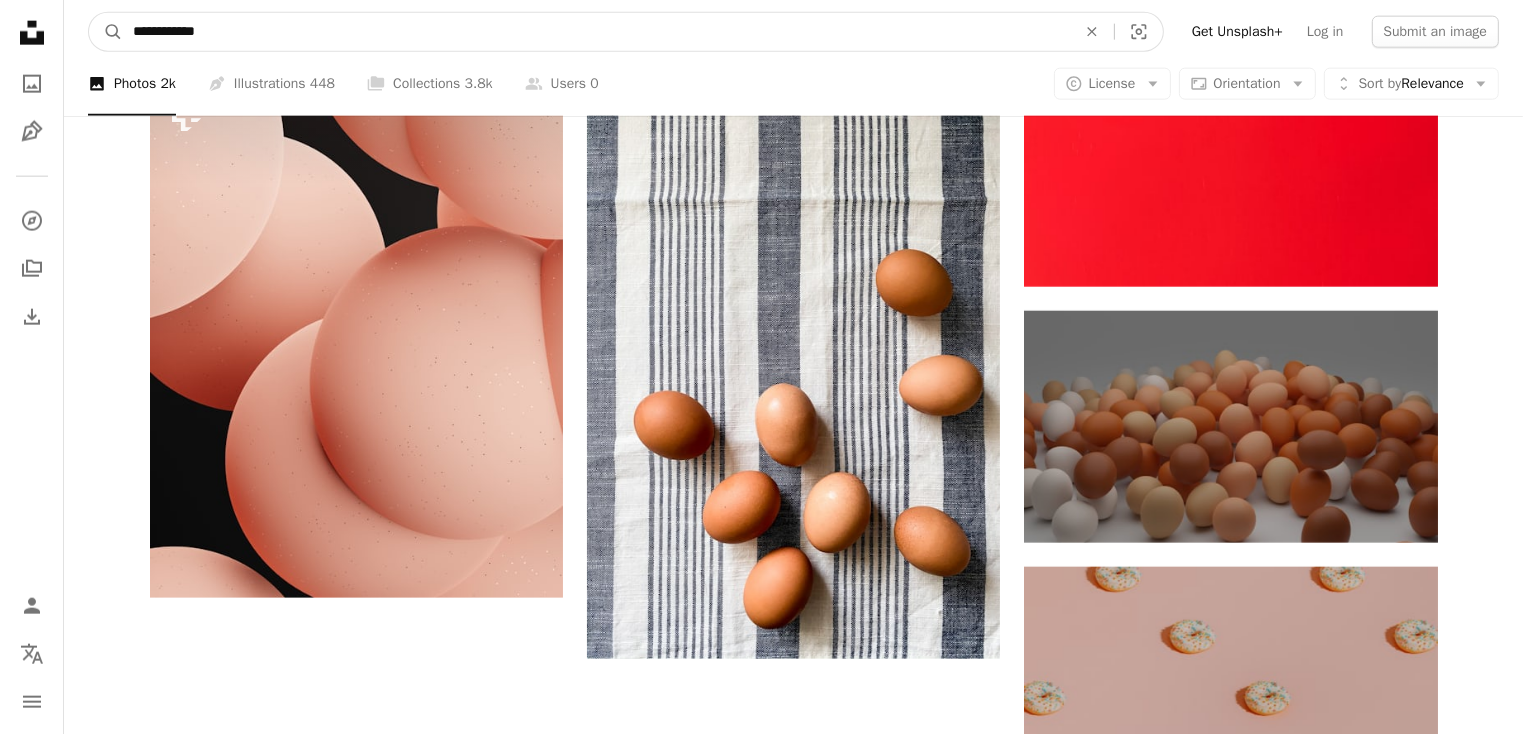 type on "**********" 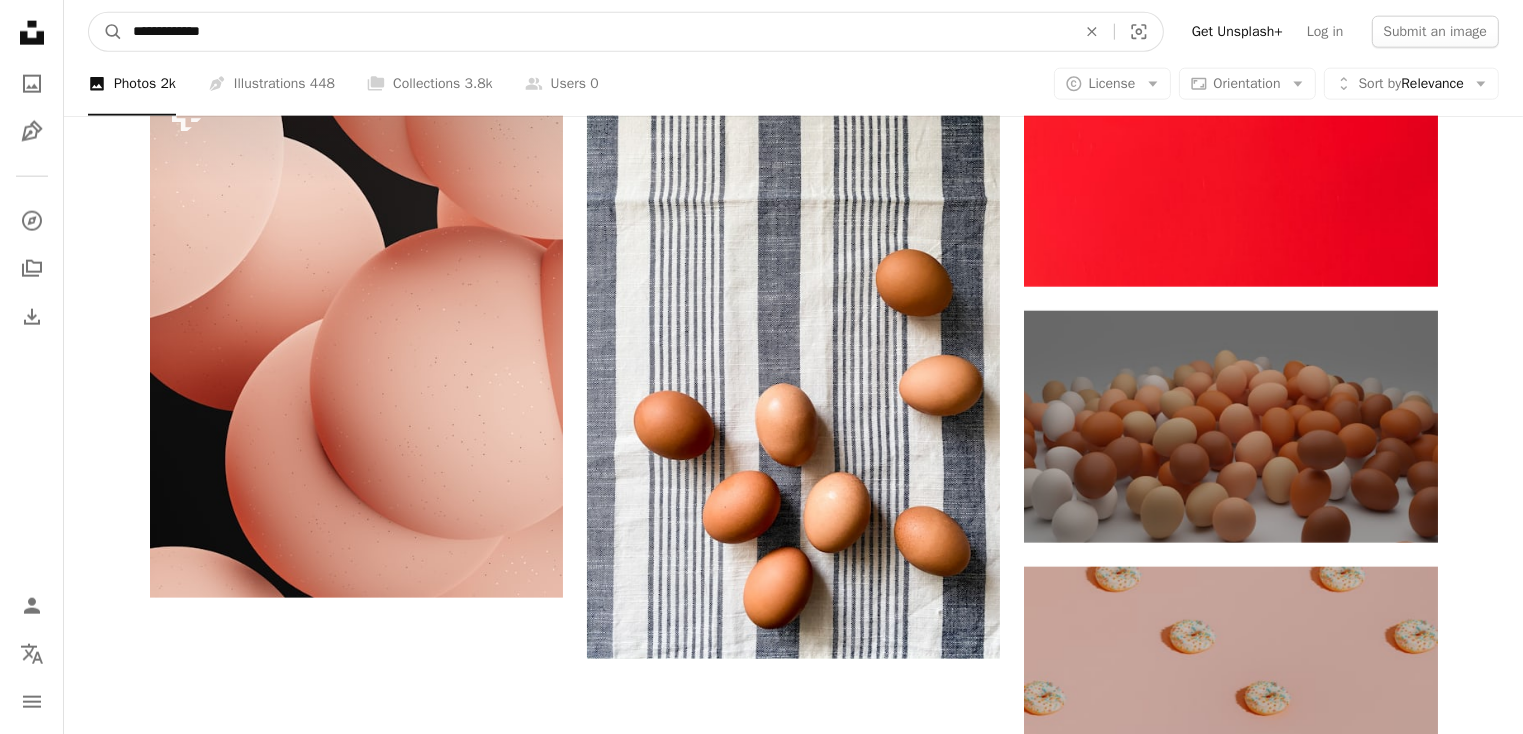 click on "A magnifying glass" at bounding box center [106, 32] 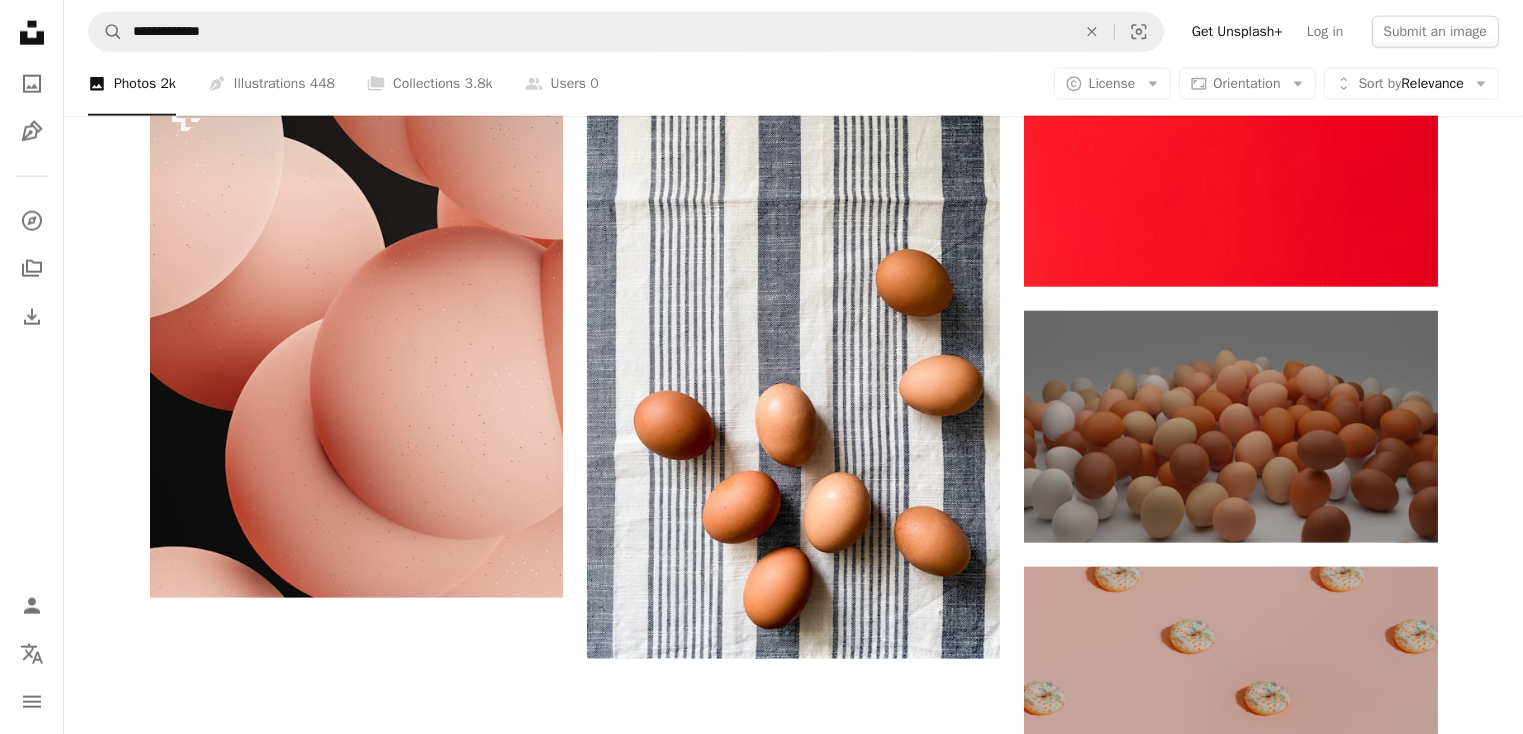 scroll, scrollTop: 0, scrollLeft: 0, axis: both 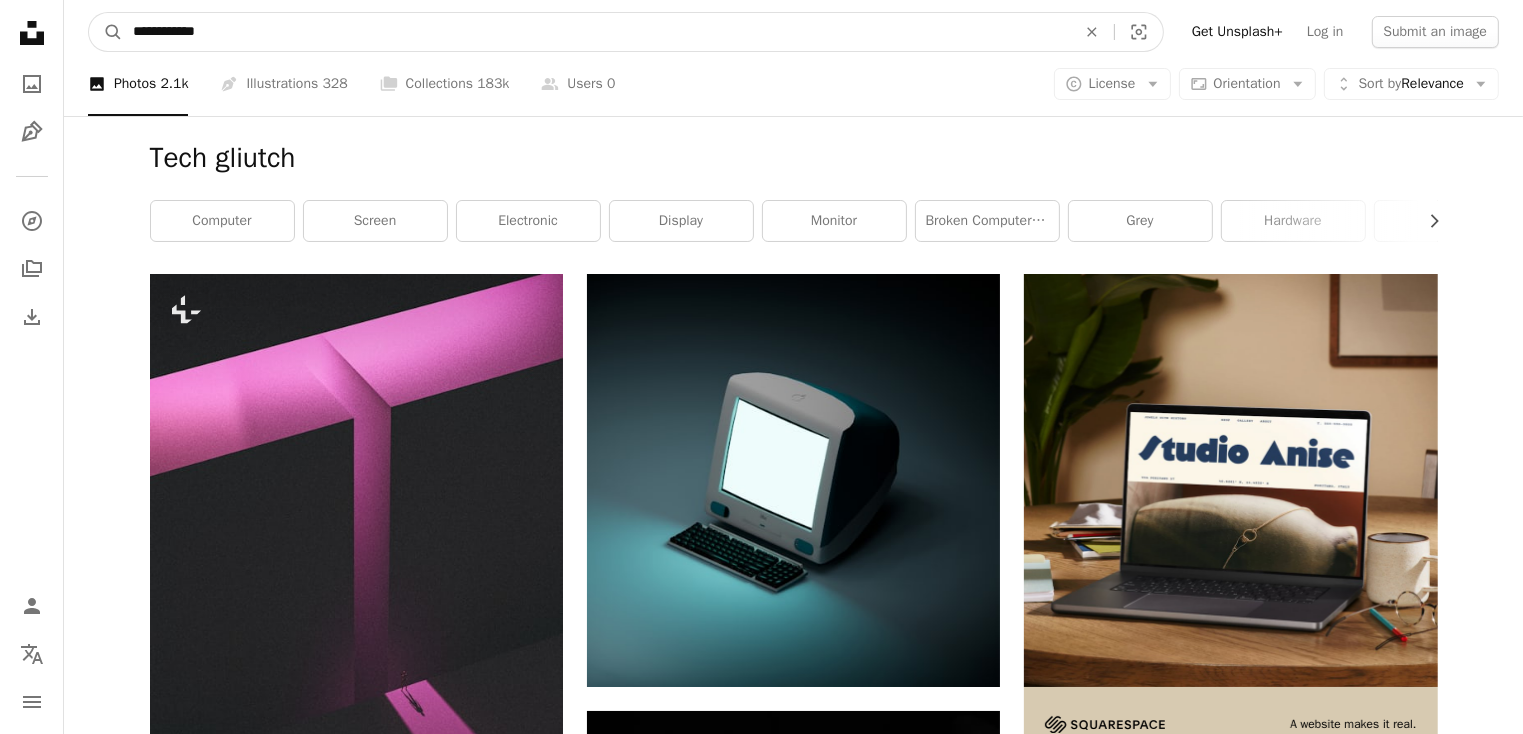 drag, startPoint x: 190, startPoint y: 32, endPoint x: 195, endPoint y: 97, distance: 65.192024 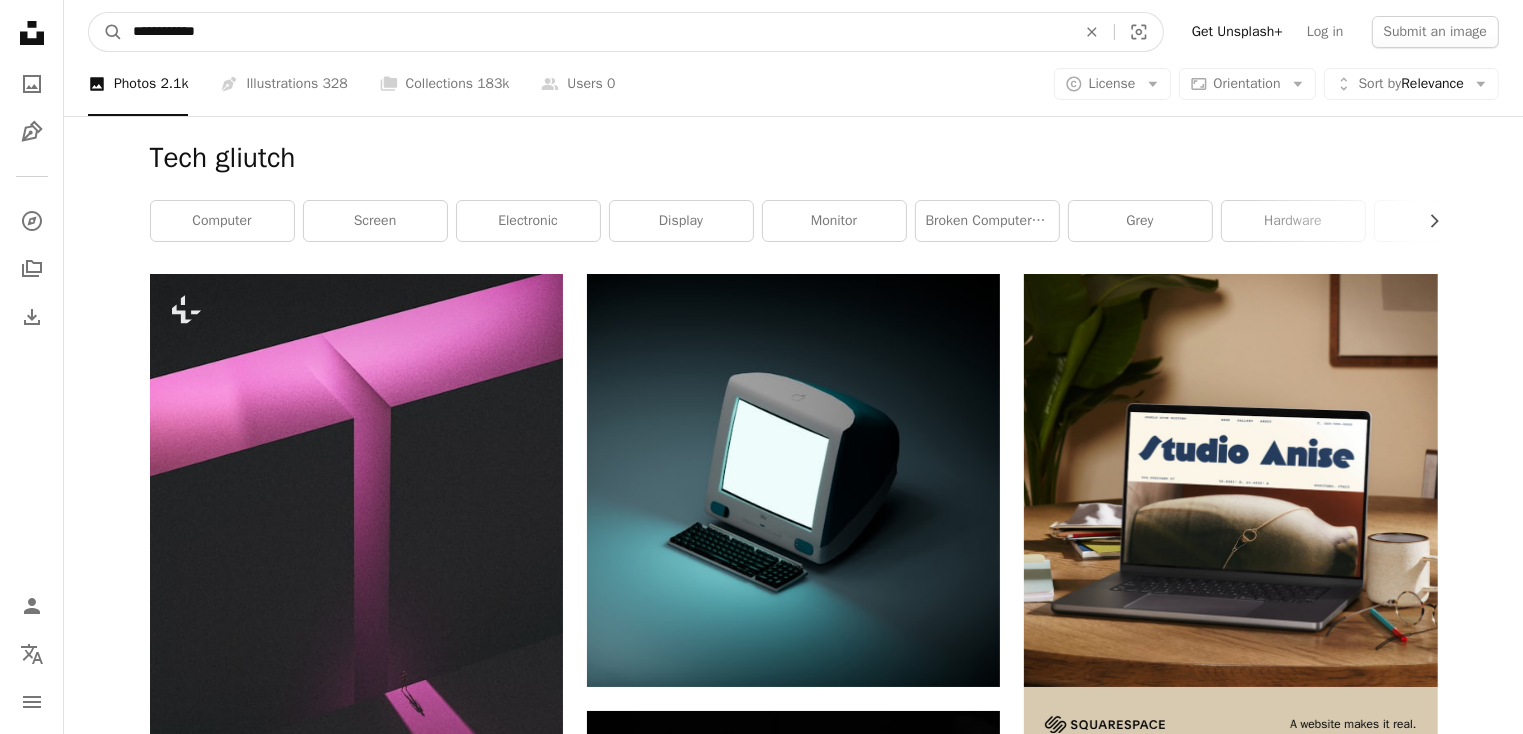 type on "**********" 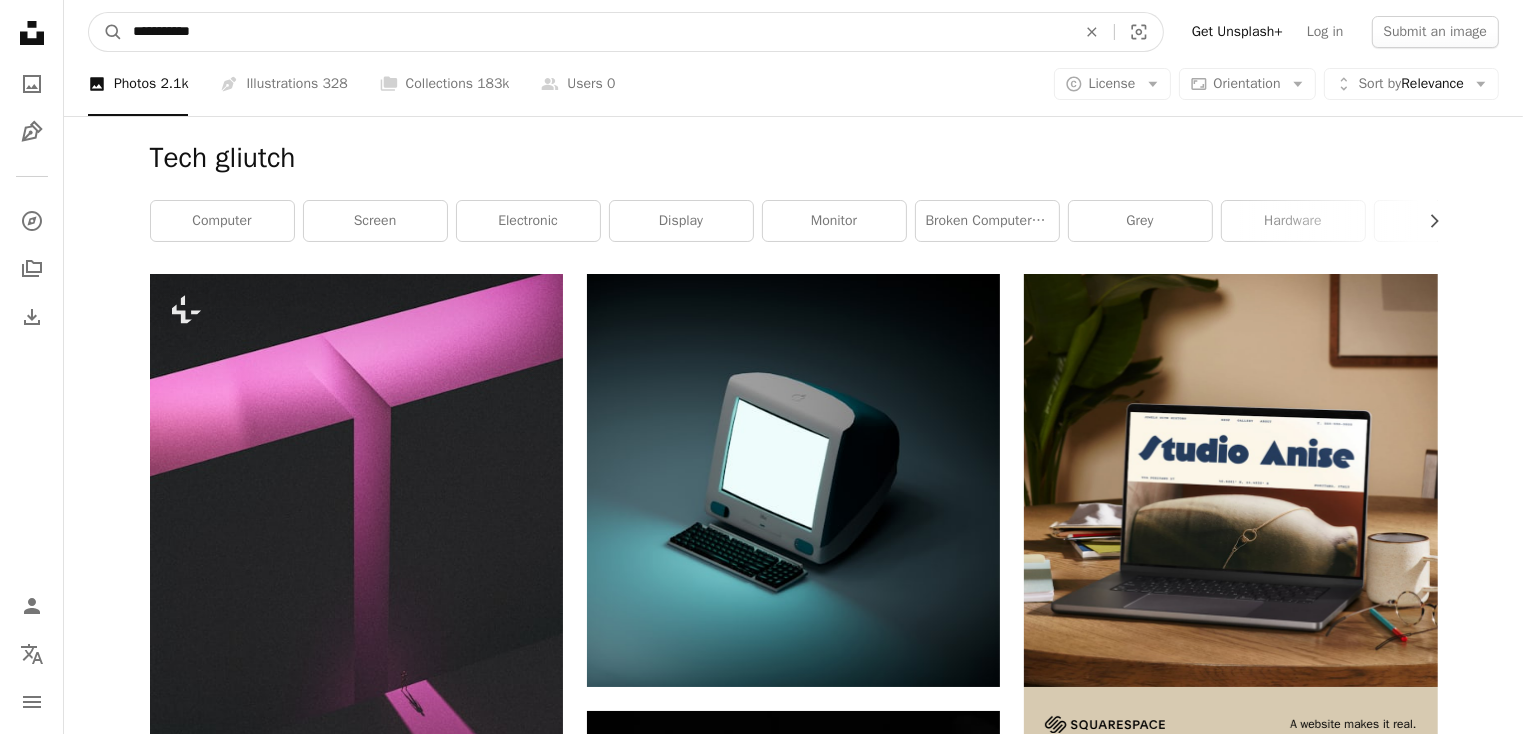 click on "A magnifying glass" at bounding box center [106, 32] 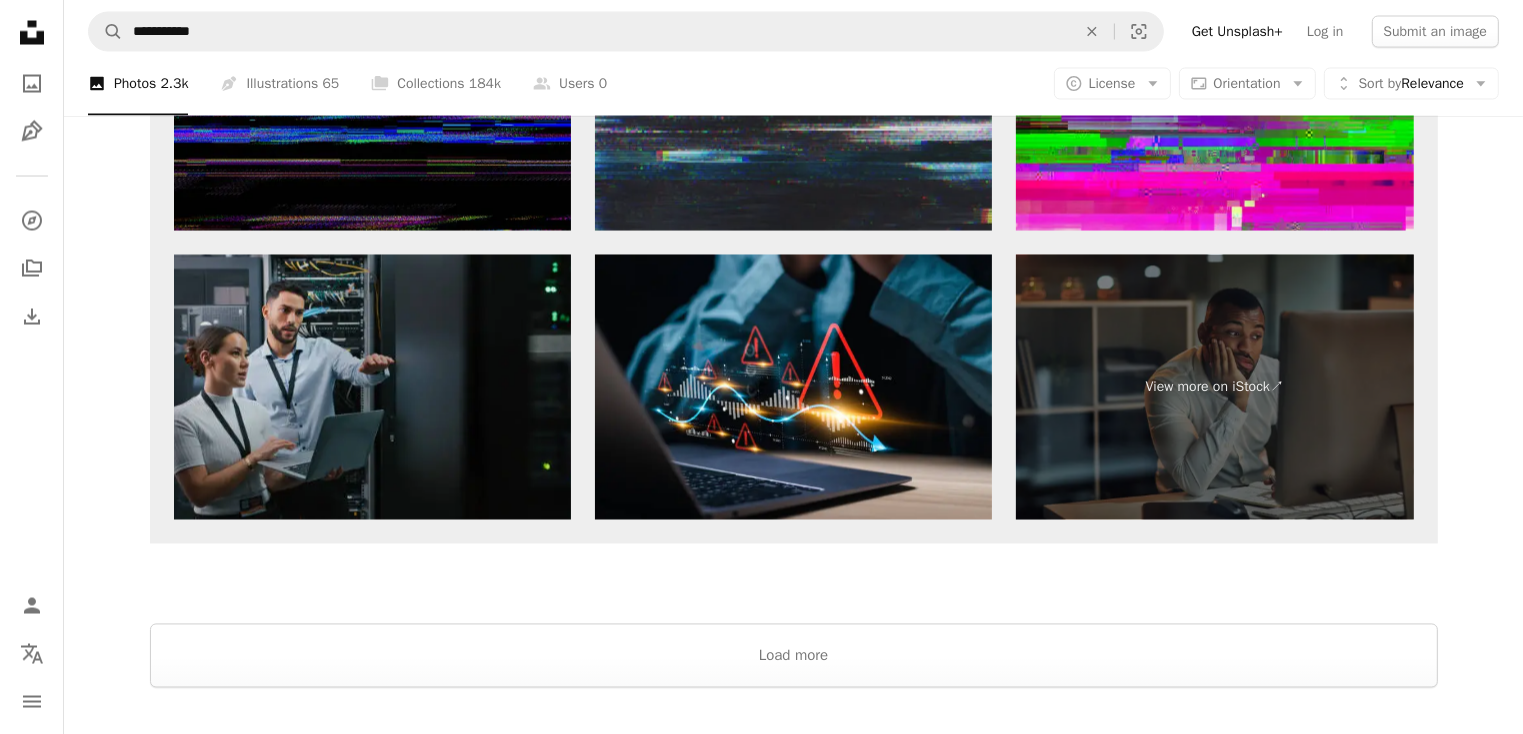 scroll, scrollTop: 3720, scrollLeft: 0, axis: vertical 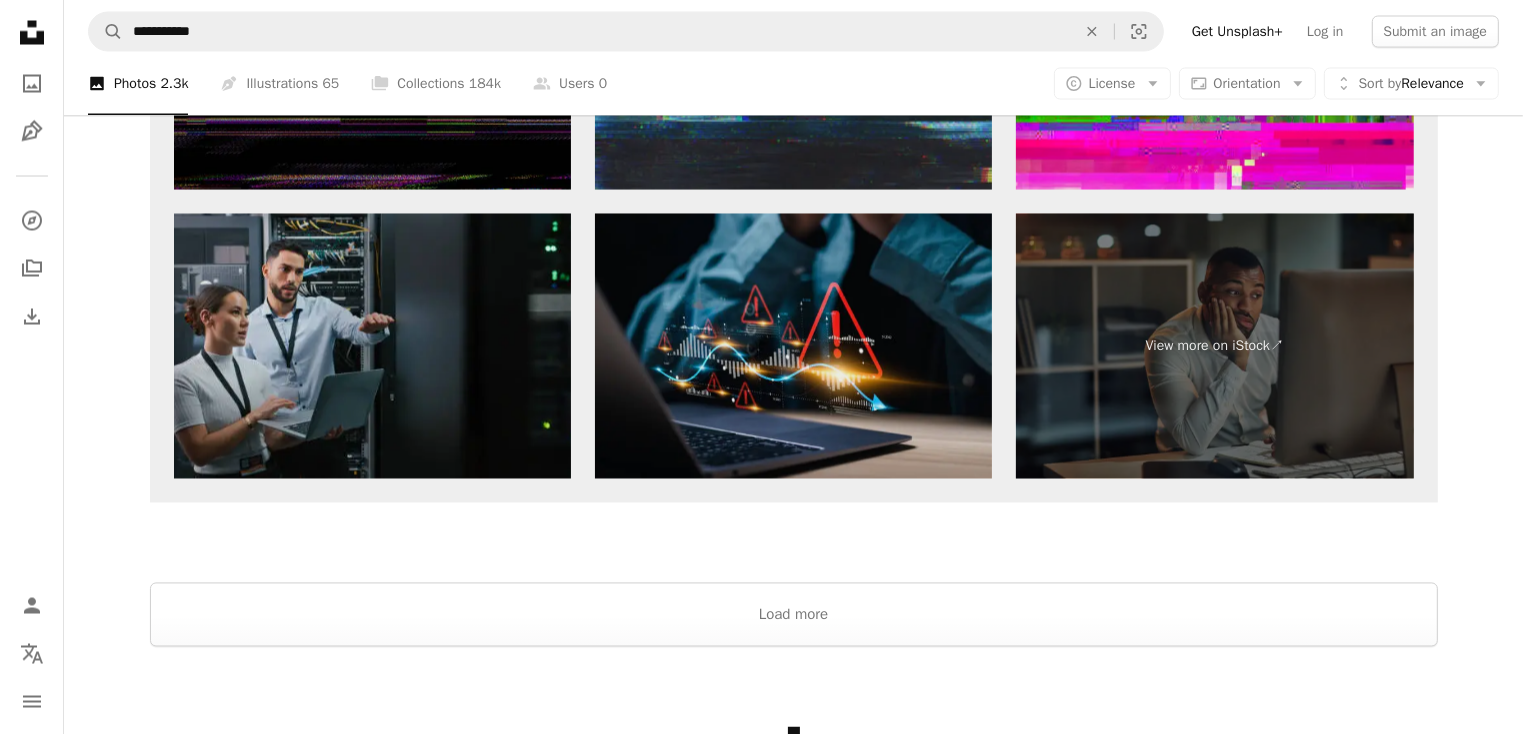 click at bounding box center [793, 346] 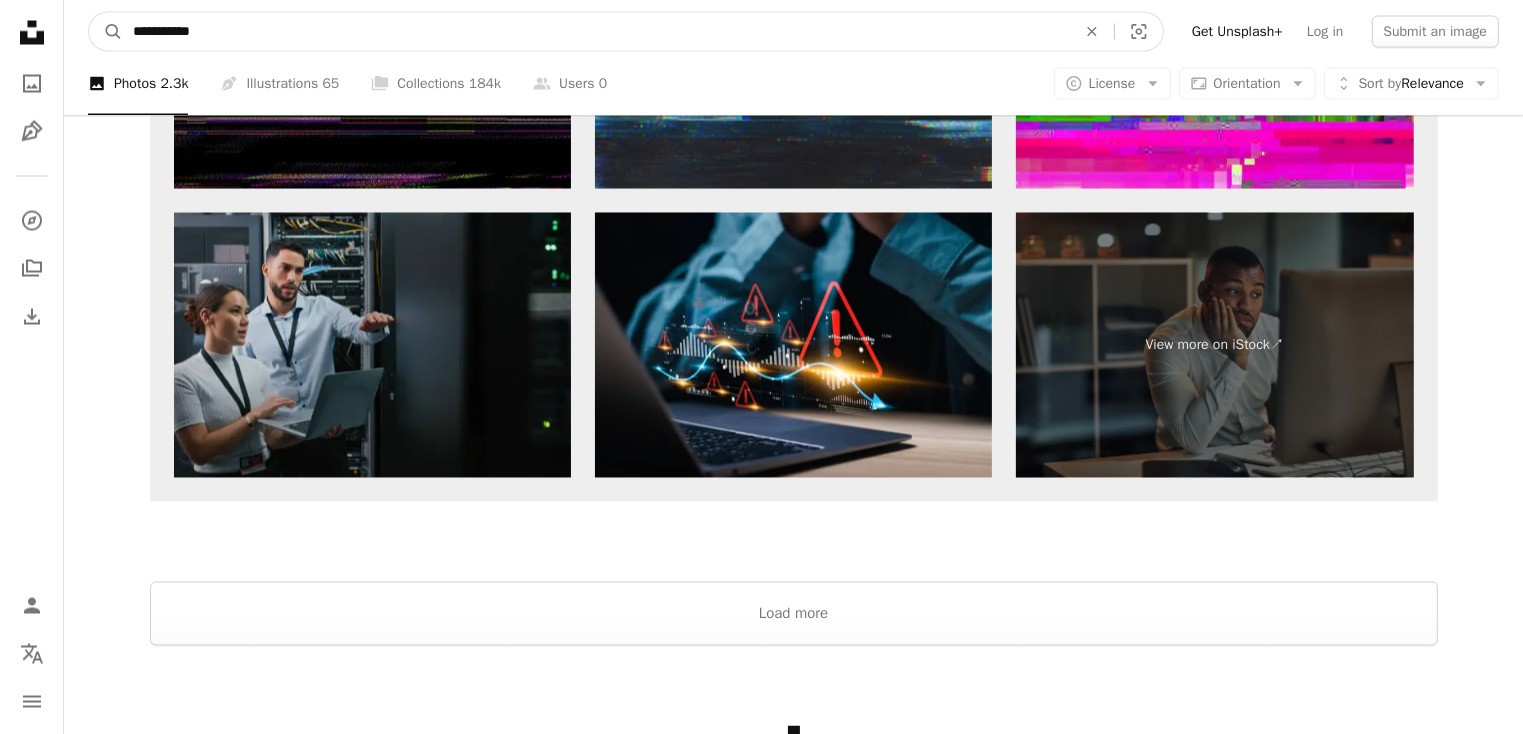 drag, startPoint x: 217, startPoint y: 34, endPoint x: 66, endPoint y: 29, distance: 151.08276 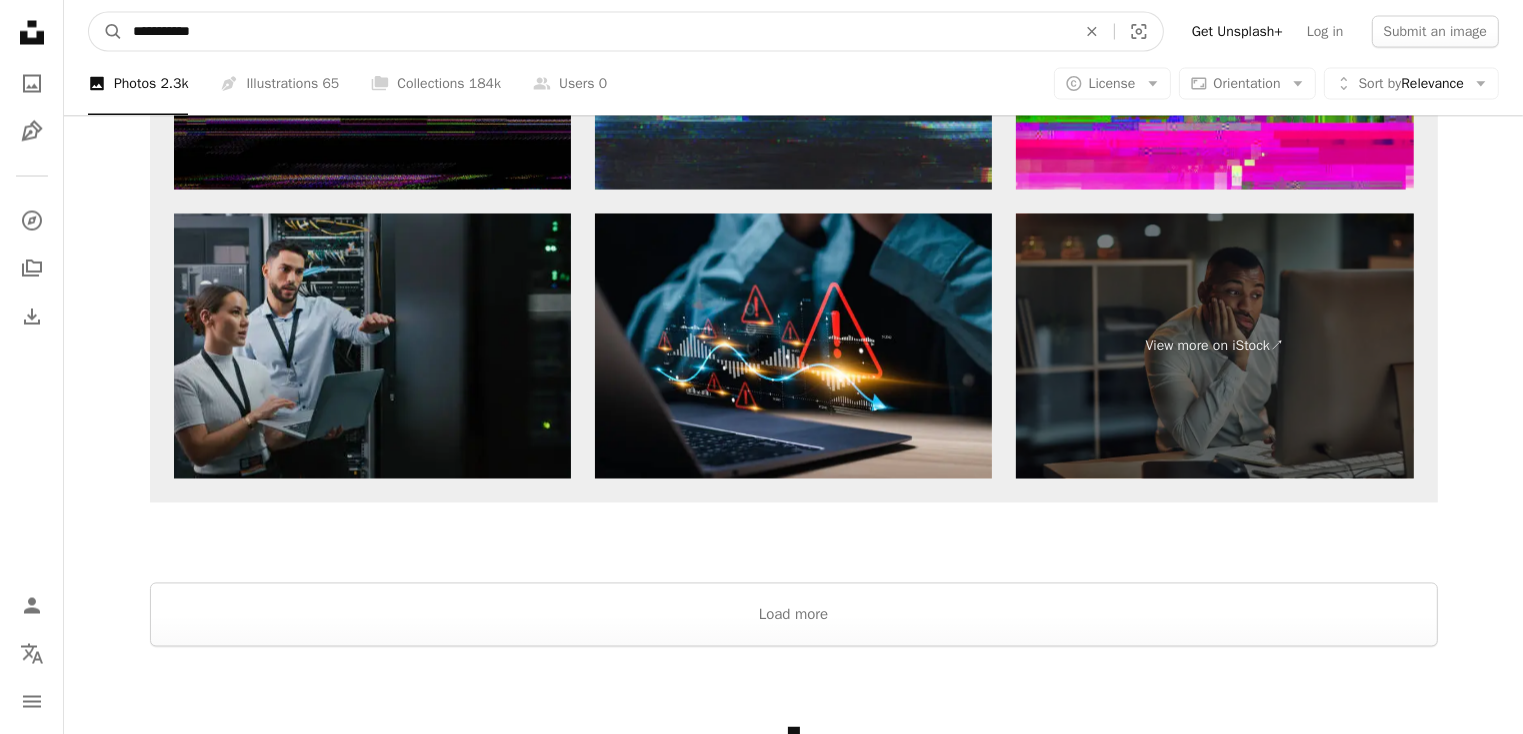 paste on "**********" 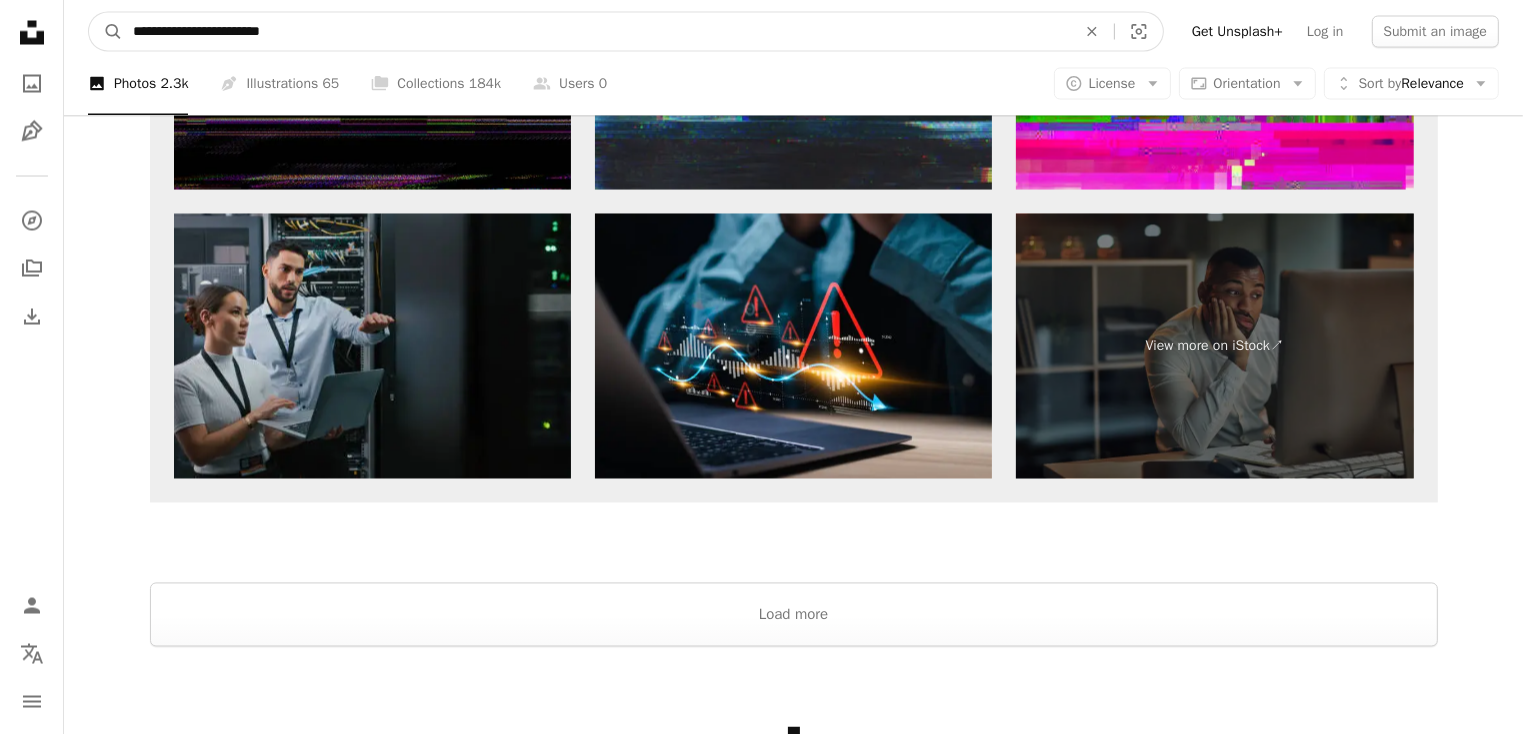 click on "A magnifying glass" at bounding box center [106, 32] 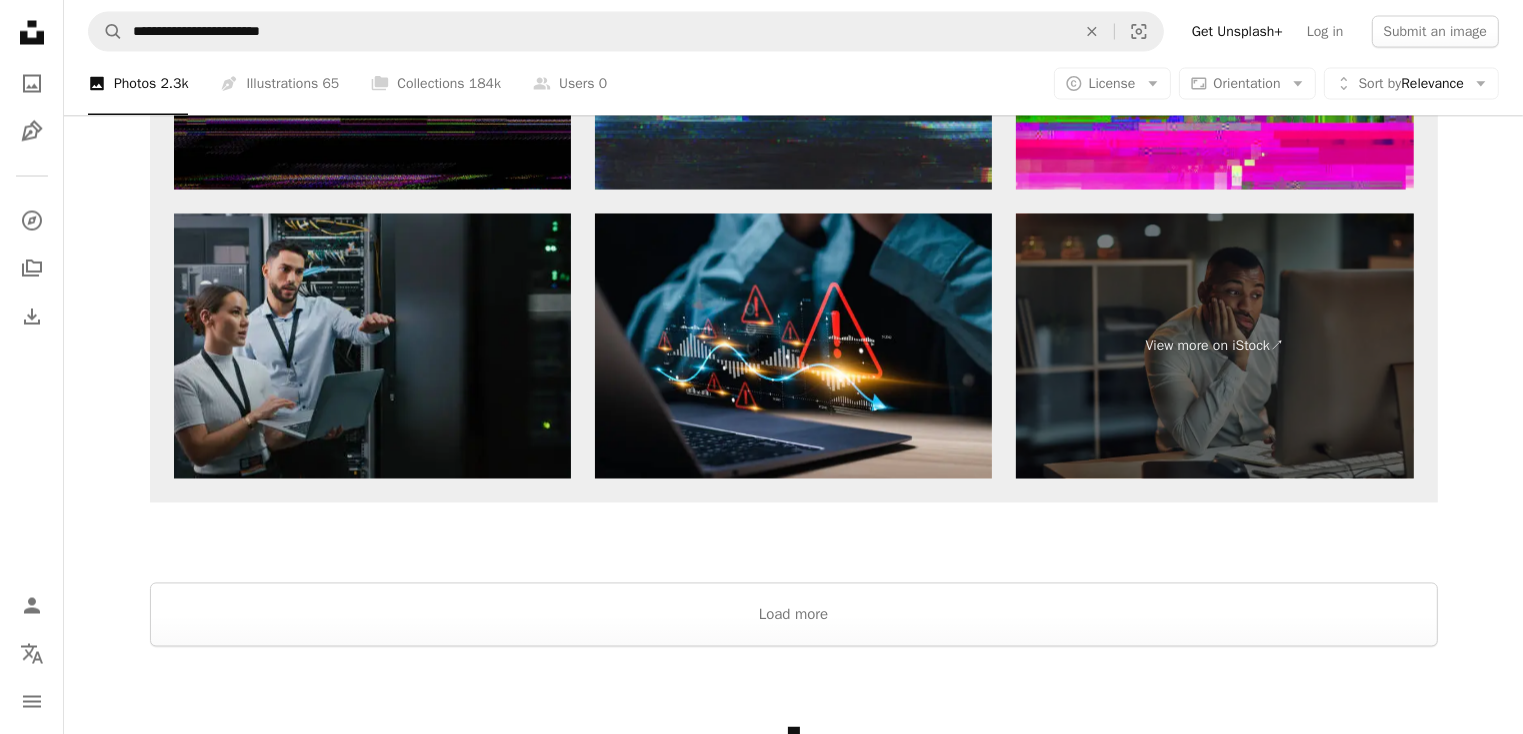 scroll, scrollTop: 0, scrollLeft: 0, axis: both 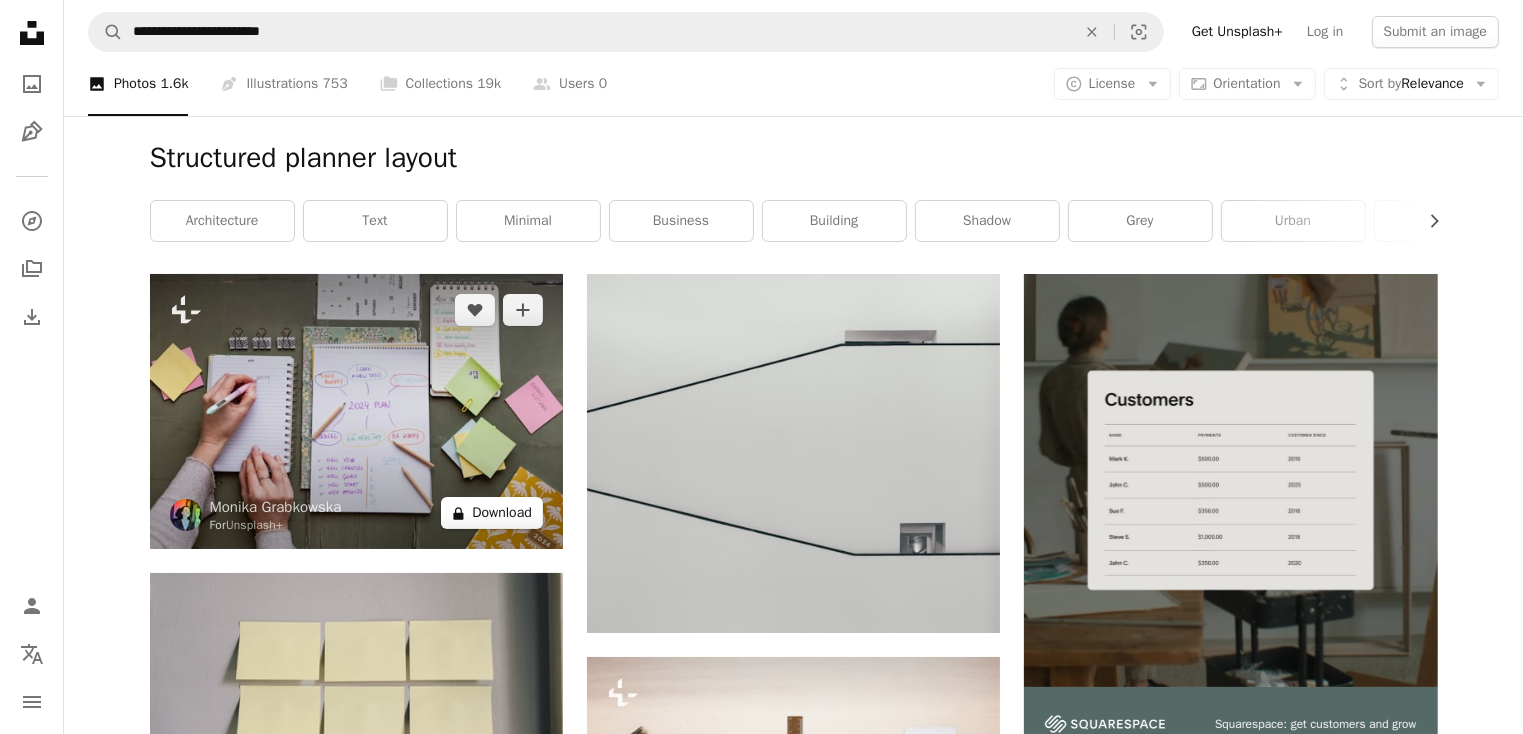 click on "A lock   Download" at bounding box center [492, 513] 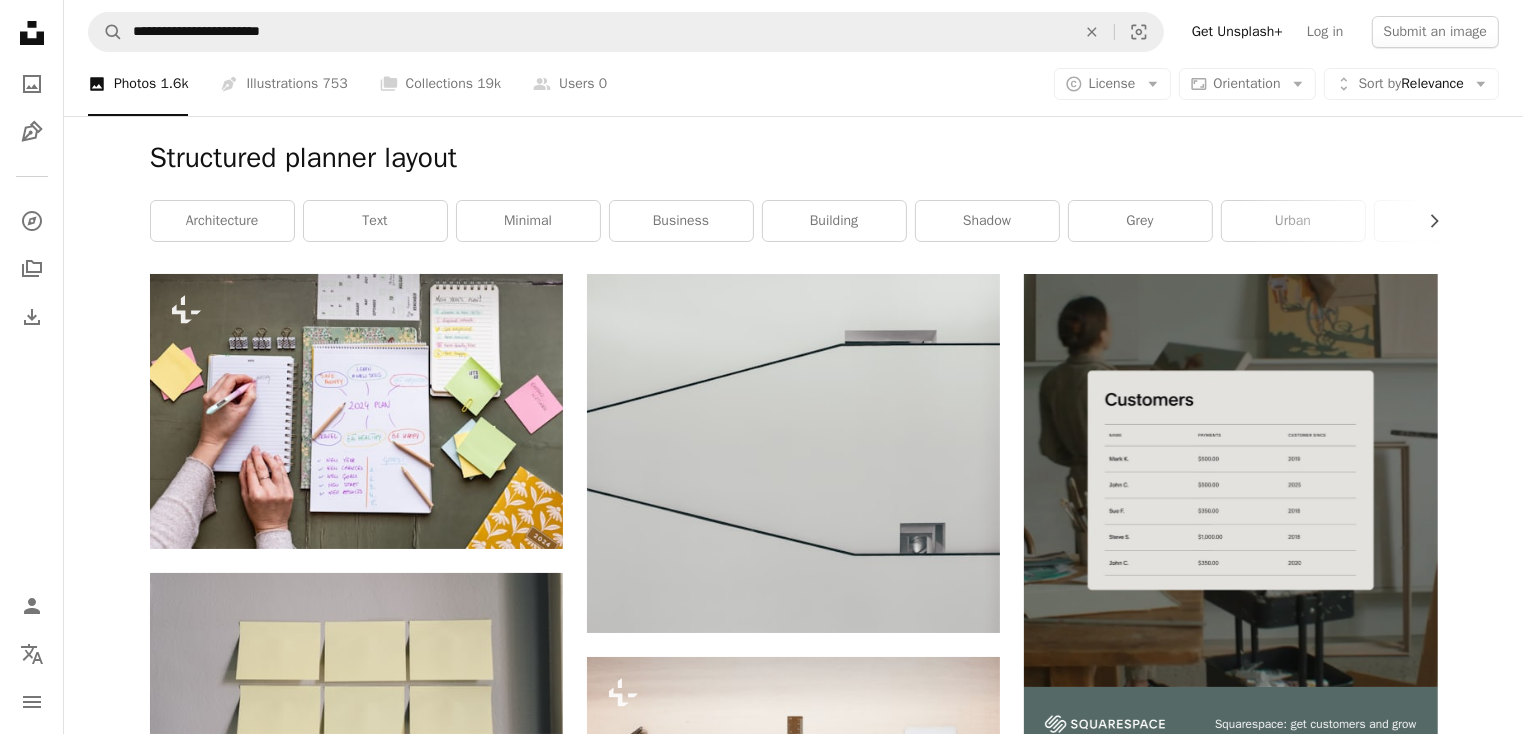 click on "An X shape" at bounding box center (20, 20) 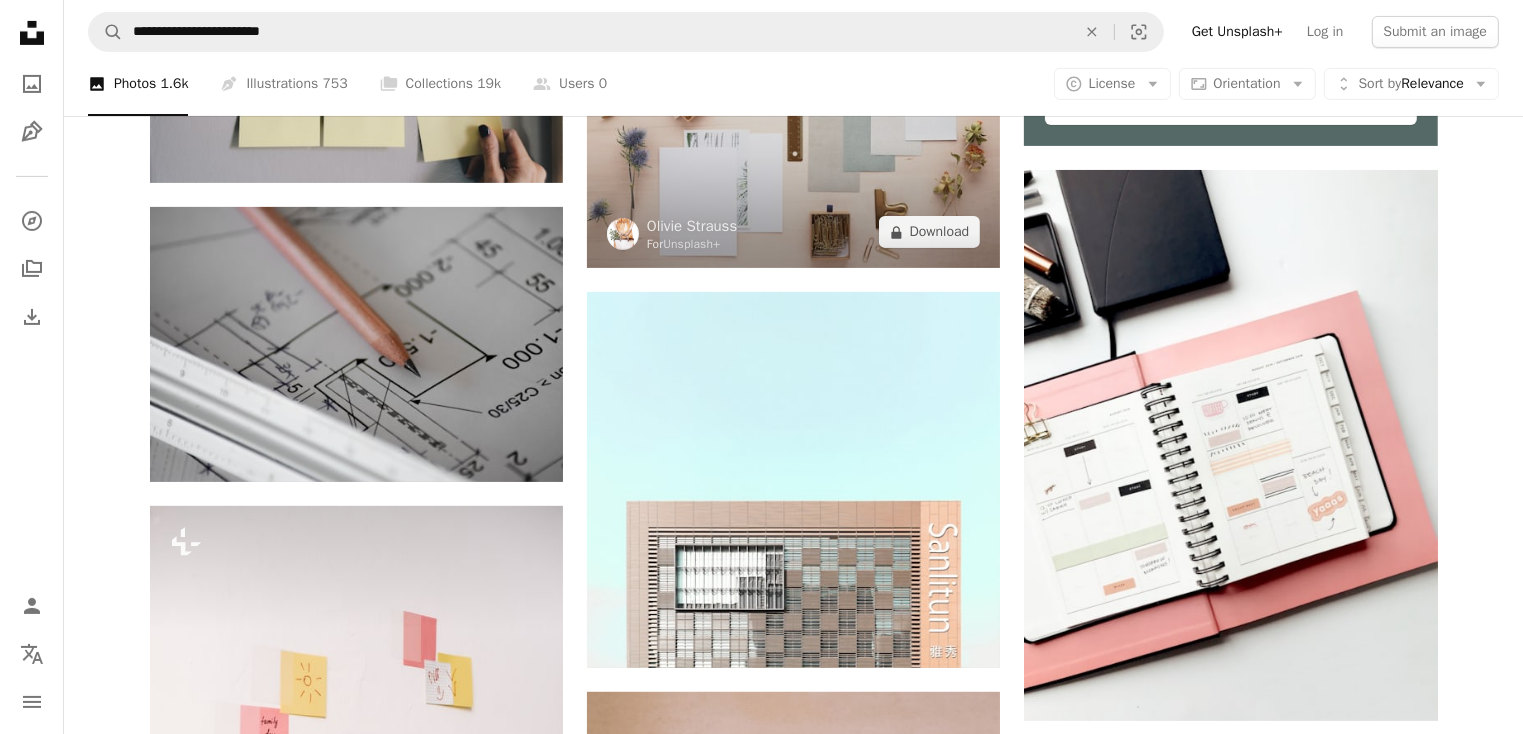 scroll, scrollTop: 667, scrollLeft: 0, axis: vertical 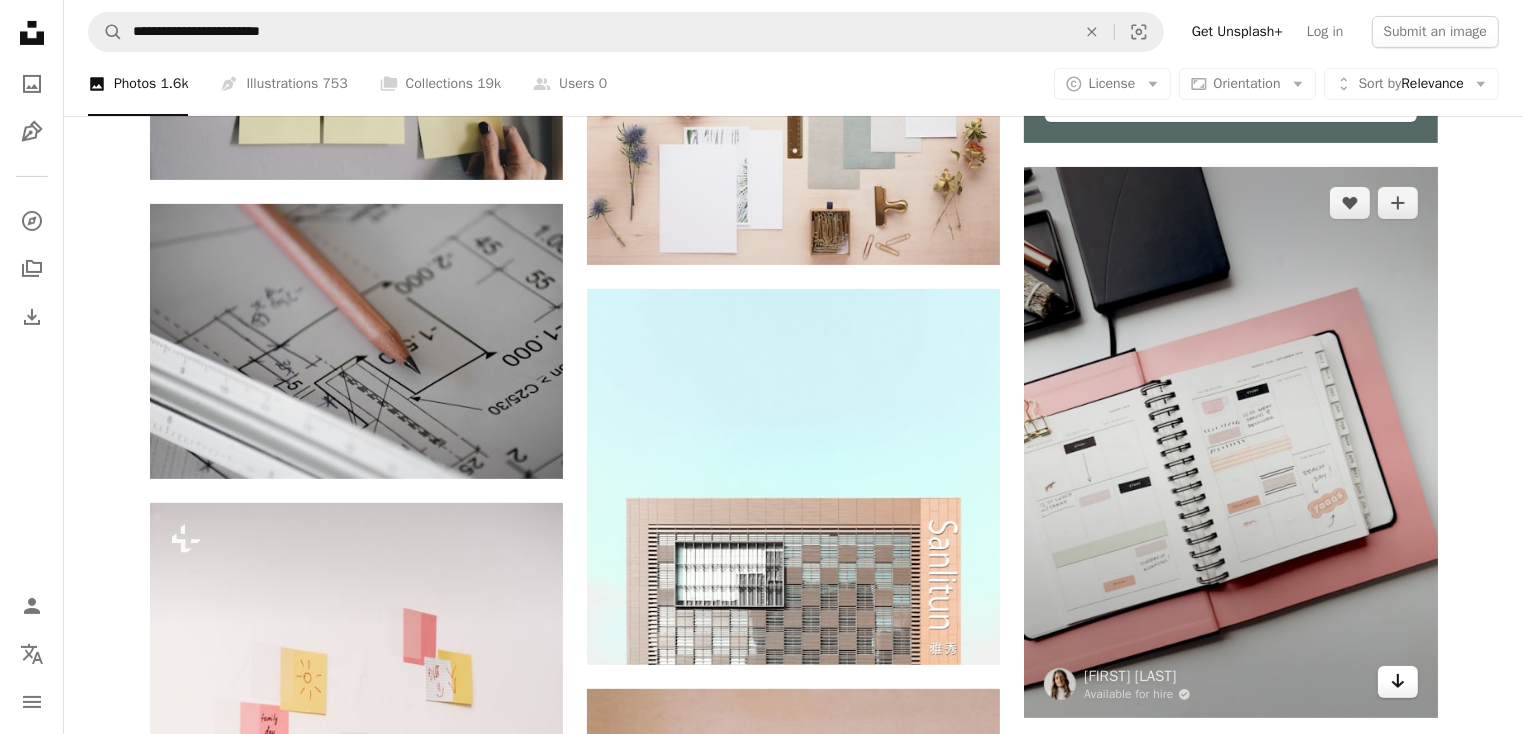 click on "Arrow pointing down" 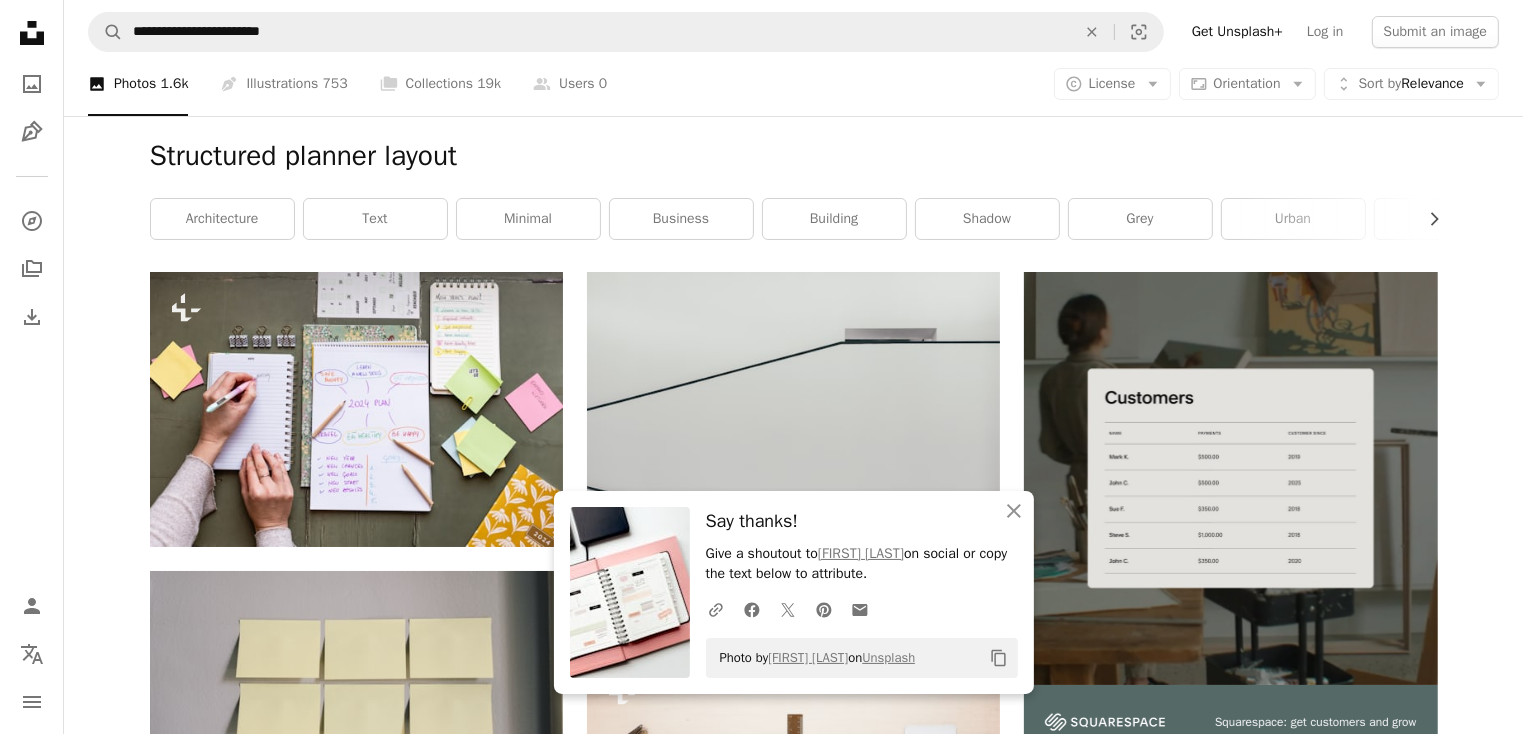 scroll, scrollTop: 0, scrollLeft: 0, axis: both 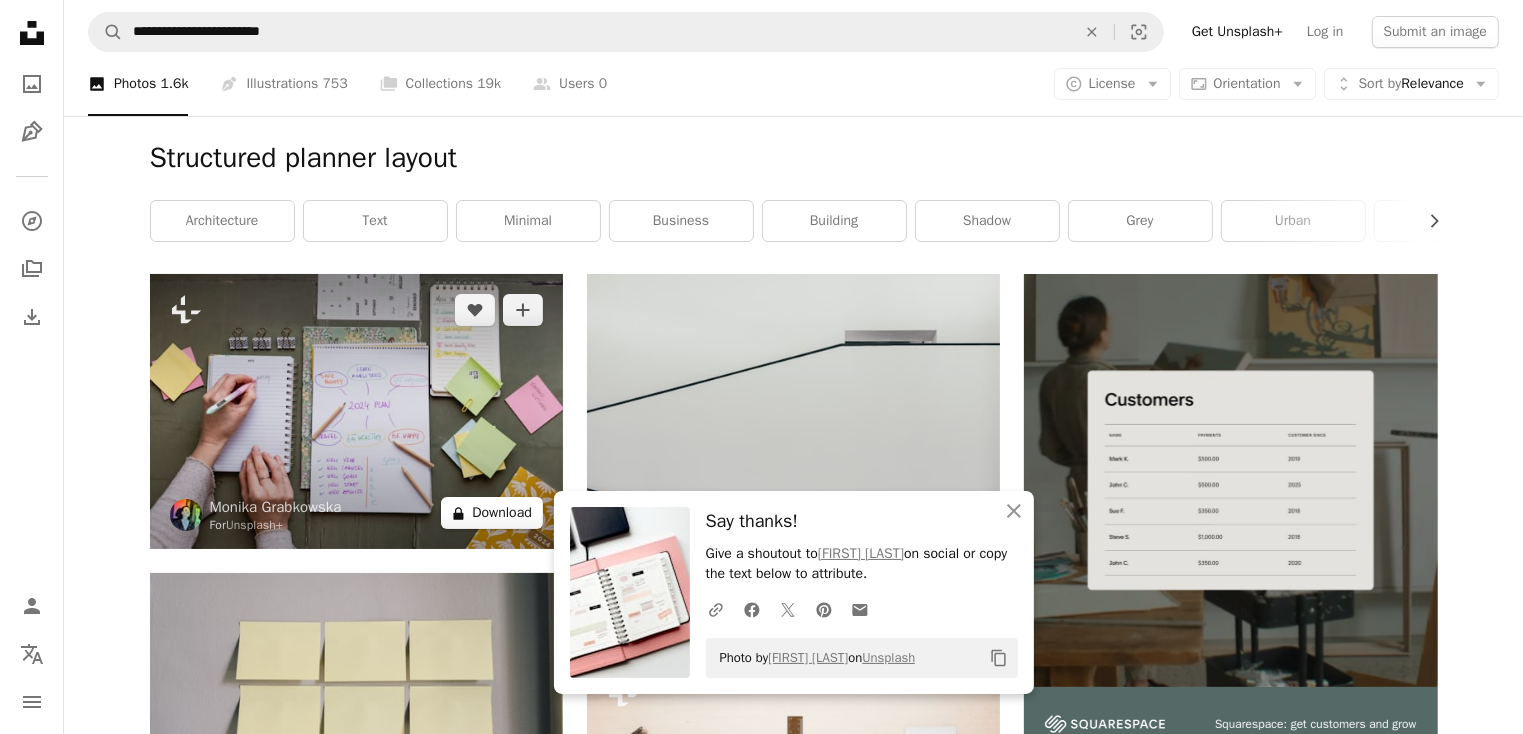 click on "A lock   Download" at bounding box center (492, 513) 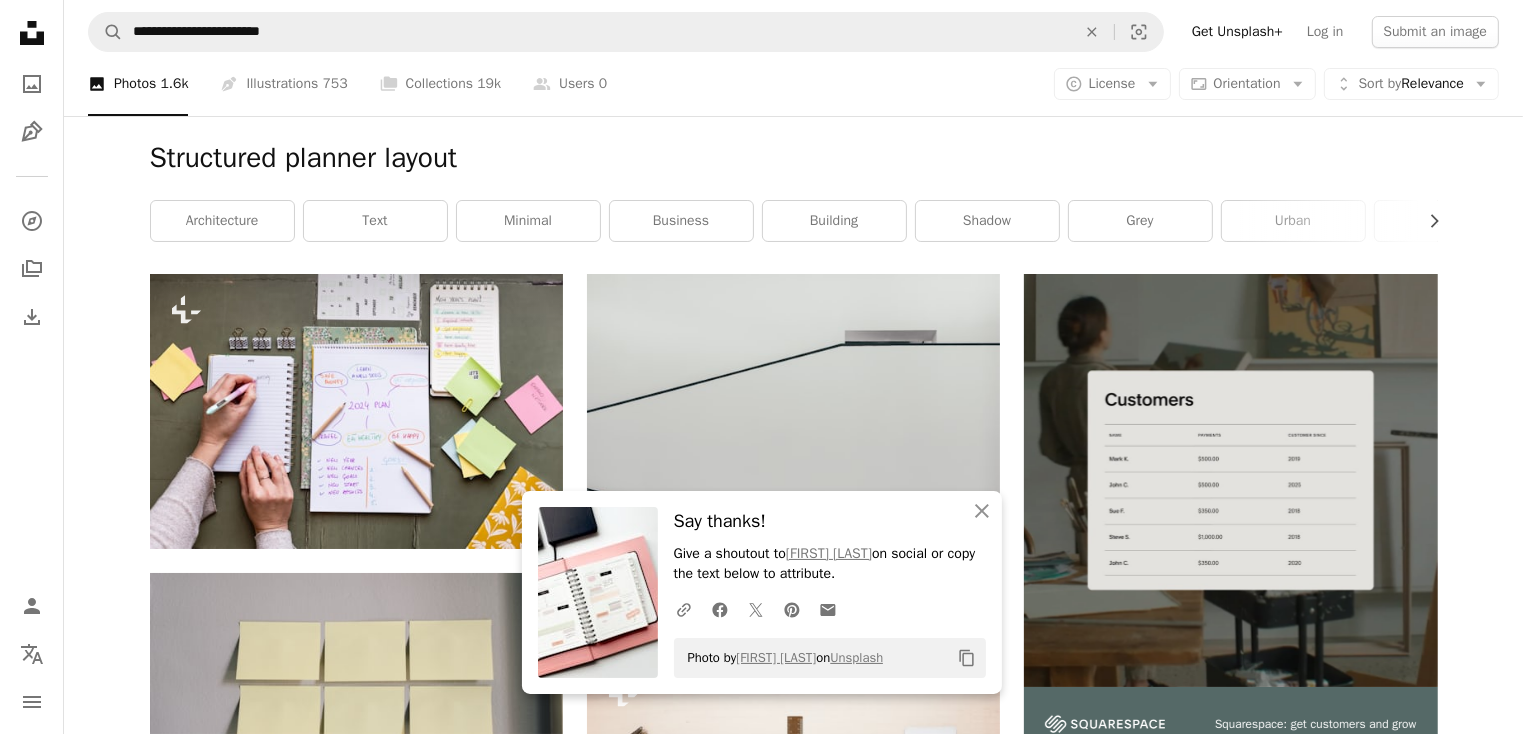 scroll, scrollTop: 48, scrollLeft: 0, axis: vertical 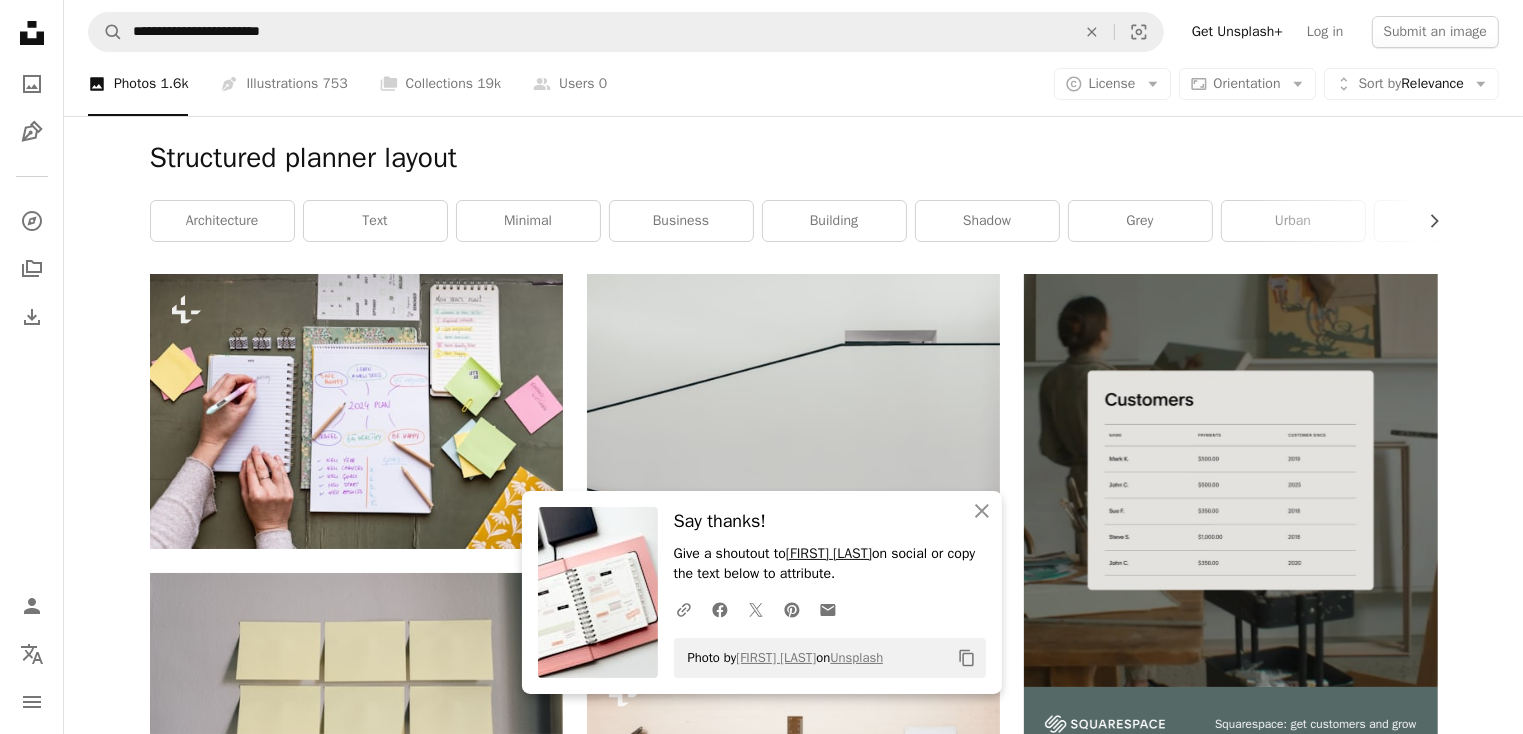 click on "[FIRST] [LAST]" at bounding box center (829, 553) 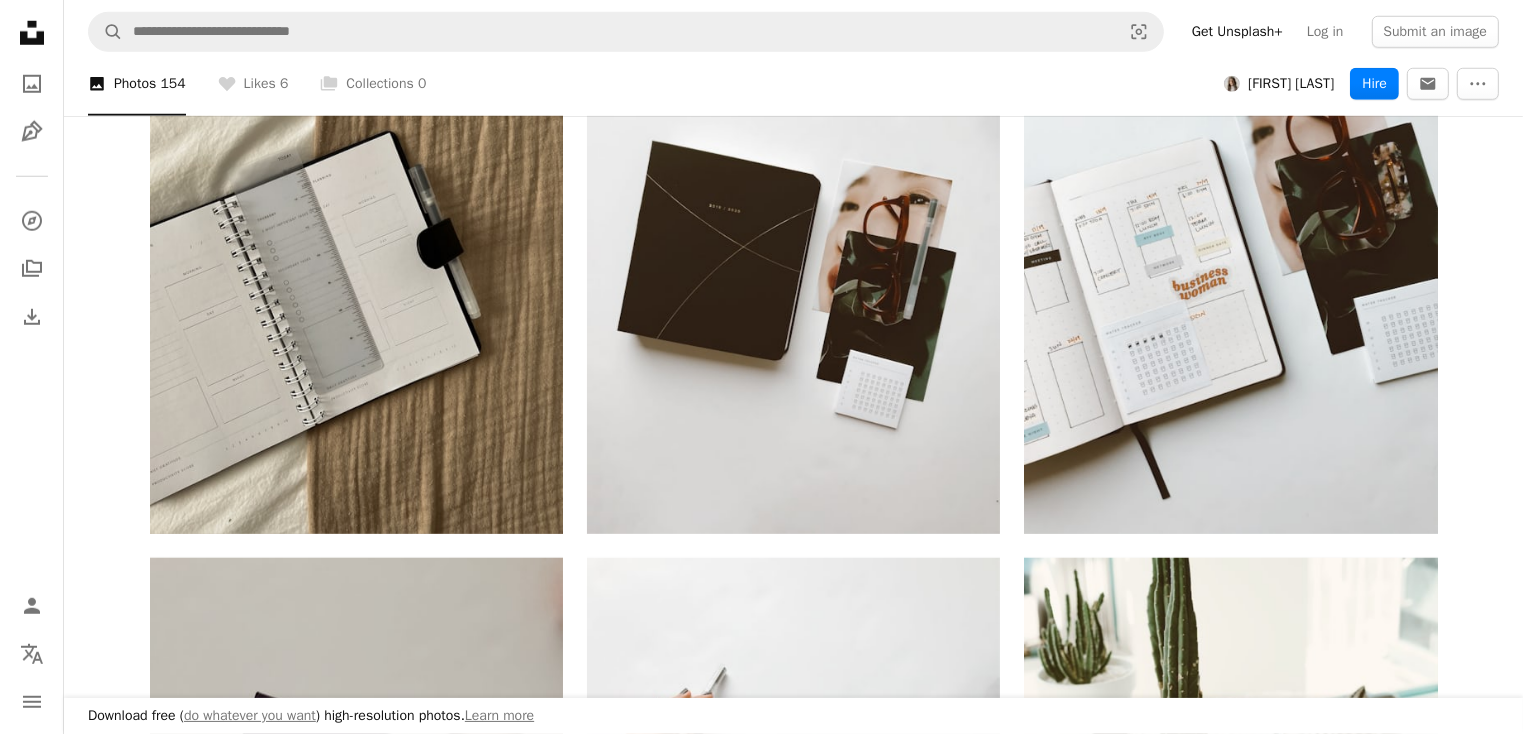 scroll, scrollTop: 1812, scrollLeft: 0, axis: vertical 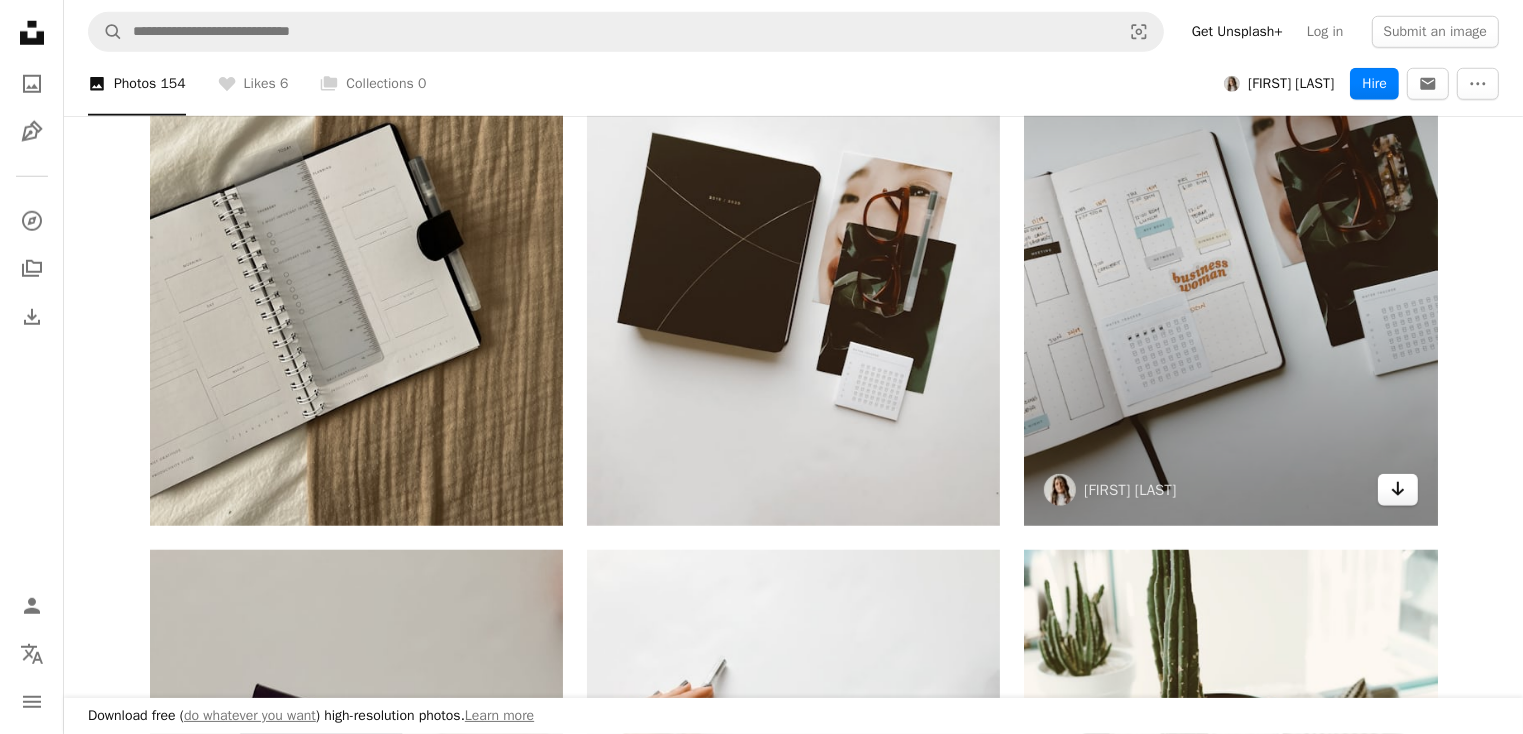 click on "Arrow pointing down" 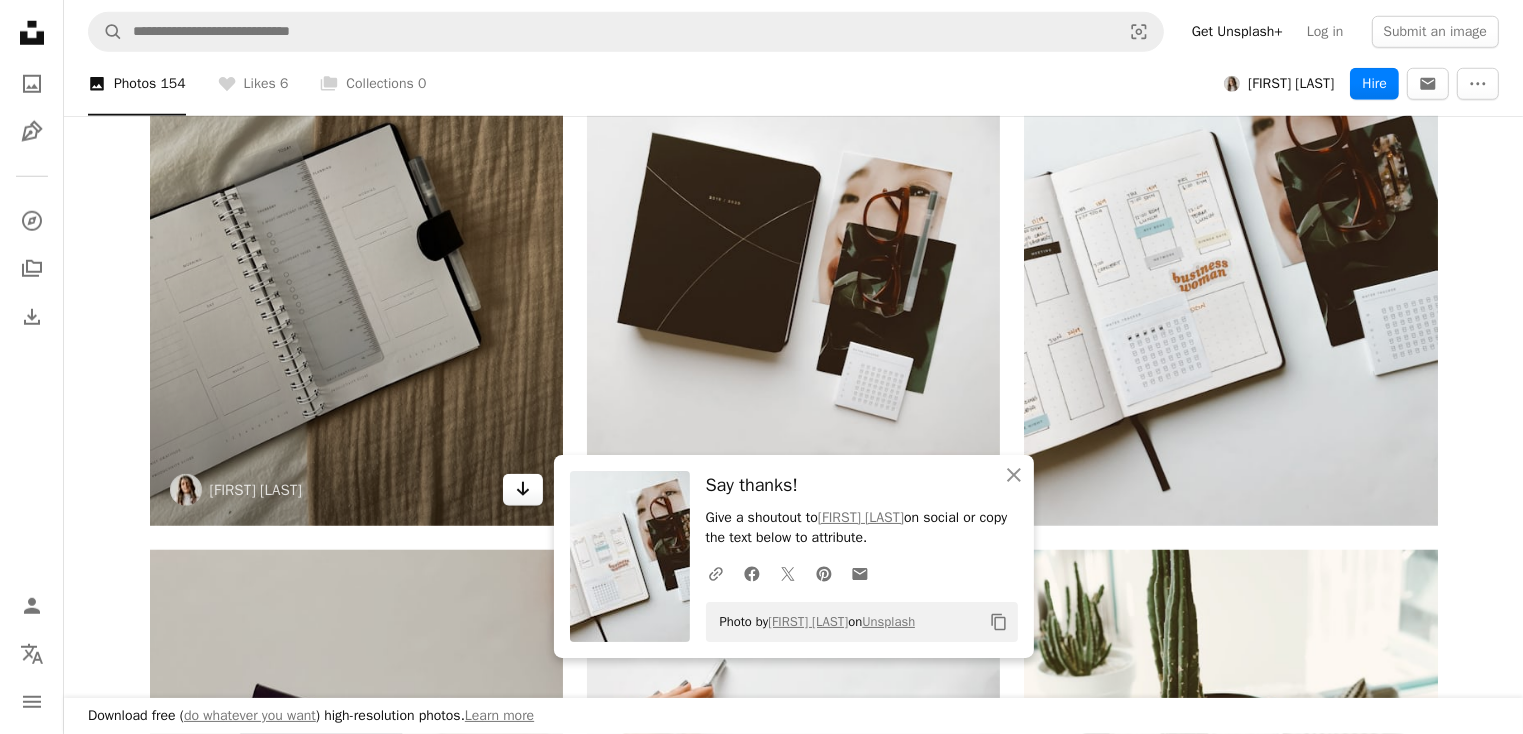 click on "Arrow pointing down" 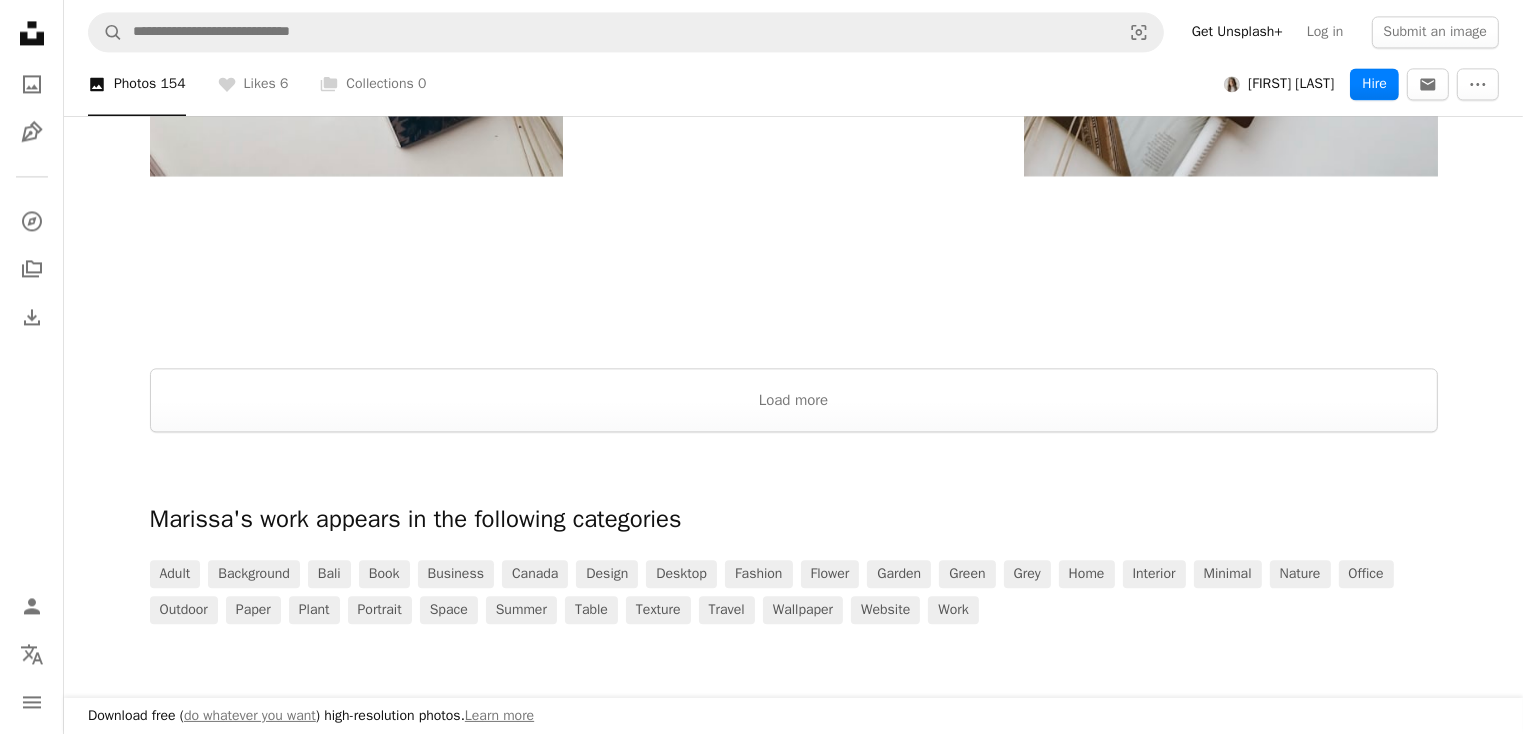 scroll, scrollTop: 4555, scrollLeft: 0, axis: vertical 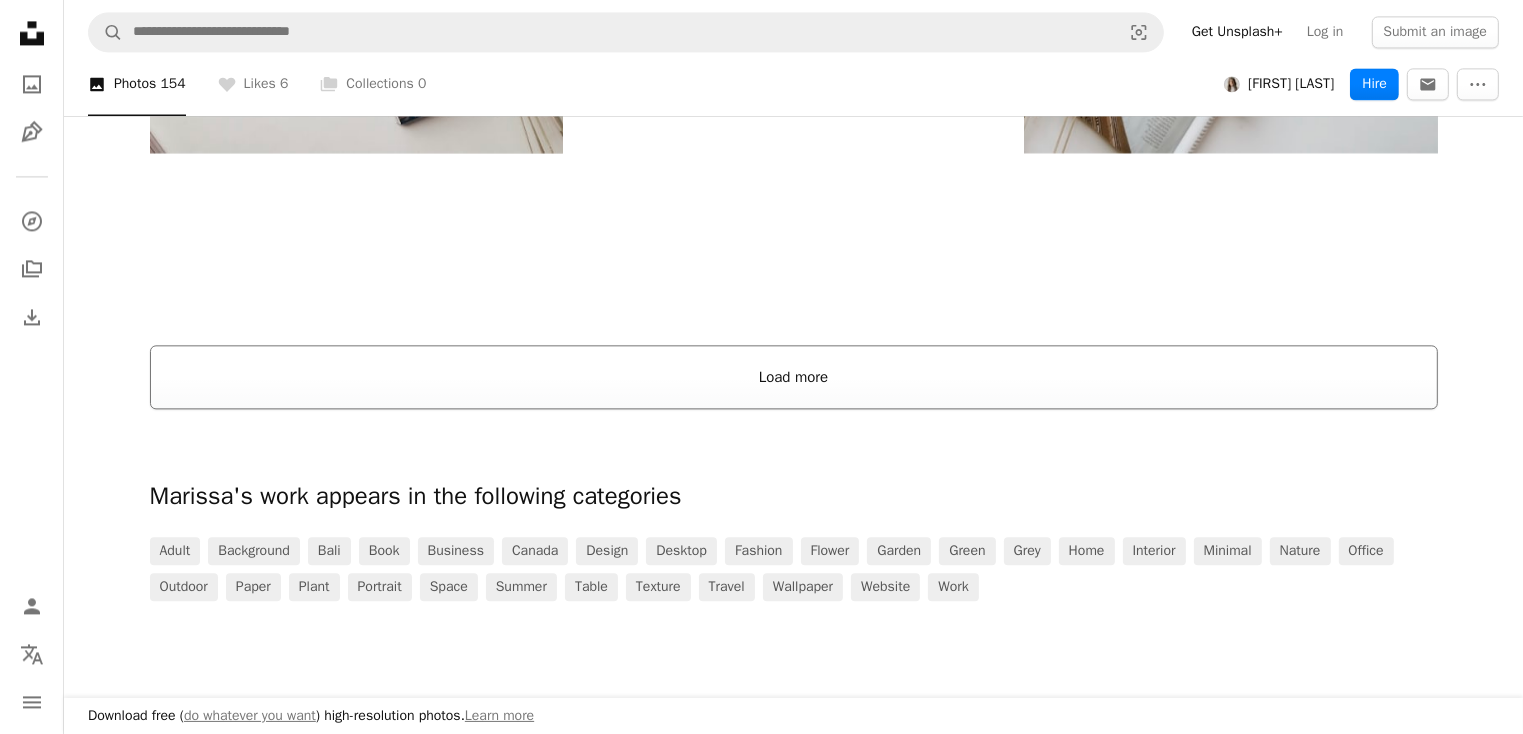 click on "Load more" at bounding box center [794, 377] 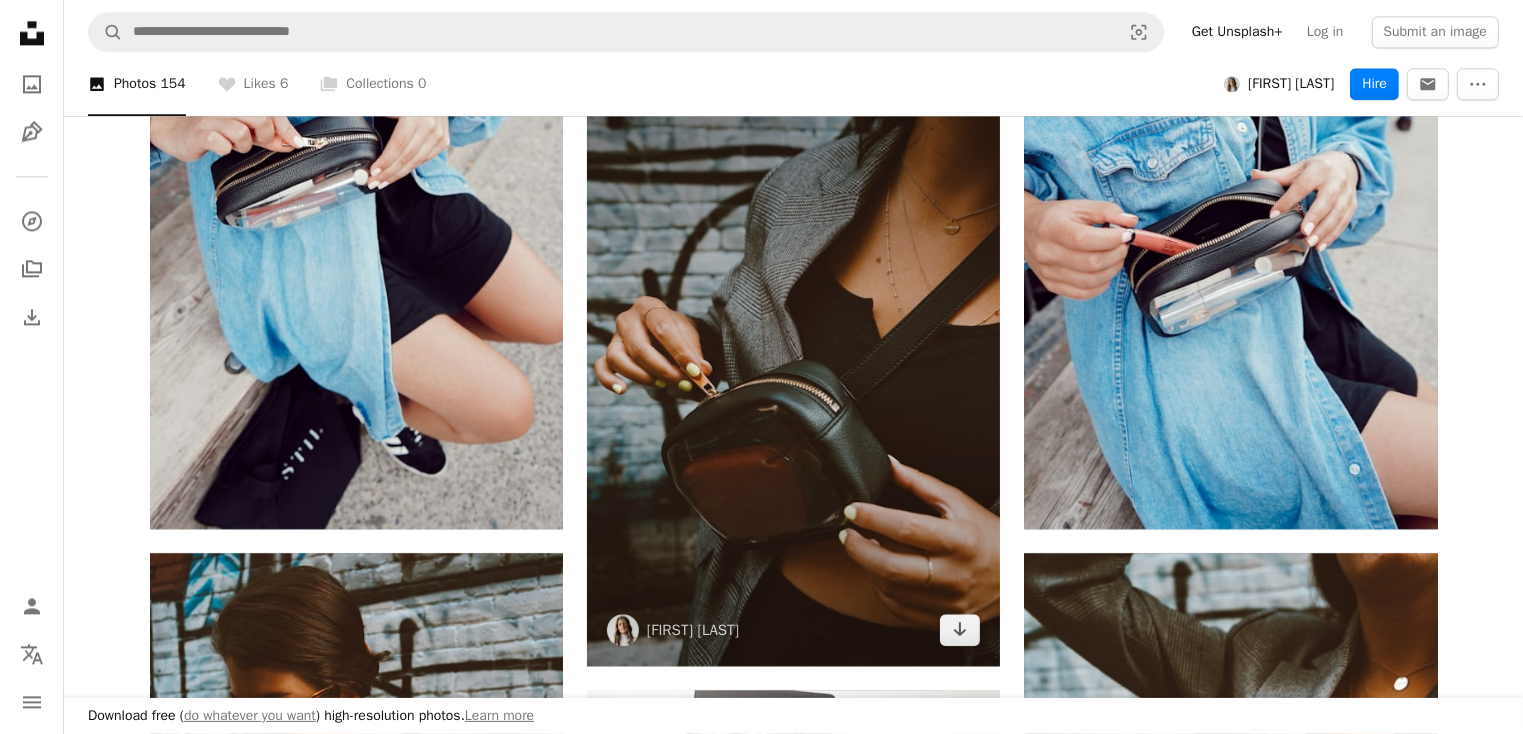 scroll, scrollTop: 4833, scrollLeft: 0, axis: vertical 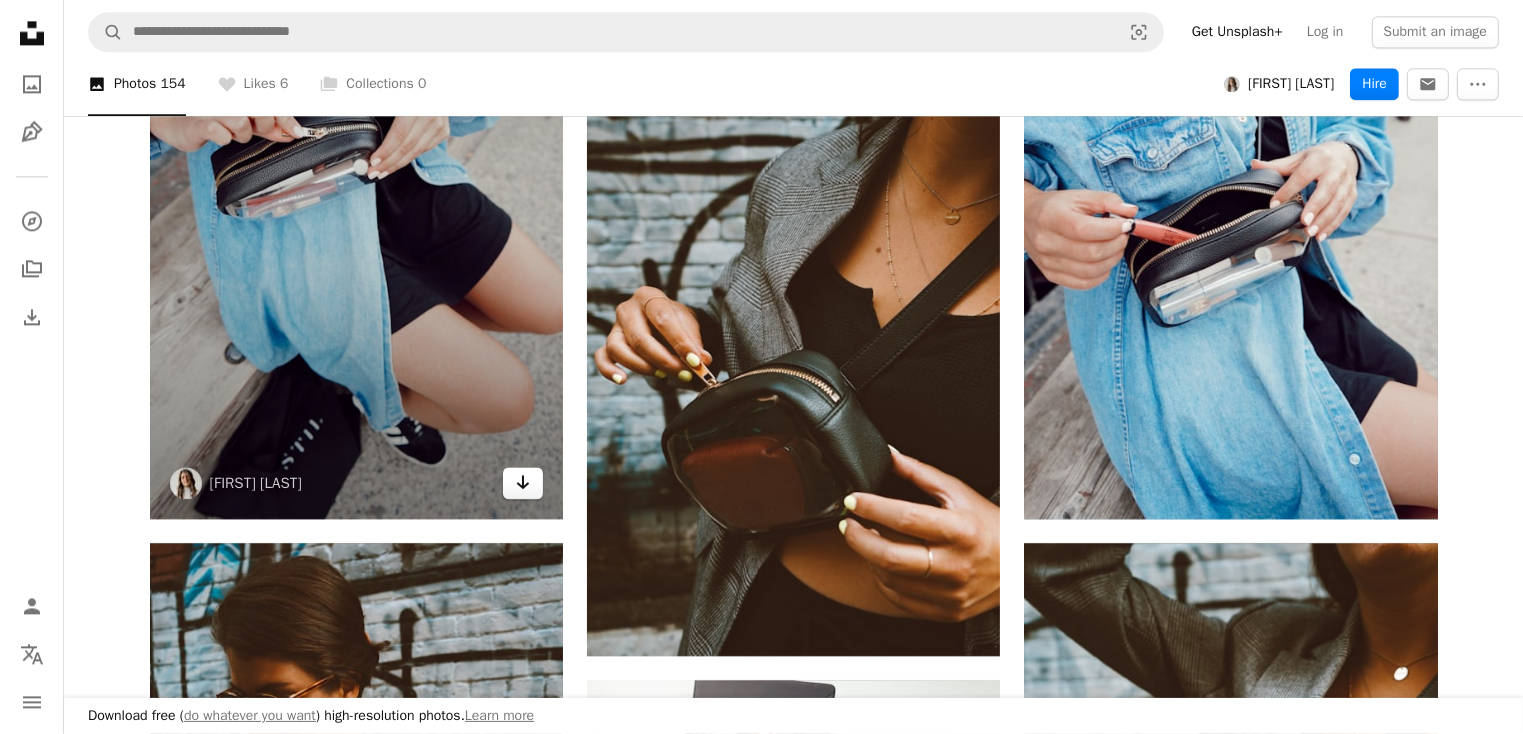 drag, startPoint x: 516, startPoint y: 479, endPoint x: 528, endPoint y: 479, distance: 12 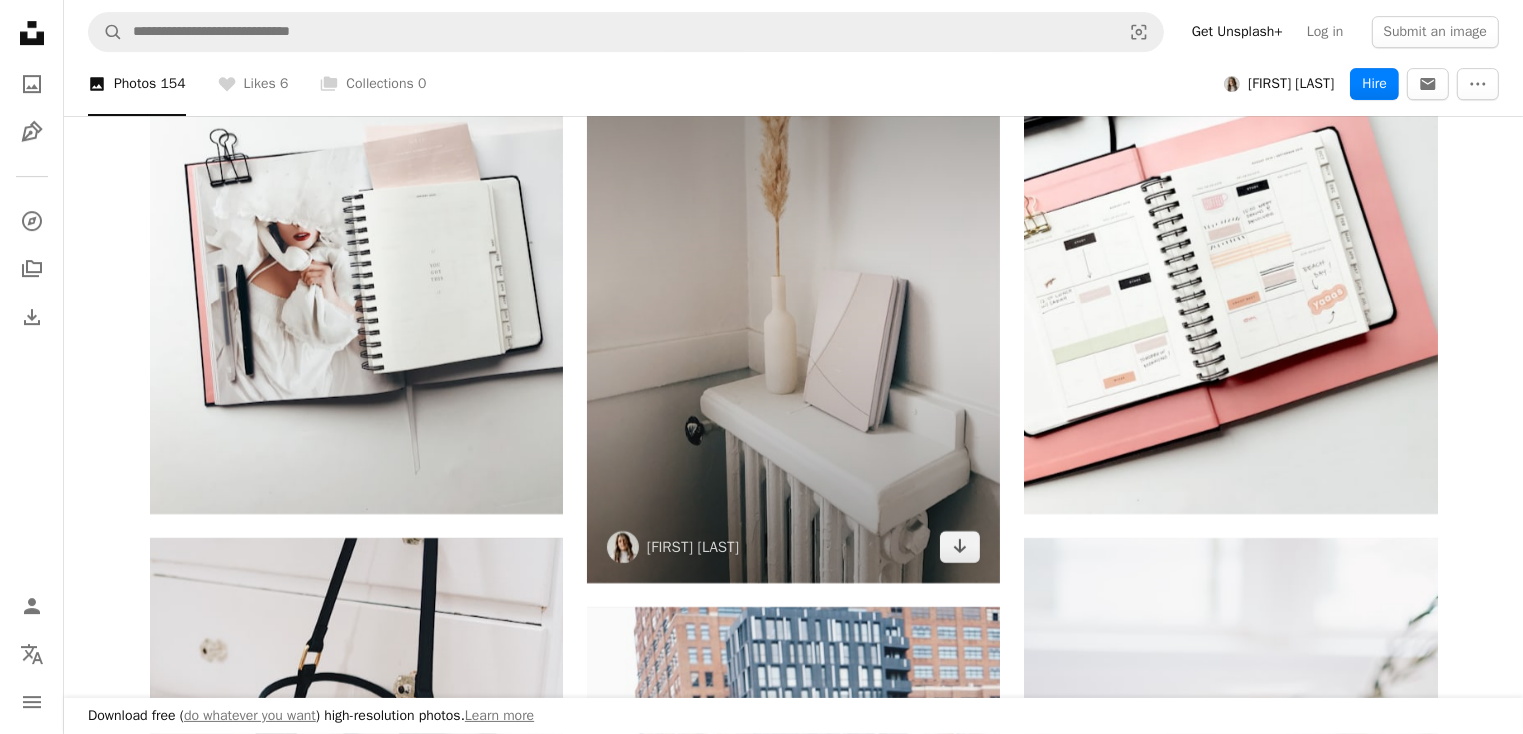 scroll, scrollTop: 6636, scrollLeft: 0, axis: vertical 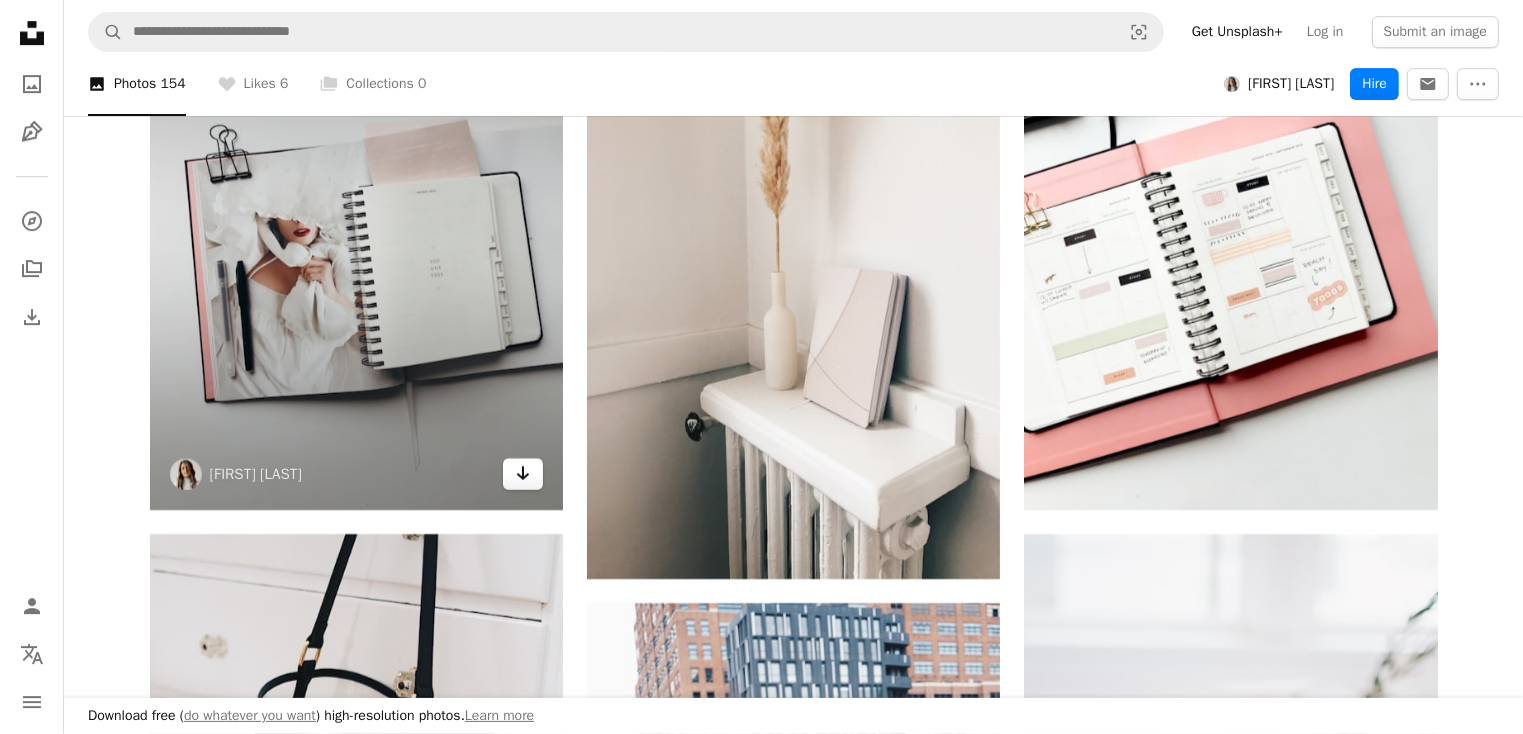 click on "Arrow pointing down" at bounding box center [523, 474] 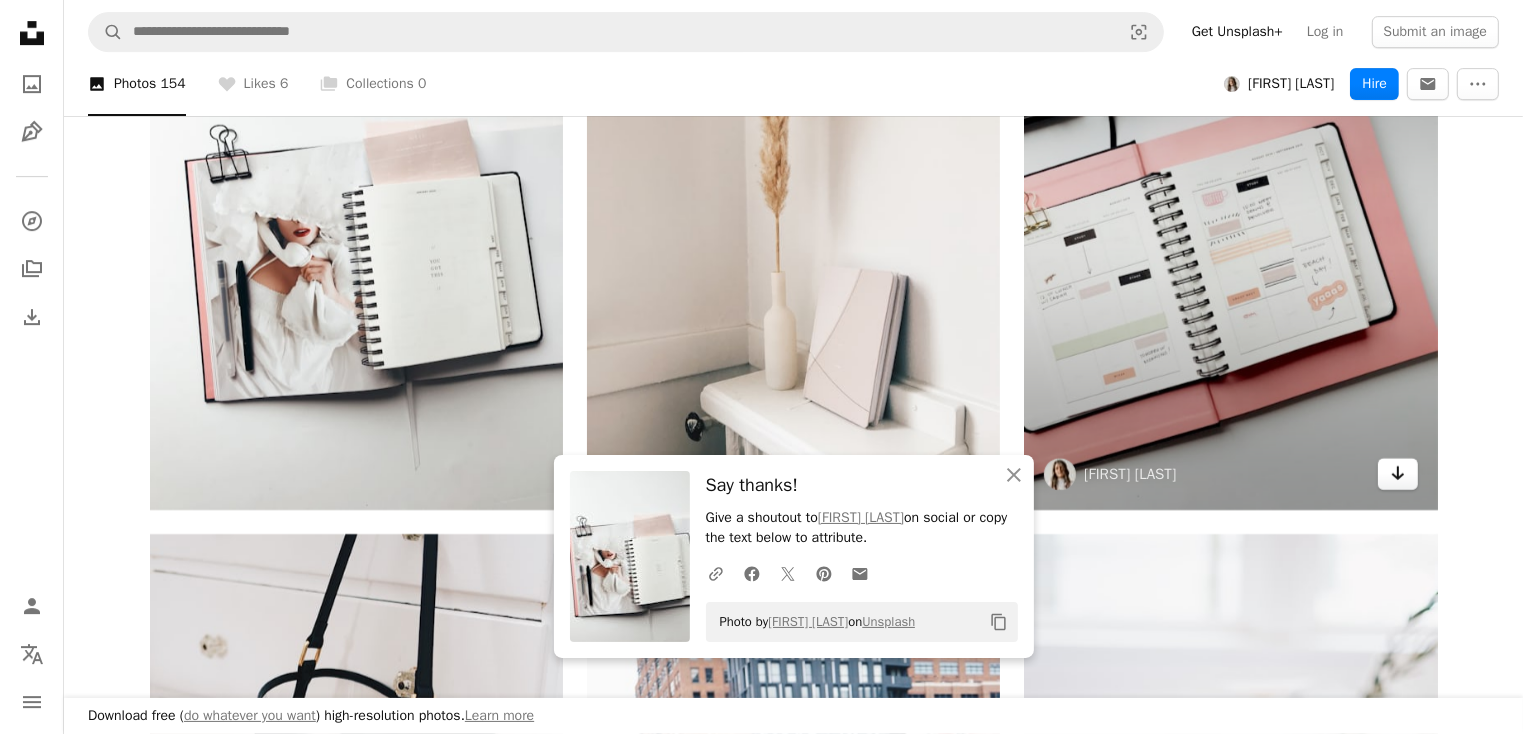 click on "Arrow pointing down" 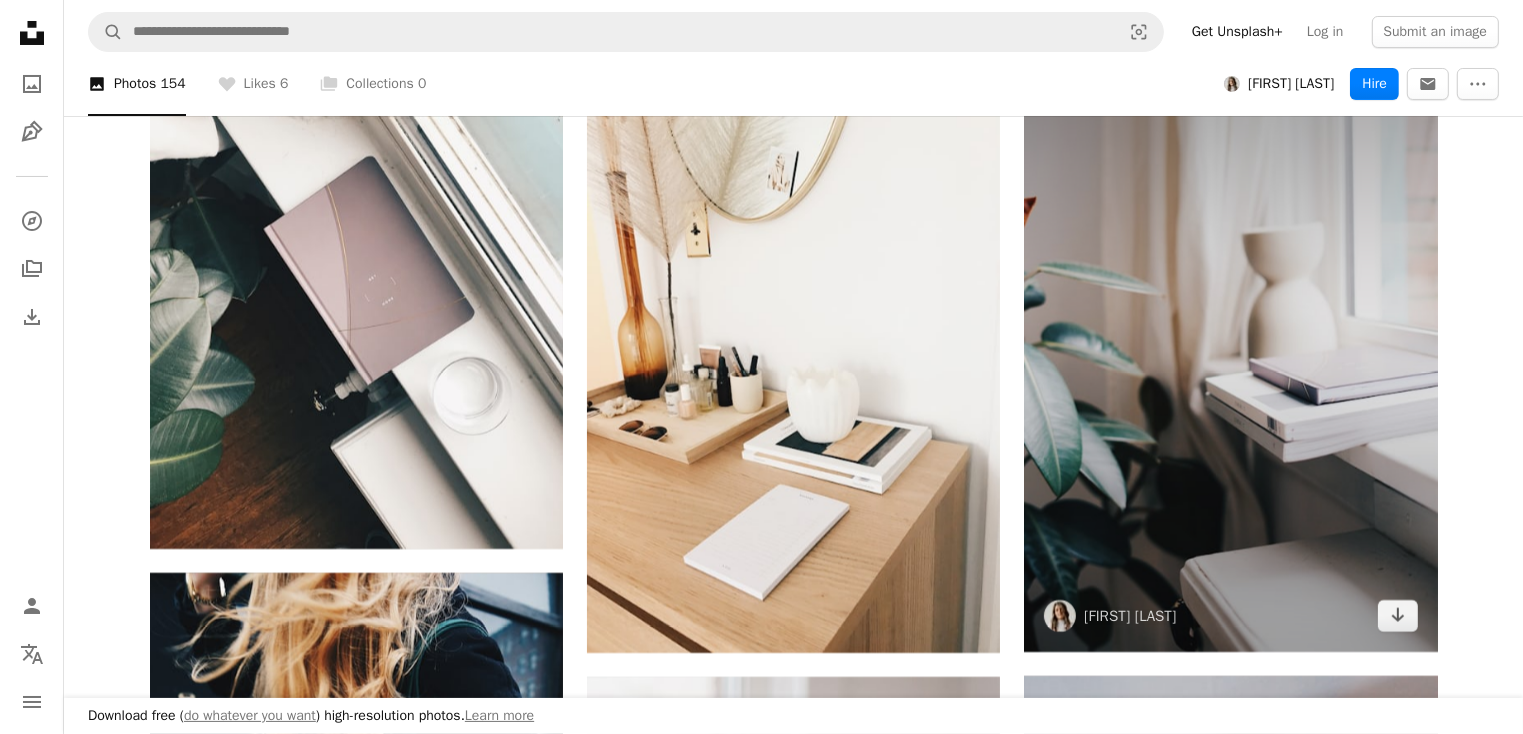 scroll, scrollTop: 7778, scrollLeft: 0, axis: vertical 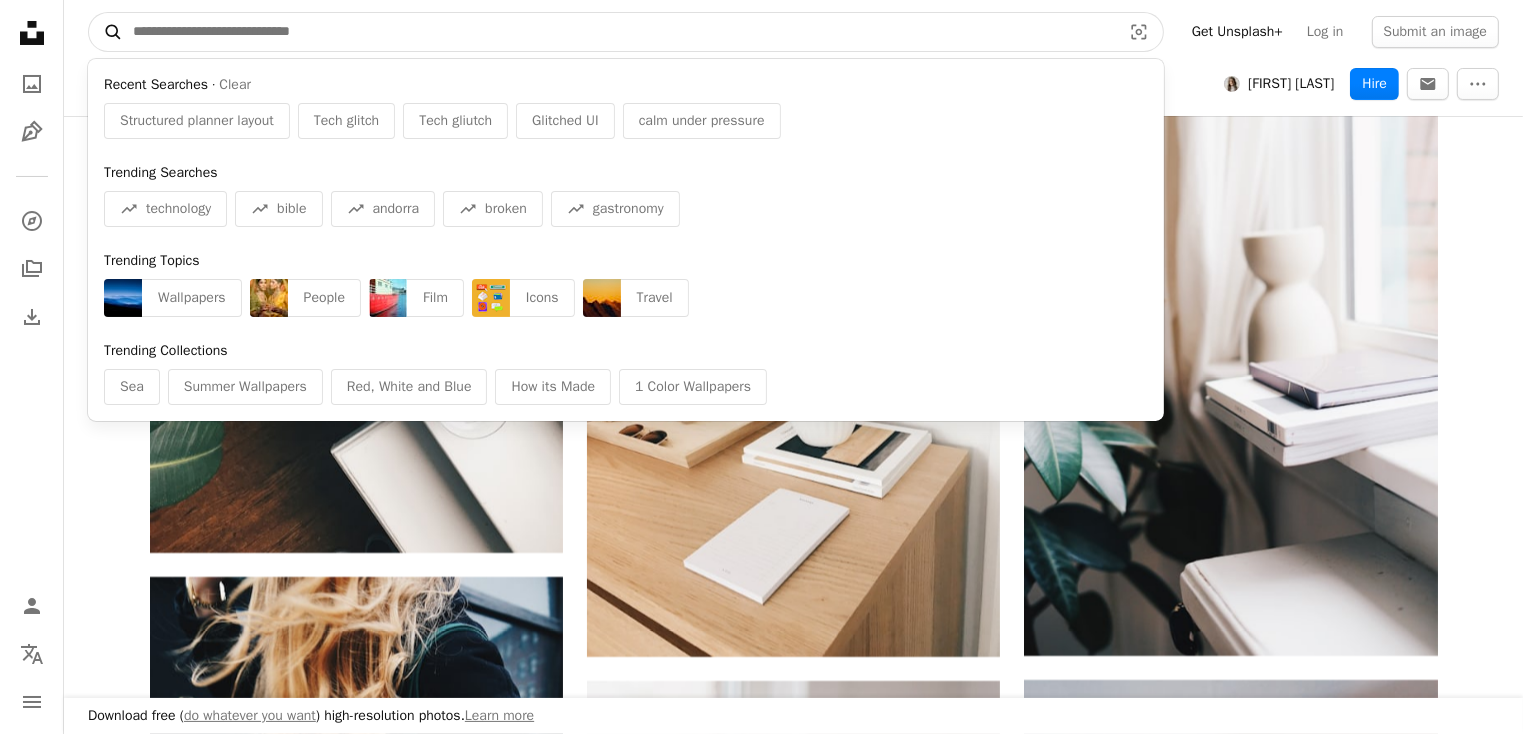drag, startPoint x: 304, startPoint y: 30, endPoint x: 117, endPoint y: 29, distance: 187.00267 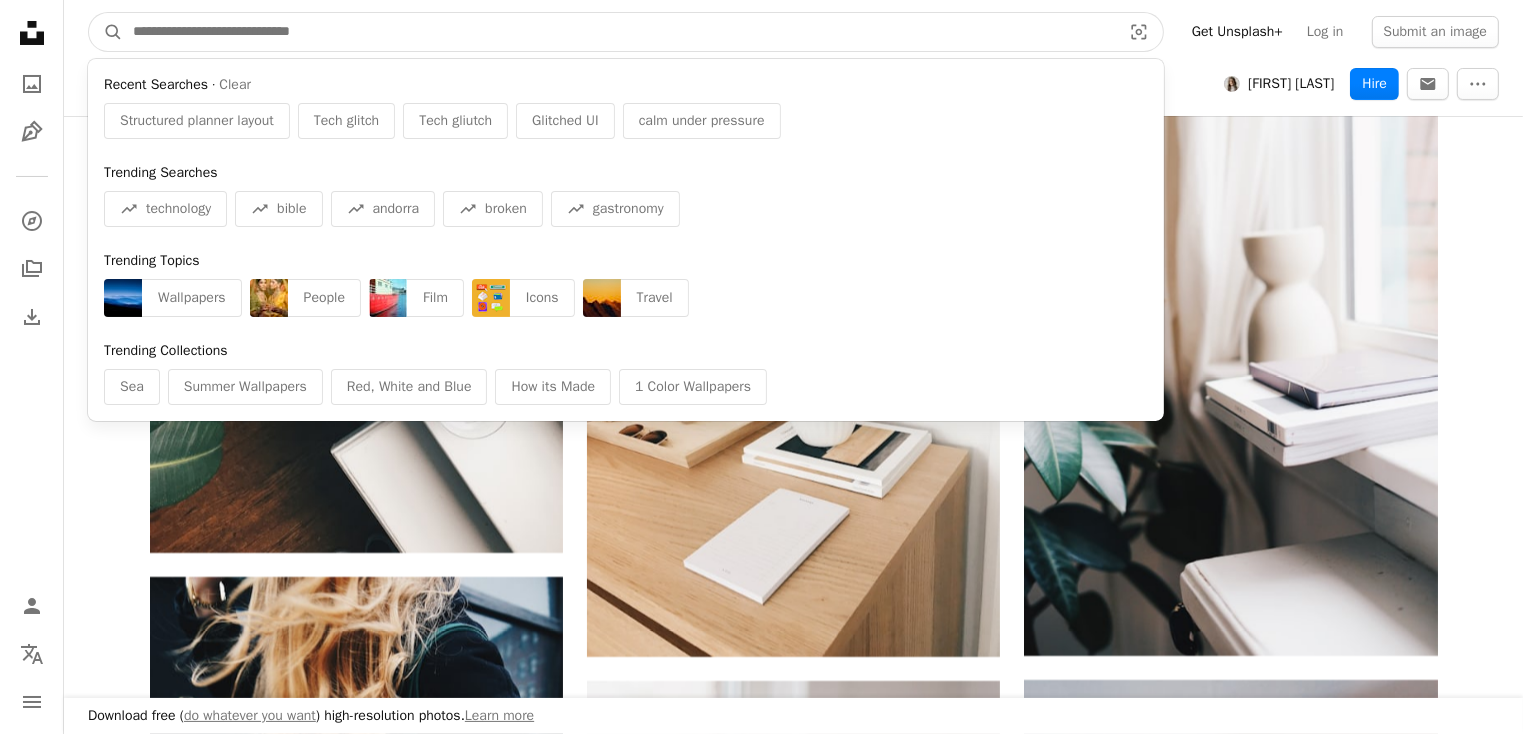 drag, startPoint x: 128, startPoint y: 29, endPoint x: 423, endPoint y: 36, distance: 295.08304 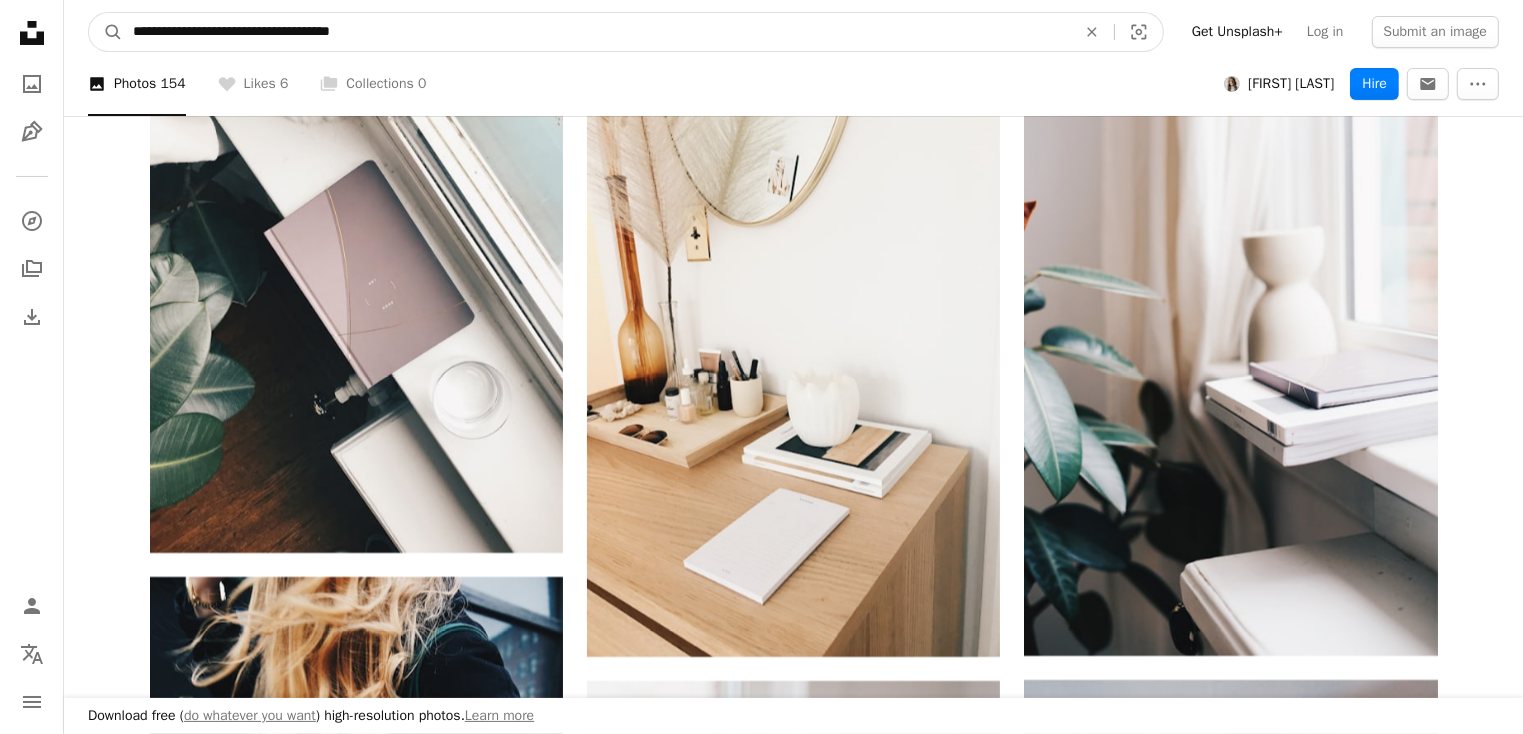 drag, startPoint x: 272, startPoint y: 31, endPoint x: 459, endPoint y: 39, distance: 187.17105 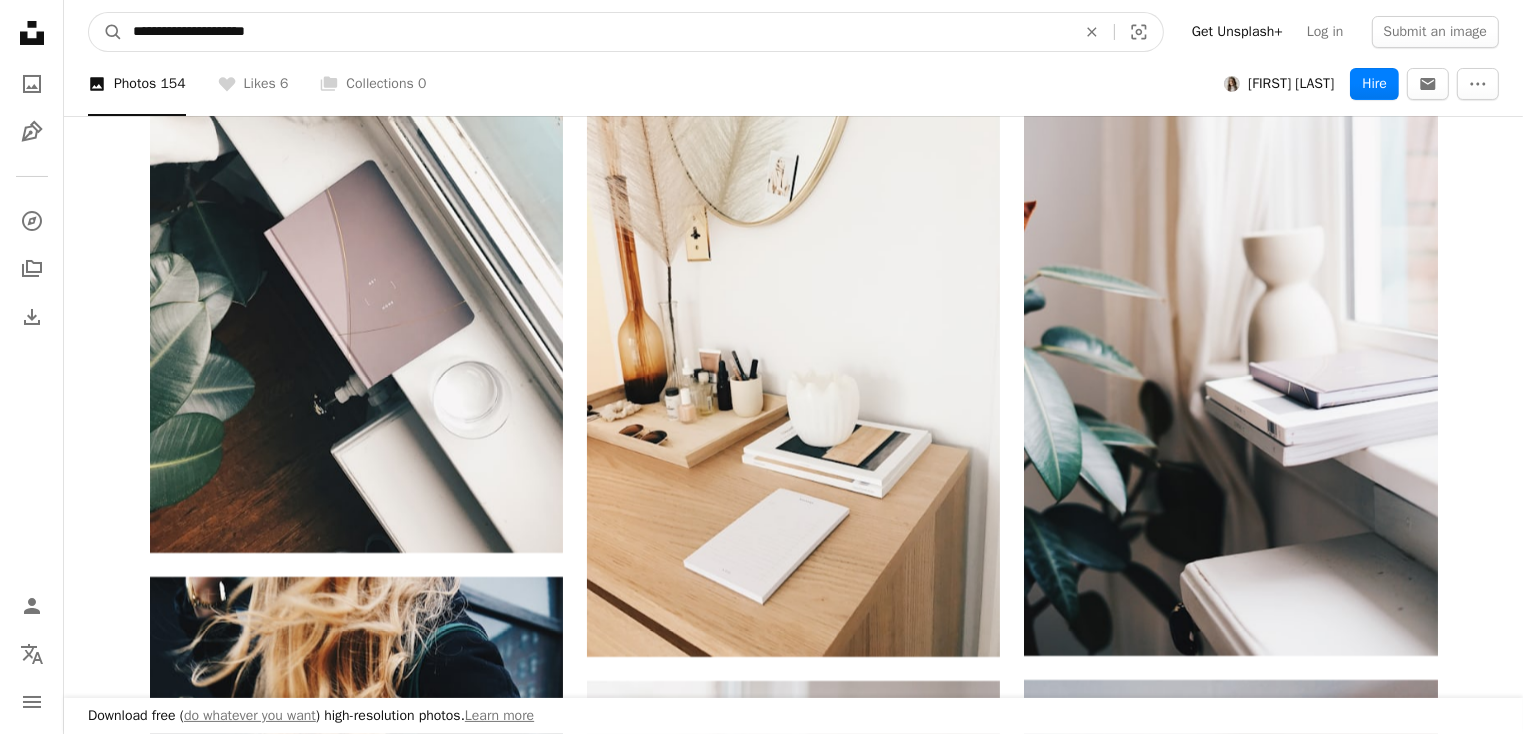 click on "A magnifying glass" at bounding box center (106, 32) 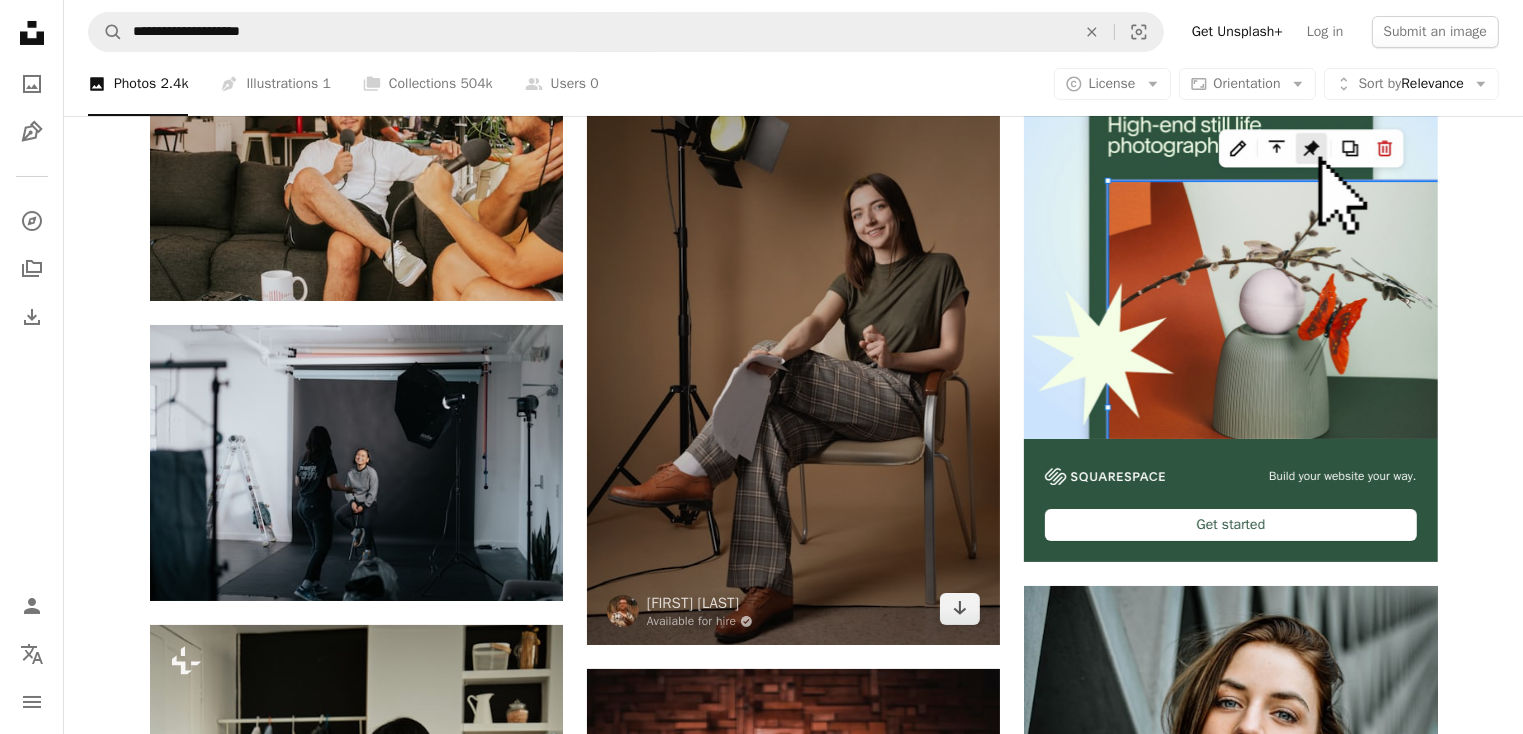 scroll, scrollTop: 248, scrollLeft: 0, axis: vertical 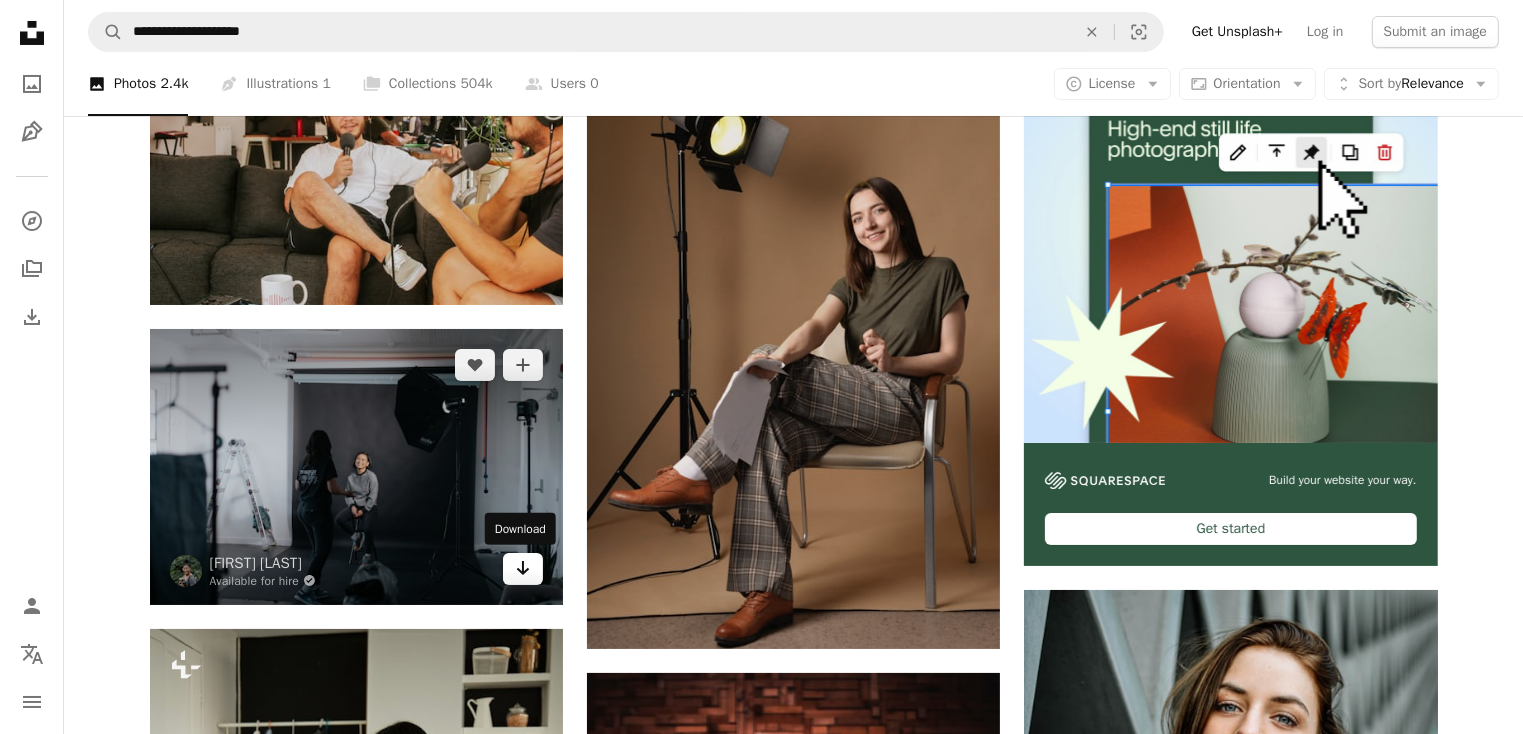click on "Arrow pointing down" 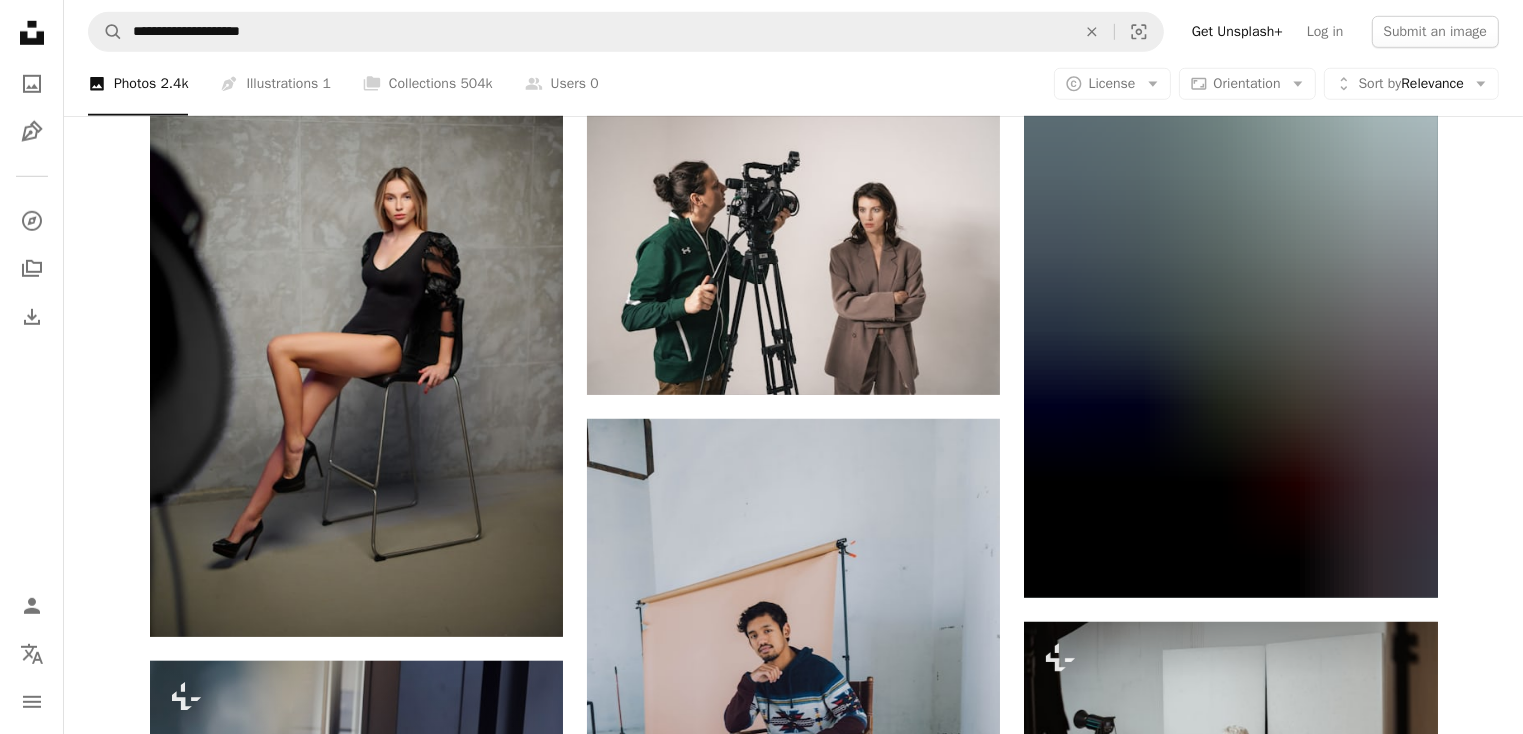 scroll, scrollTop: 1483, scrollLeft: 0, axis: vertical 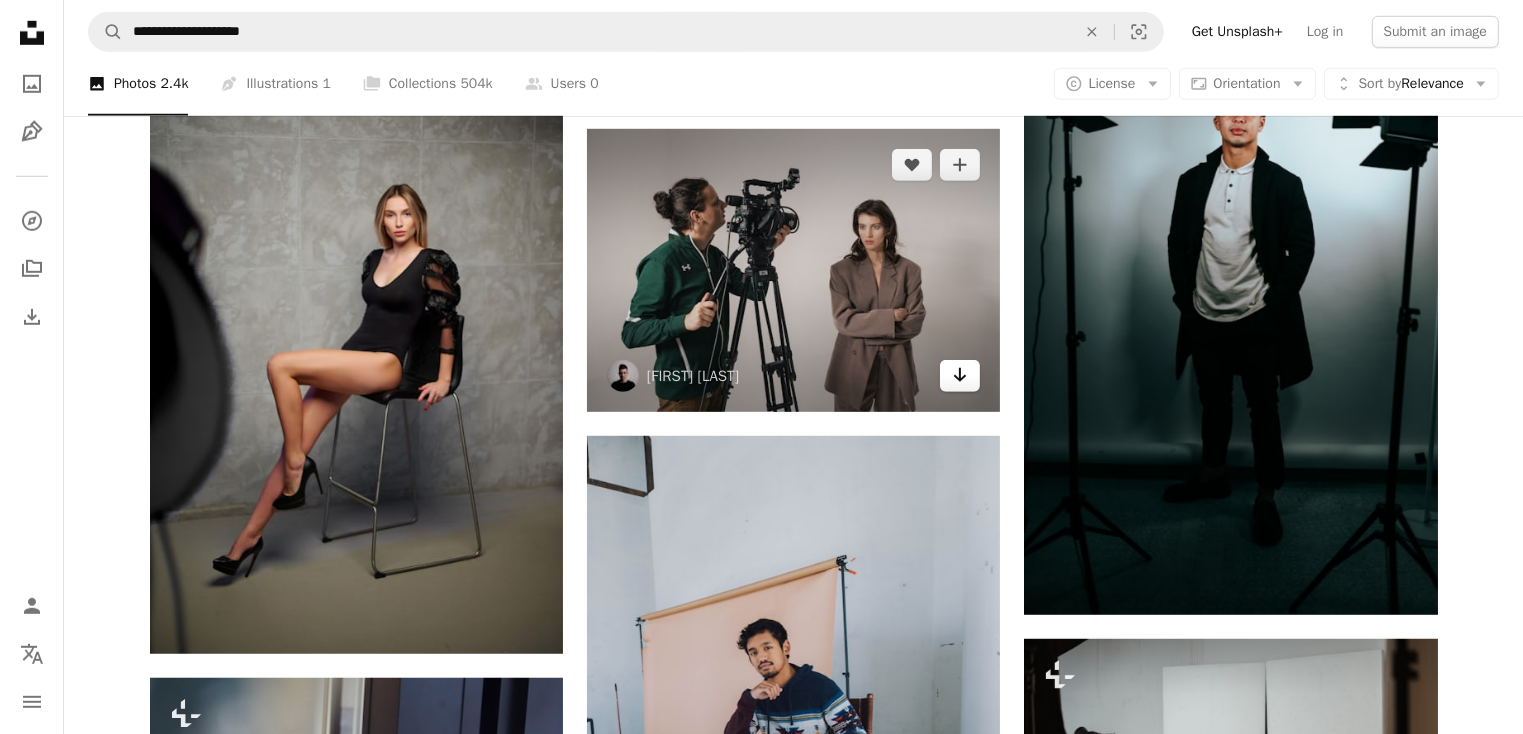 click 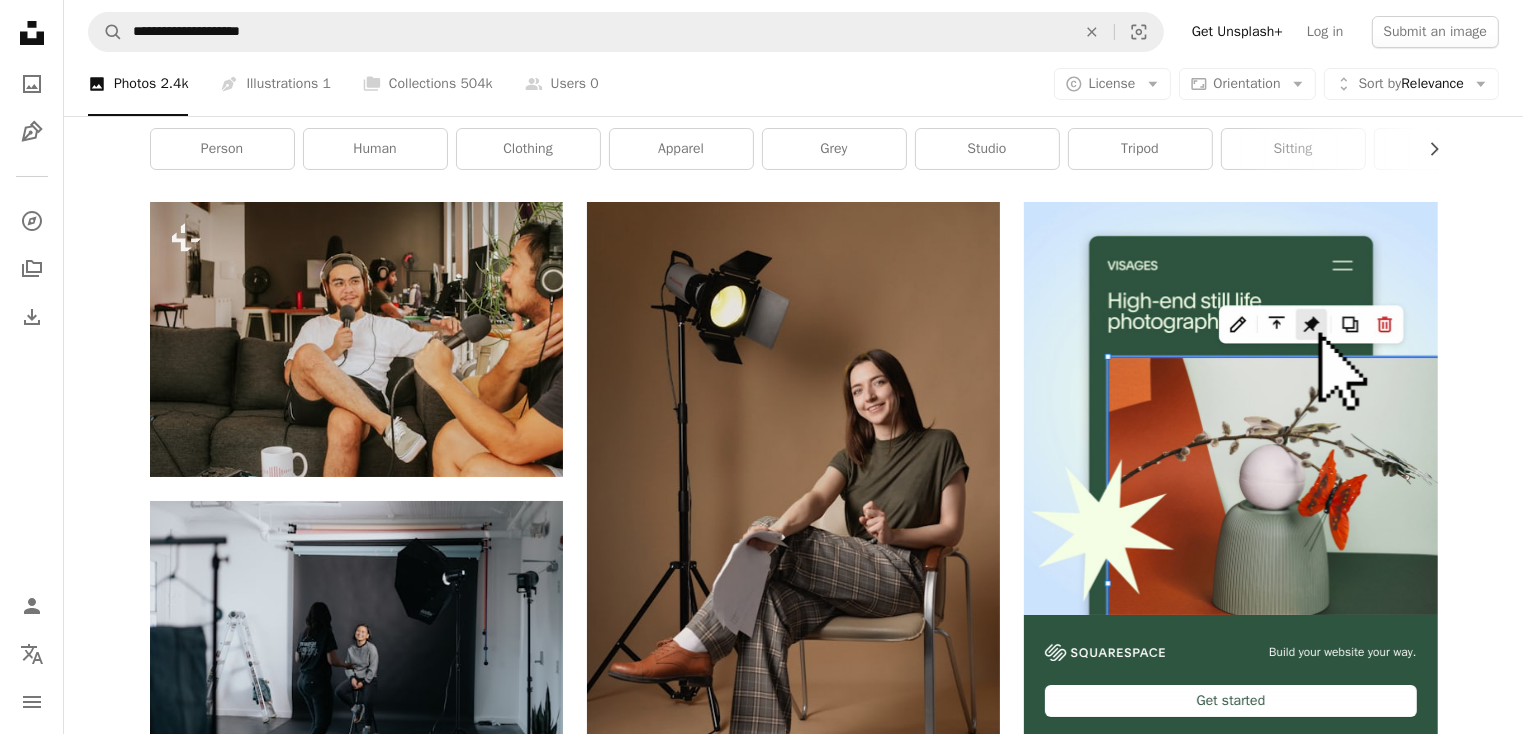 scroll, scrollTop: 0, scrollLeft: 0, axis: both 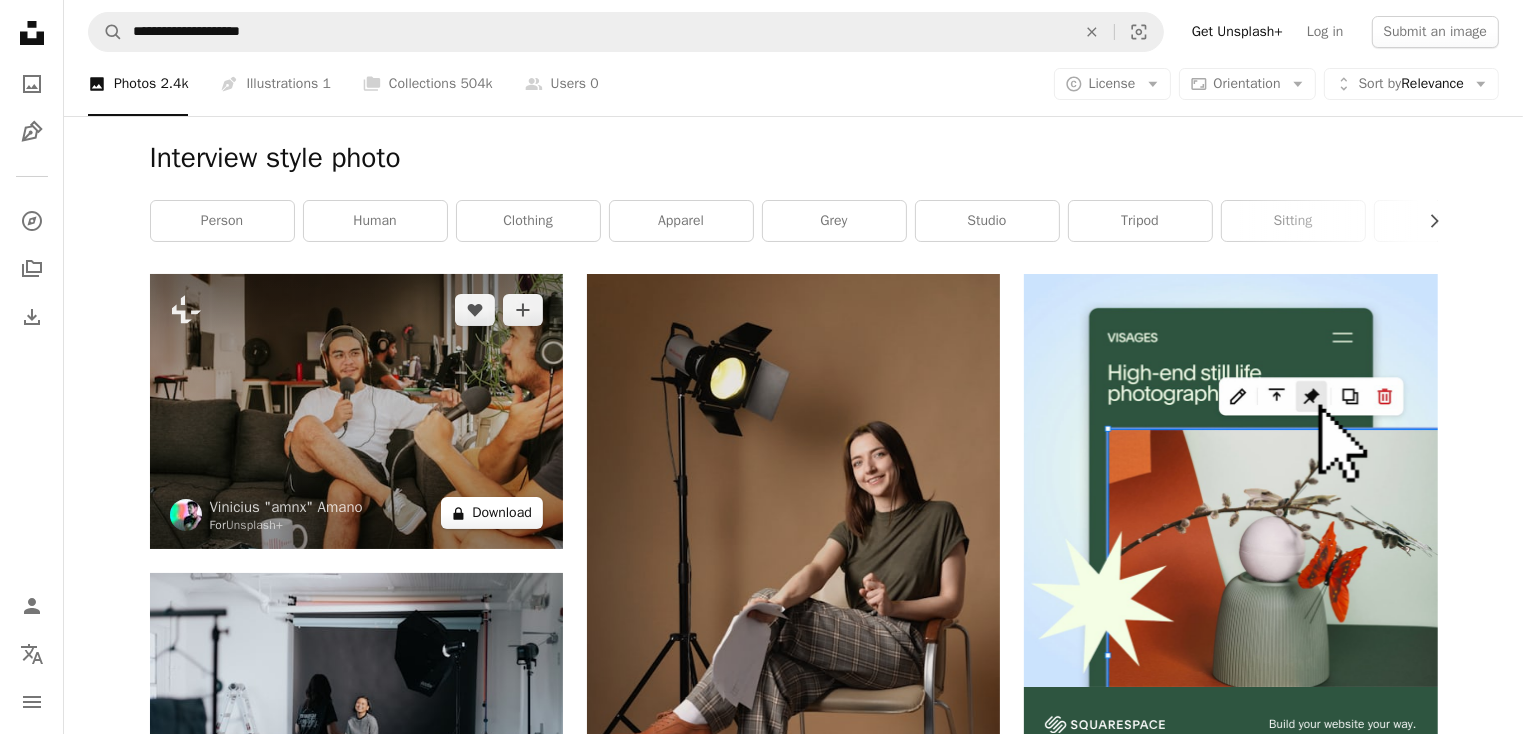 click on "A lock   Download" at bounding box center (492, 513) 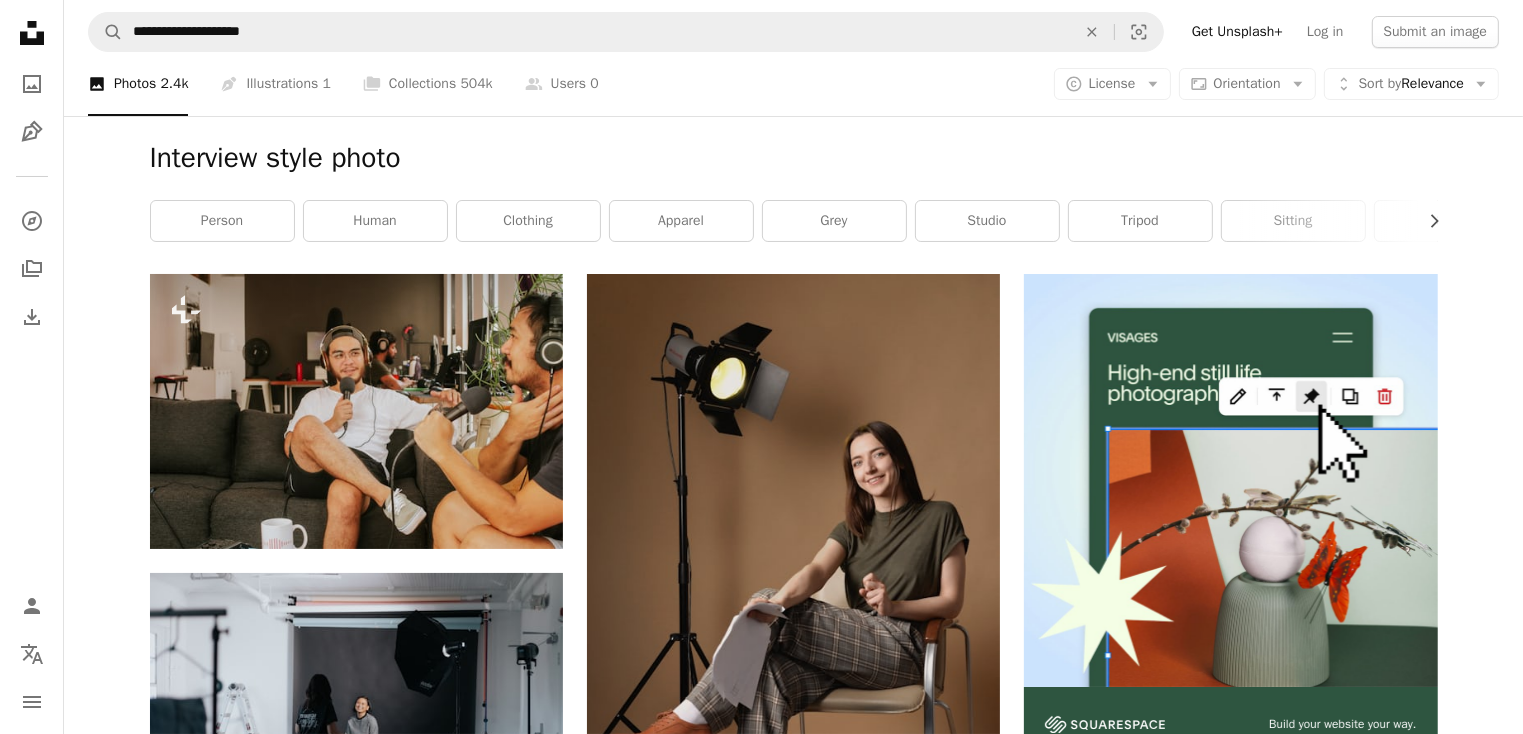 click on "An X shape" at bounding box center (20, 20) 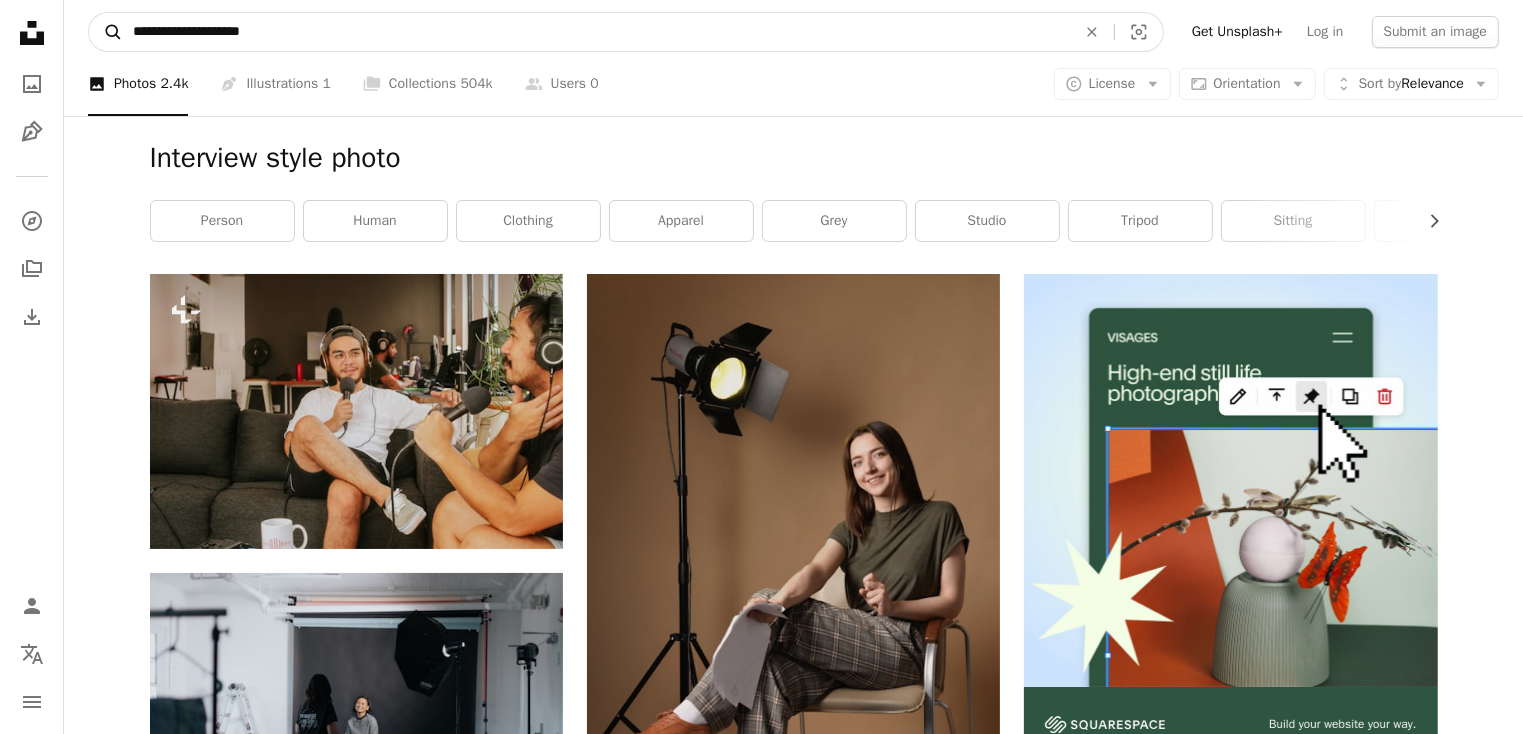 drag, startPoint x: 148, startPoint y: 32, endPoint x: 104, endPoint y: 33, distance: 44.011364 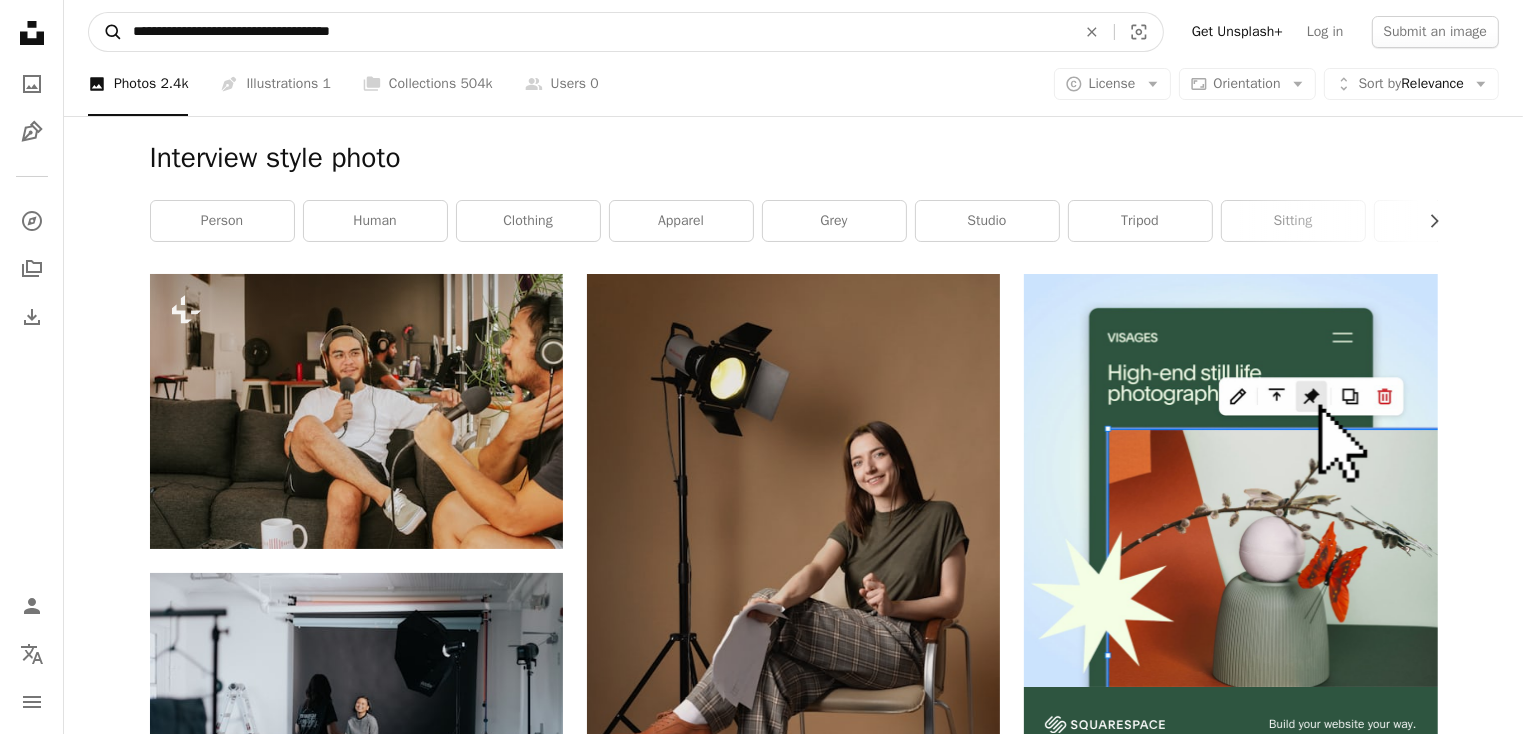 click on "A magnifying glass" at bounding box center (106, 32) 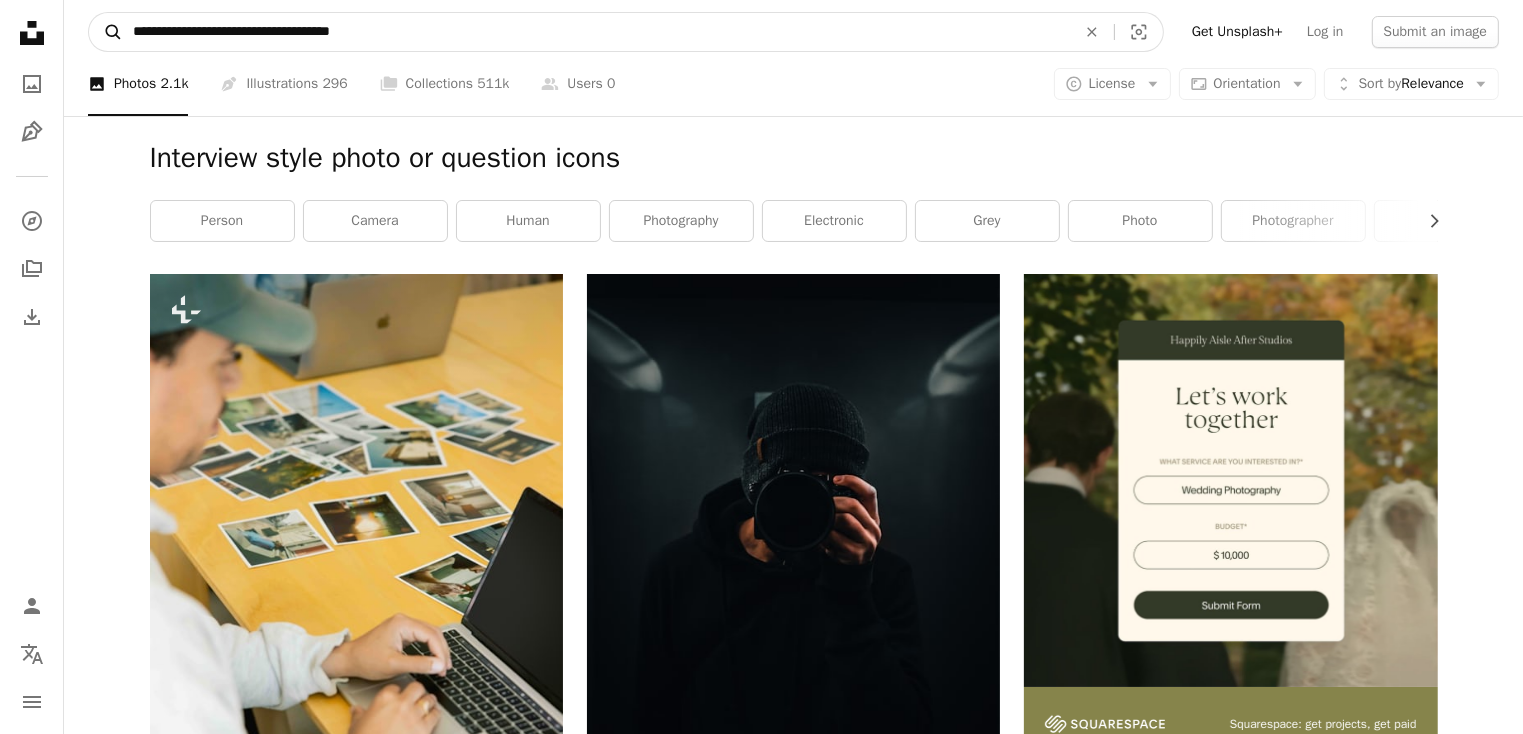 drag, startPoint x: 287, startPoint y: 32, endPoint x: 113, endPoint y: 23, distance: 174.2326 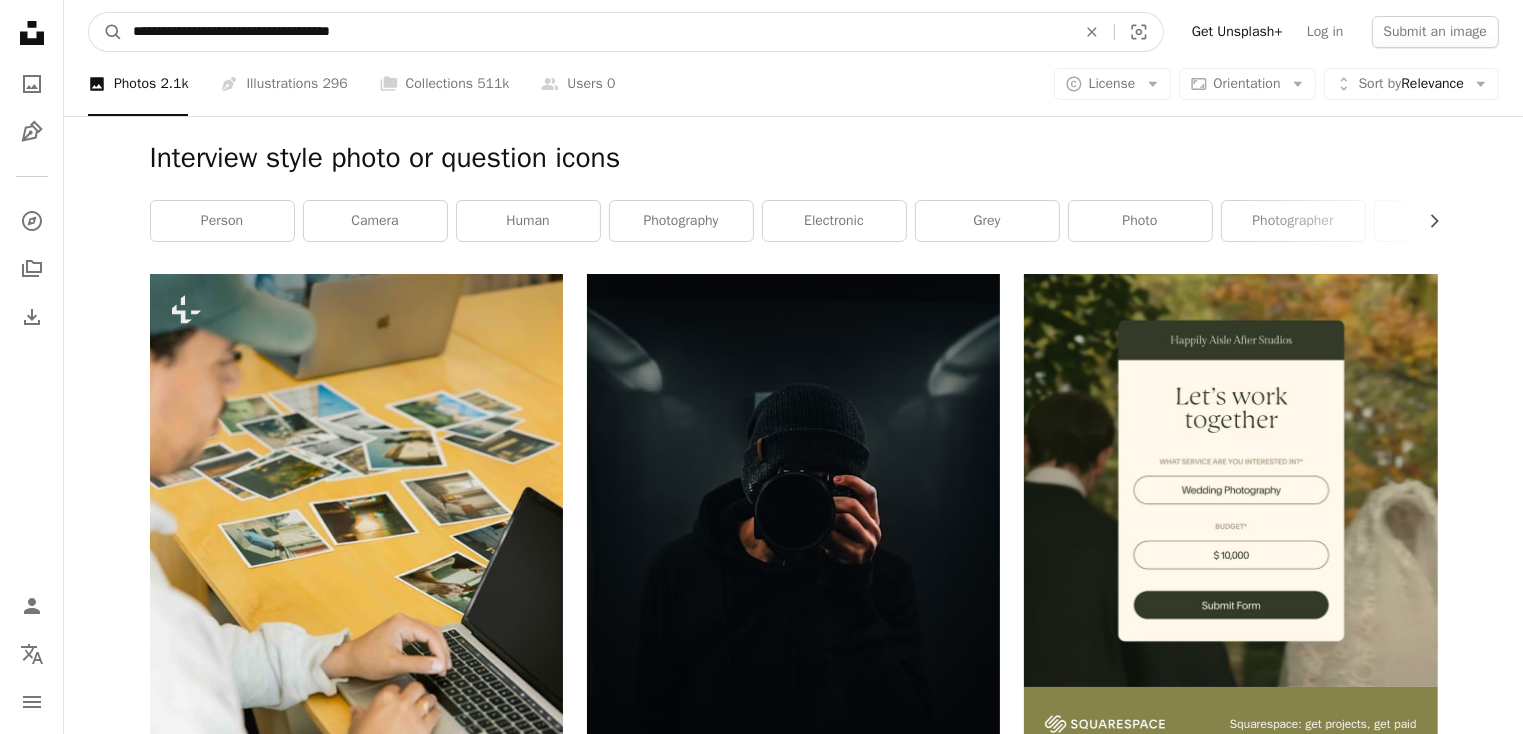 click on "**********" at bounding box center (596, 32) 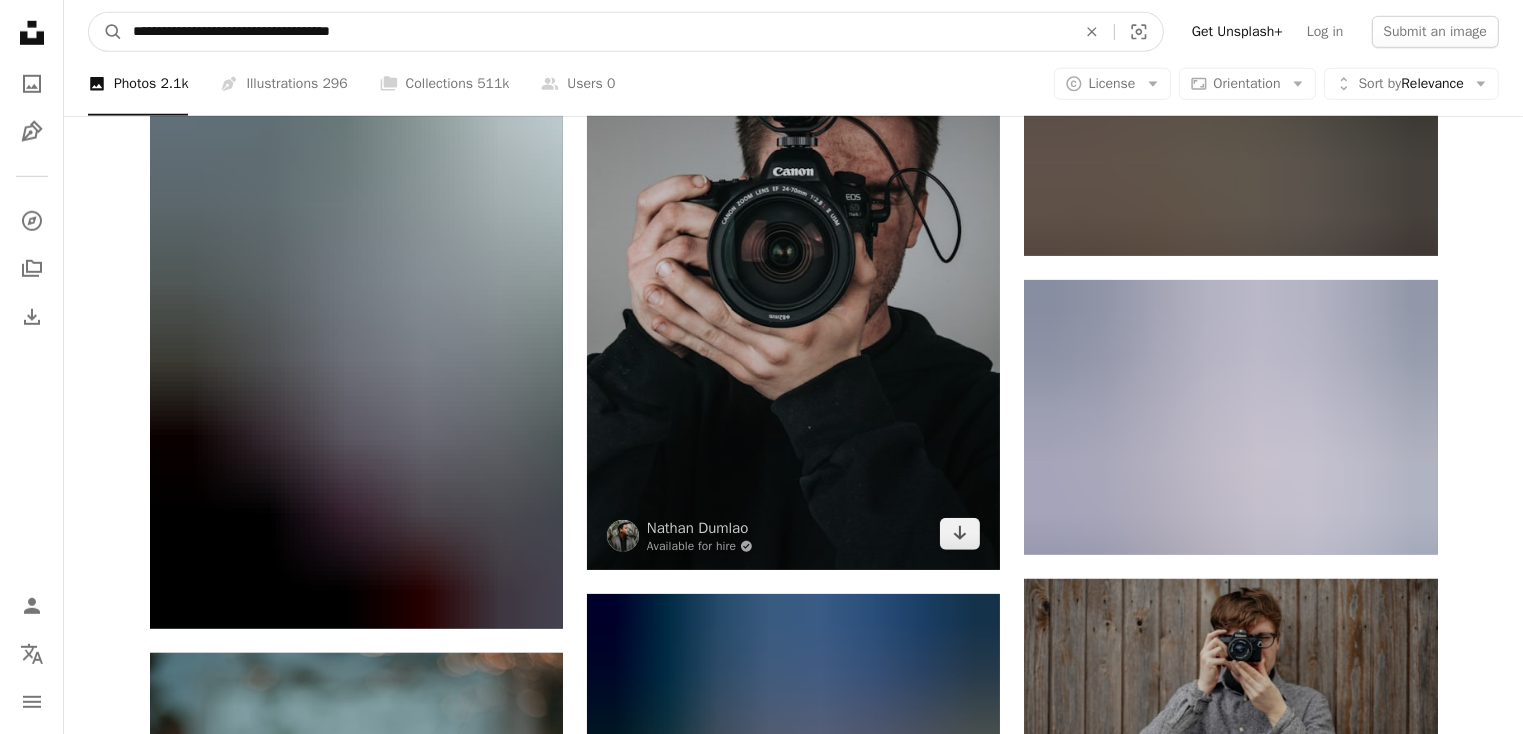 scroll, scrollTop: 1580, scrollLeft: 0, axis: vertical 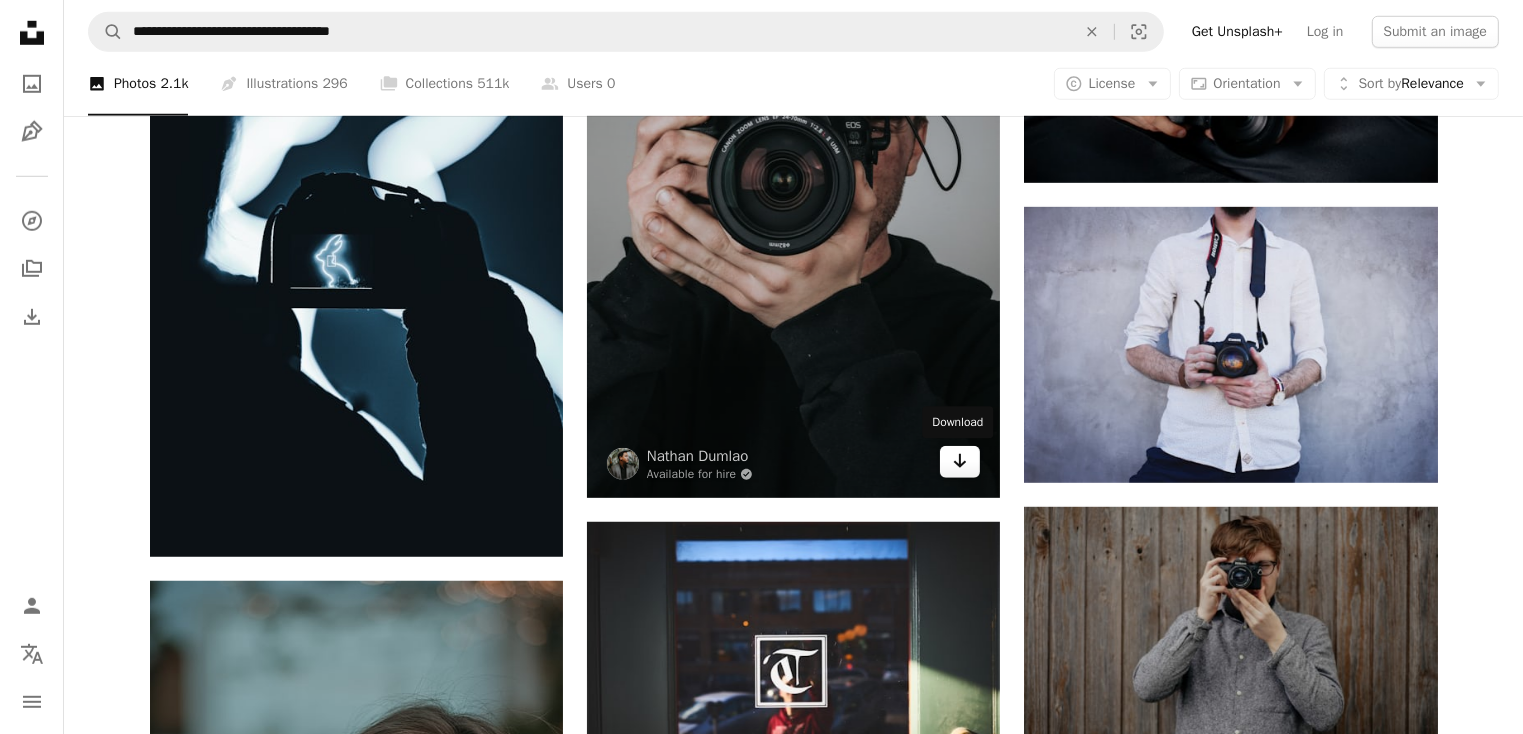 click on "Arrow pointing down" 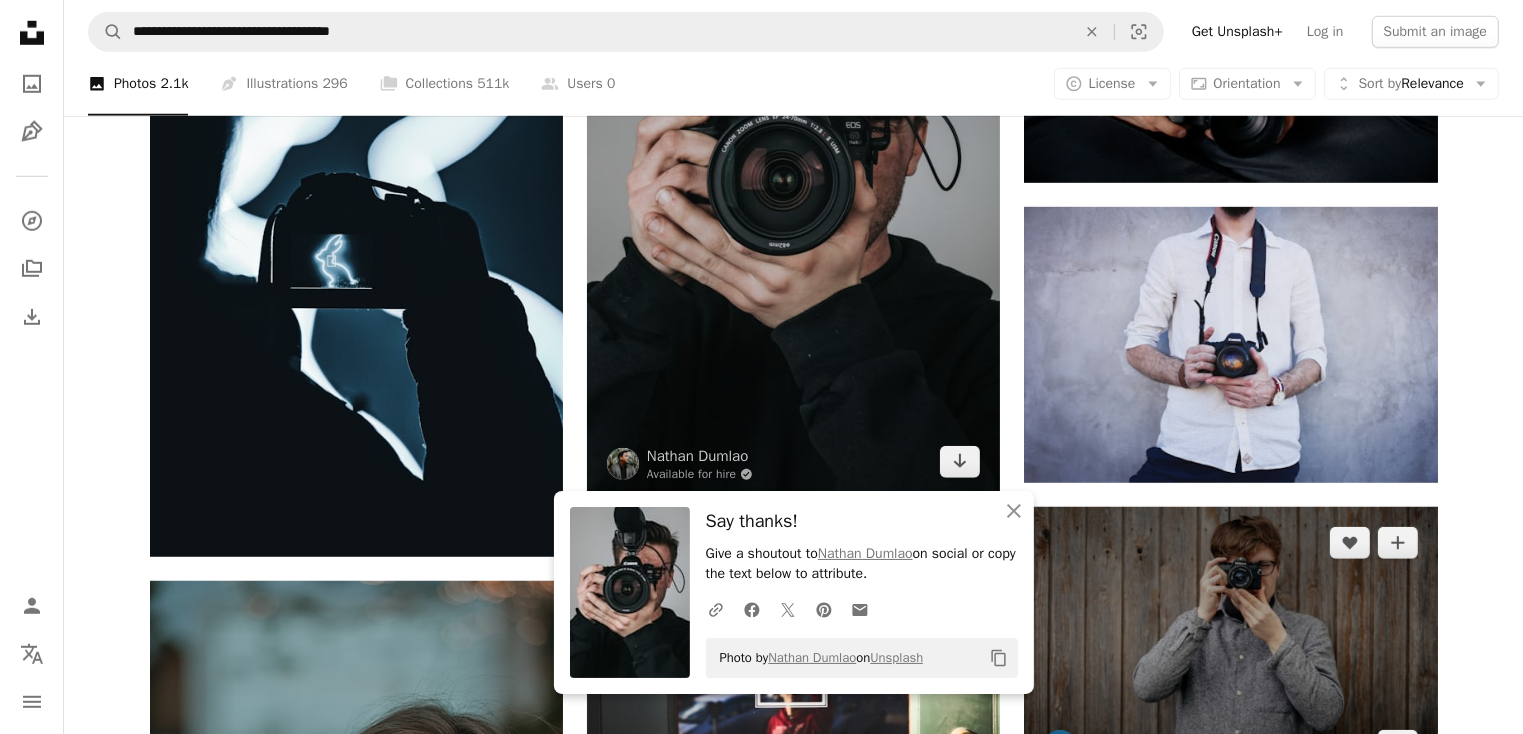 scroll, scrollTop: 1579, scrollLeft: 0, axis: vertical 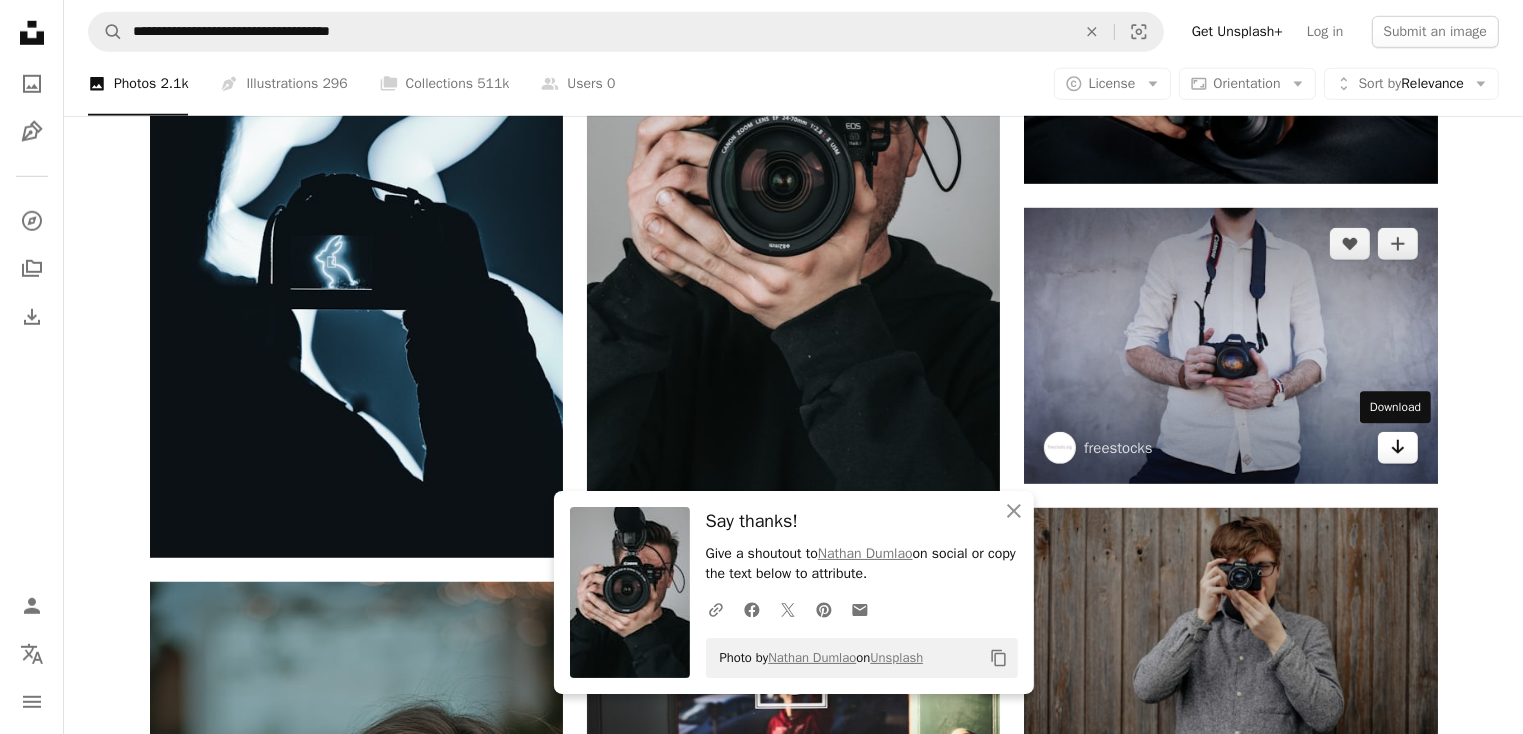 click on "Arrow pointing down" 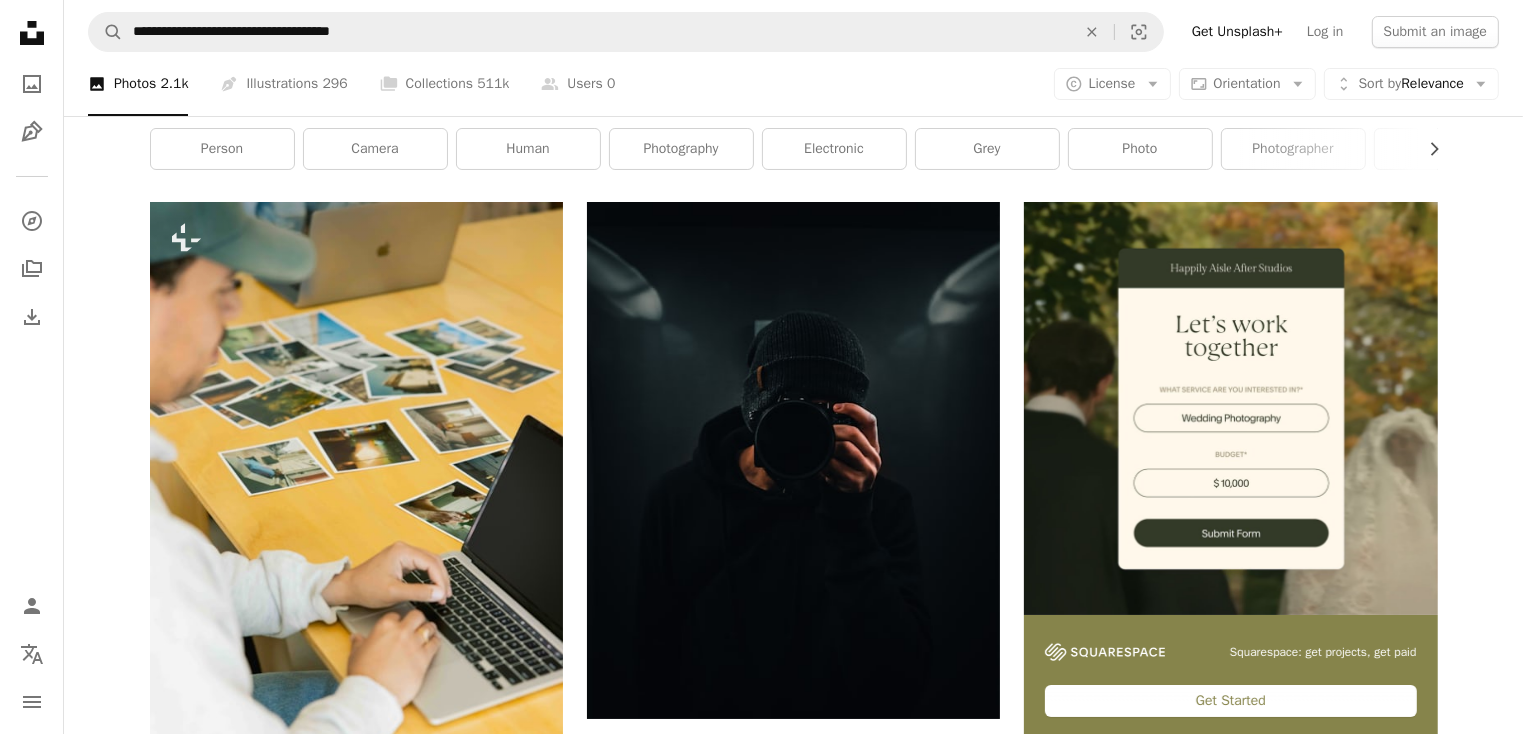 scroll, scrollTop: 0, scrollLeft: 0, axis: both 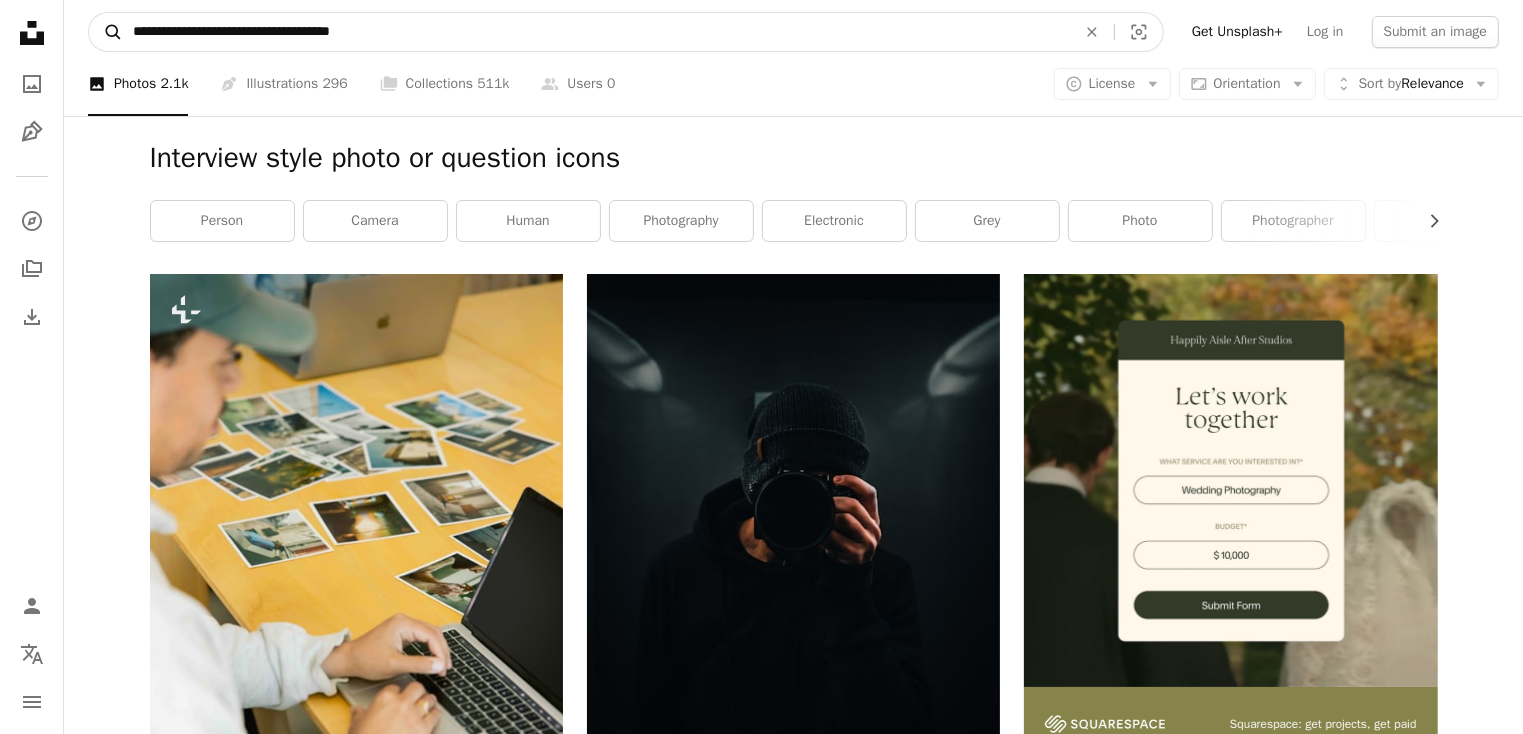 drag, startPoint x: 287, startPoint y: 30, endPoint x: 115, endPoint y: 35, distance: 172.07266 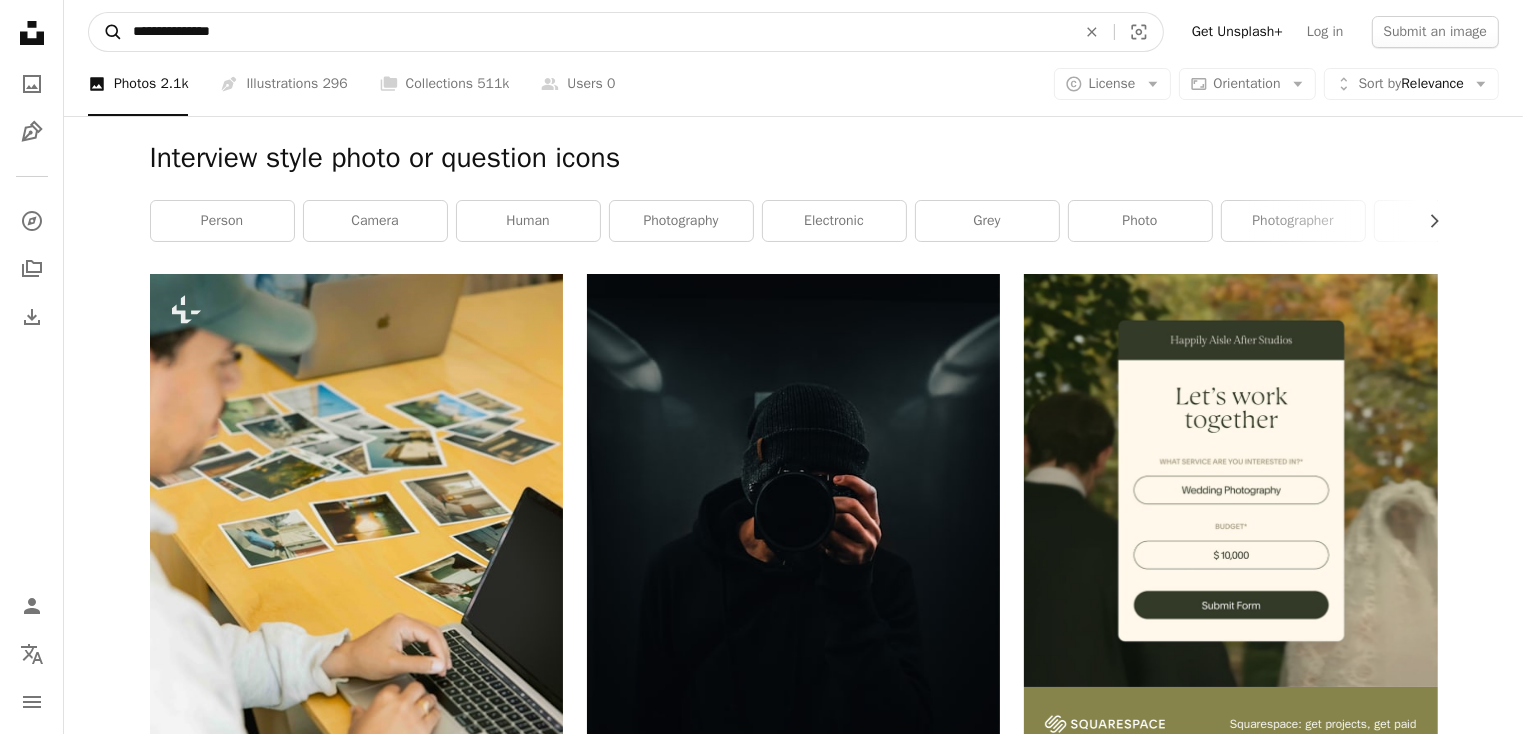 click on "A magnifying glass" at bounding box center (106, 32) 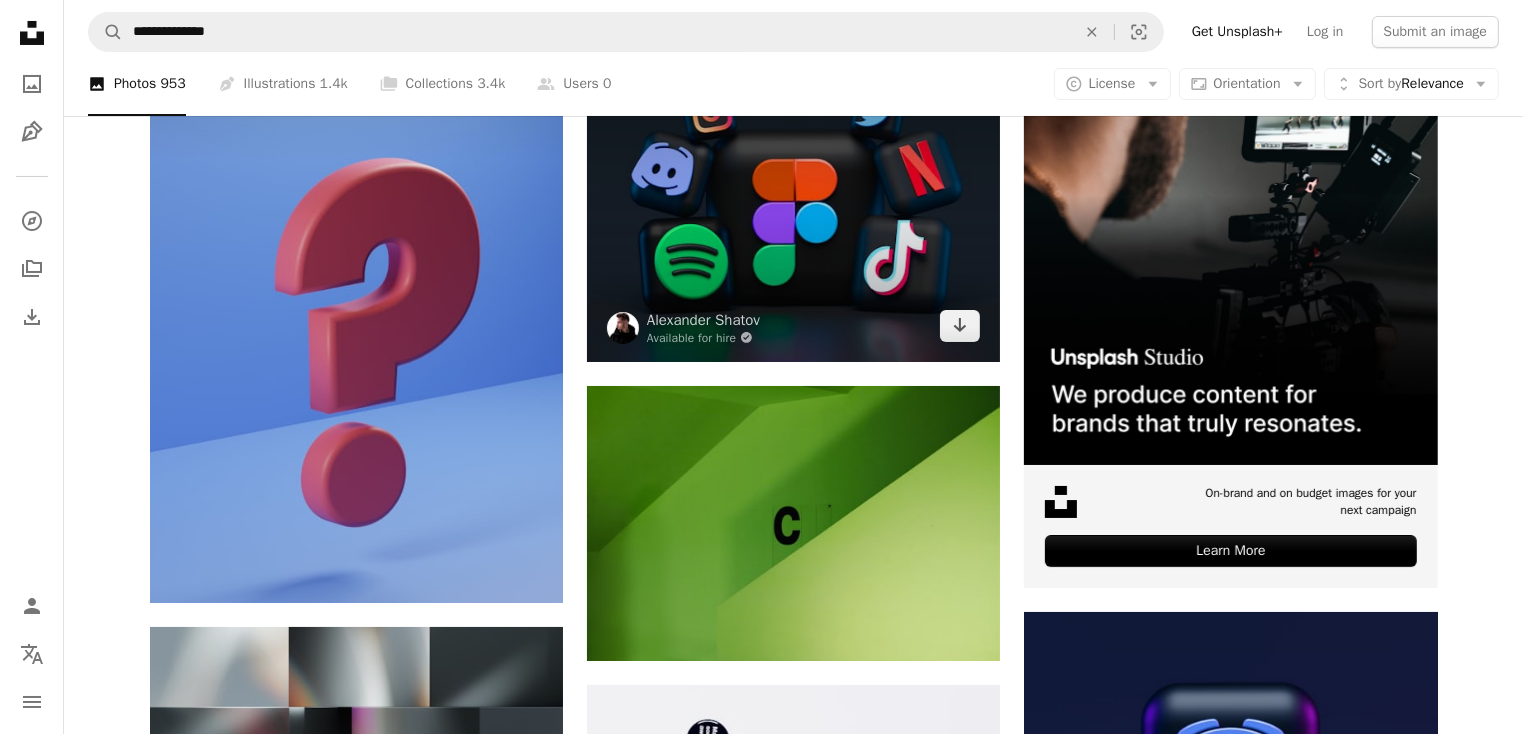 scroll, scrollTop: 264, scrollLeft: 0, axis: vertical 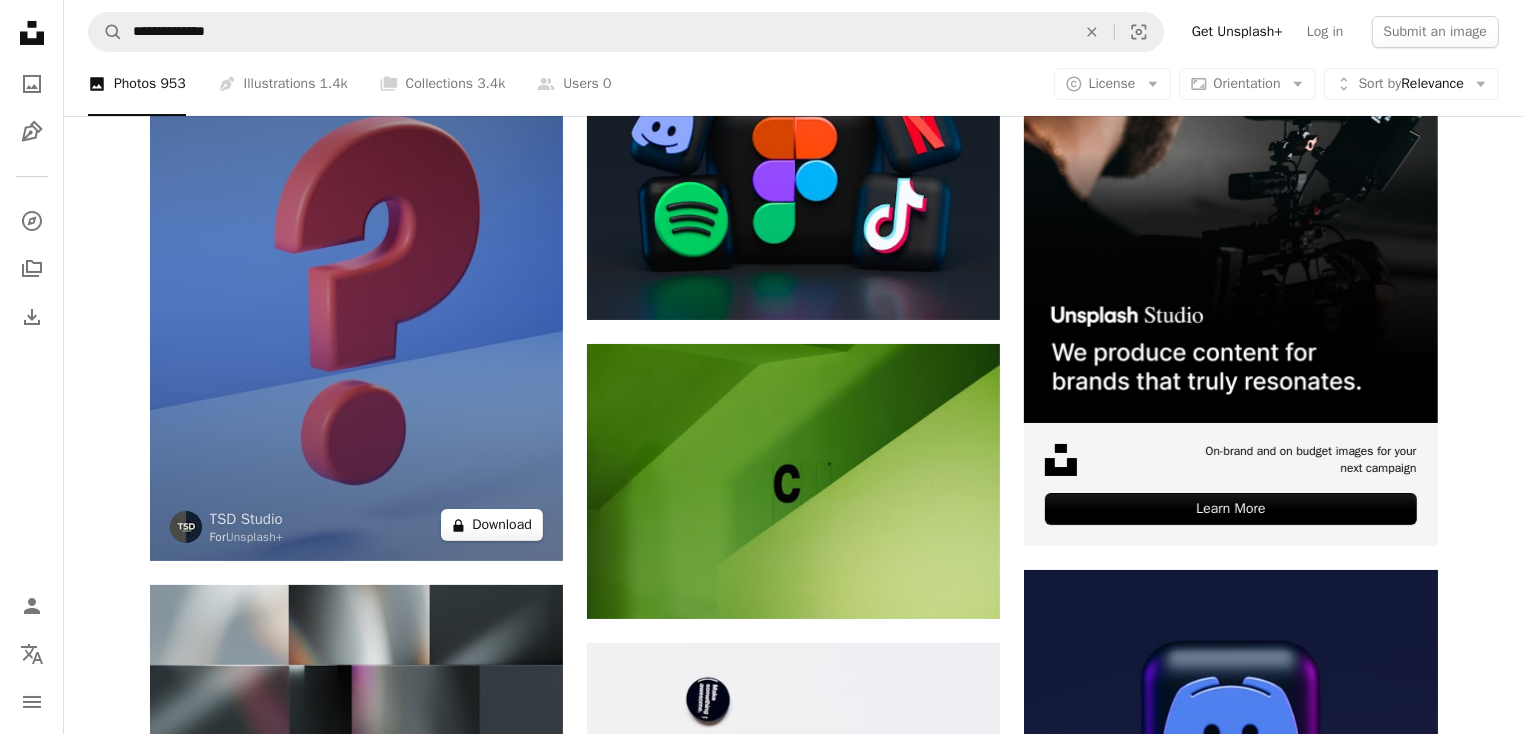 click on "A lock   Download" at bounding box center (492, 525) 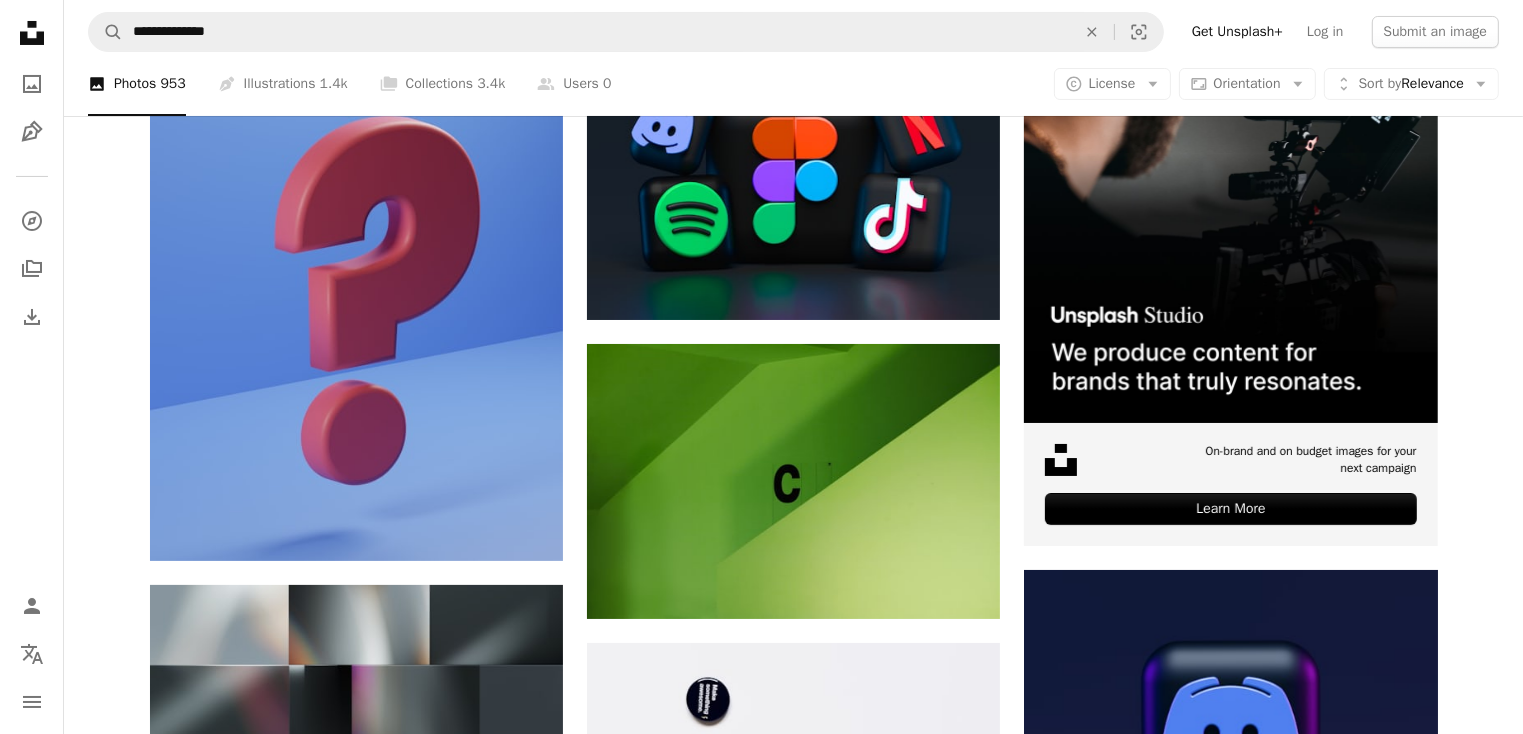 scroll, scrollTop: 28, scrollLeft: 0, axis: vertical 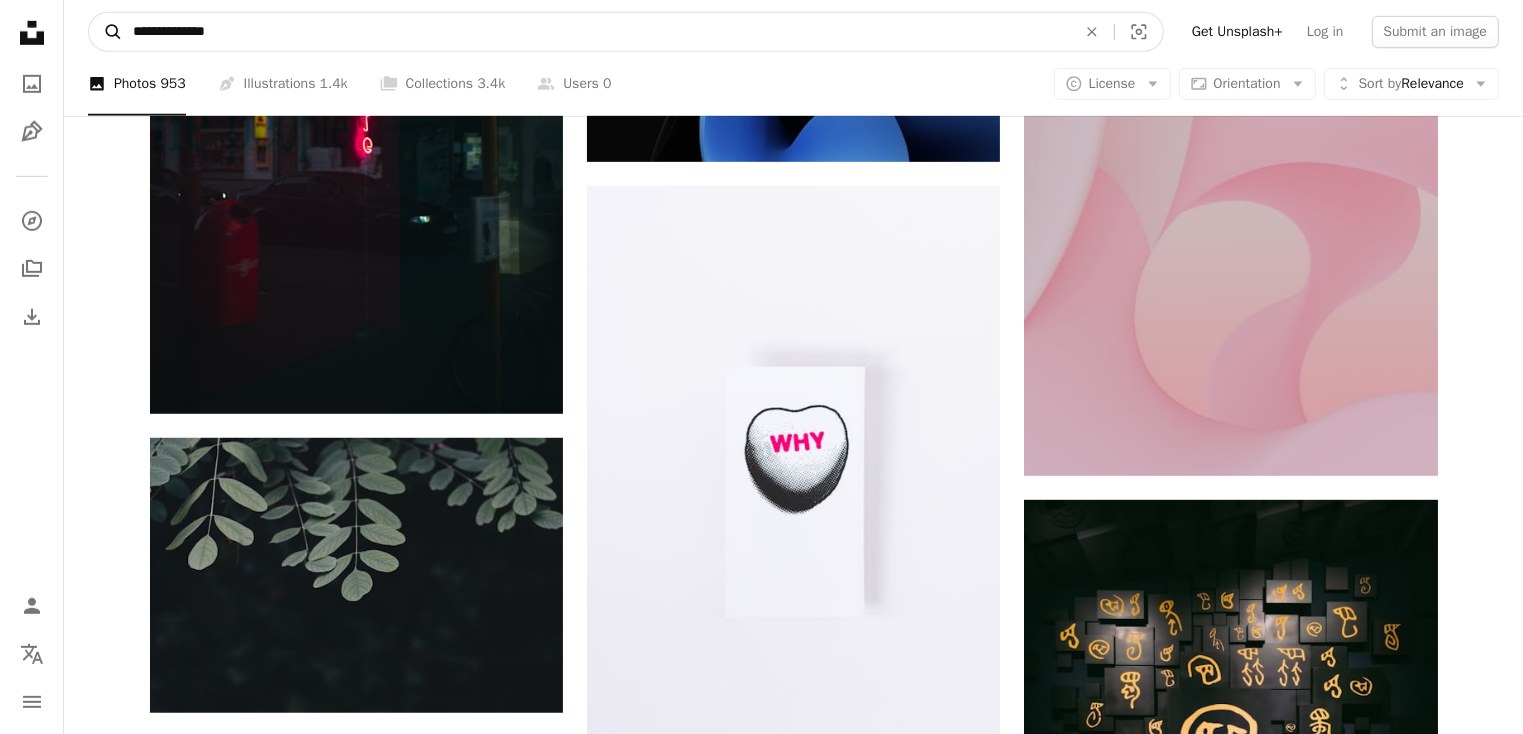 drag, startPoint x: 110, startPoint y: 32, endPoint x: 100, endPoint y: 33, distance: 10.049875 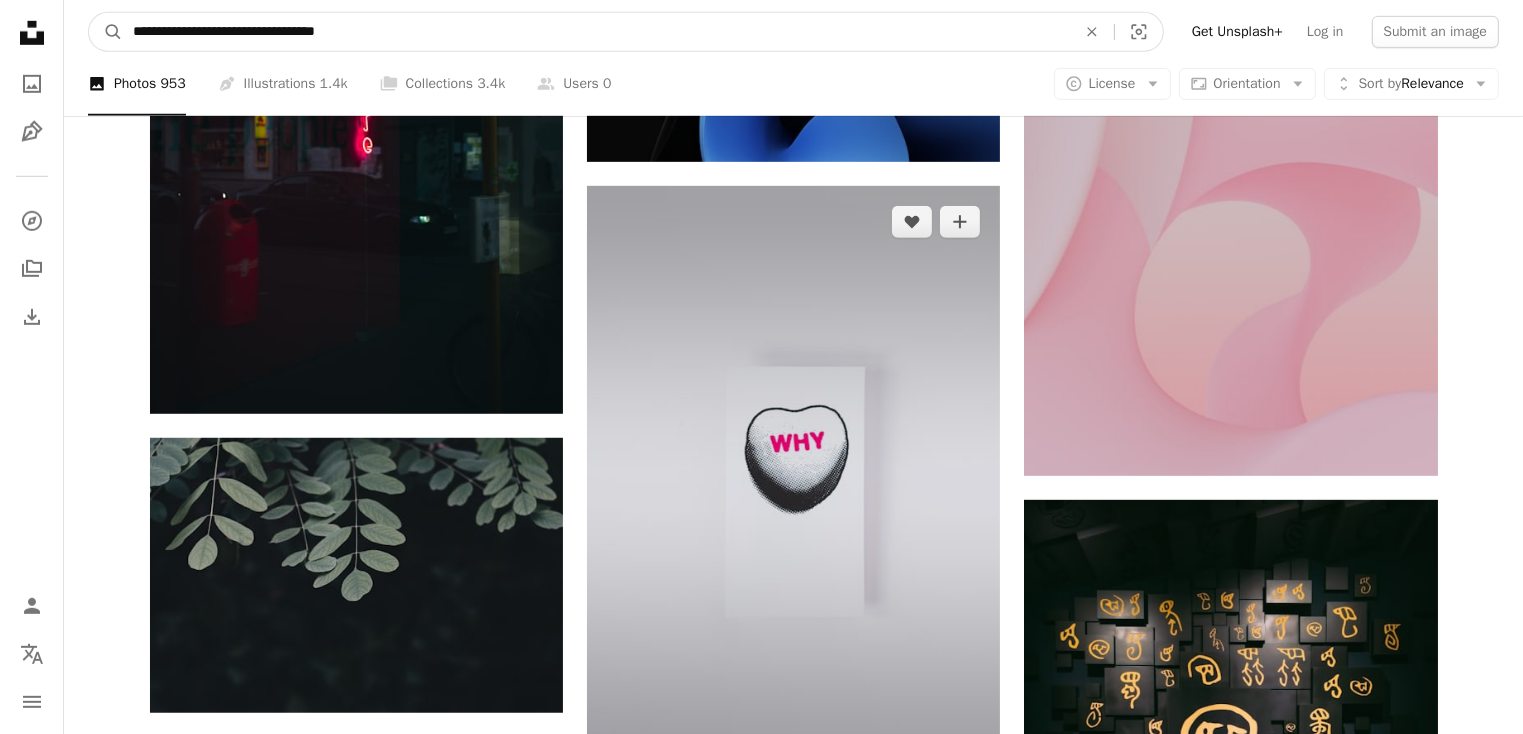 click on "A magnifying glass" at bounding box center [106, 32] 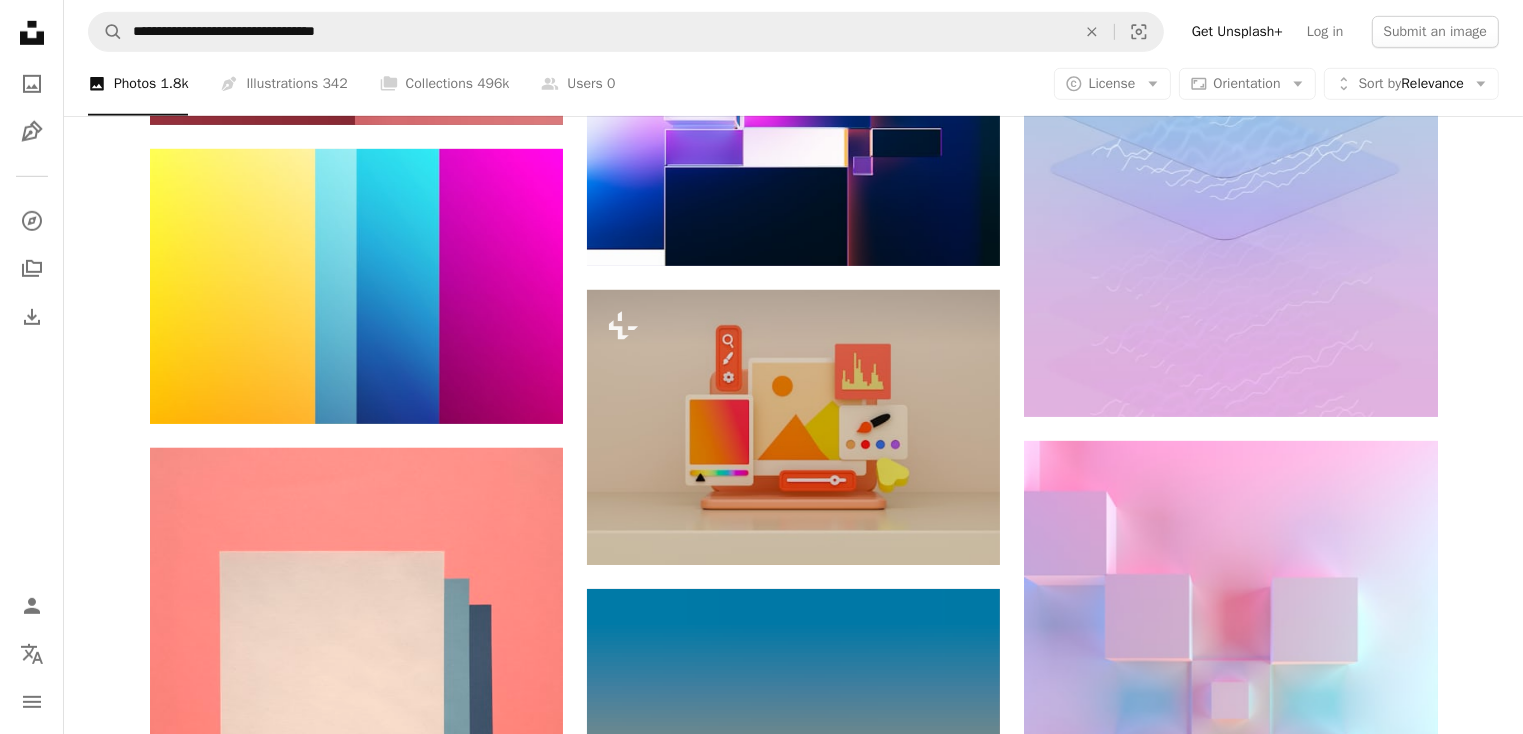 scroll, scrollTop: 1320, scrollLeft: 0, axis: vertical 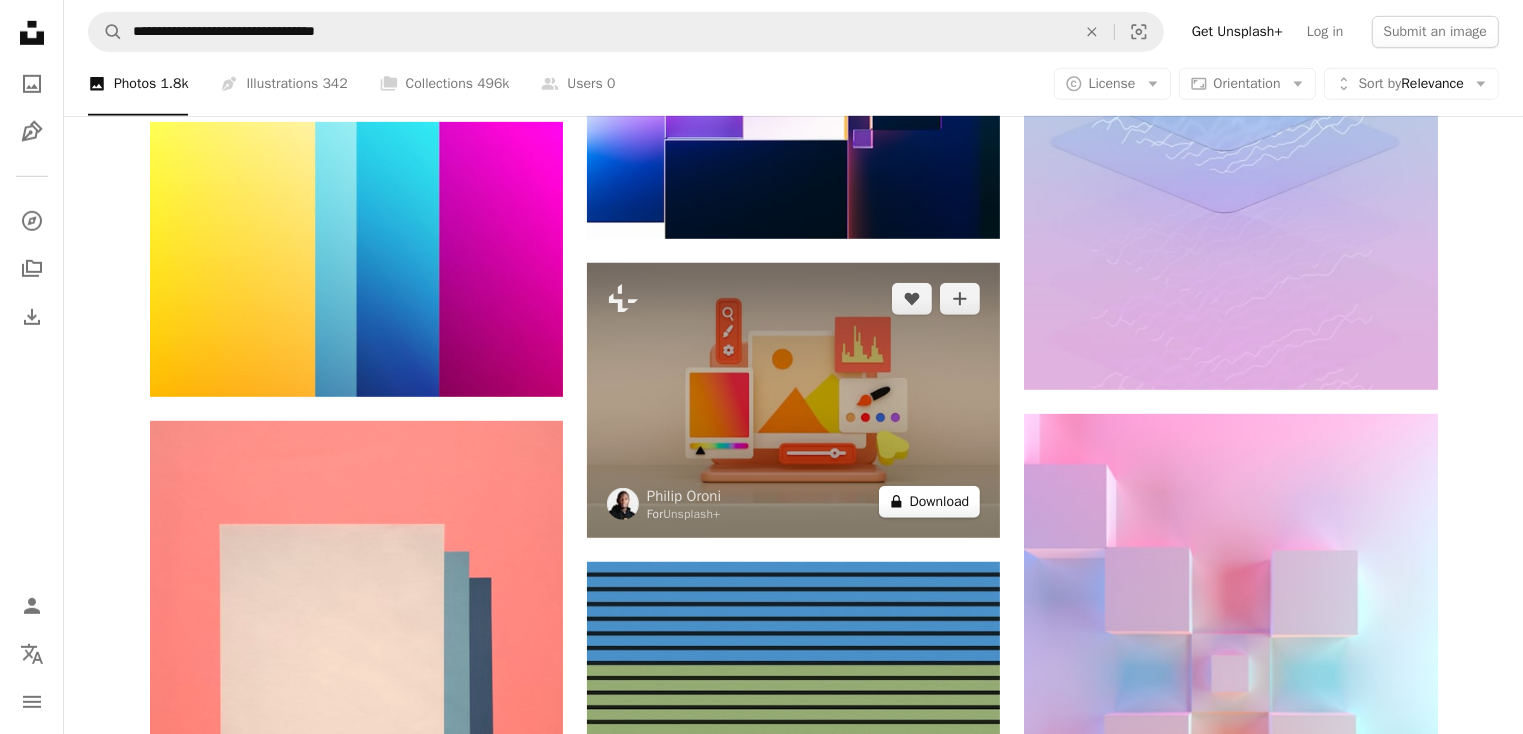click on "A lock   Download" at bounding box center [930, 502] 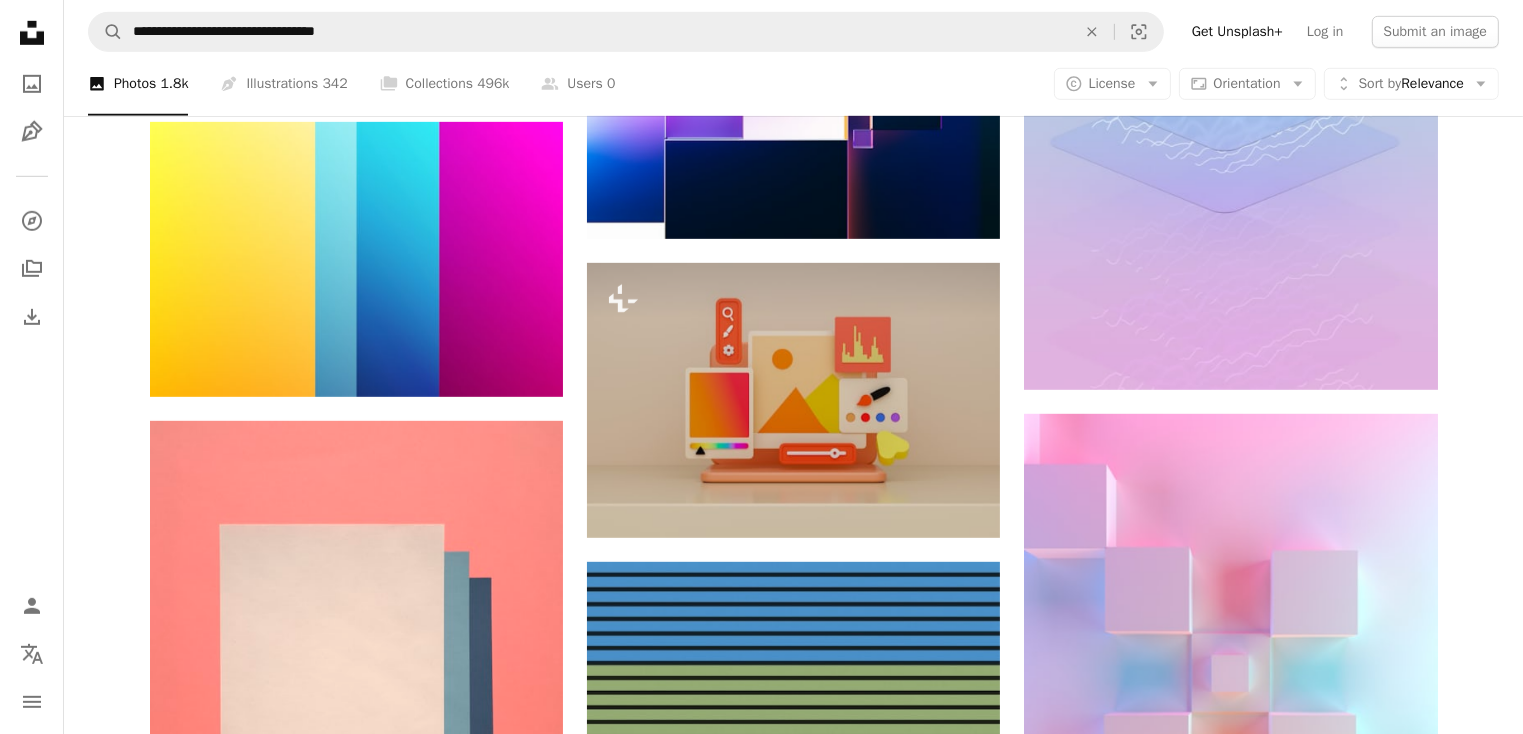 drag, startPoint x: 17, startPoint y: 18, endPoint x: 44, endPoint y: 32, distance: 30.413813 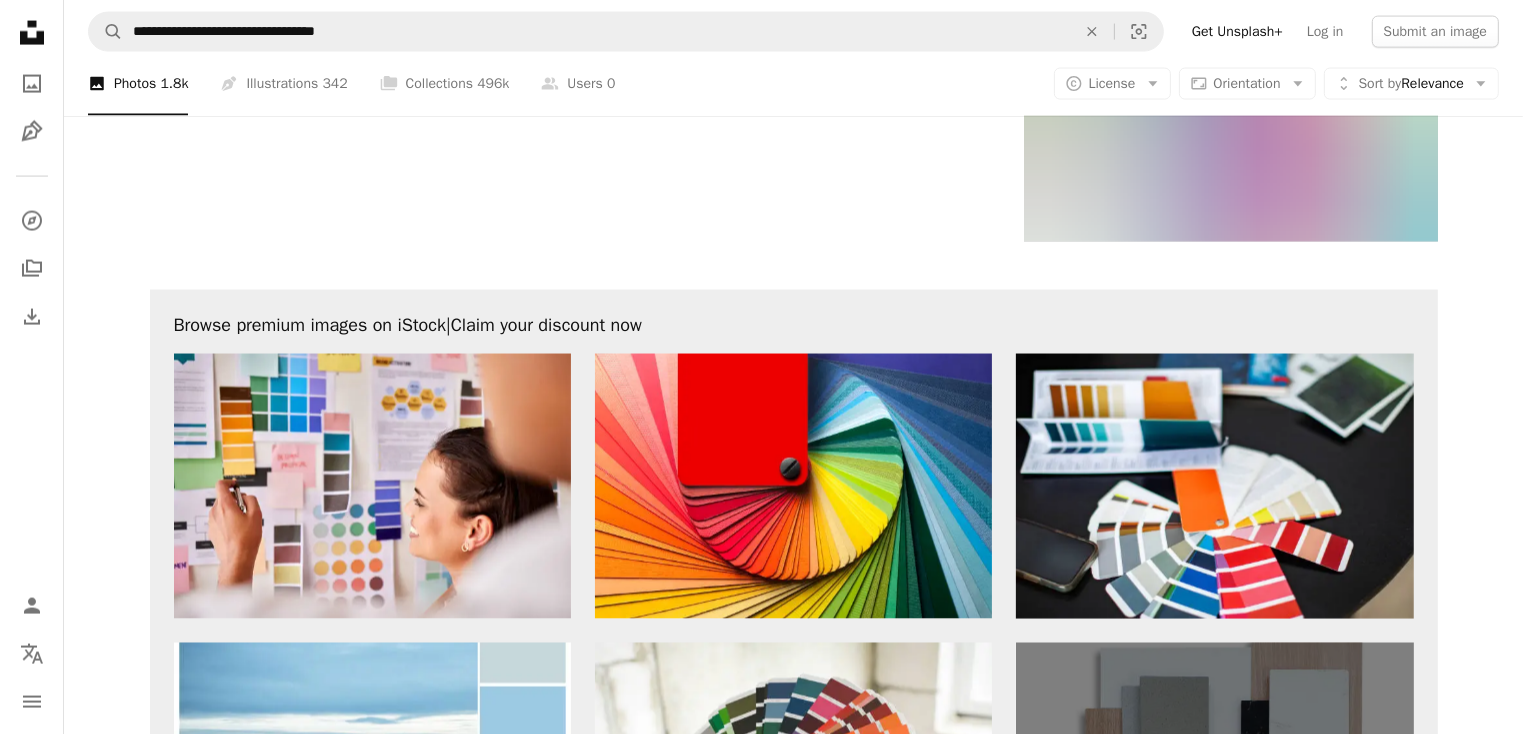 scroll, scrollTop: 3222, scrollLeft: 0, axis: vertical 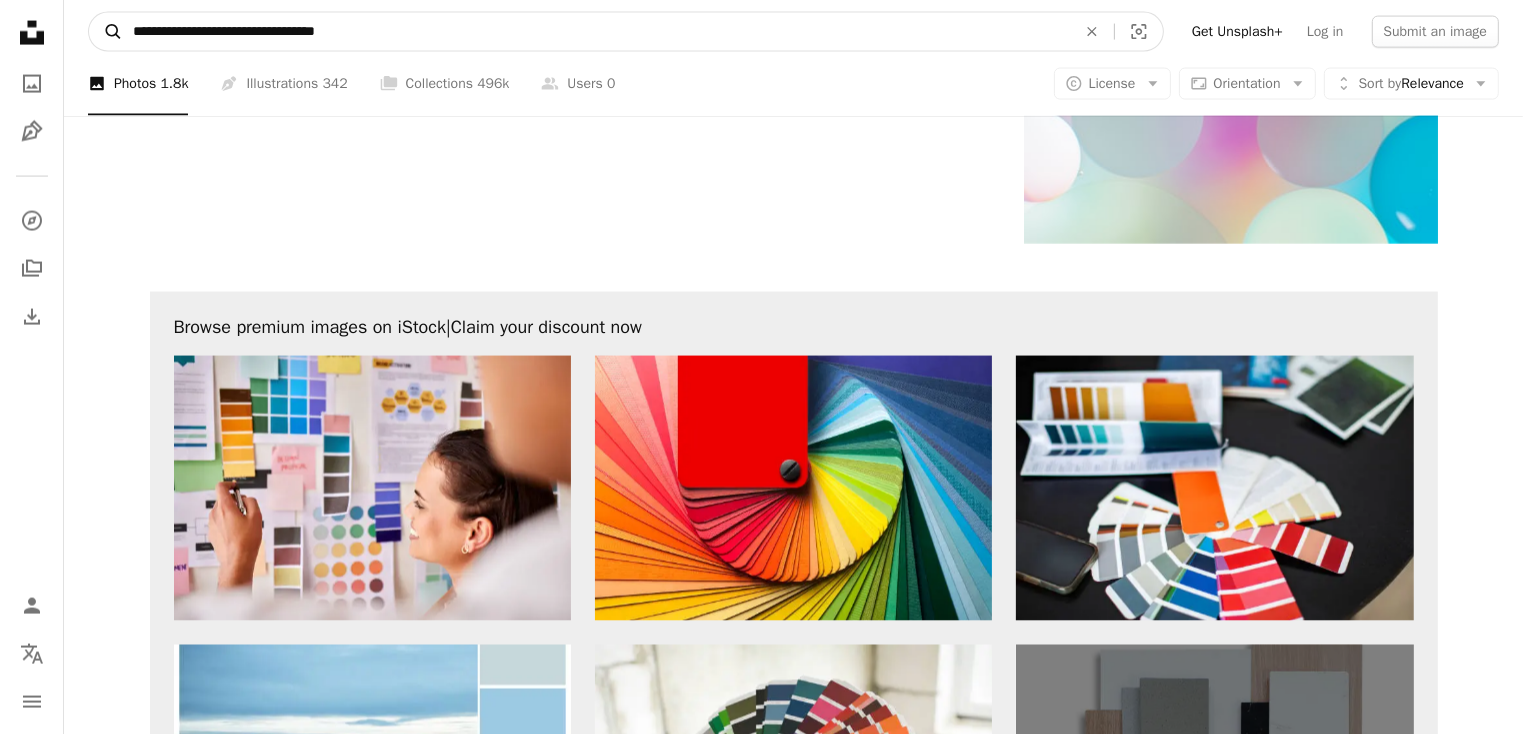 drag, startPoint x: 365, startPoint y: 34, endPoint x: 103, endPoint y: 30, distance: 262.03052 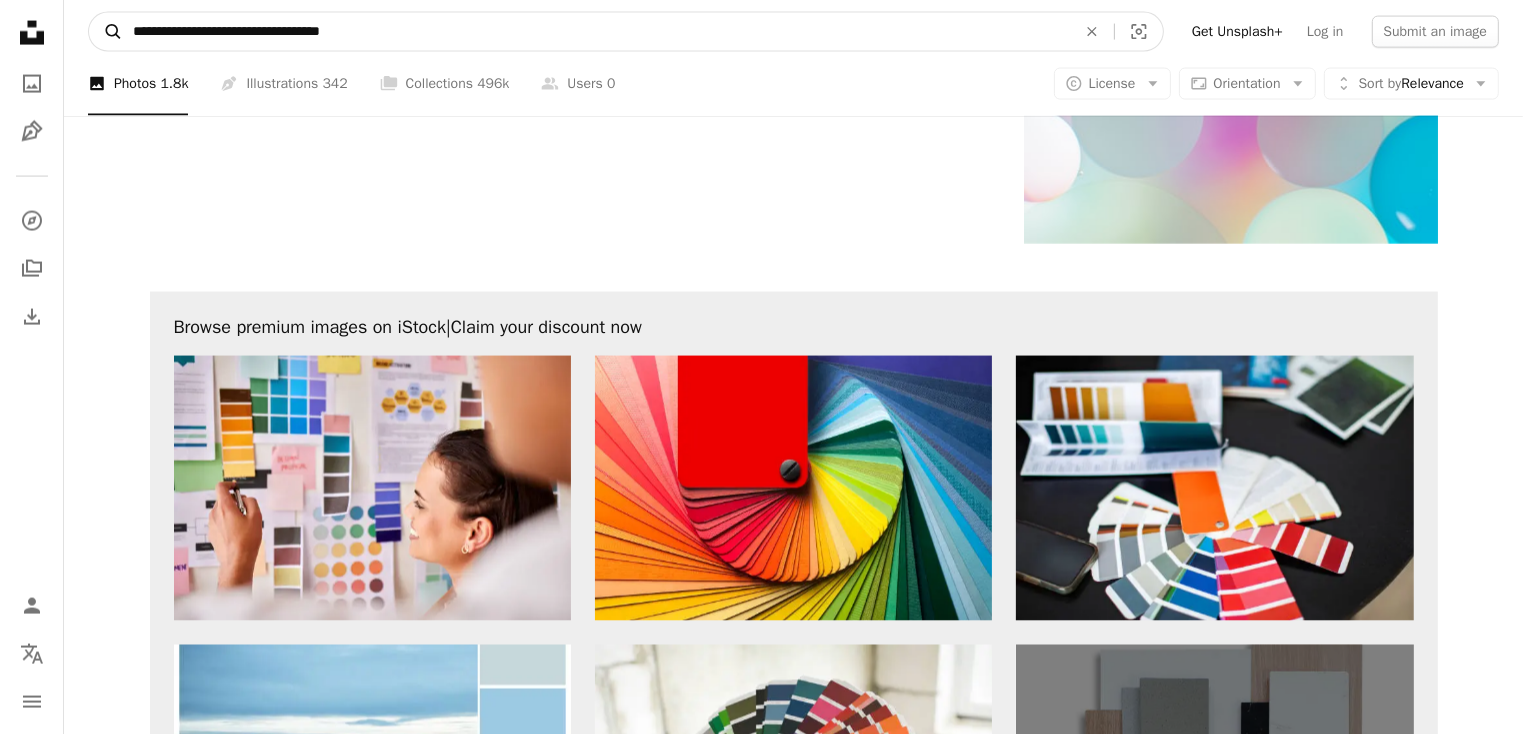 type on "**********" 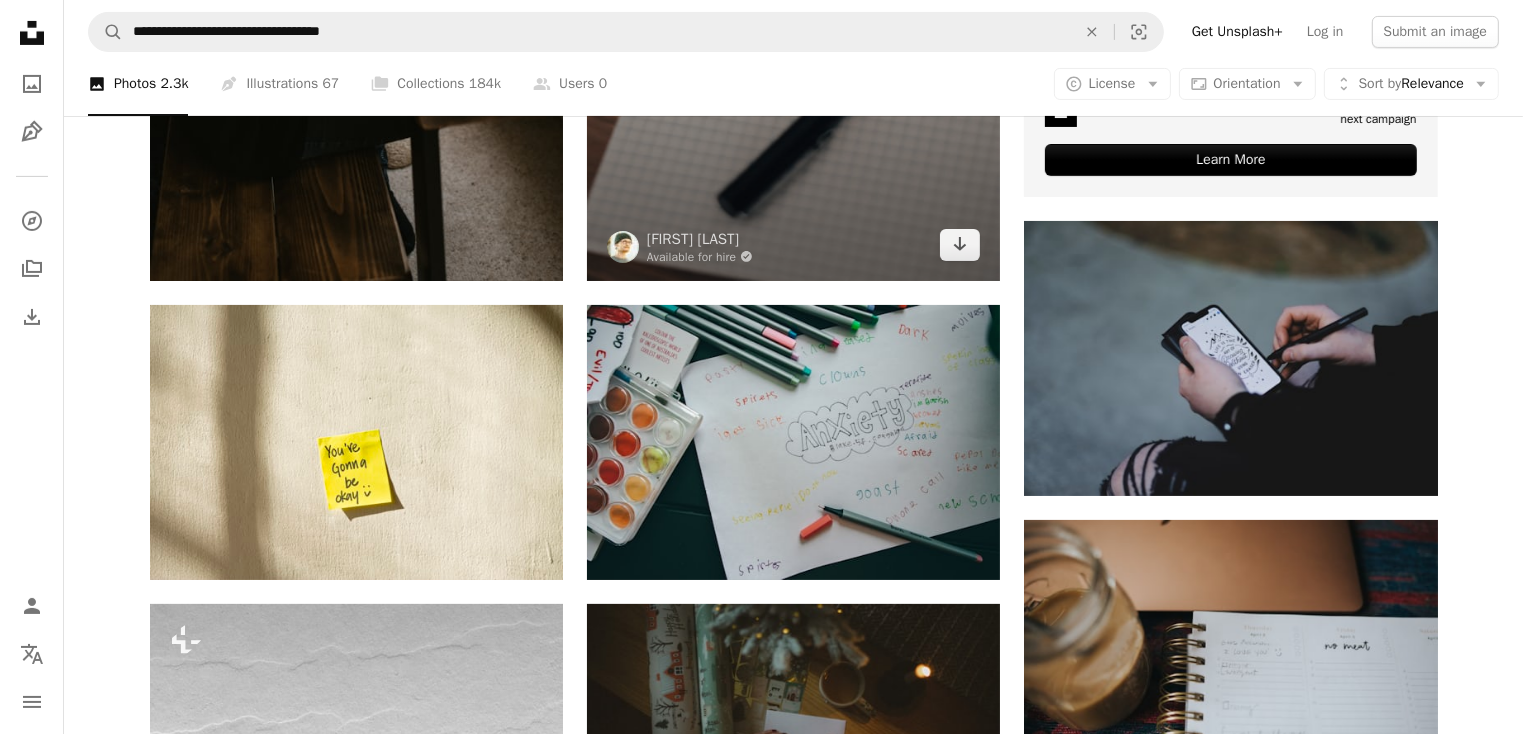 scroll, scrollTop: 616, scrollLeft: 0, axis: vertical 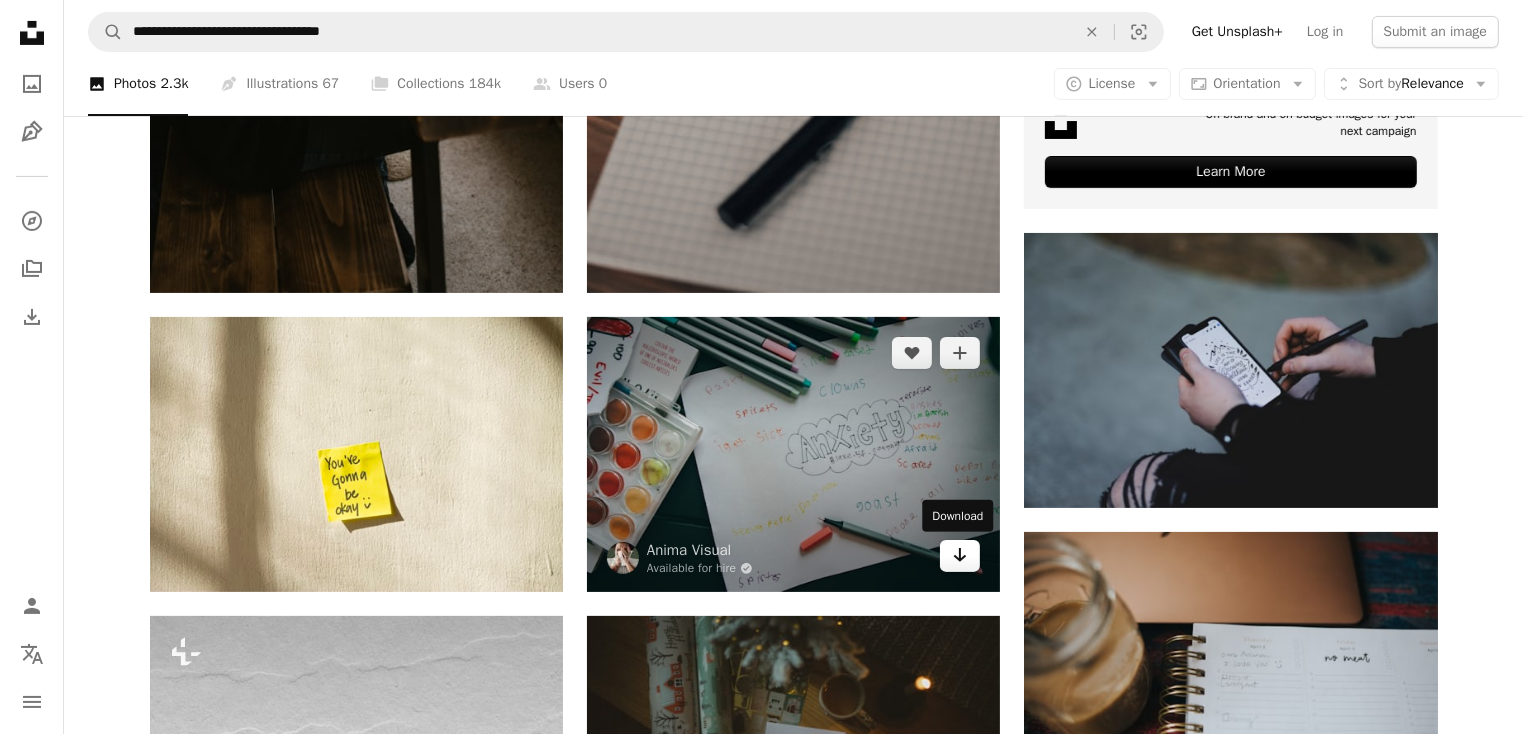 click on "Arrow pointing down" 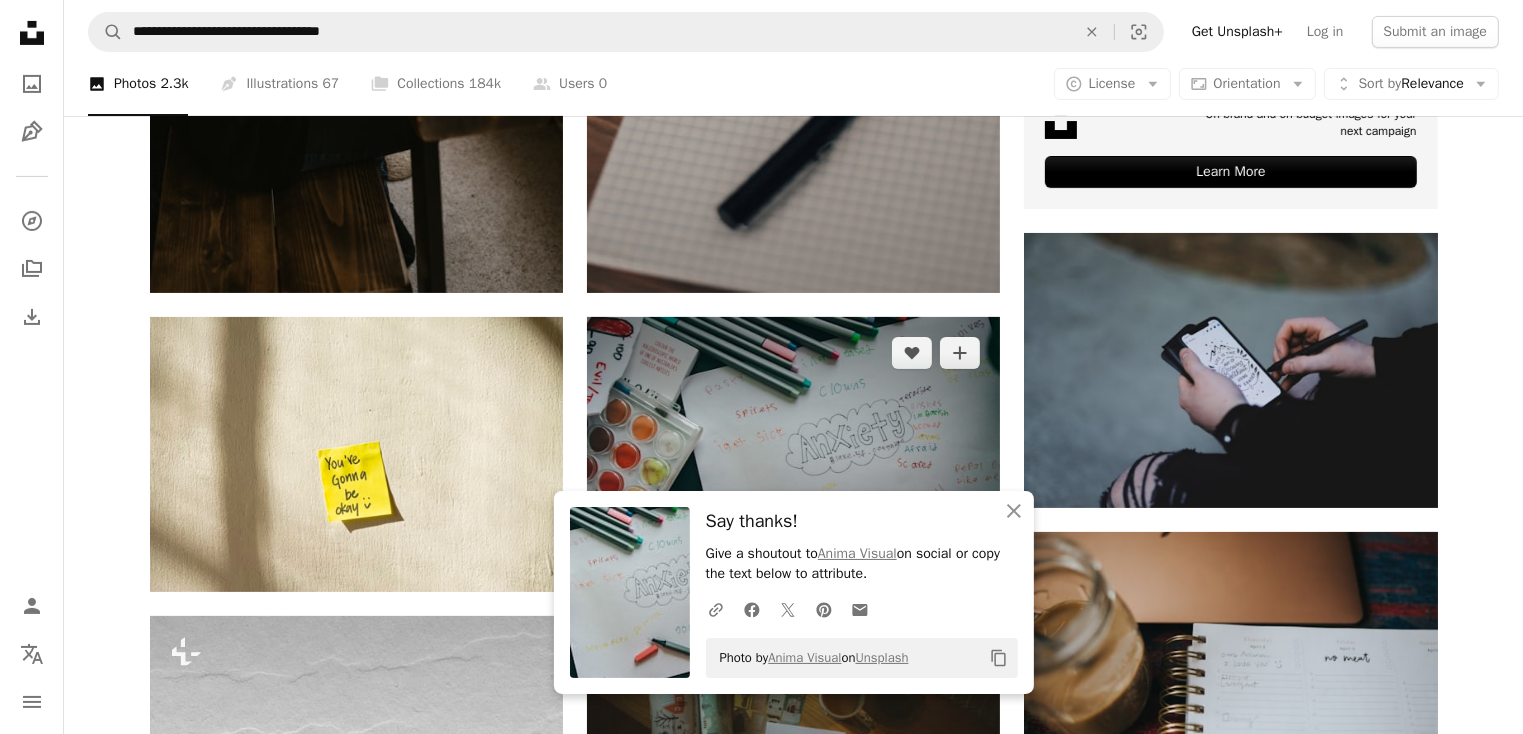 scroll, scrollTop: 598, scrollLeft: 0, axis: vertical 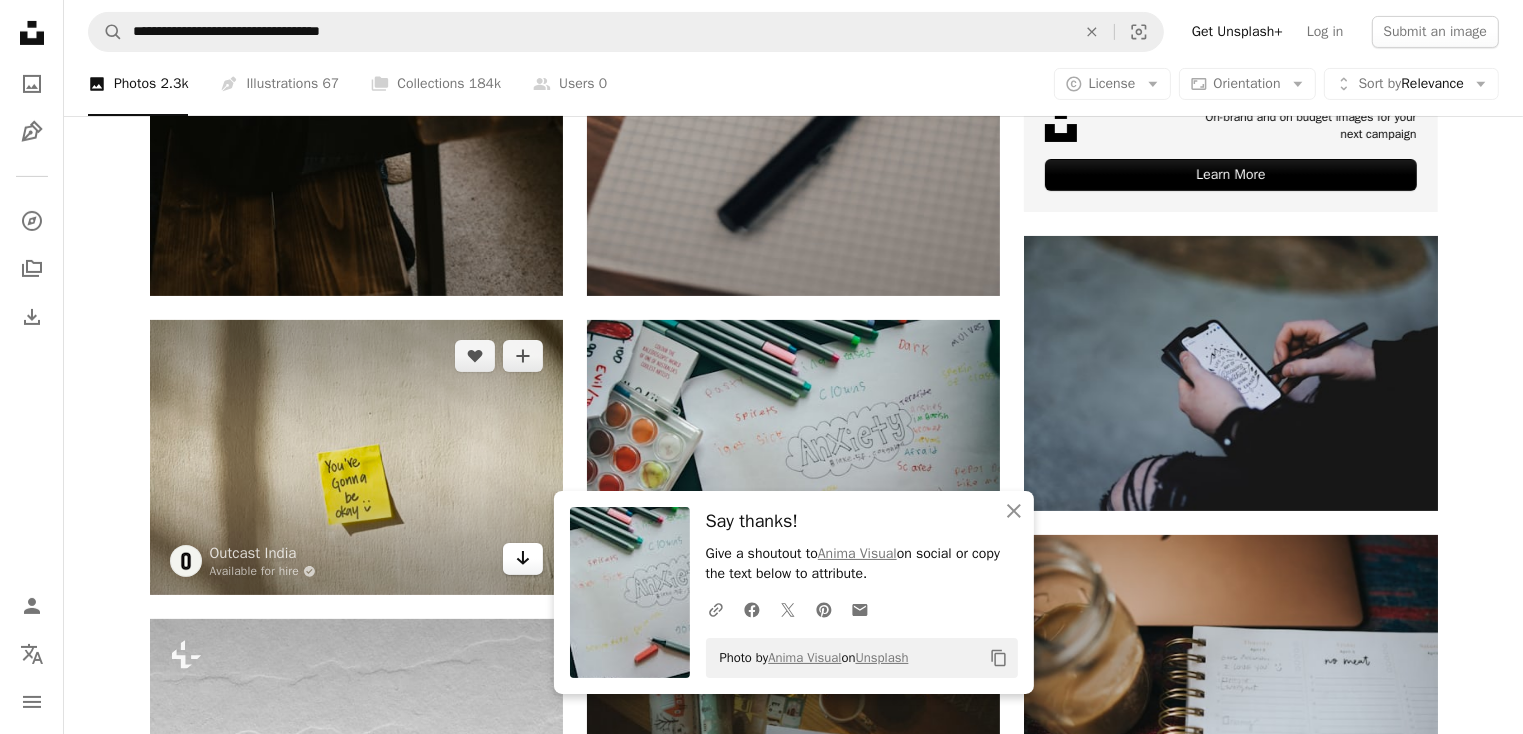 drag, startPoint x: 529, startPoint y: 556, endPoint x: 536, endPoint y: 543, distance: 14.764823 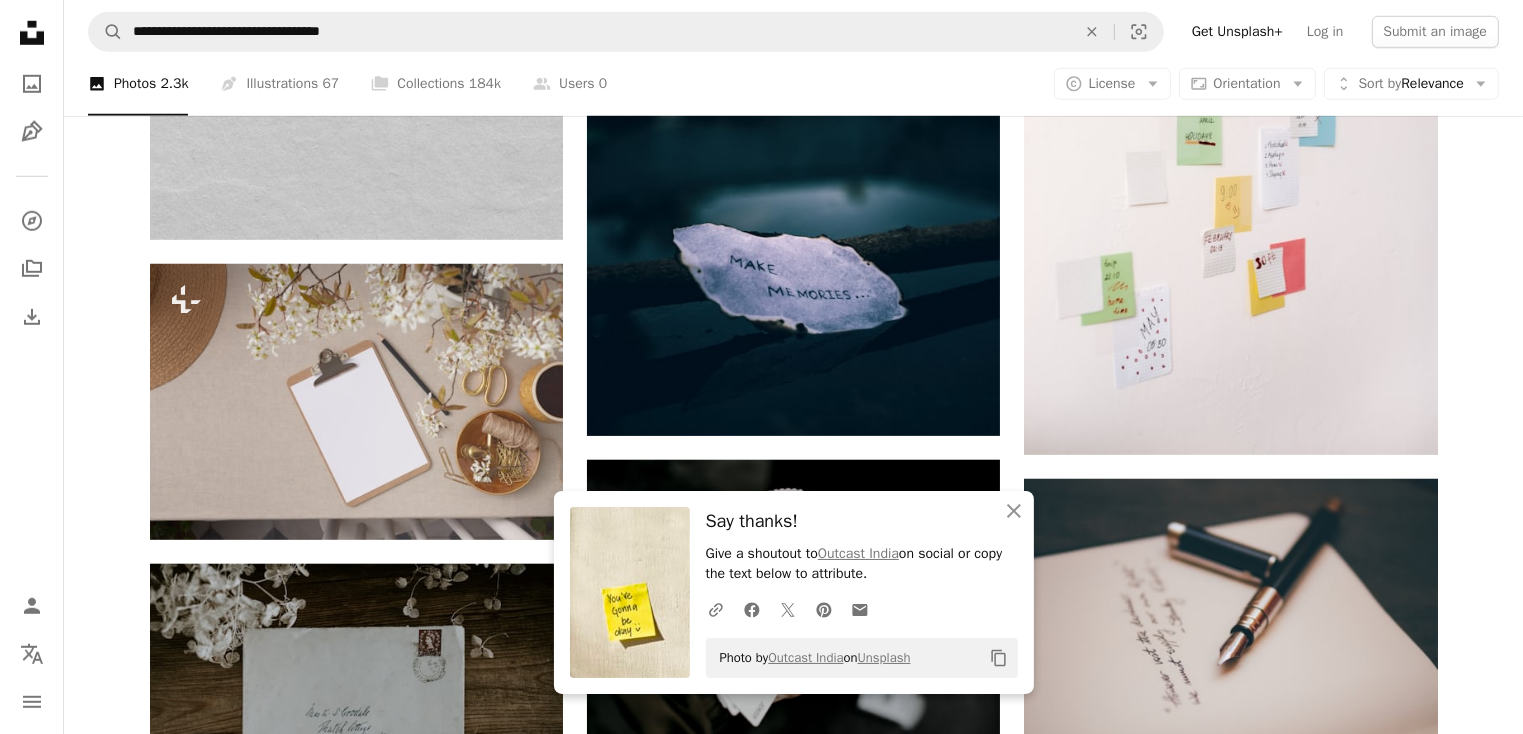 scroll, scrollTop: 1601, scrollLeft: 0, axis: vertical 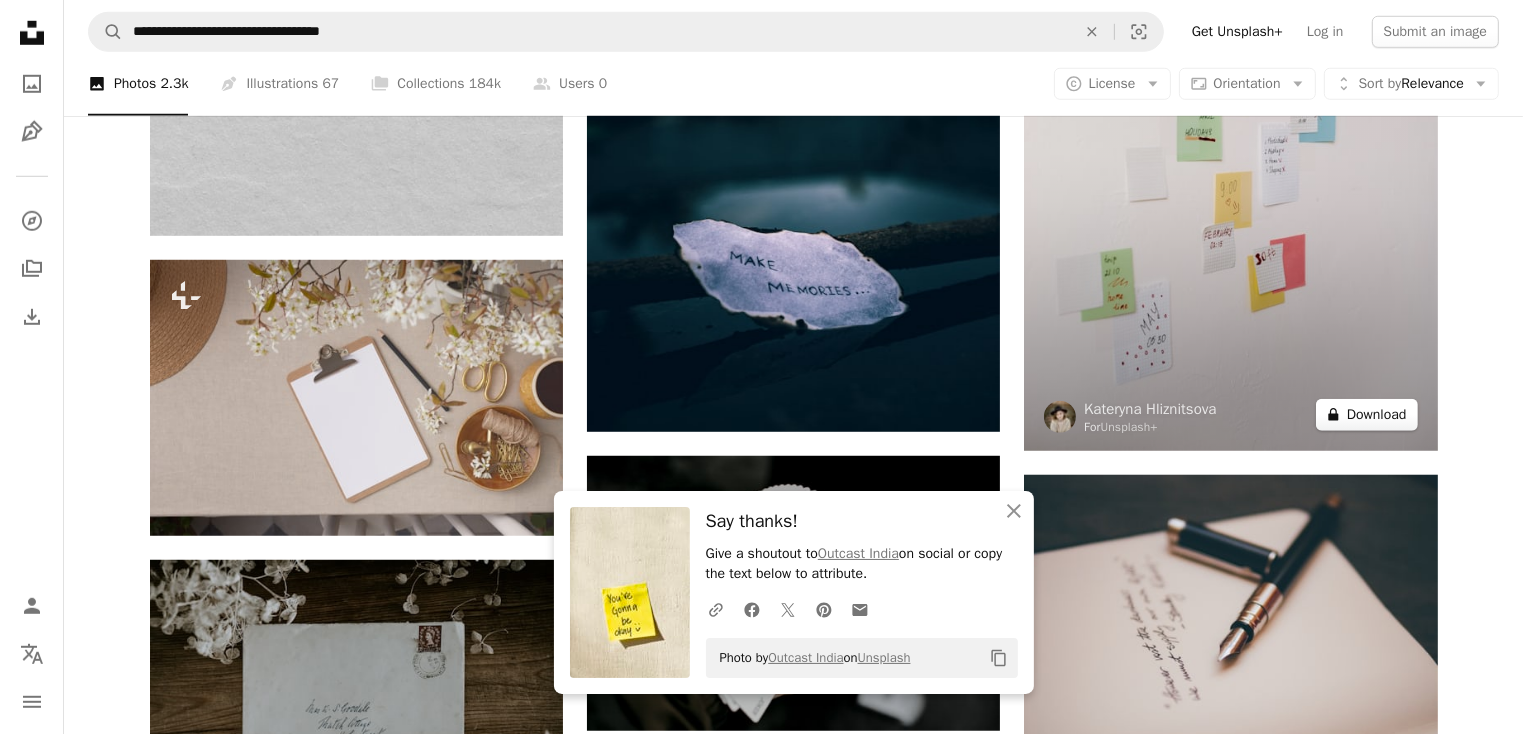 click on "A lock   Download" at bounding box center [1367, 415] 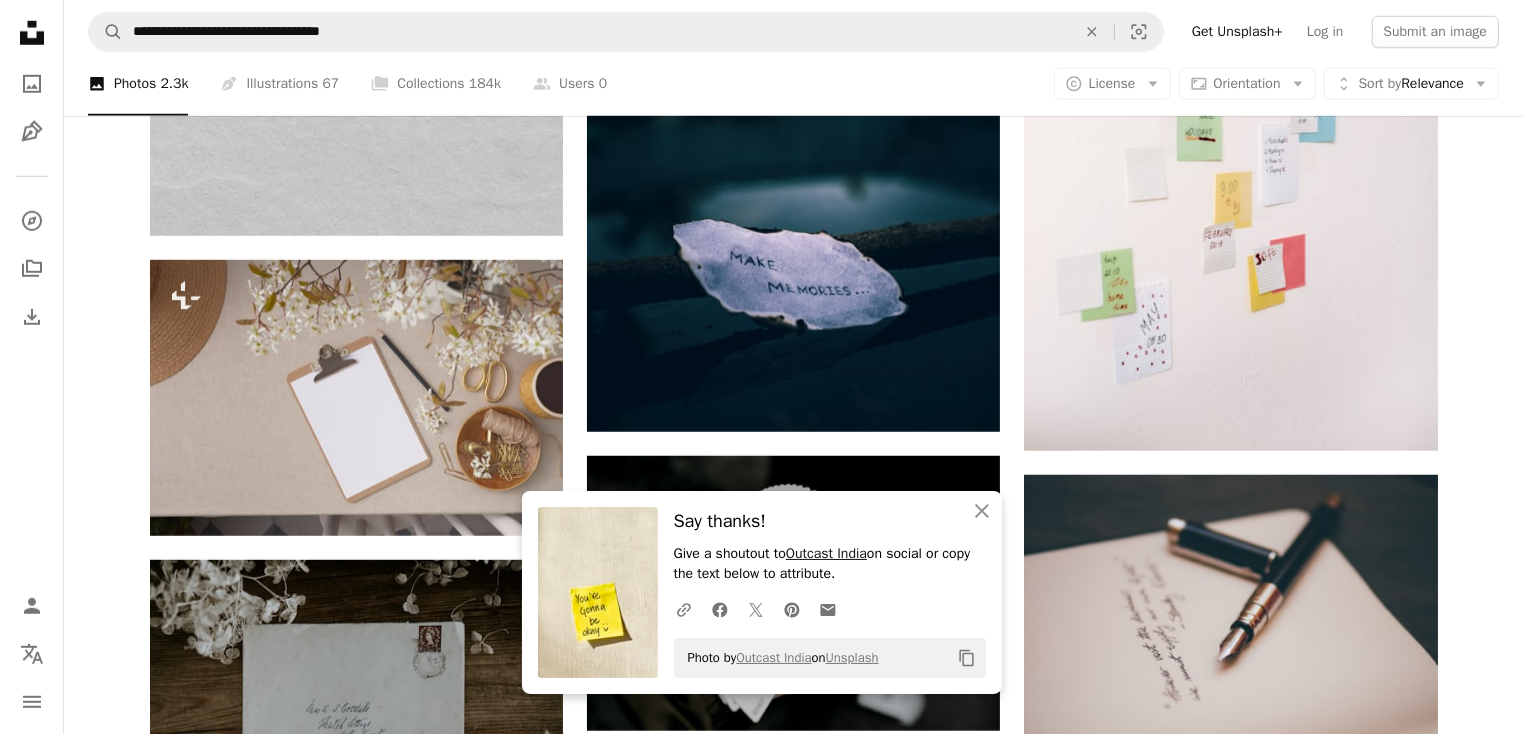 click on "Outcast India" at bounding box center [826, 553] 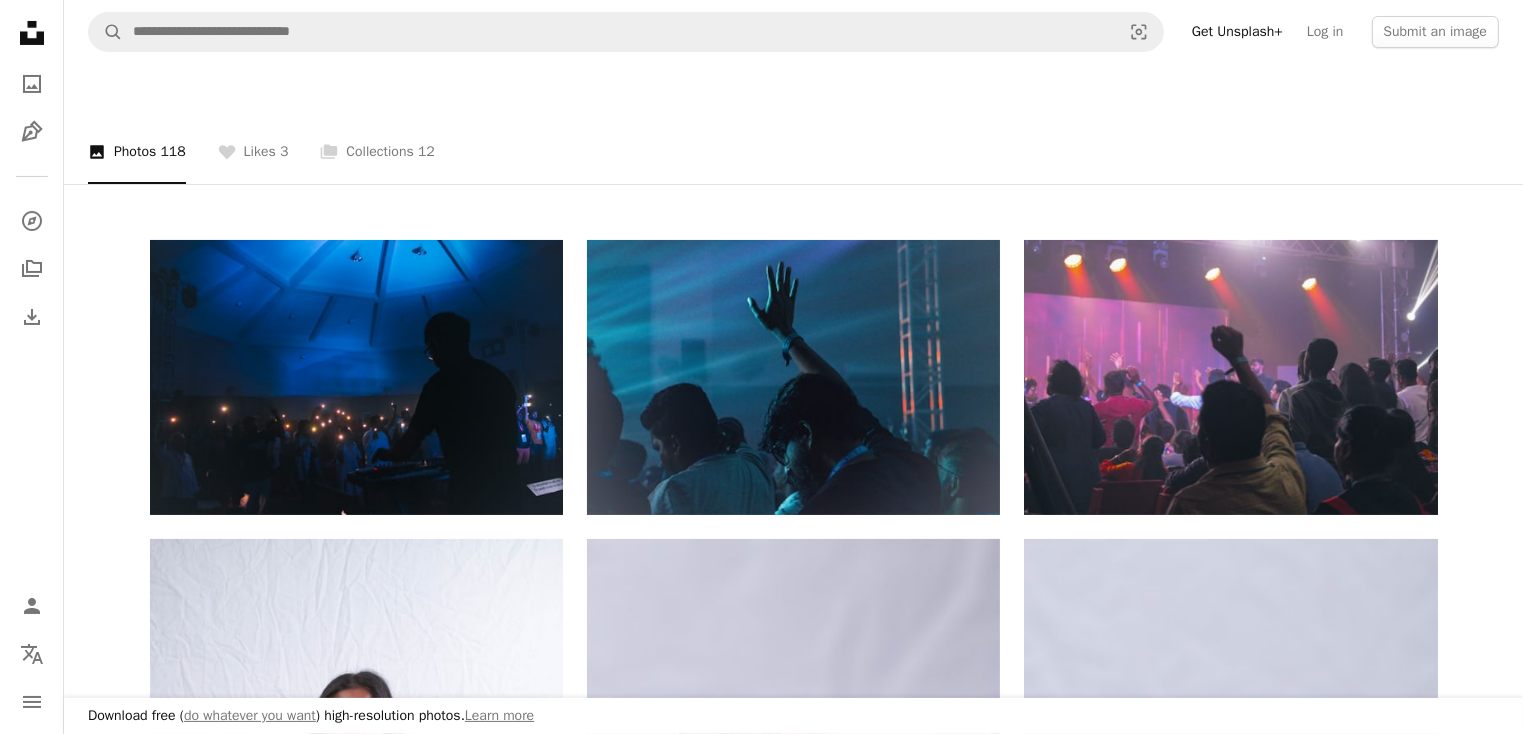 scroll, scrollTop: 386, scrollLeft: 0, axis: vertical 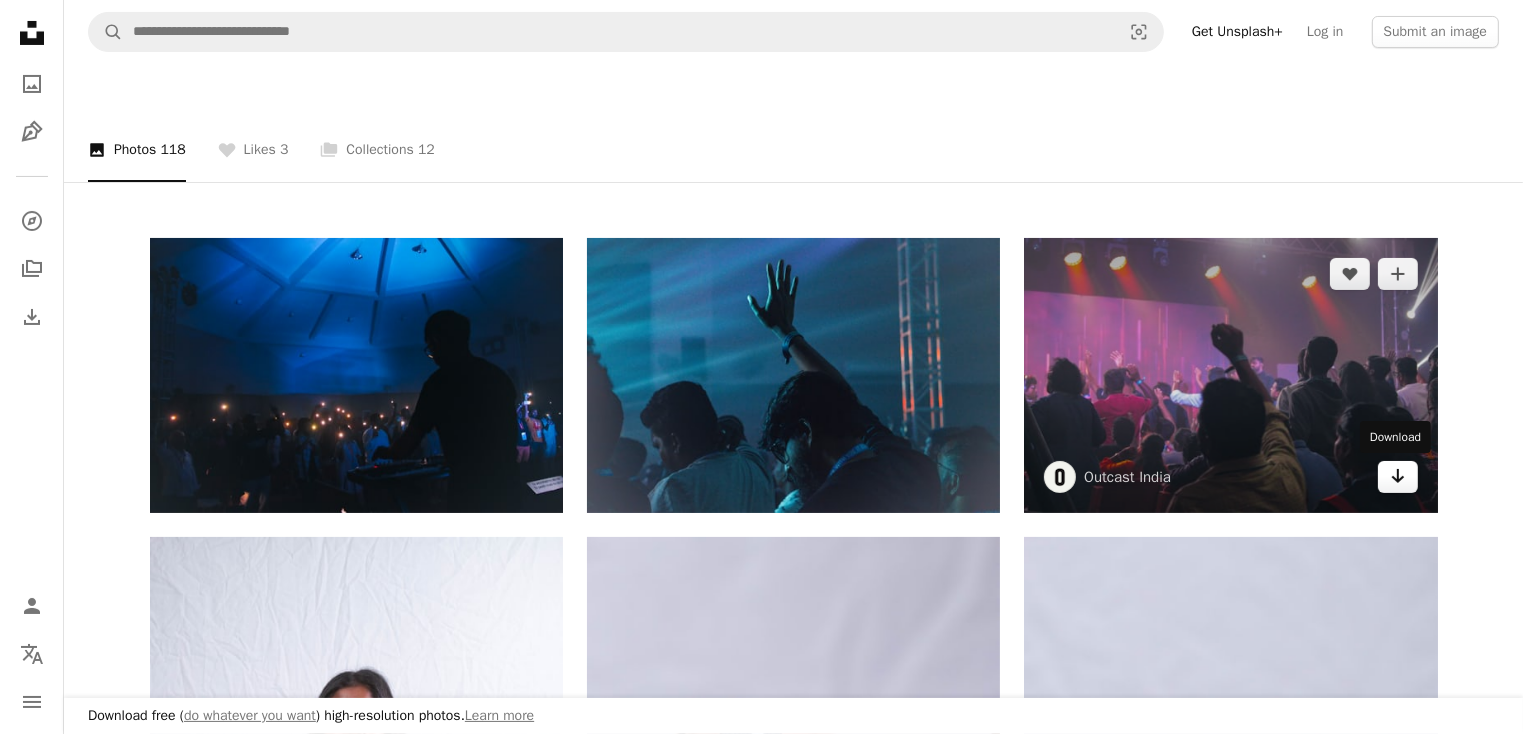 click on "Arrow pointing down" 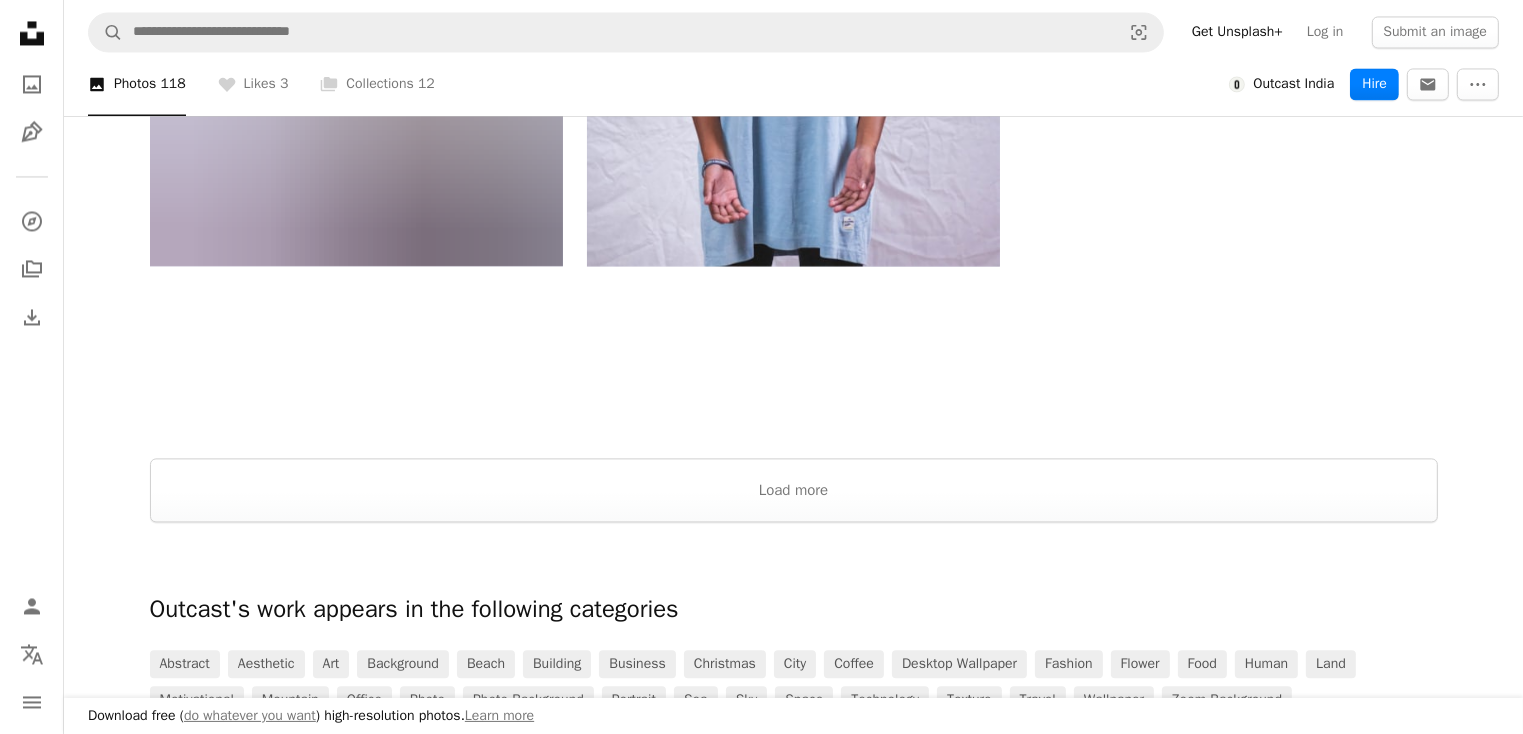 scroll, scrollTop: 4163, scrollLeft: 0, axis: vertical 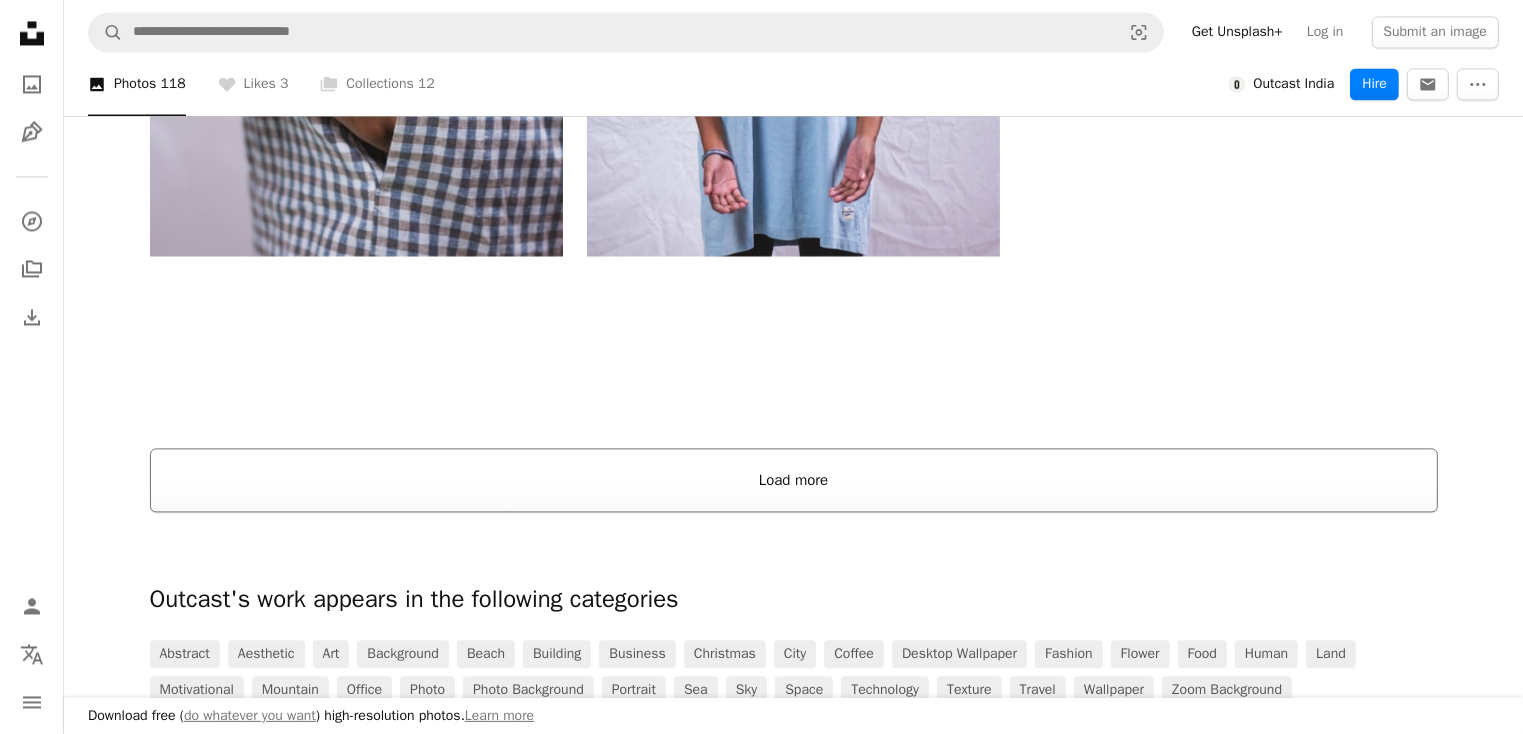 click on "Load more" at bounding box center [794, 480] 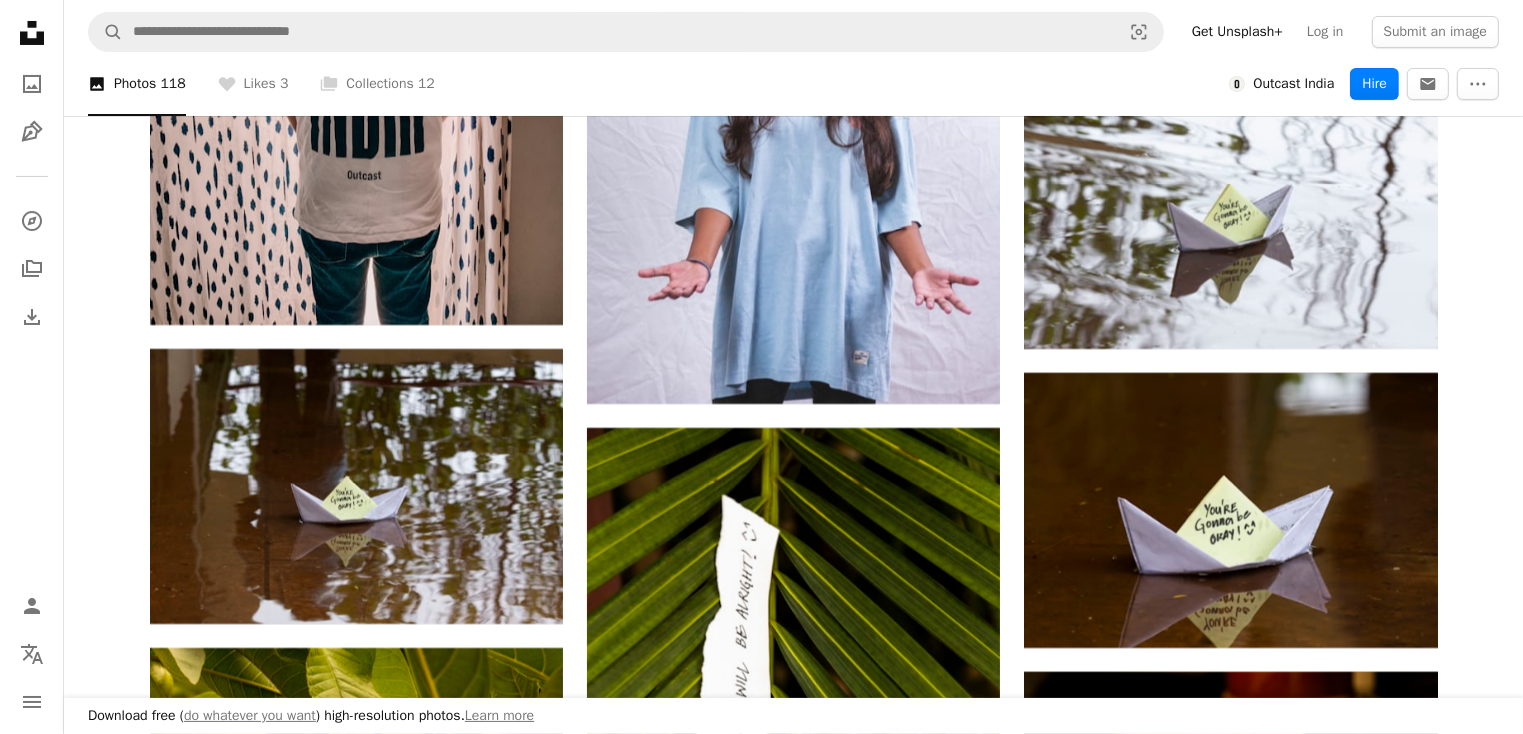 scroll, scrollTop: 7890, scrollLeft: 0, axis: vertical 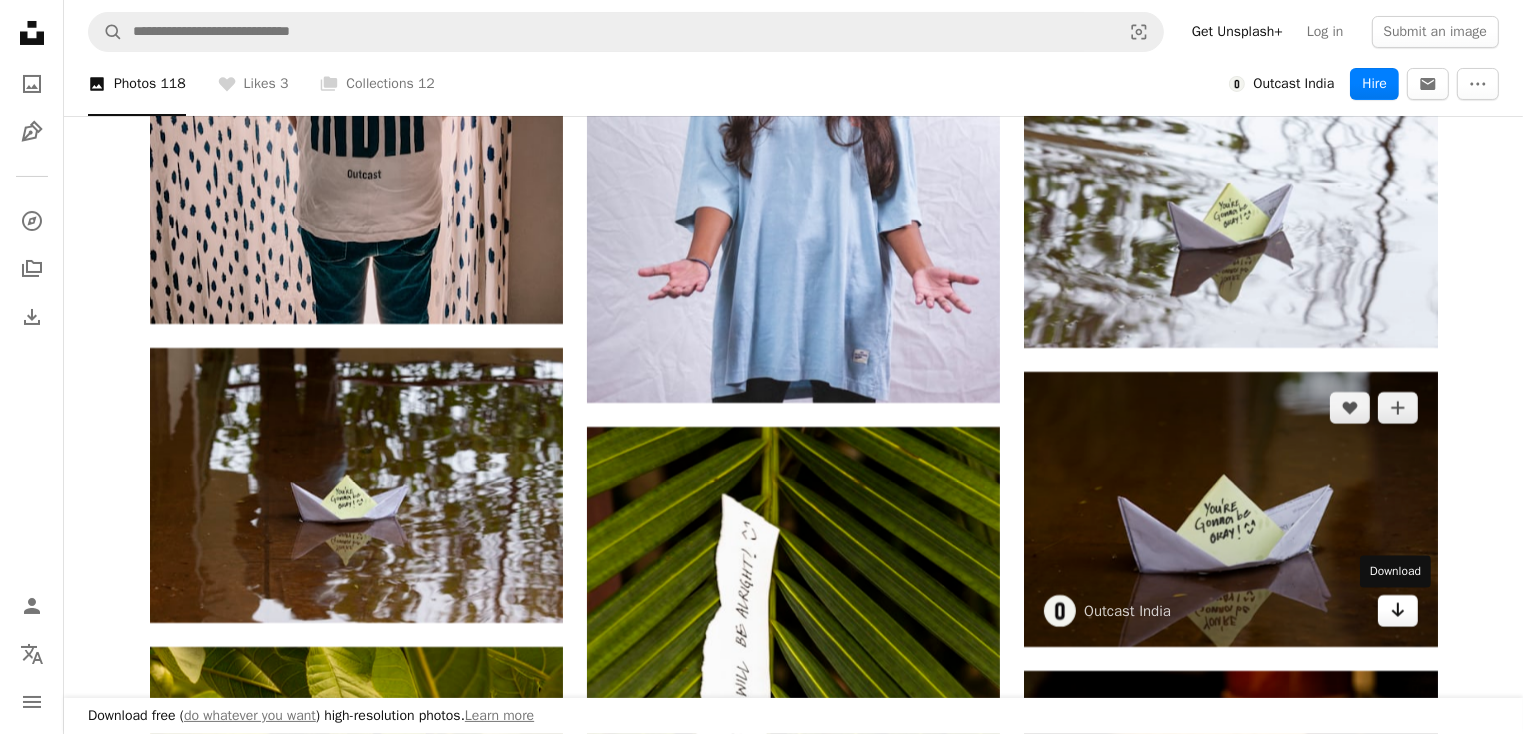 click on "Arrow pointing down" 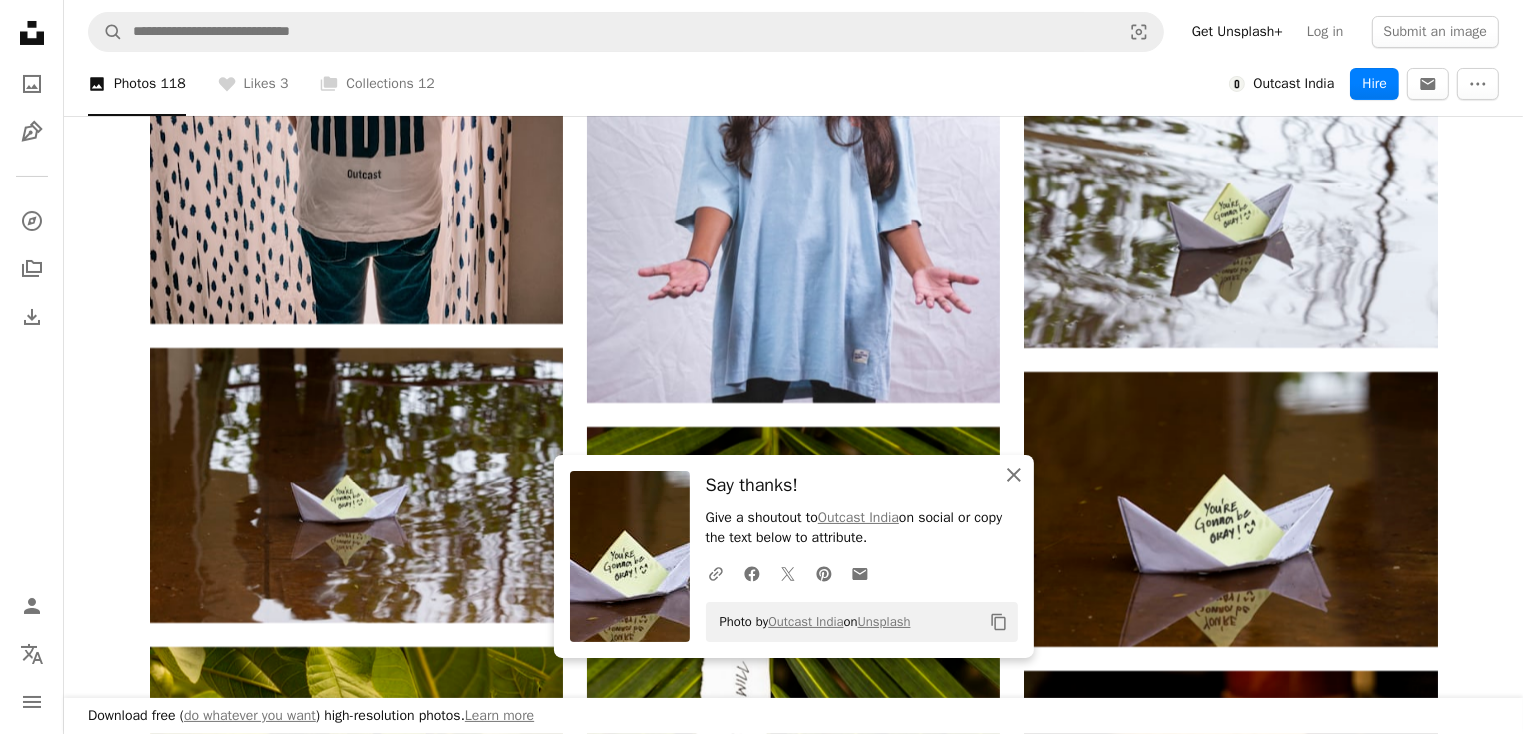 click on "An X shape" 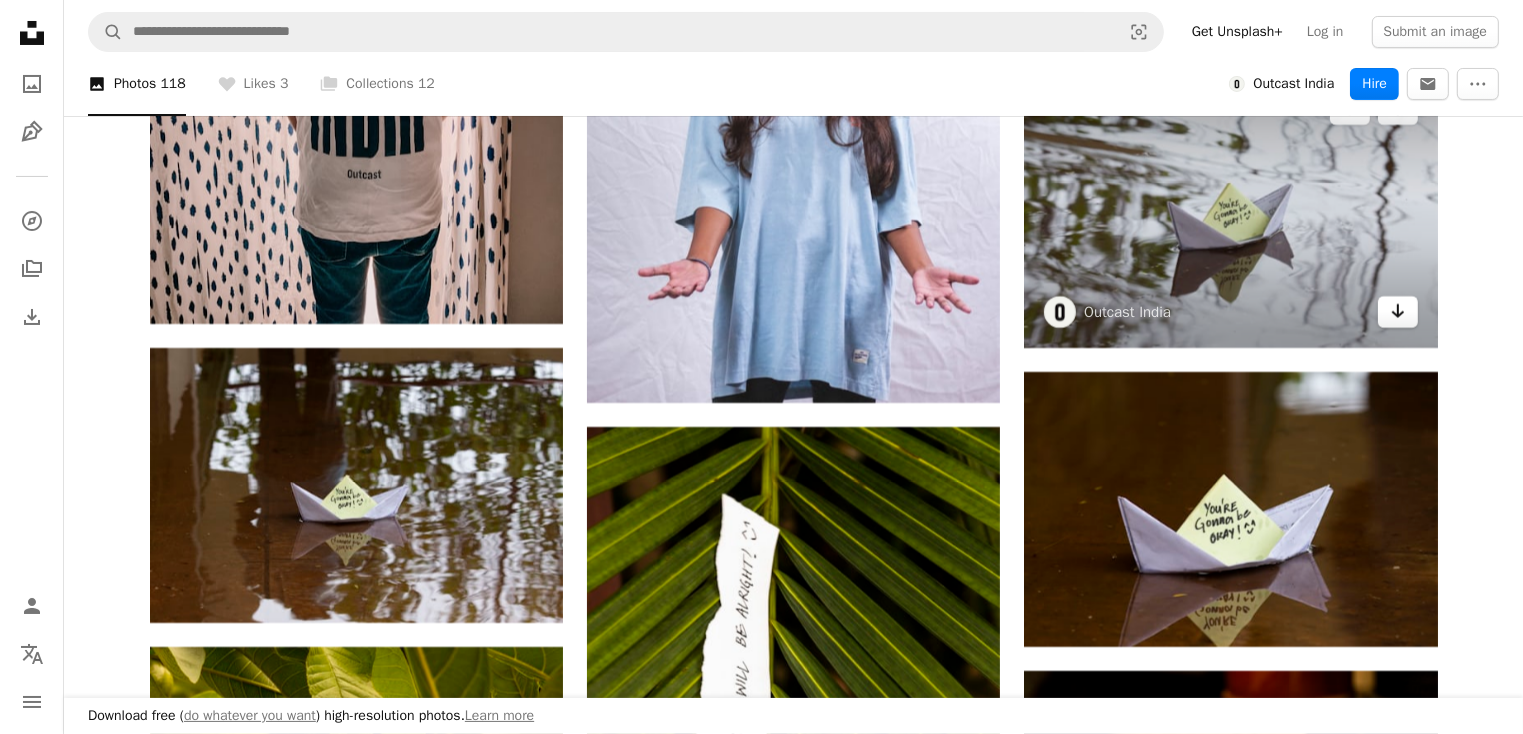 click on "Arrow pointing down" 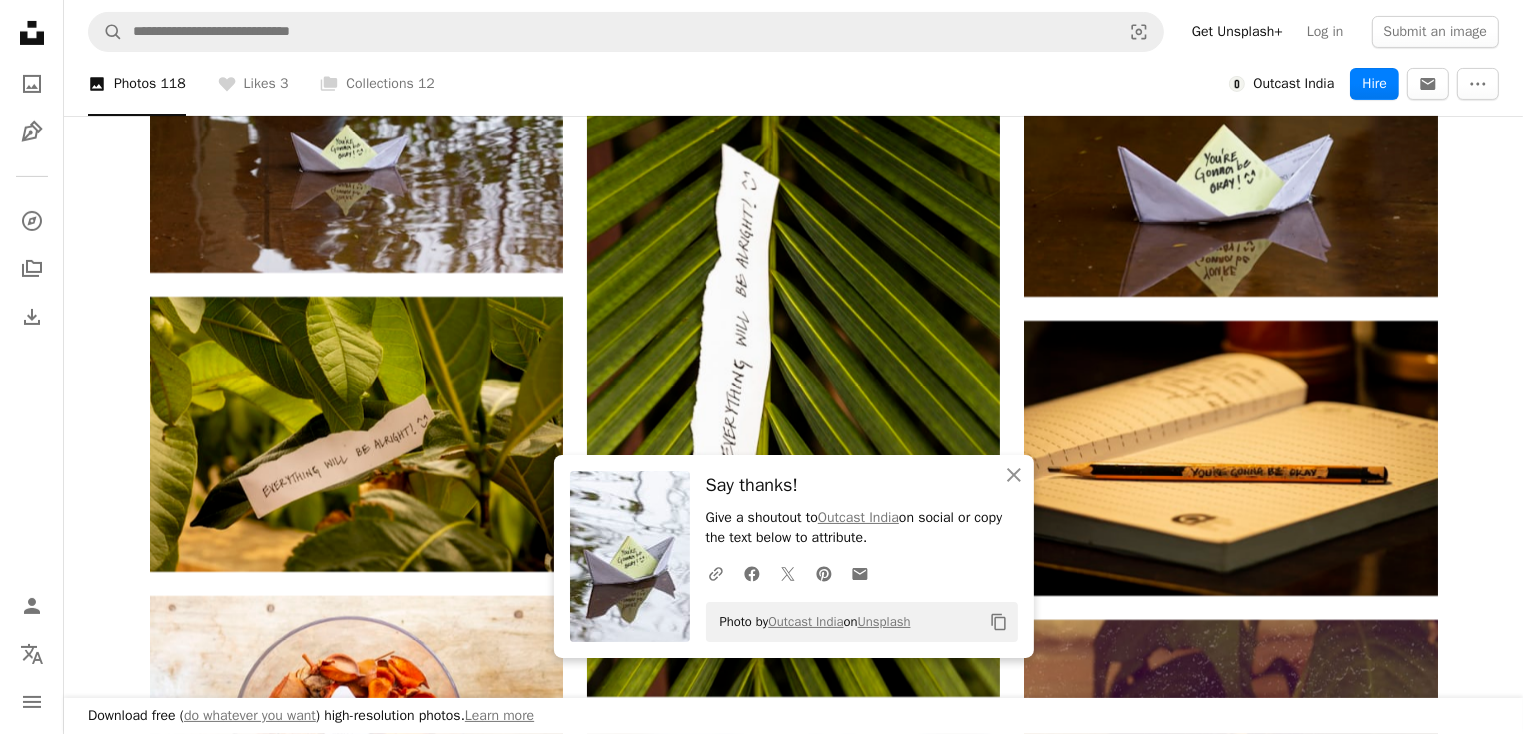 scroll, scrollTop: 8248, scrollLeft: 0, axis: vertical 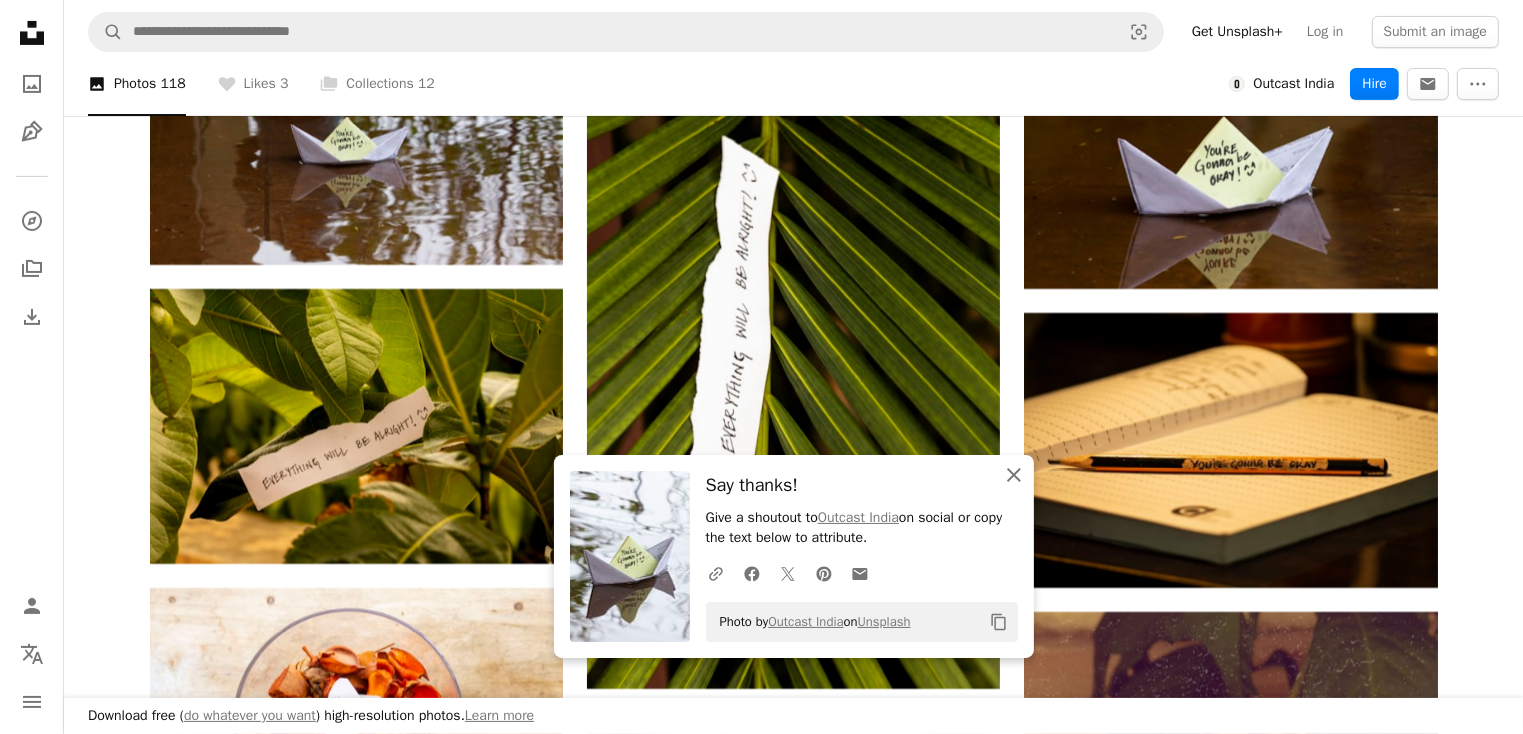click 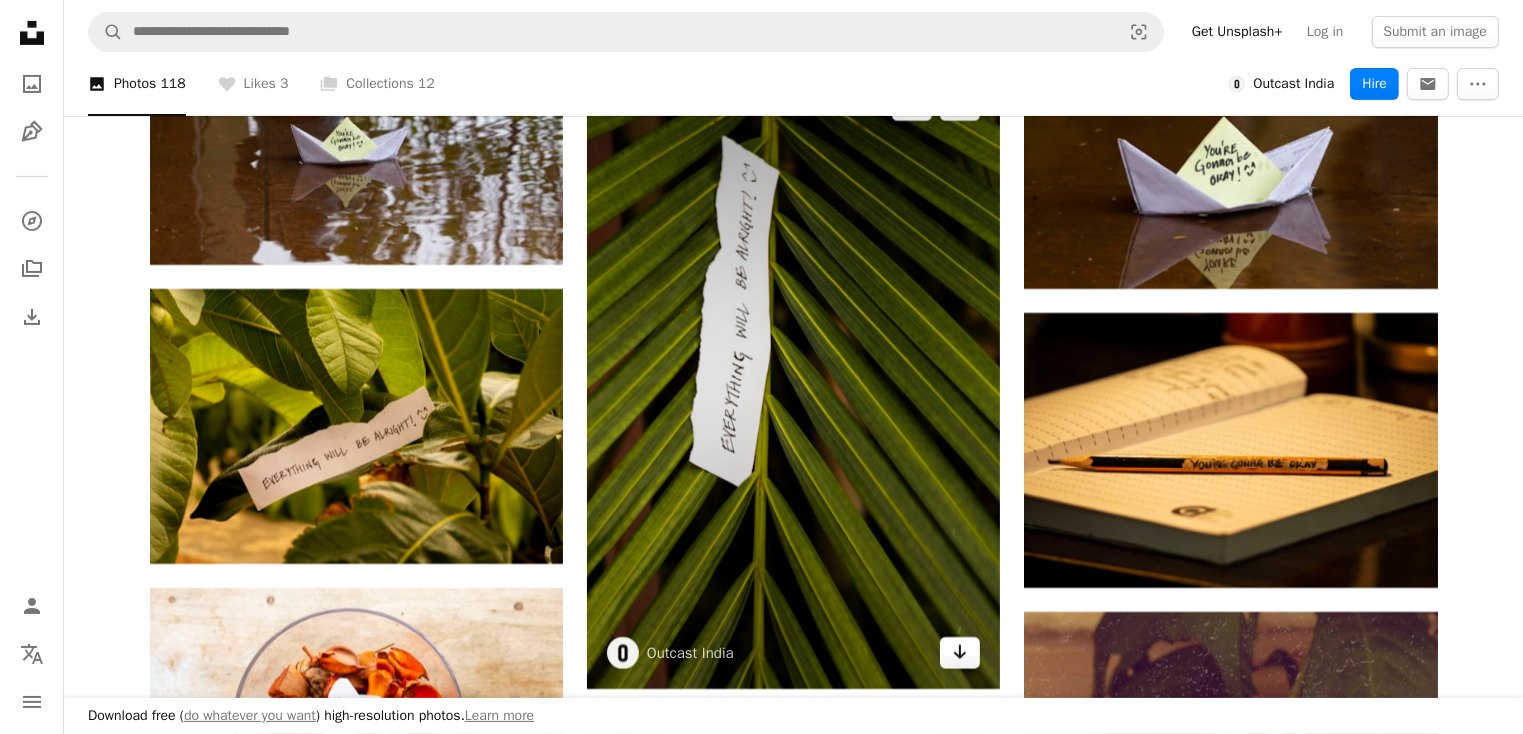 click on "Arrow pointing down" at bounding box center [960, 653] 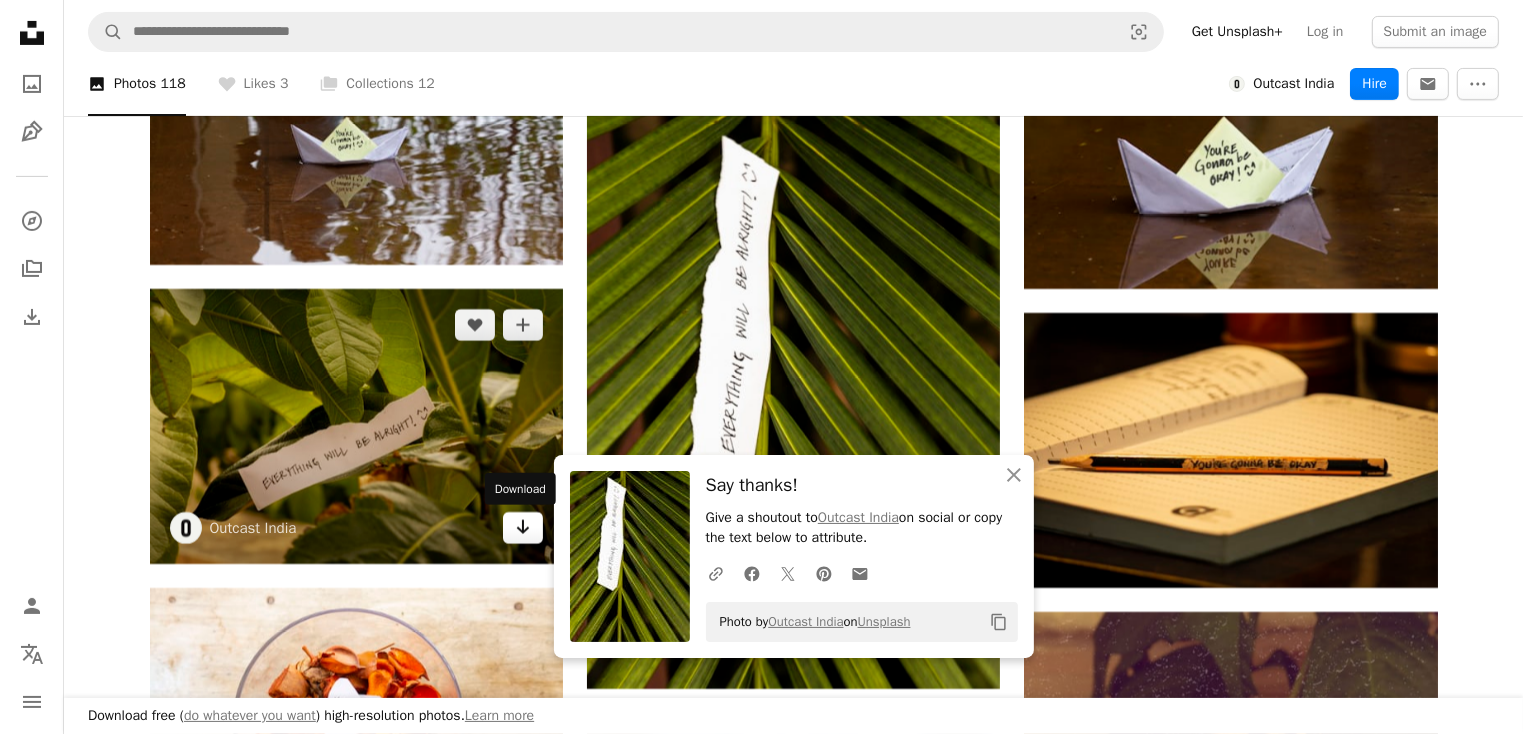click on "Arrow pointing down" 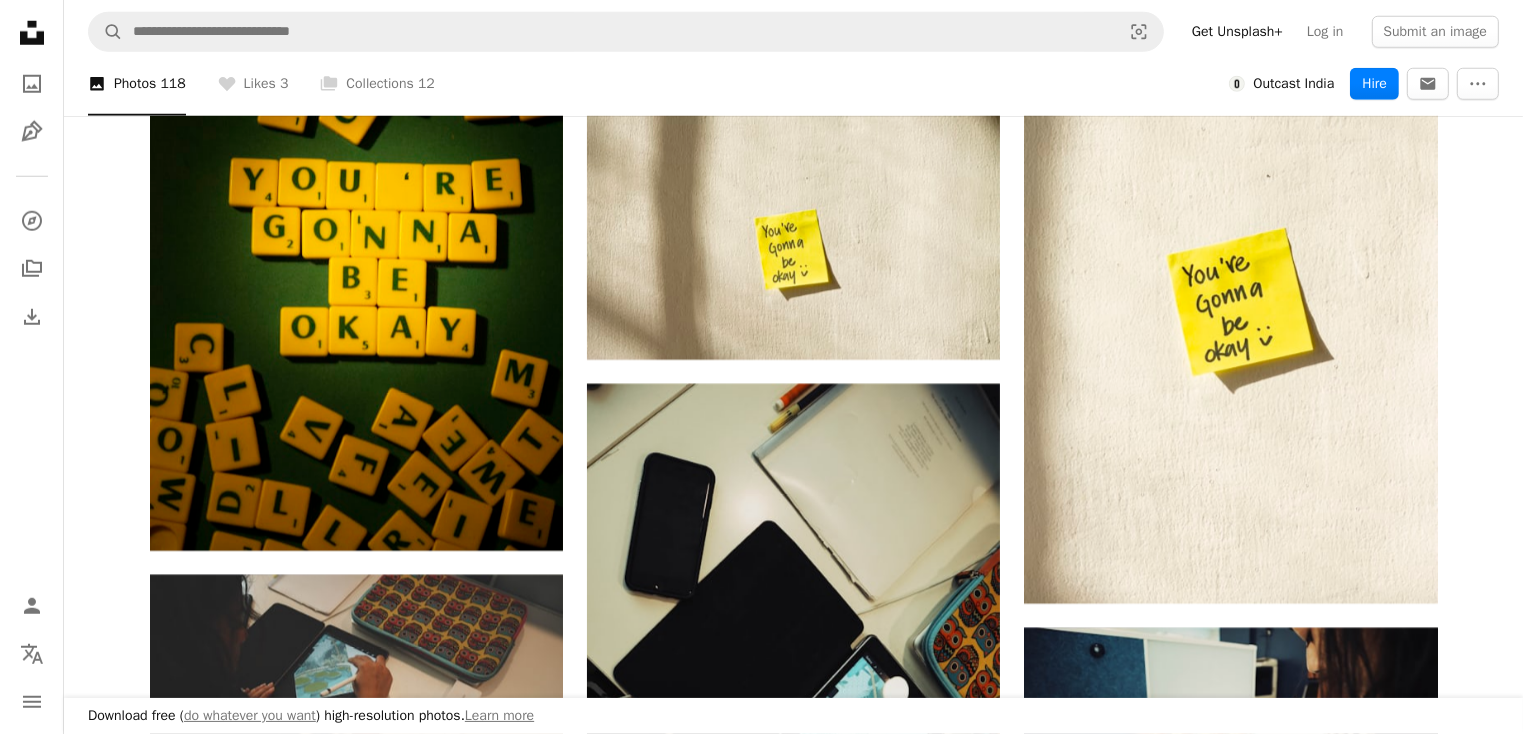 scroll, scrollTop: 9530, scrollLeft: 0, axis: vertical 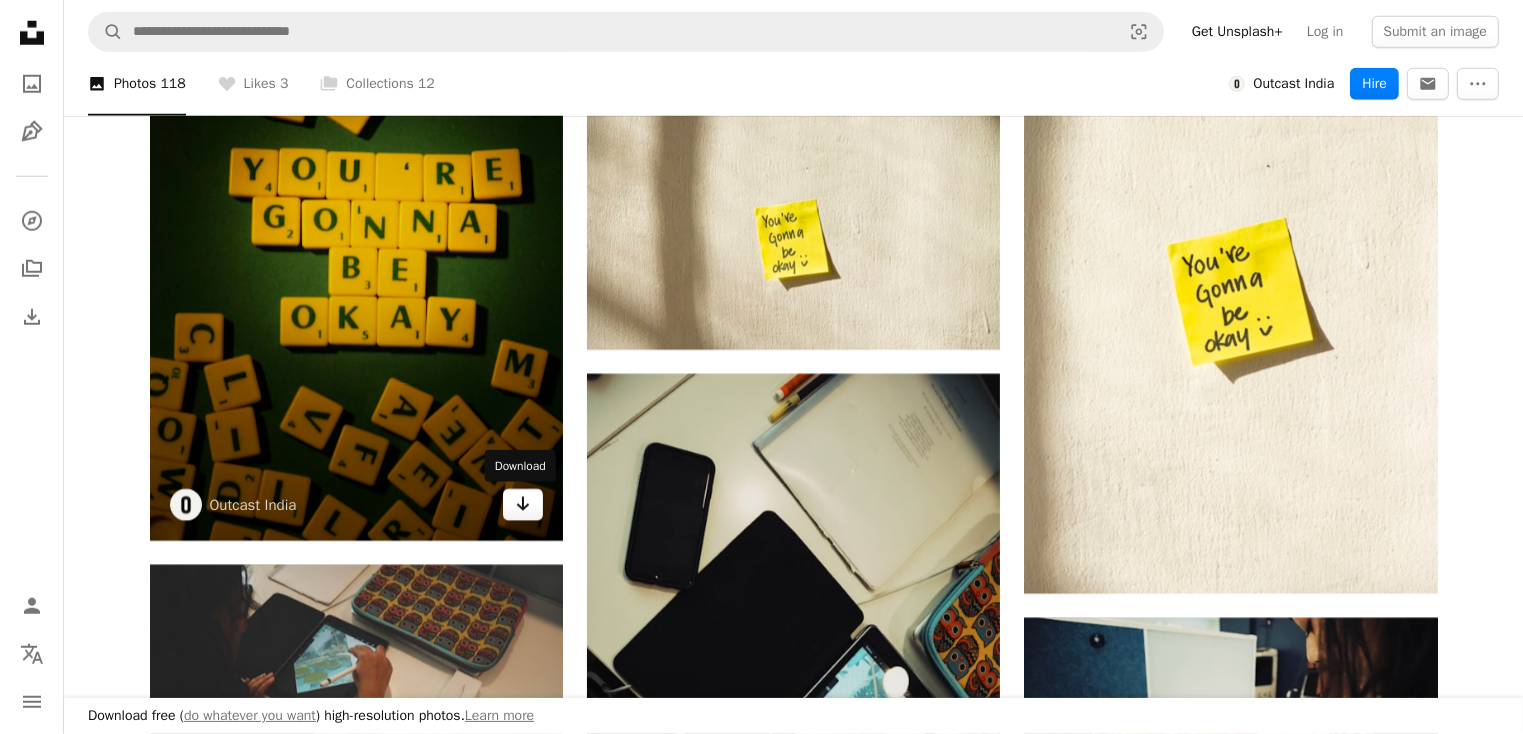 click on "Arrow pointing down" at bounding box center (523, 505) 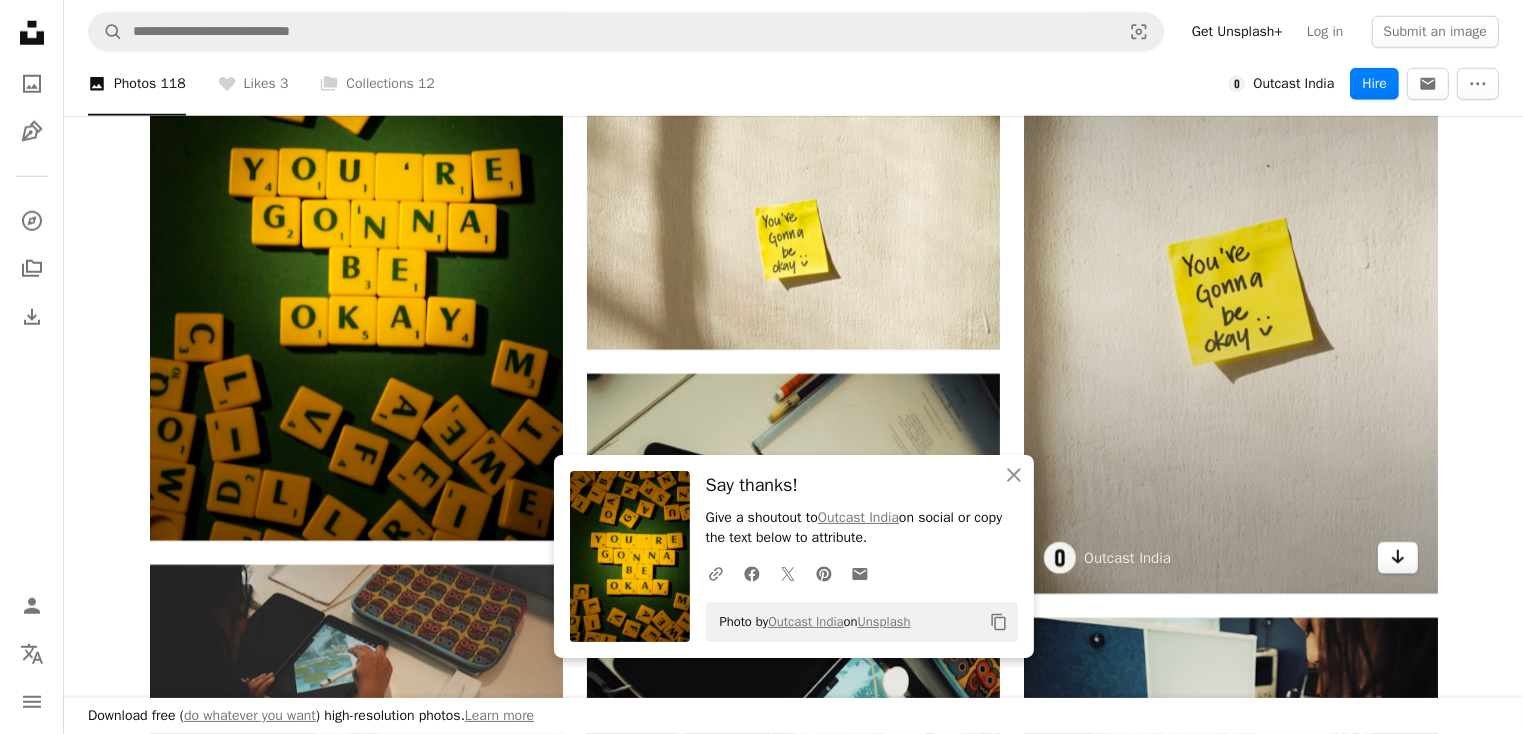 click on "Arrow pointing down" at bounding box center (1398, 558) 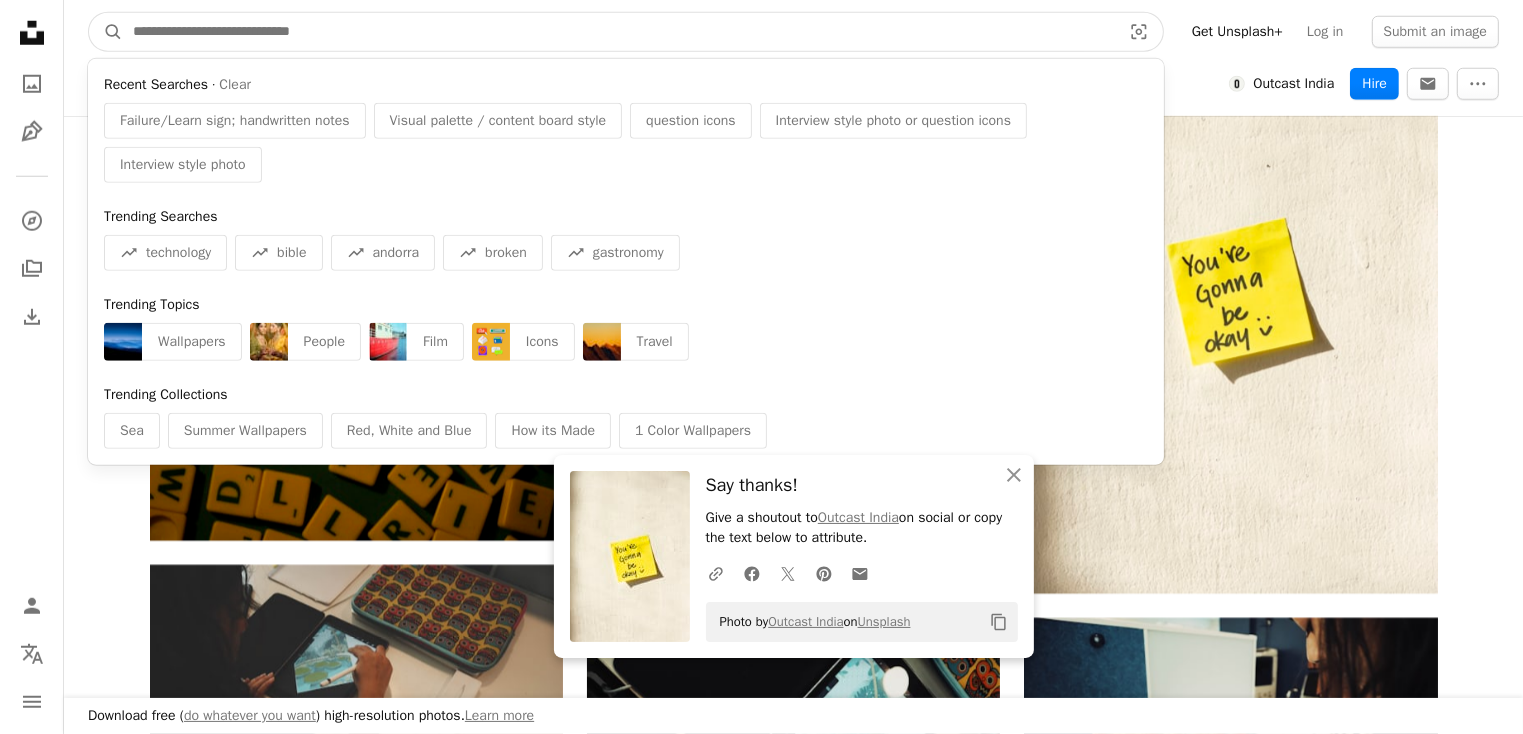drag, startPoint x: 330, startPoint y: 36, endPoint x: 131, endPoint y: 32, distance: 199.04019 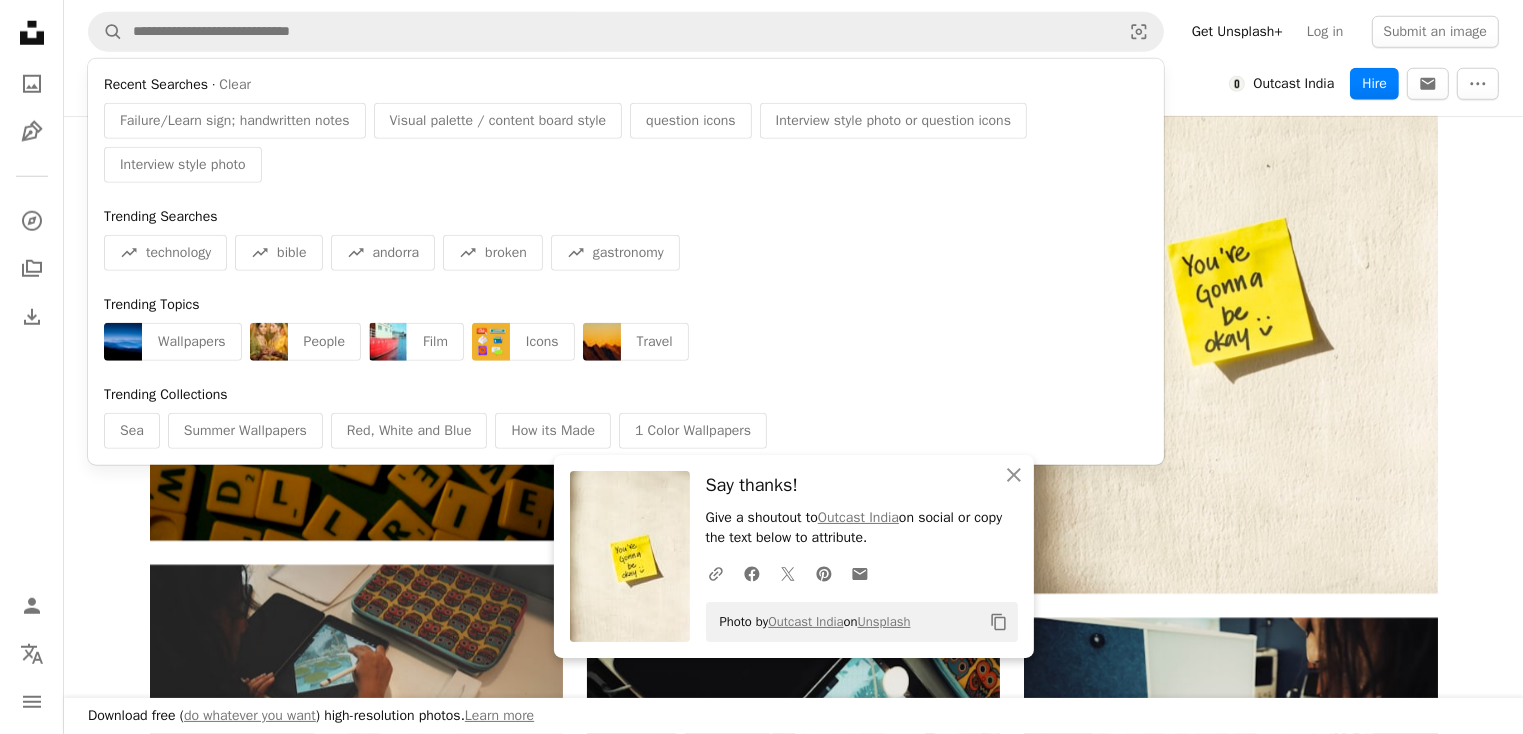 scroll, scrollTop: 1601, scrollLeft: 0, axis: vertical 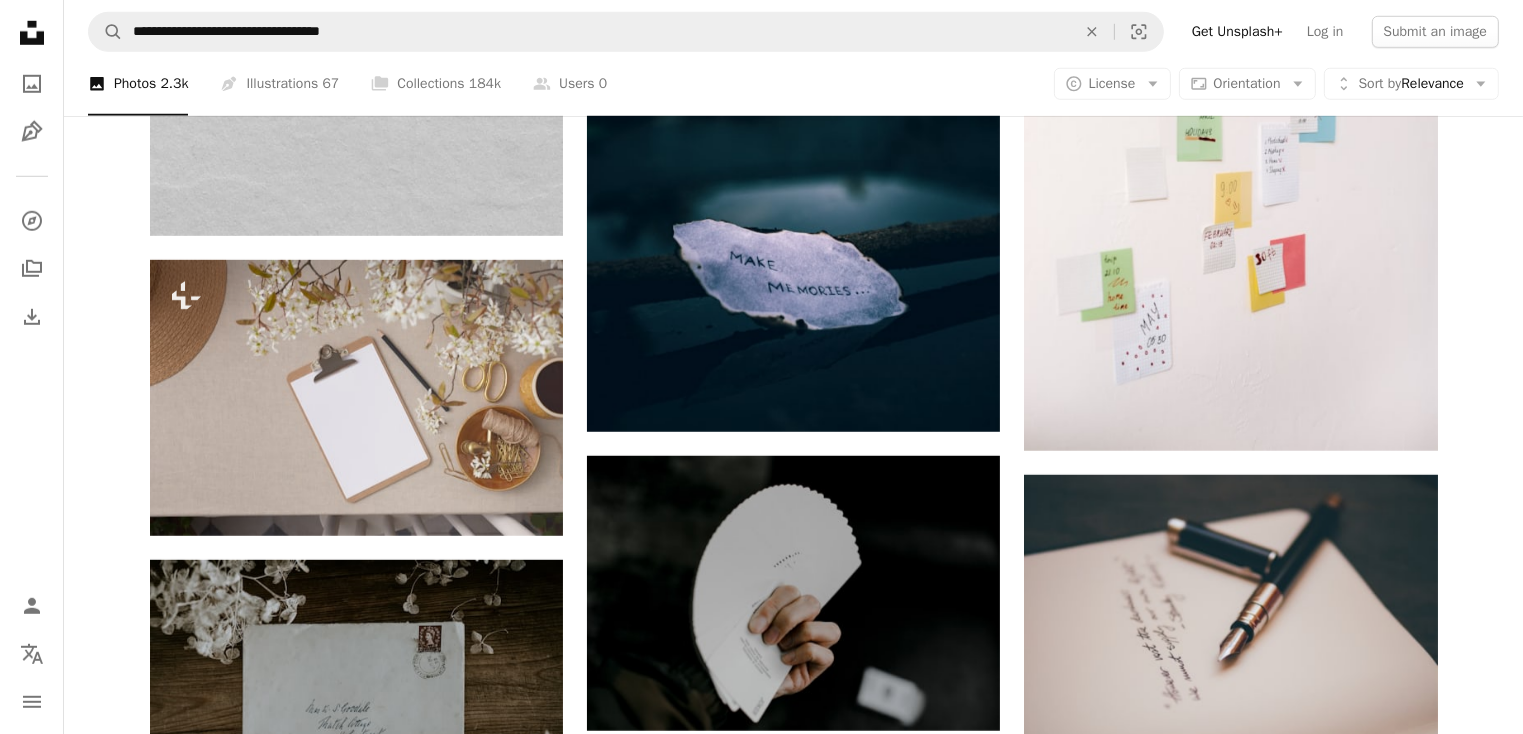 click on "An X shape" at bounding box center (20, 20) 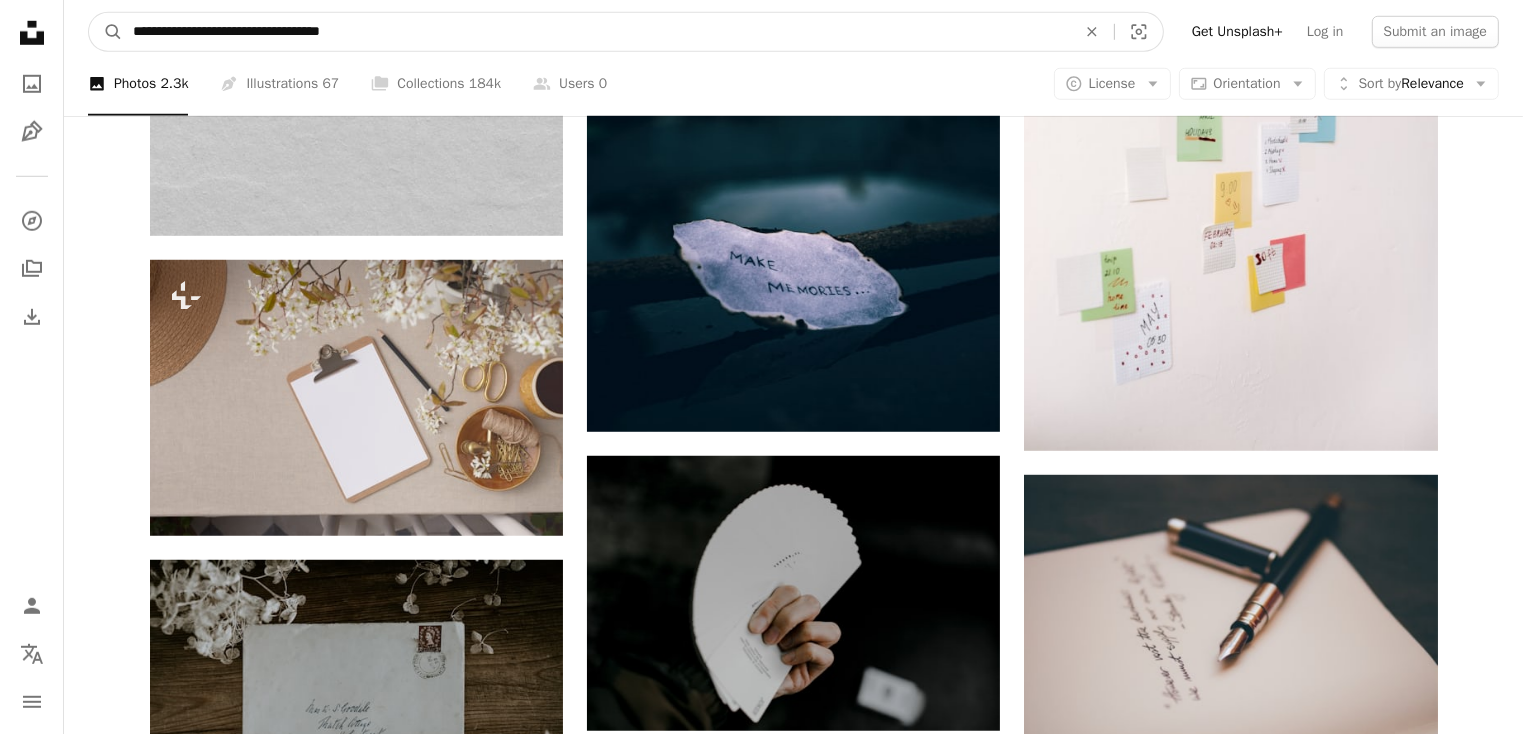 click on "**********" at bounding box center (596, 32) 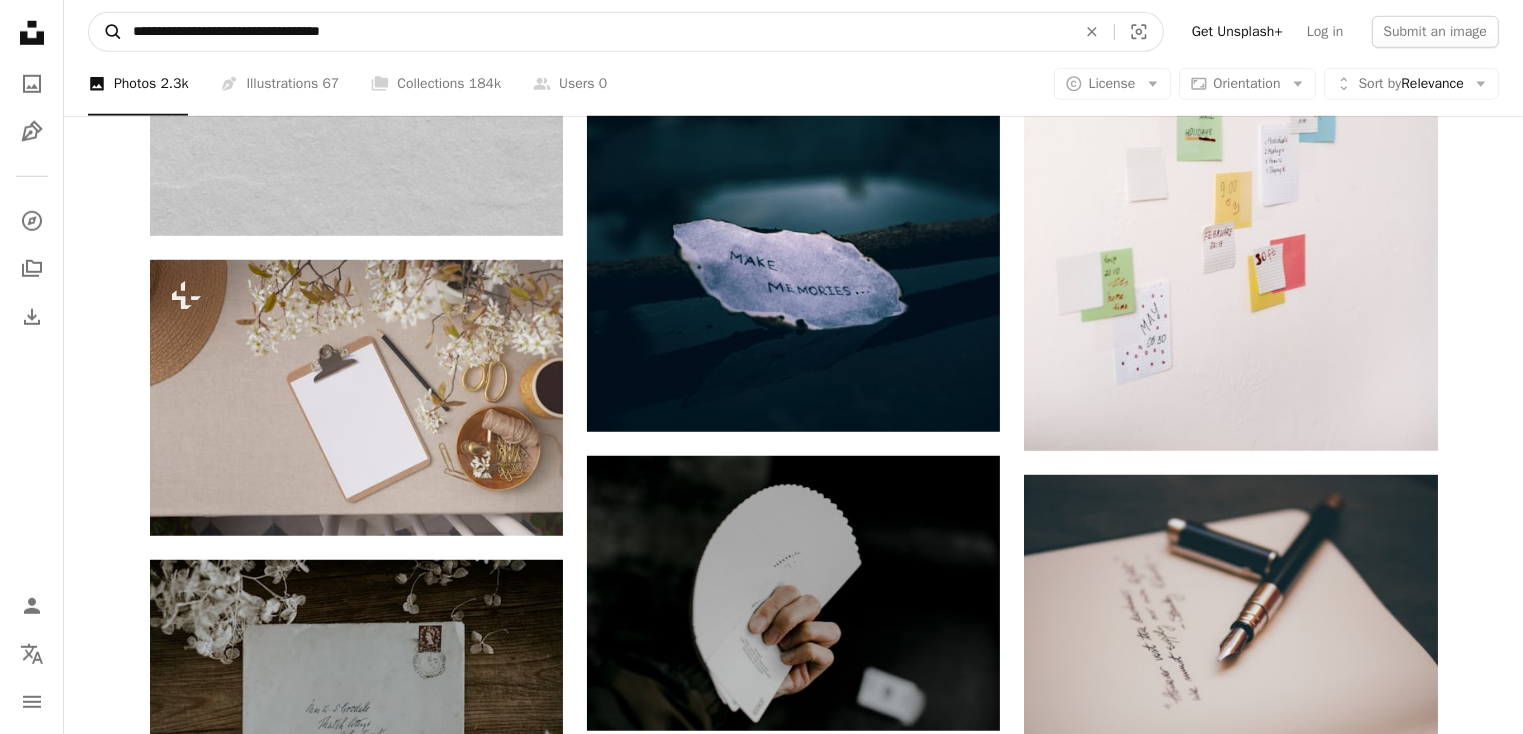 paste 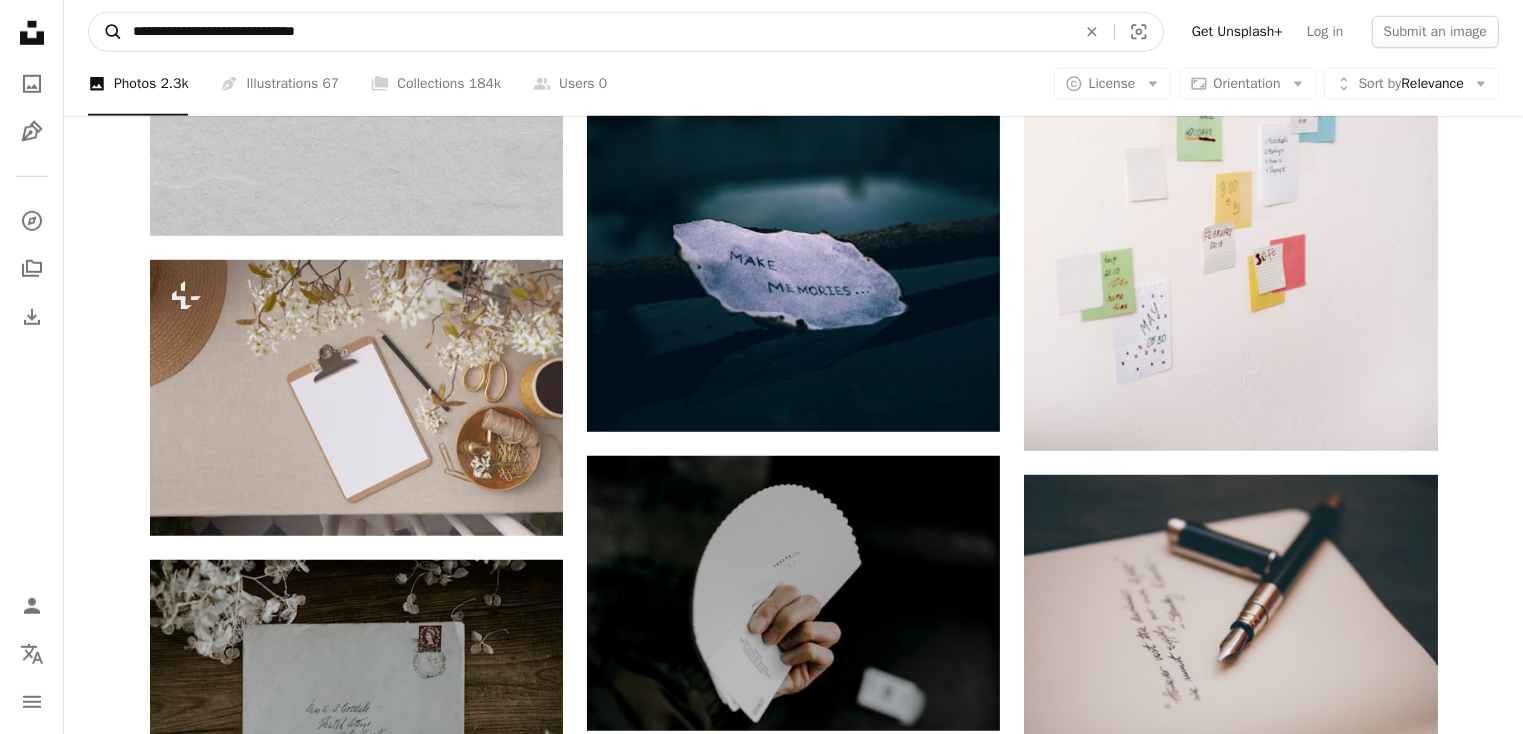 click on "A magnifying glass" at bounding box center [106, 32] 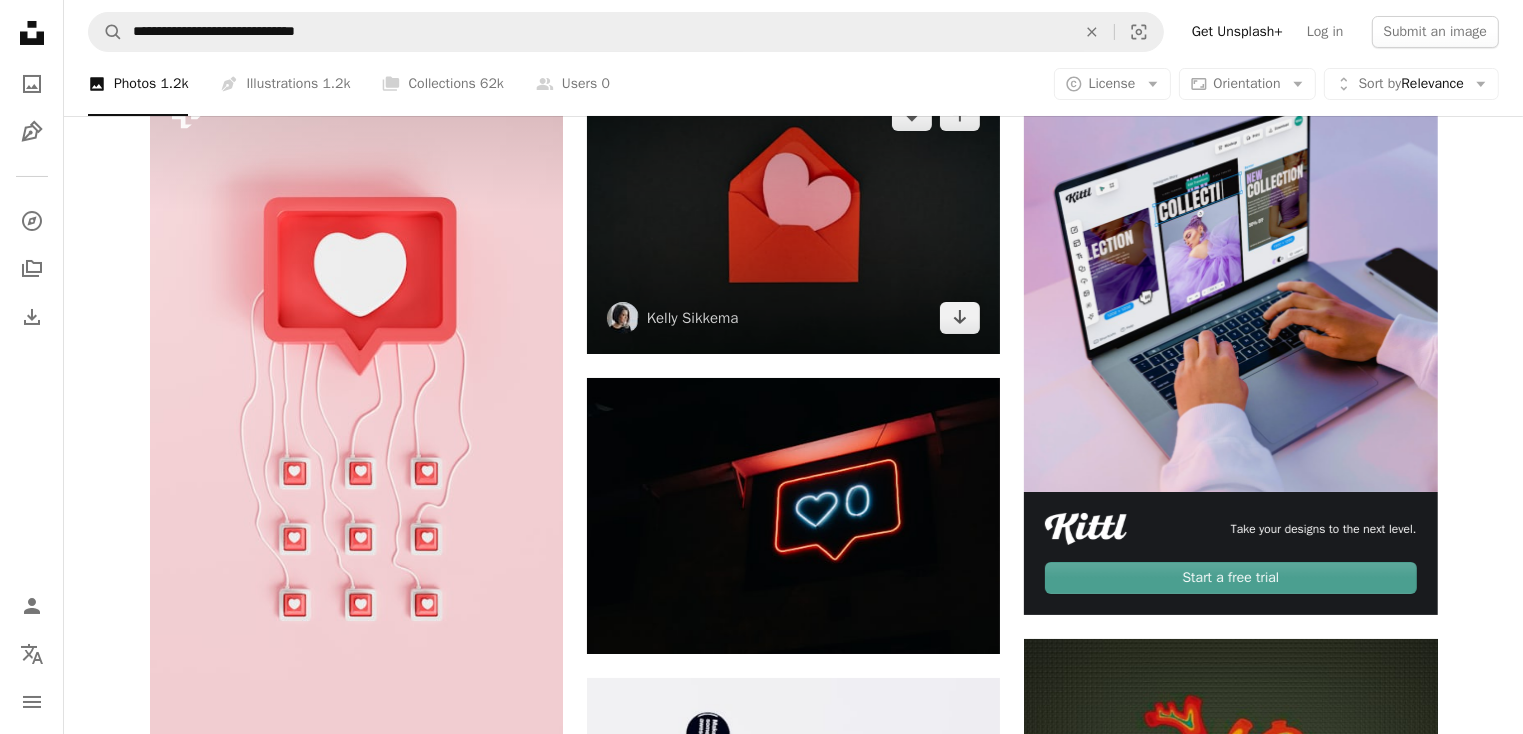 scroll, scrollTop: 165, scrollLeft: 0, axis: vertical 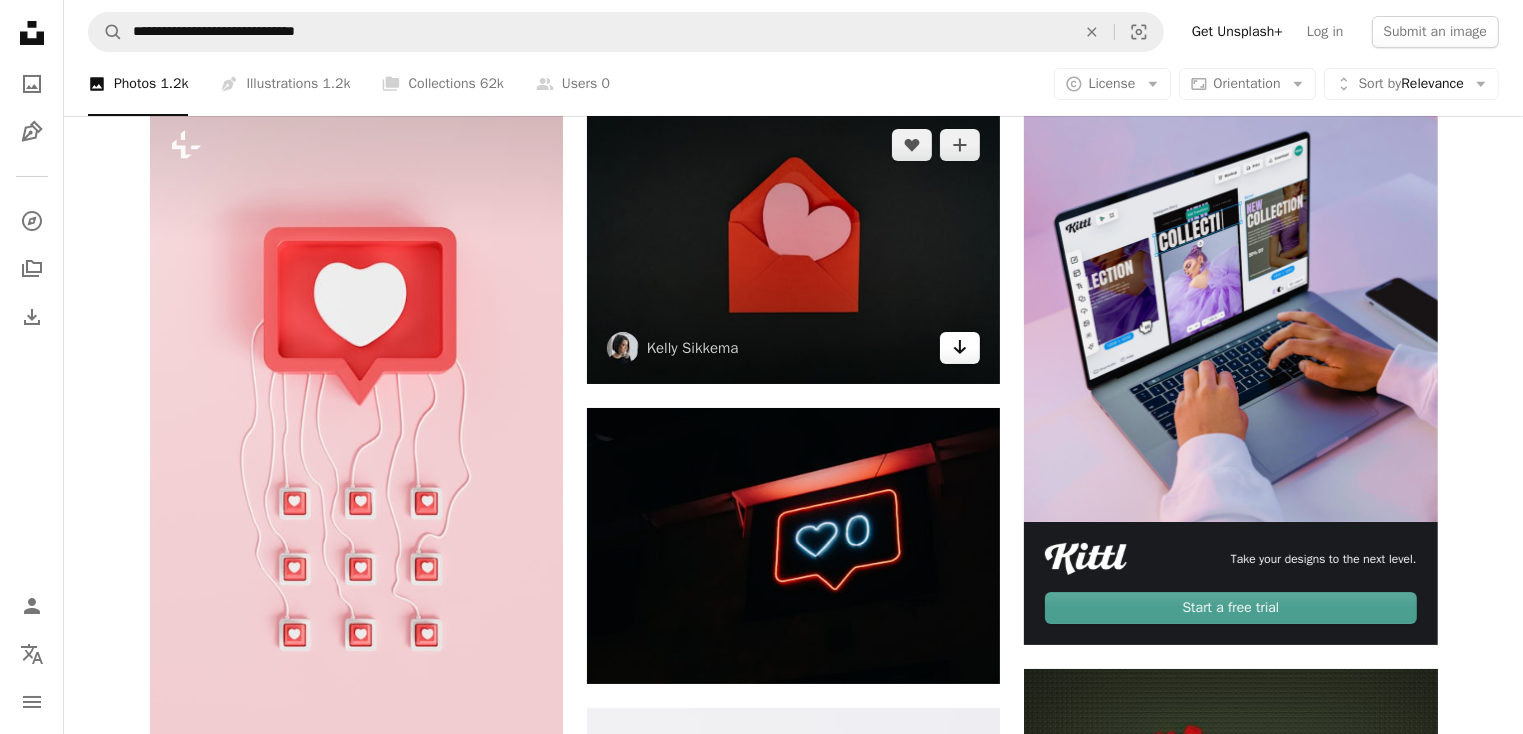 click on "Arrow pointing down" at bounding box center [960, 348] 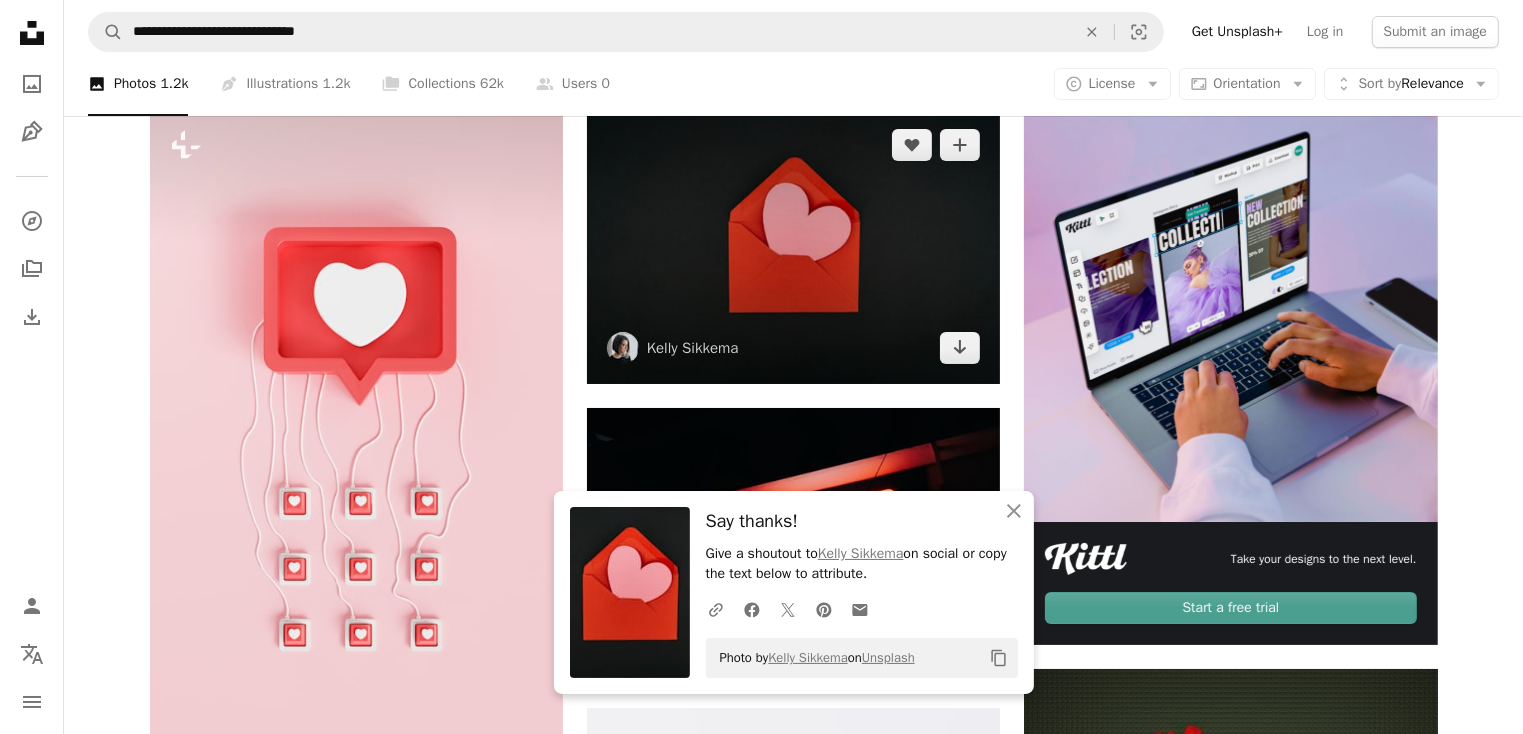 scroll, scrollTop: 164, scrollLeft: 0, axis: vertical 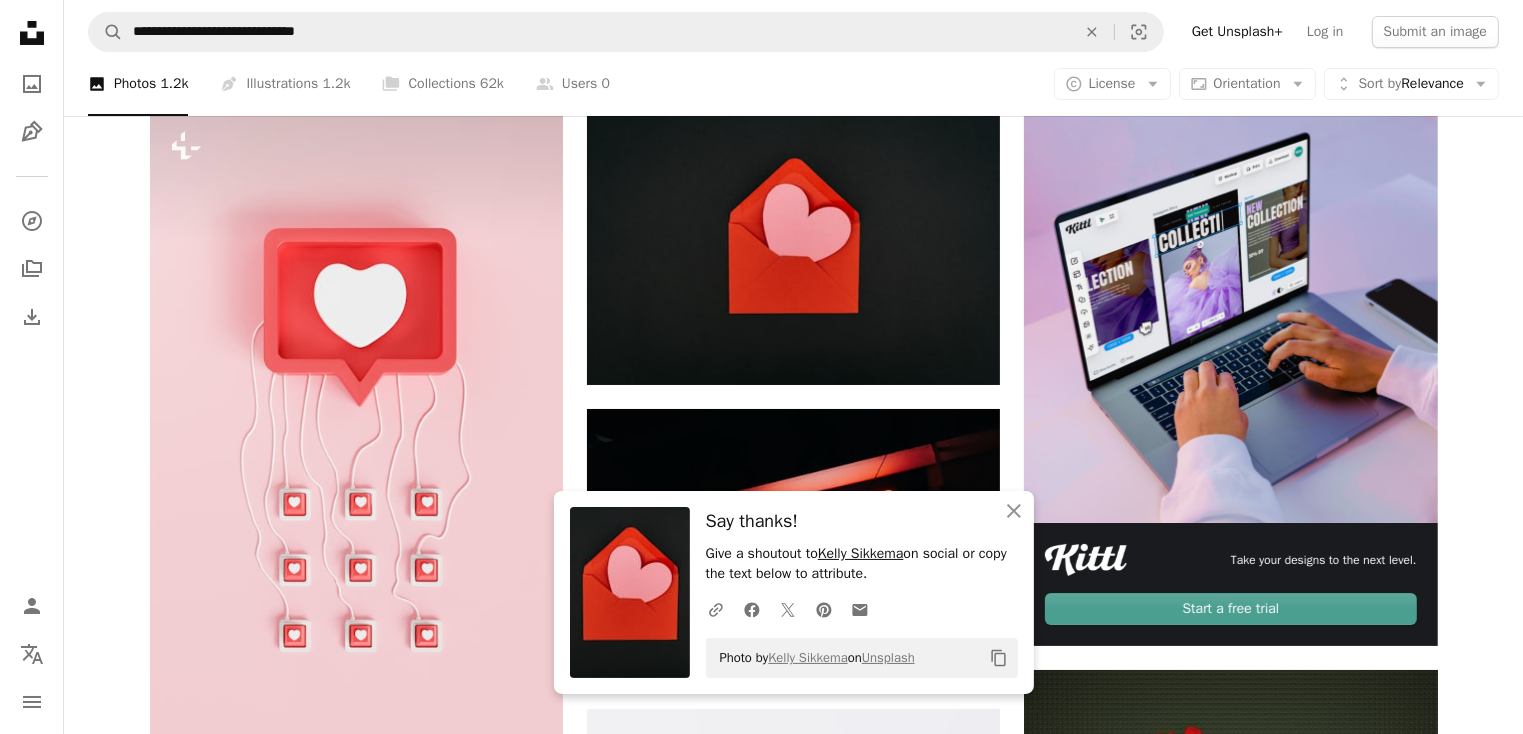 click on "Kelly Sikkema" at bounding box center (861, 553) 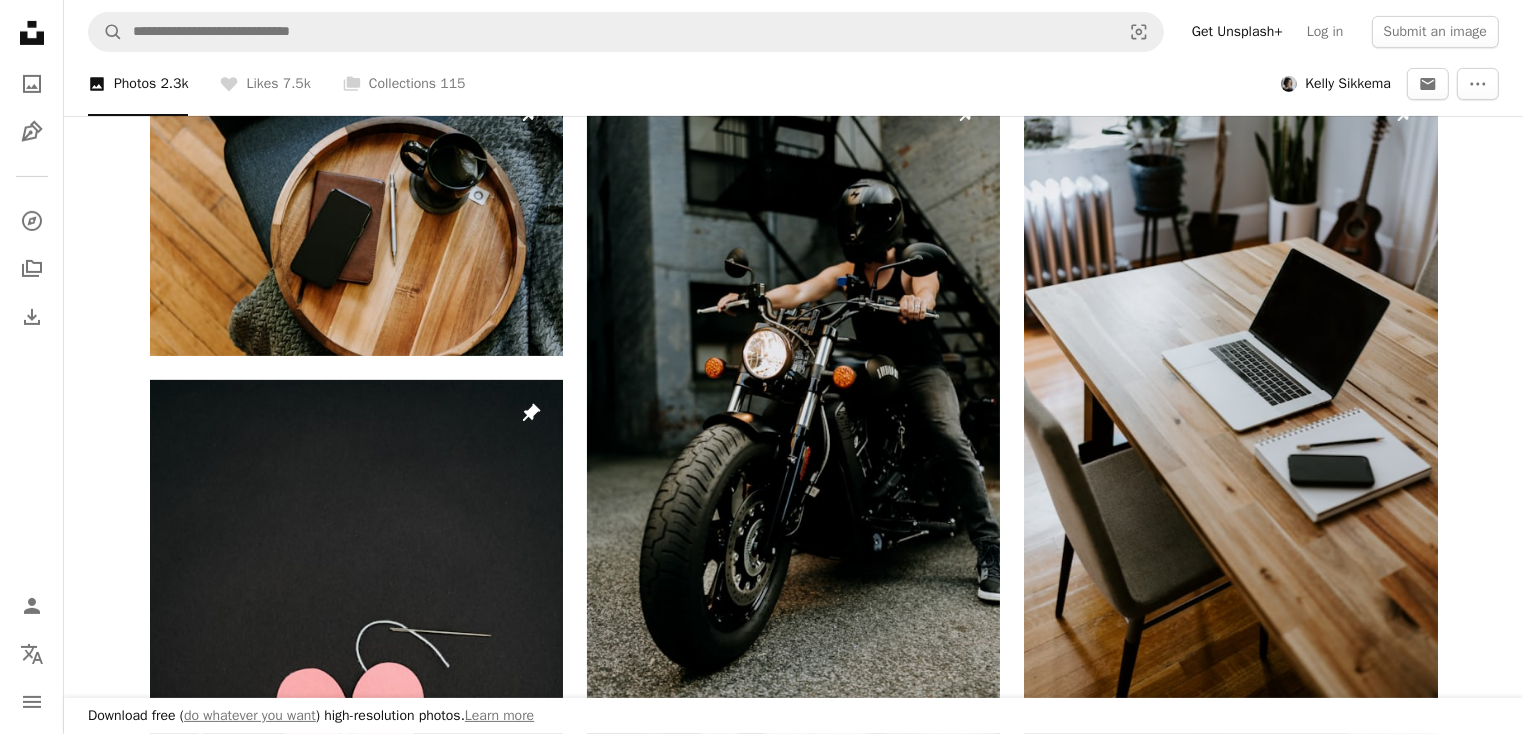 scroll, scrollTop: 0, scrollLeft: 0, axis: both 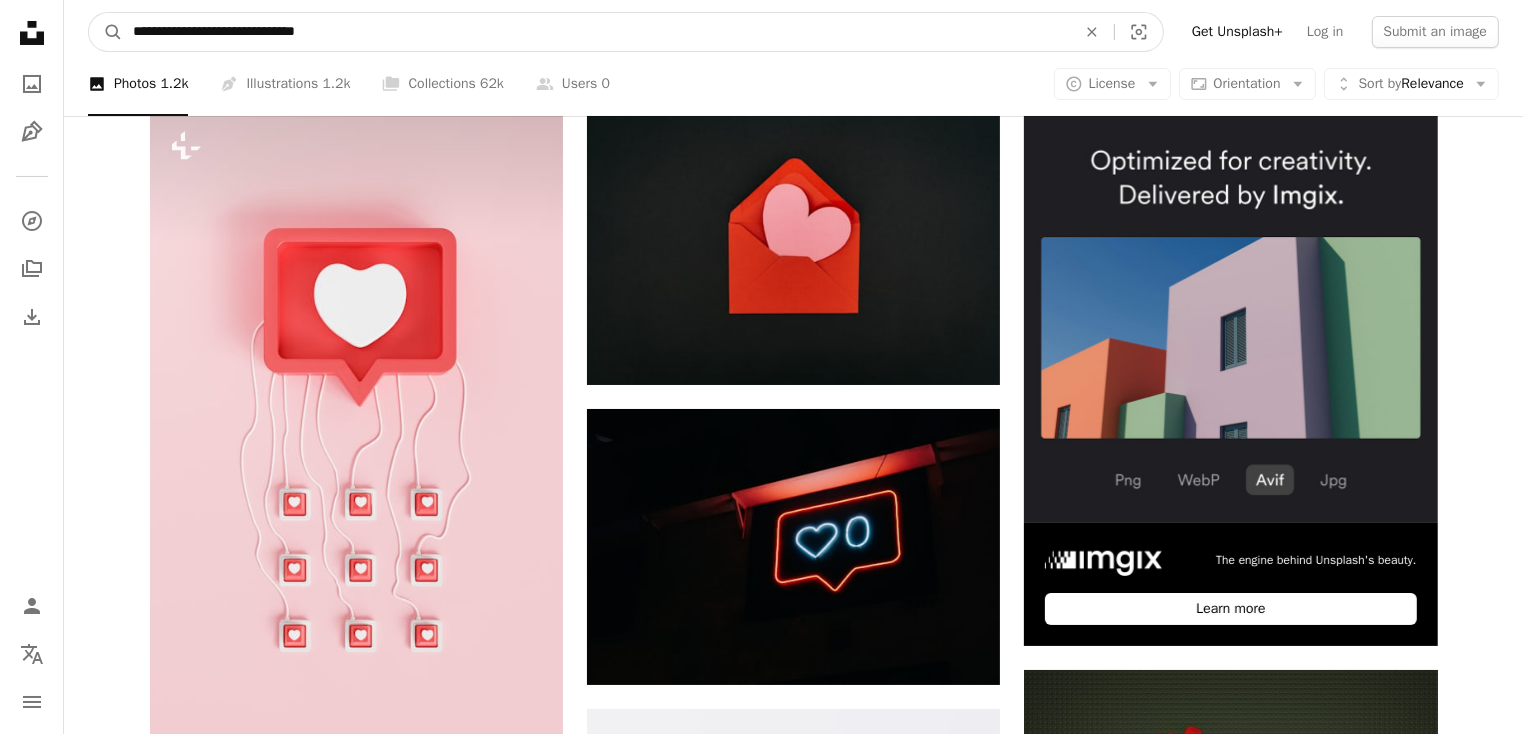 click on "**********" at bounding box center [596, 32] 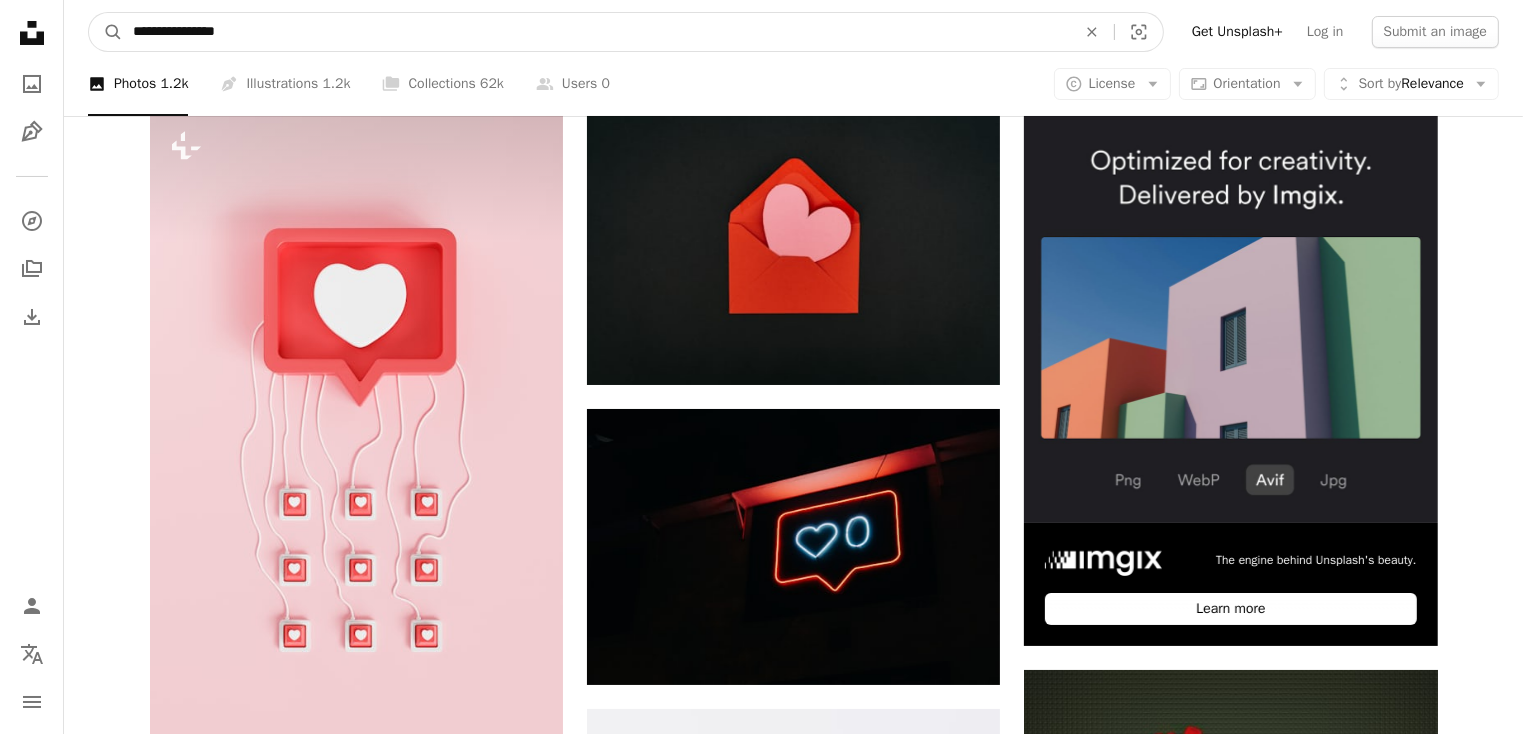 click on "A magnifying glass" at bounding box center (106, 32) 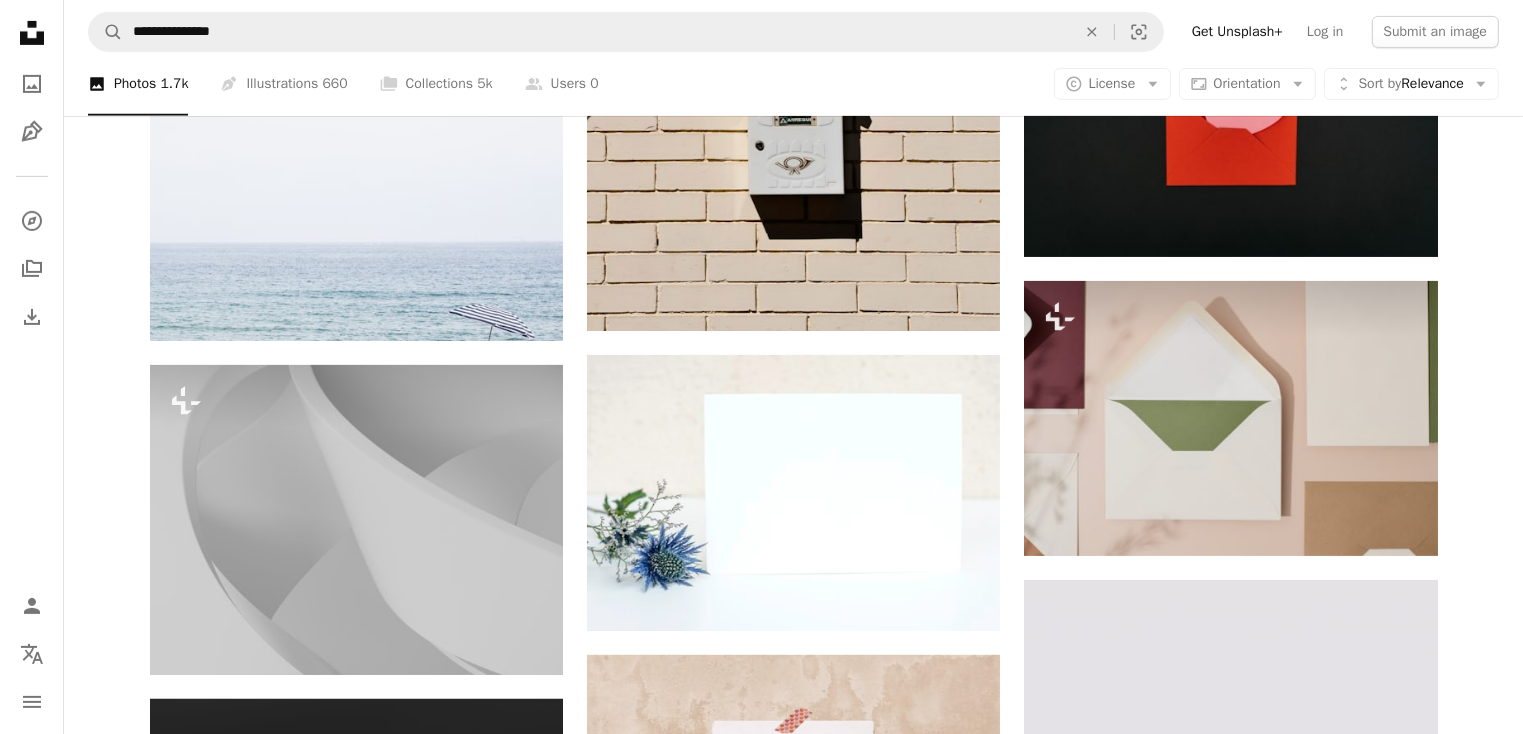 scroll, scrollTop: 561, scrollLeft: 0, axis: vertical 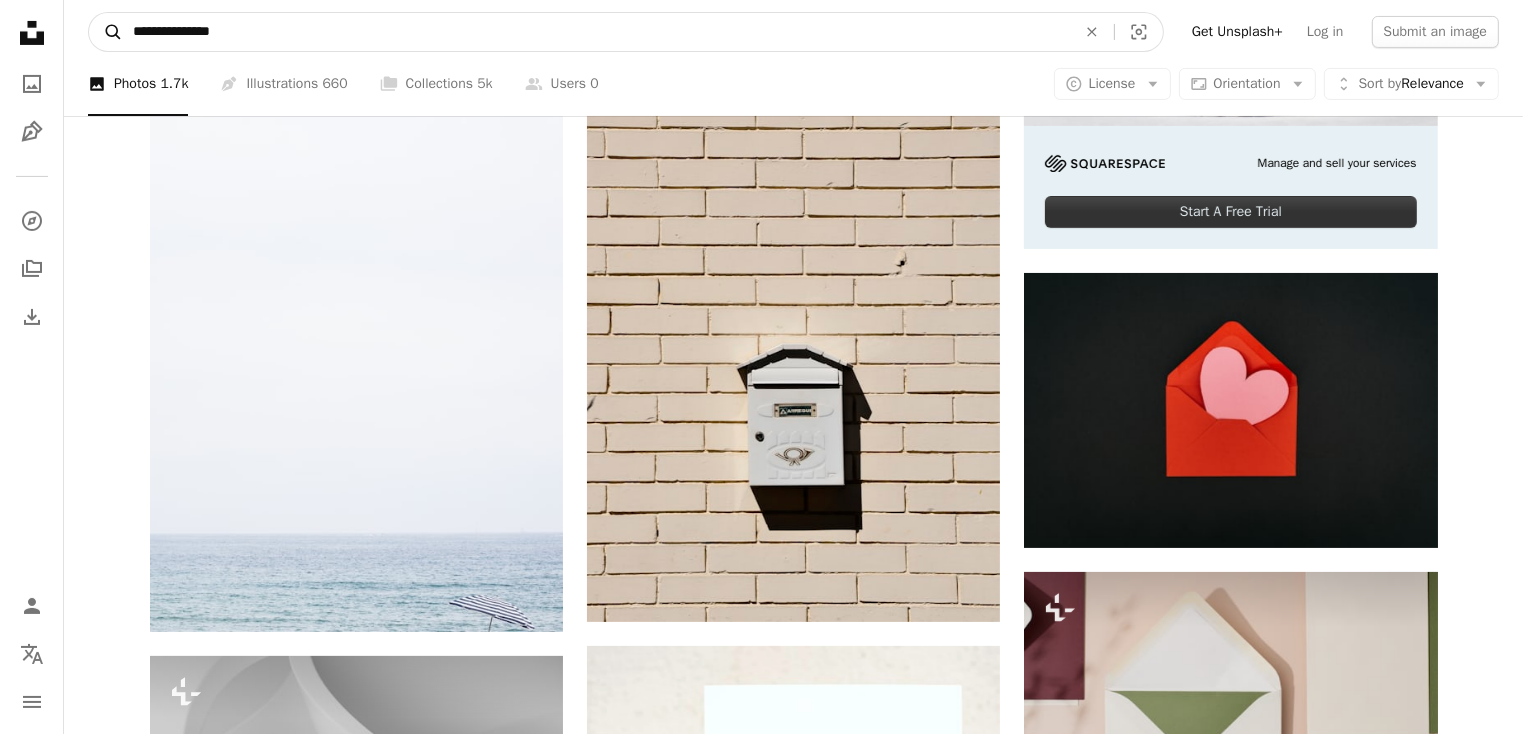 drag, startPoint x: 252, startPoint y: 30, endPoint x: 92, endPoint y: 31, distance: 160.00313 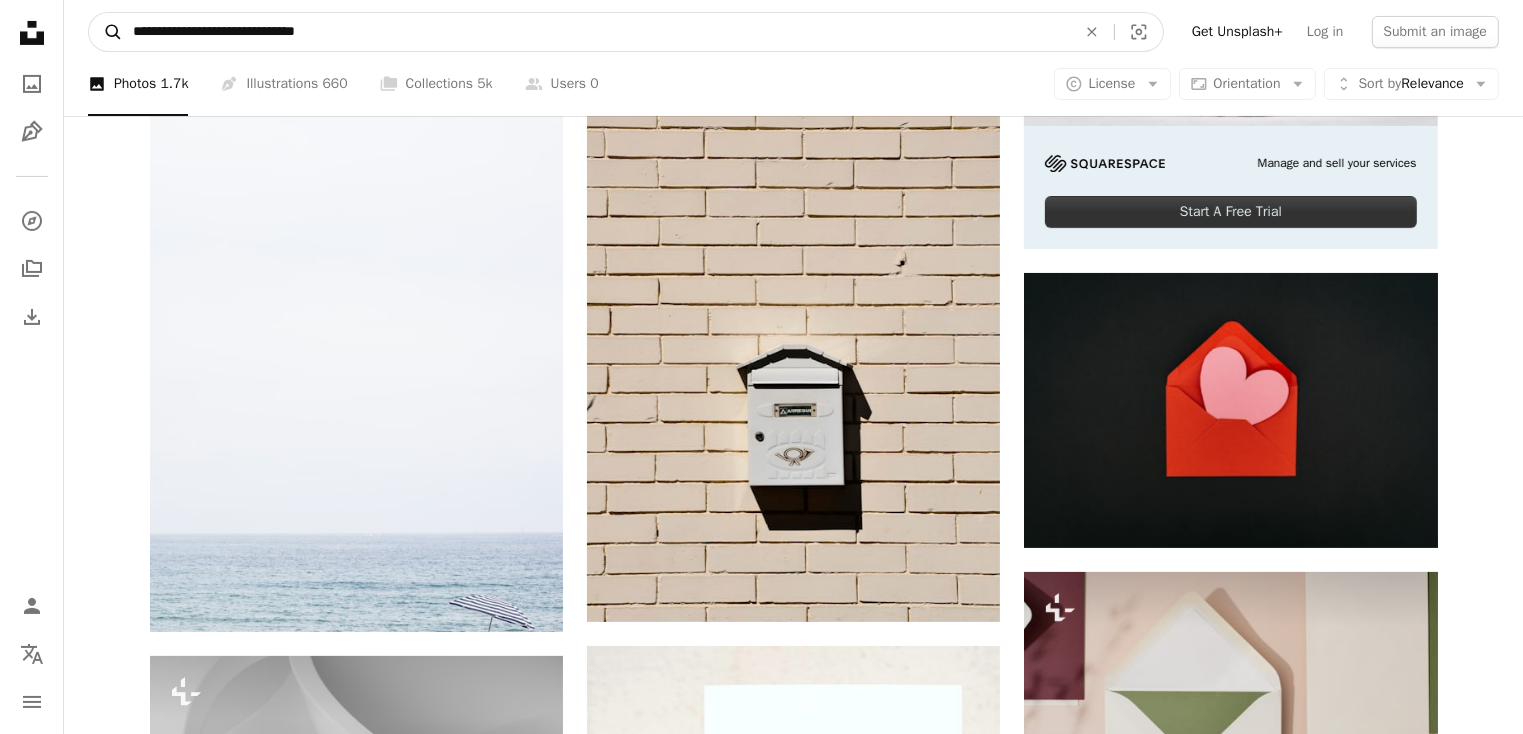 click on "A magnifying glass" at bounding box center (106, 32) 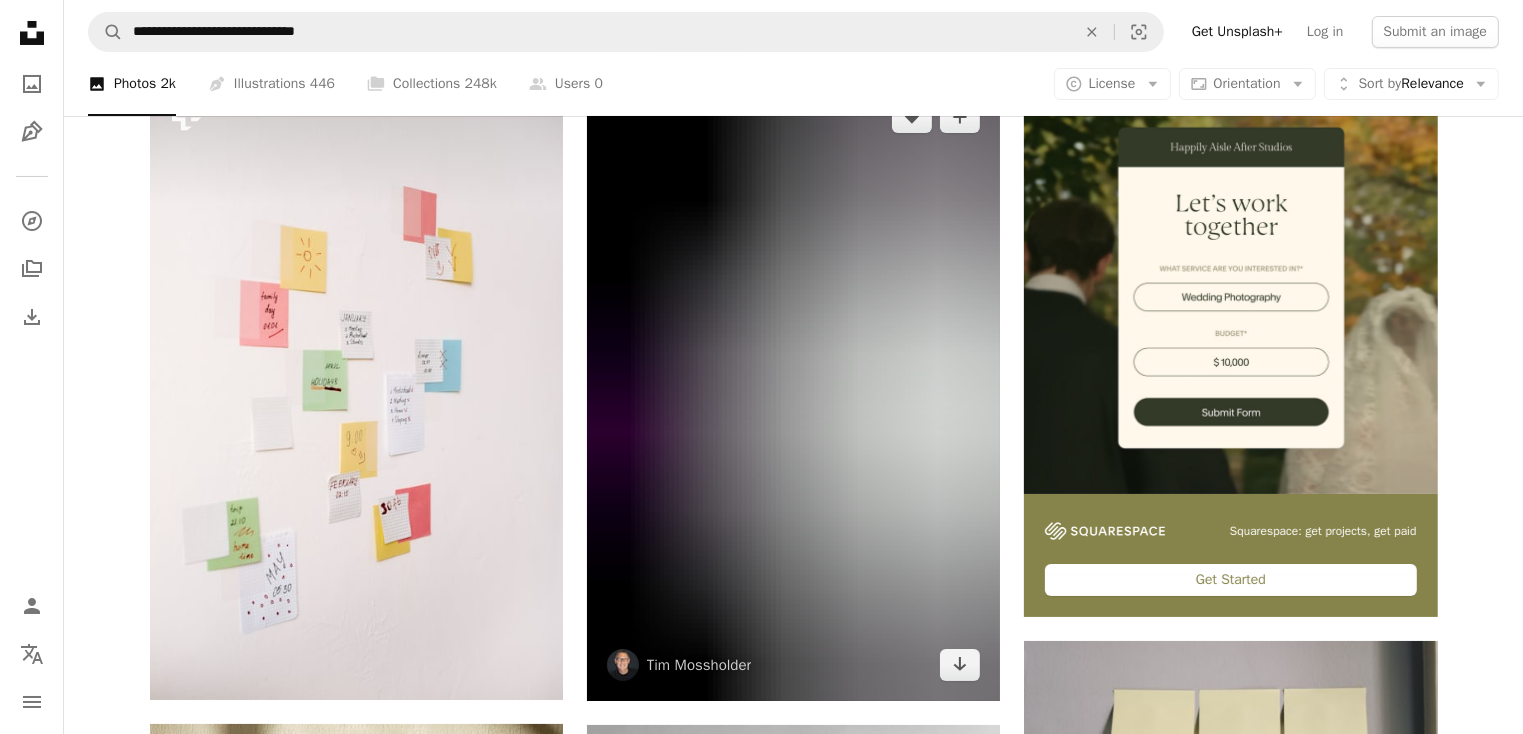 scroll, scrollTop: 191, scrollLeft: 0, axis: vertical 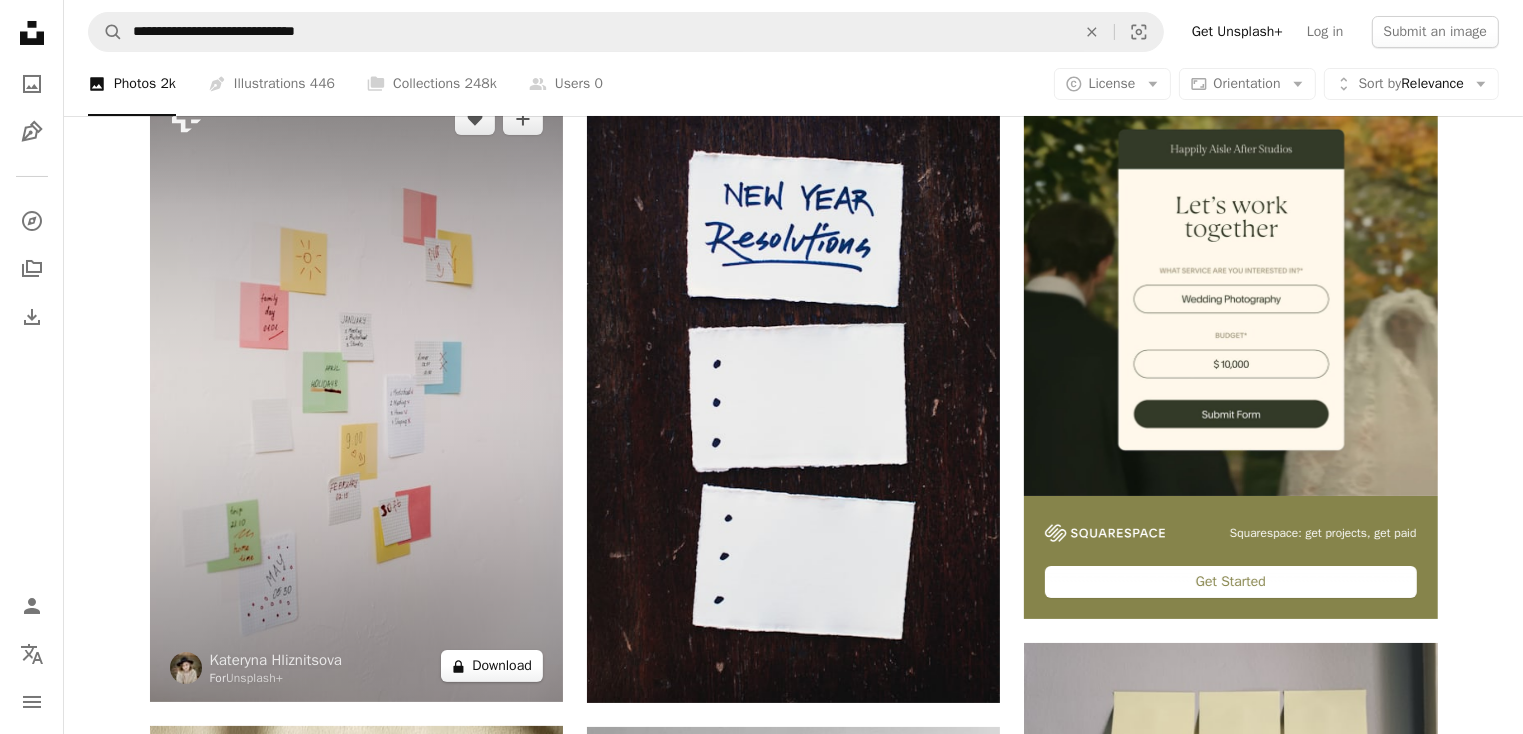 click on "A lock   Download" at bounding box center [492, 666] 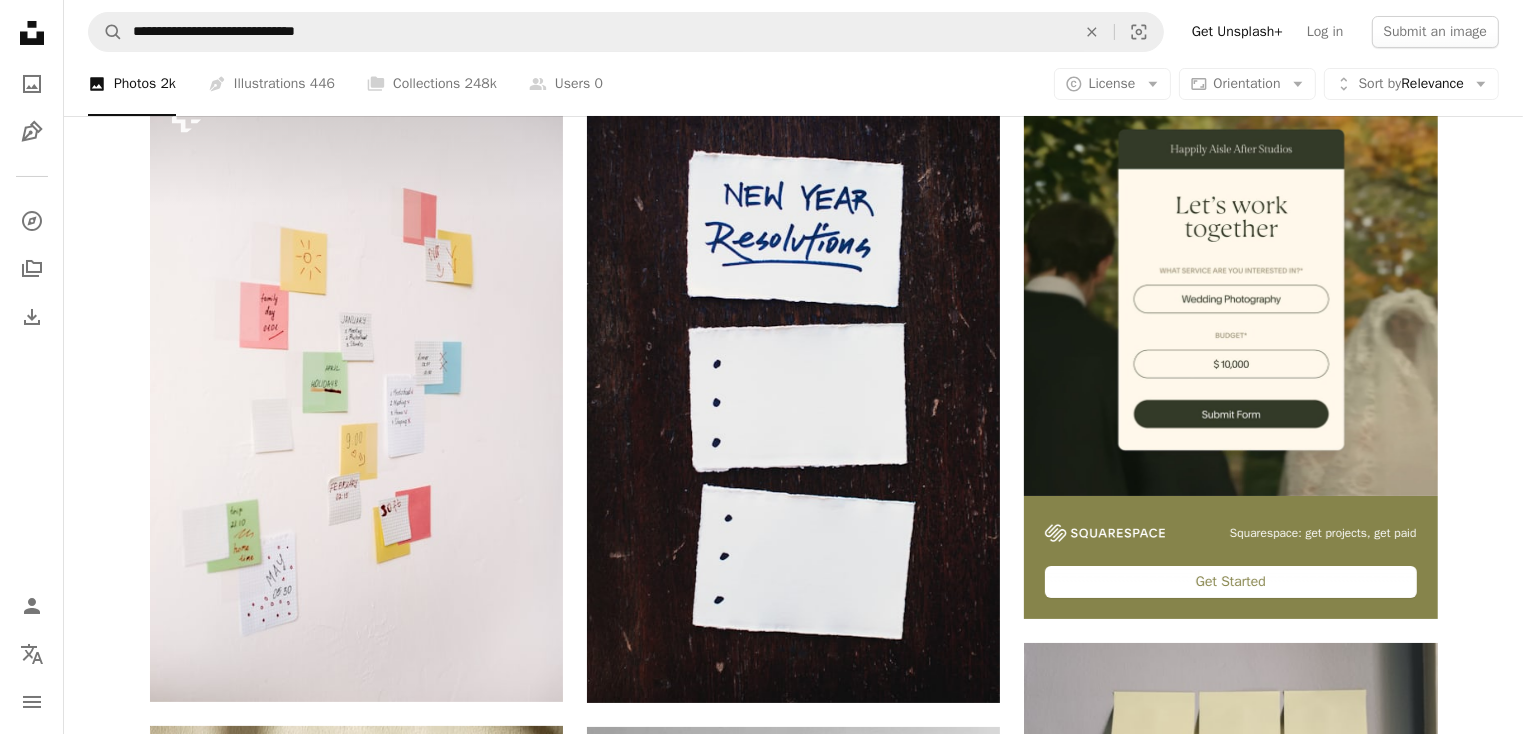drag, startPoint x: 18, startPoint y: 20, endPoint x: 66, endPoint y: 47, distance: 55.072678 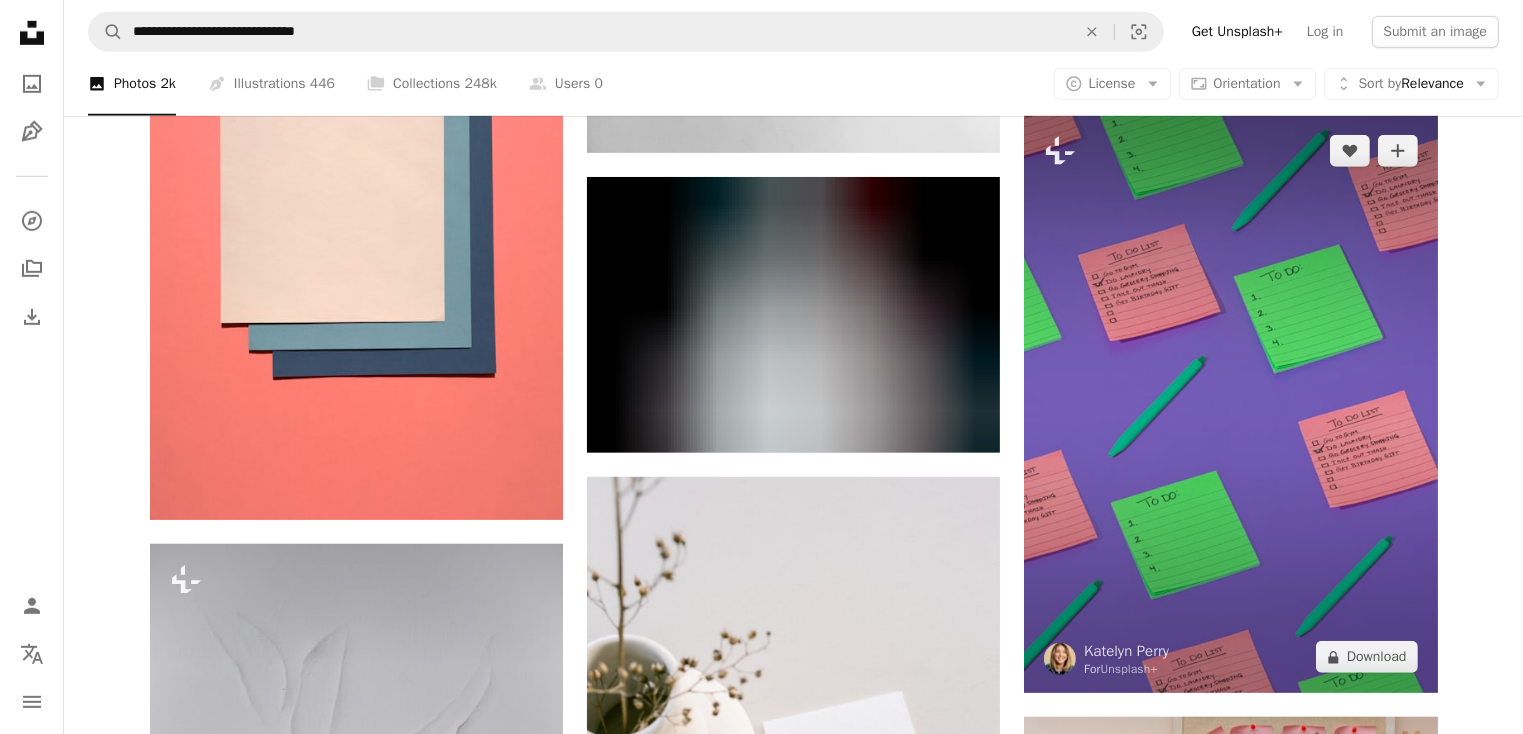 scroll, scrollTop: 1324, scrollLeft: 0, axis: vertical 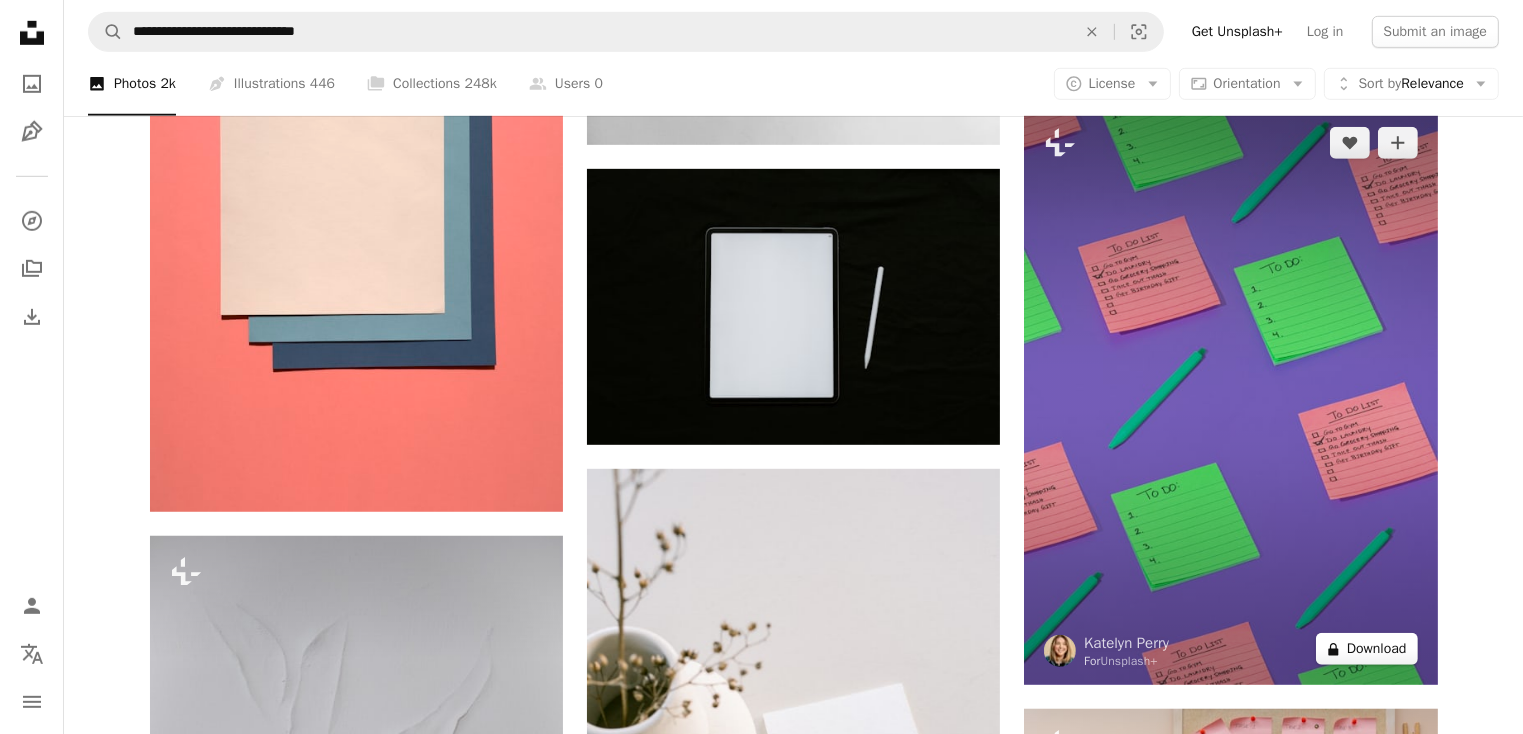 click on "A lock   Download" at bounding box center (1367, 649) 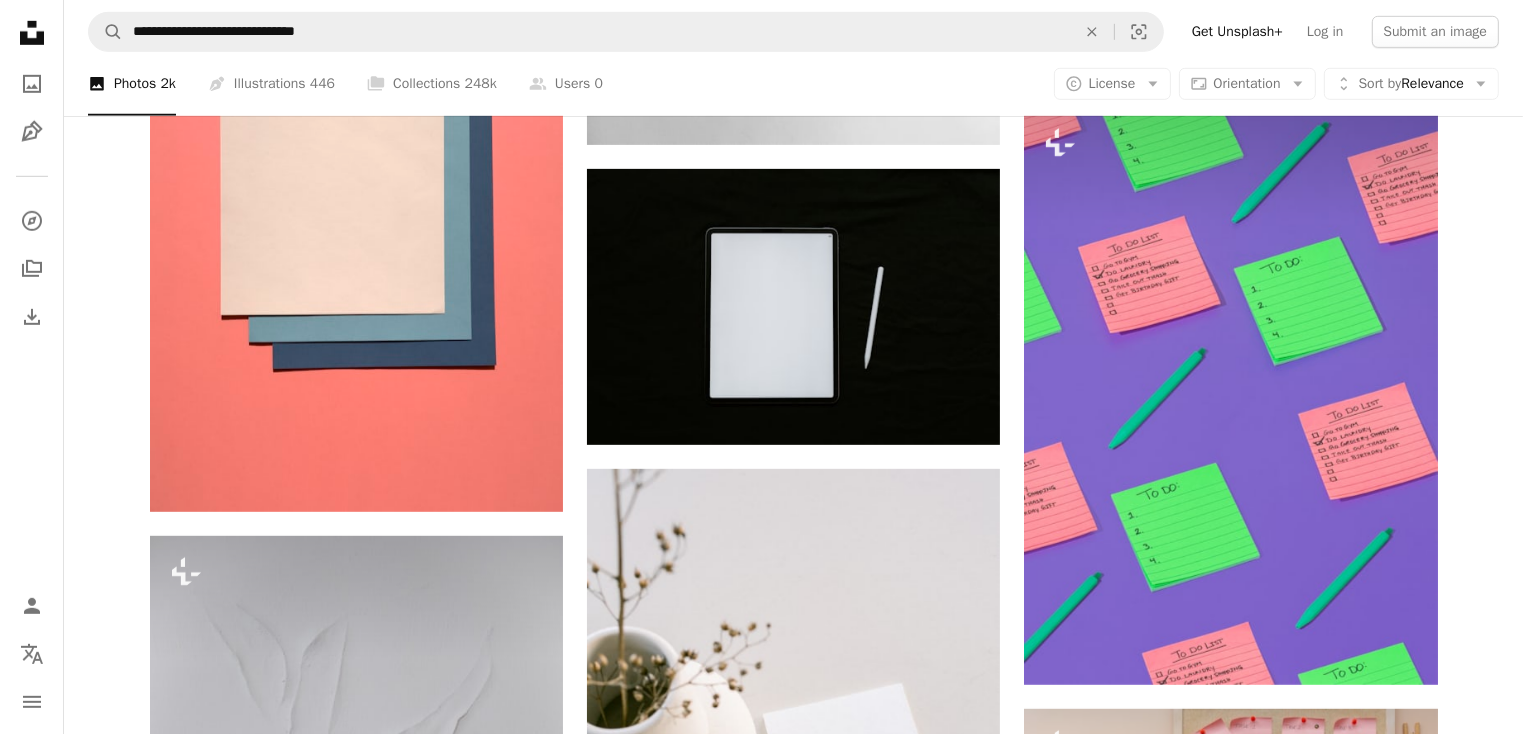scroll, scrollTop: 25, scrollLeft: 0, axis: vertical 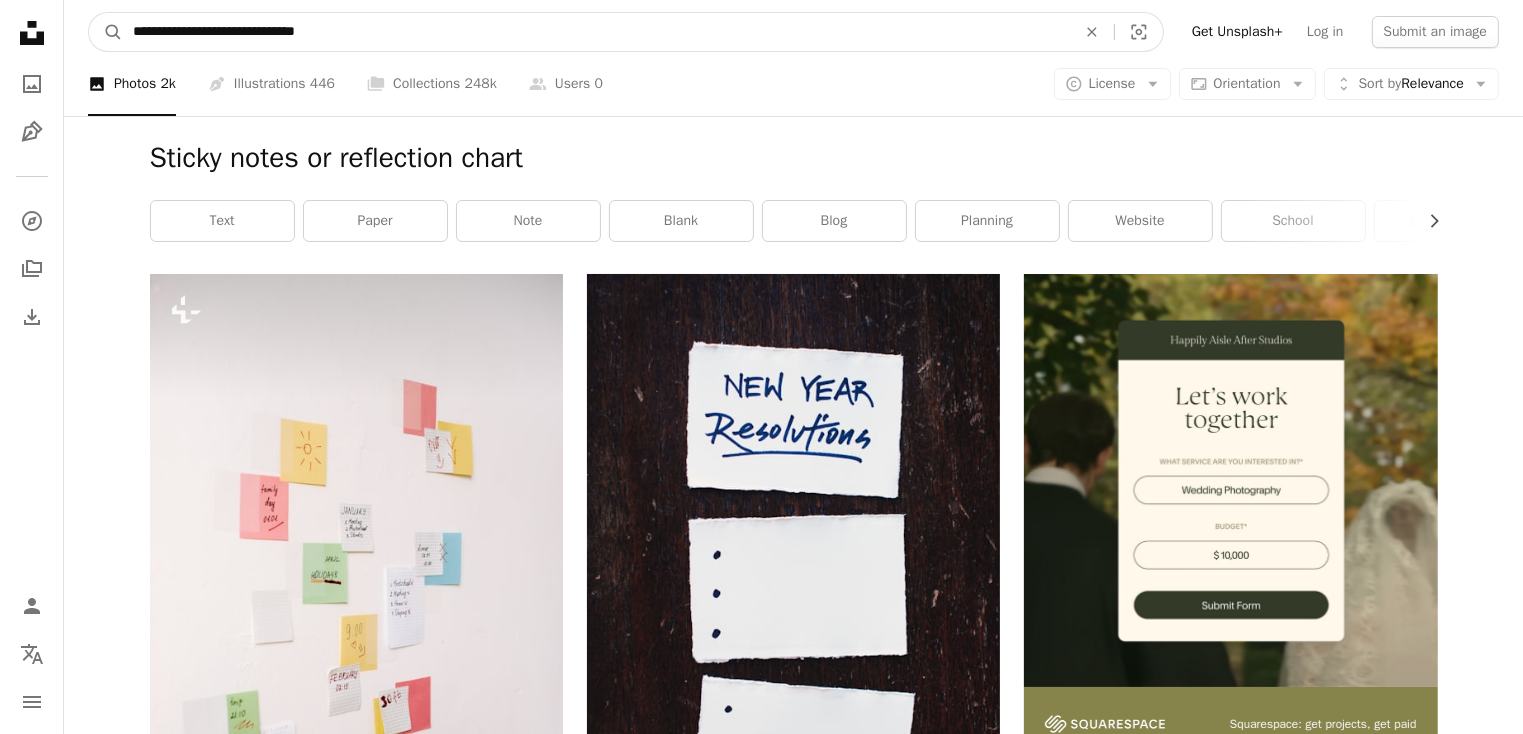 drag, startPoint x: 221, startPoint y: 32, endPoint x: 52, endPoint y: 43, distance: 169.3576 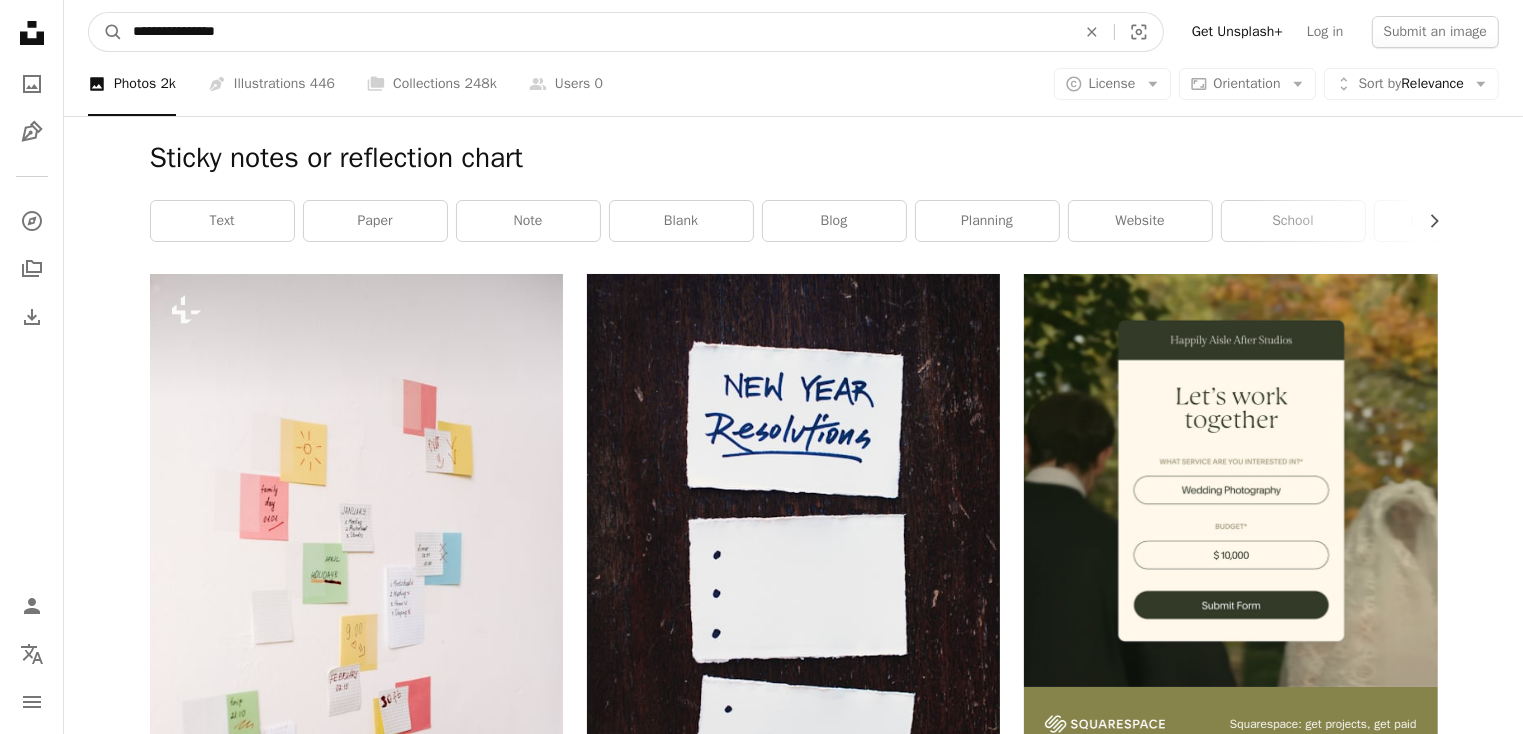 click on "A magnifying glass" at bounding box center (106, 32) 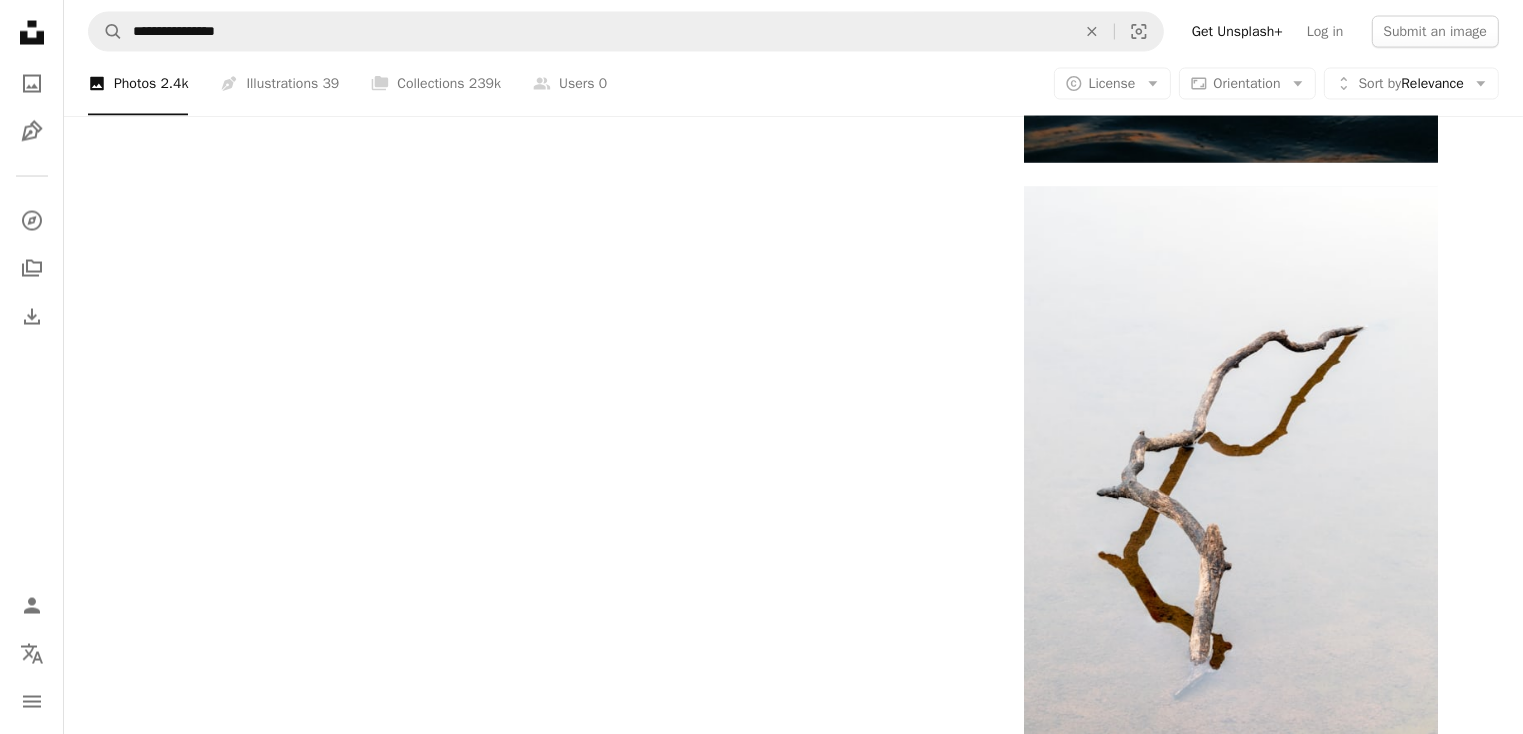 scroll, scrollTop: 3599, scrollLeft: 0, axis: vertical 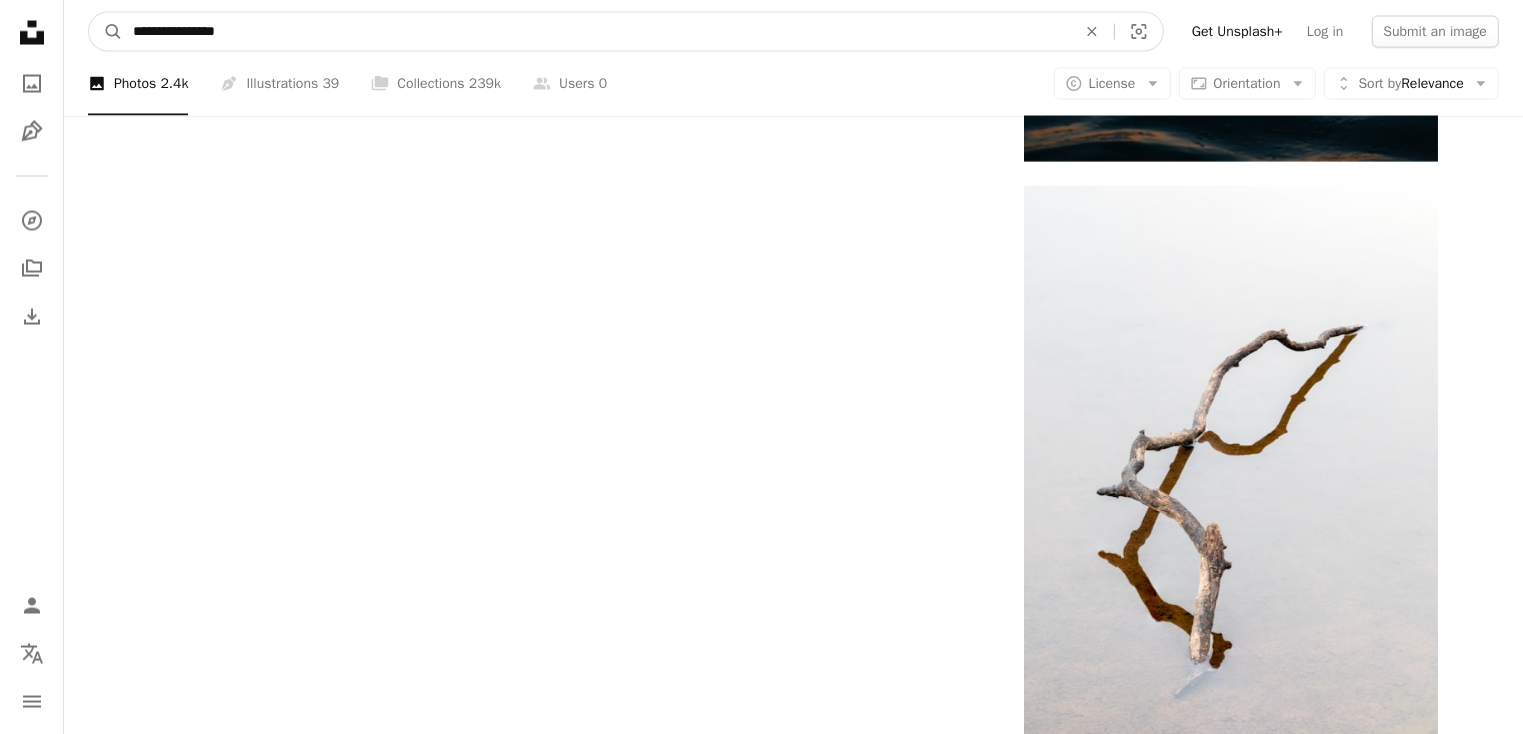 click on "**********" at bounding box center (596, 32) 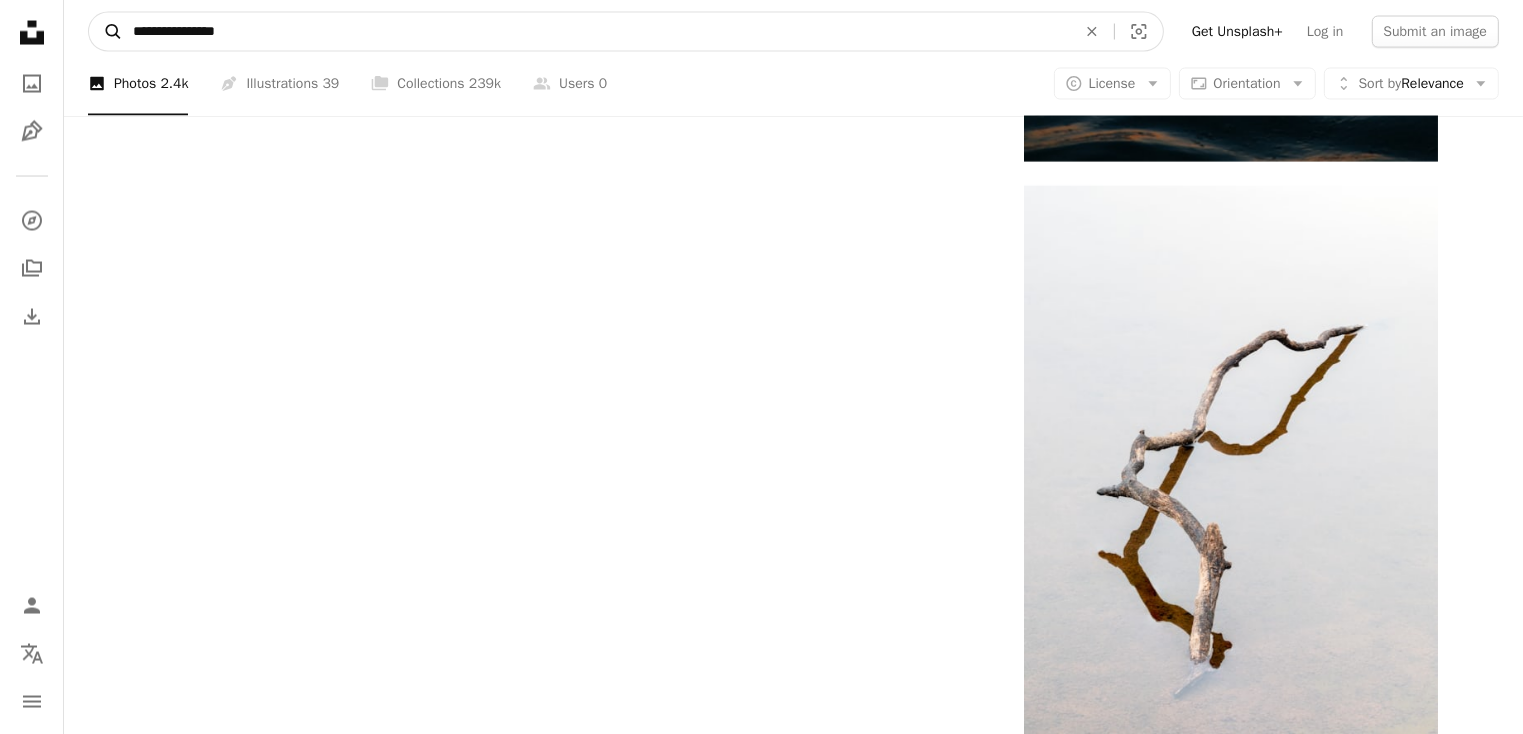drag, startPoint x: 244, startPoint y: 32, endPoint x: 105, endPoint y: 32, distance: 139 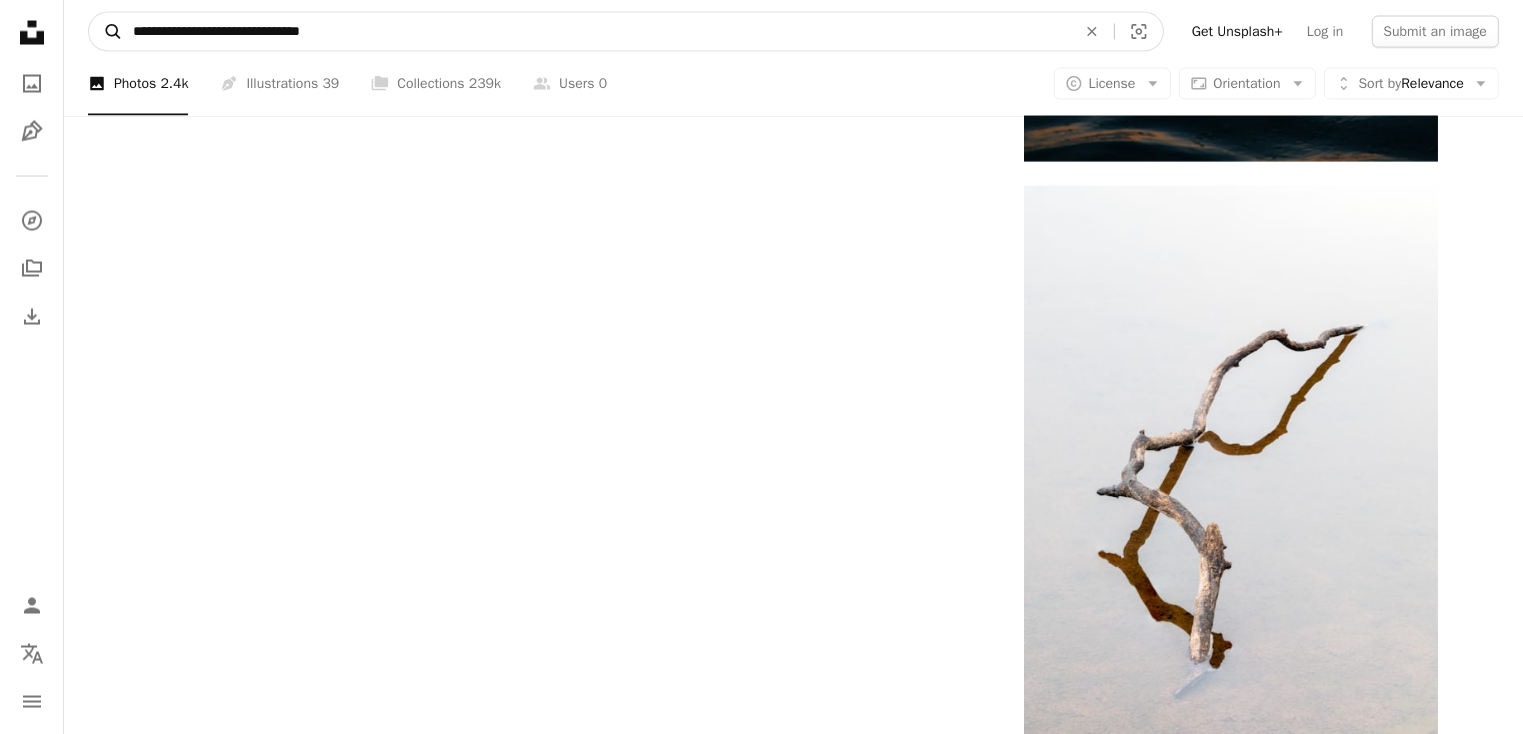 click on "A magnifying glass" at bounding box center (106, 32) 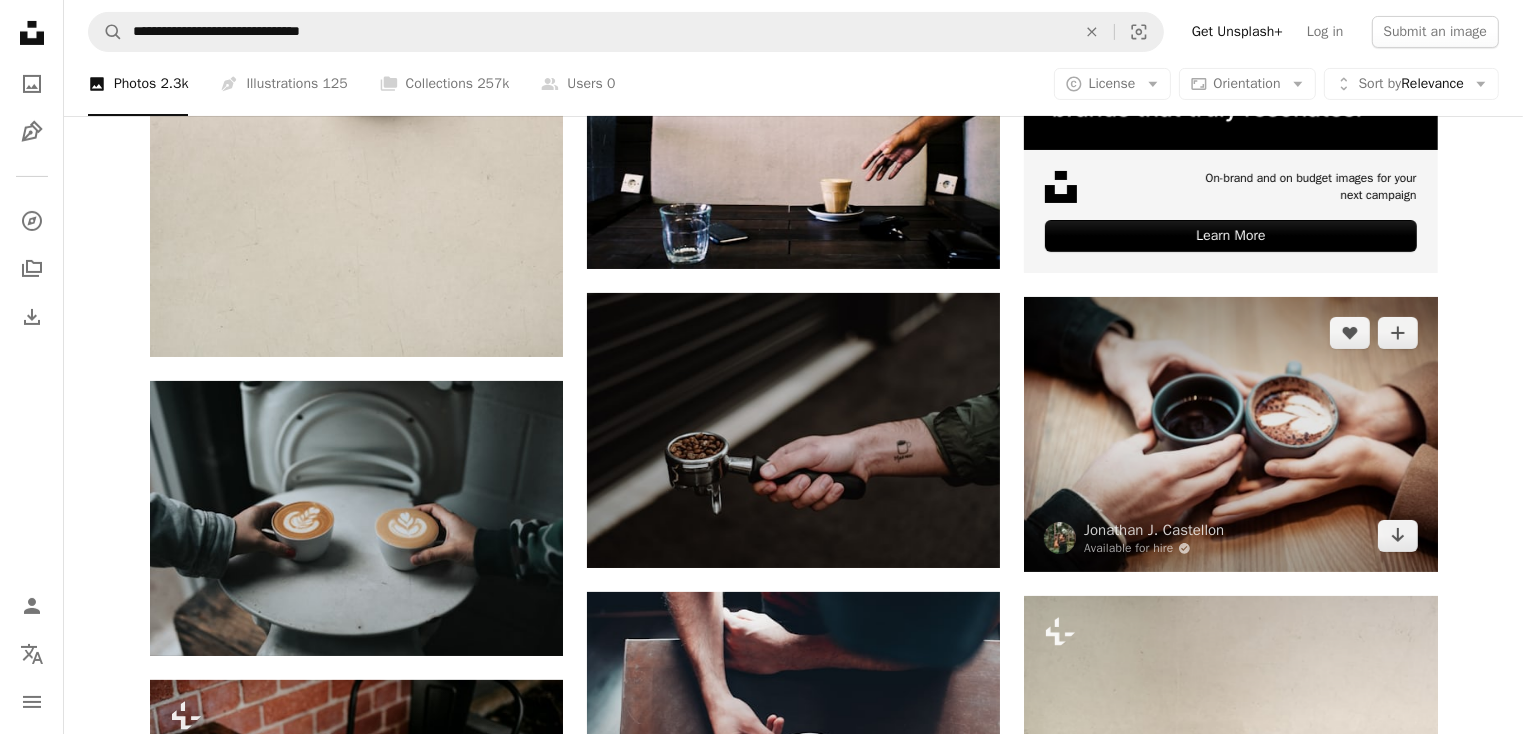 scroll, scrollTop: 538, scrollLeft: 0, axis: vertical 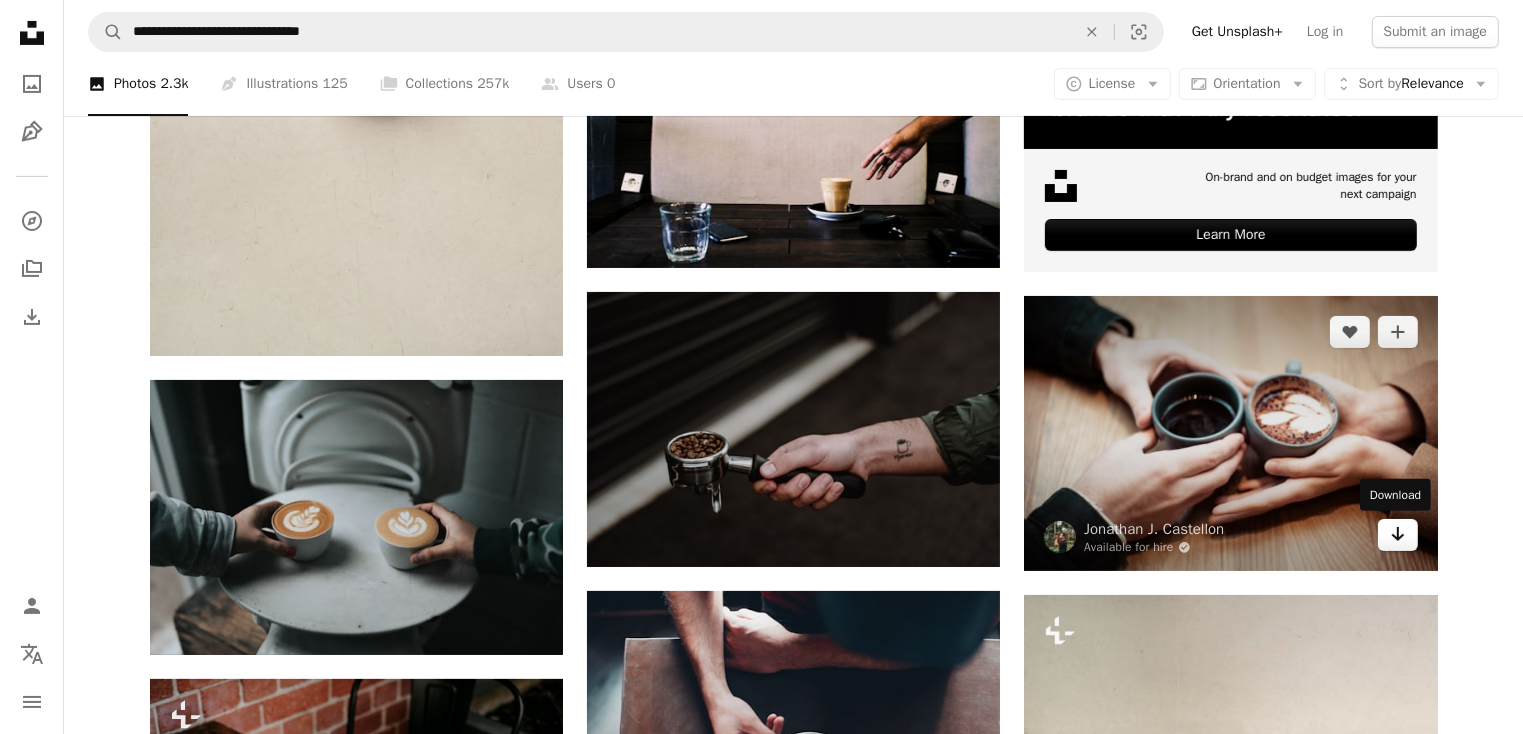 click on "Arrow pointing down" 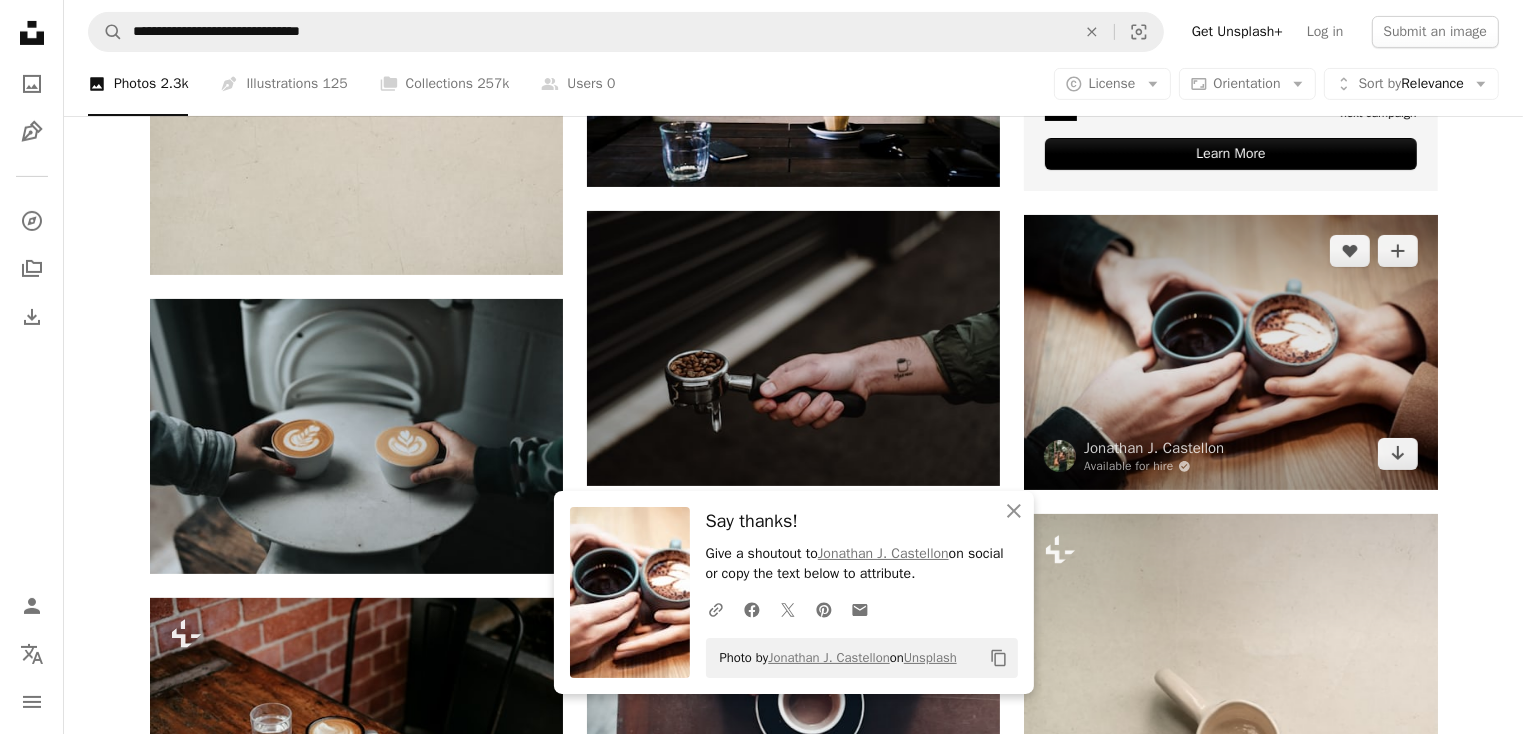 scroll, scrollTop: 641, scrollLeft: 0, axis: vertical 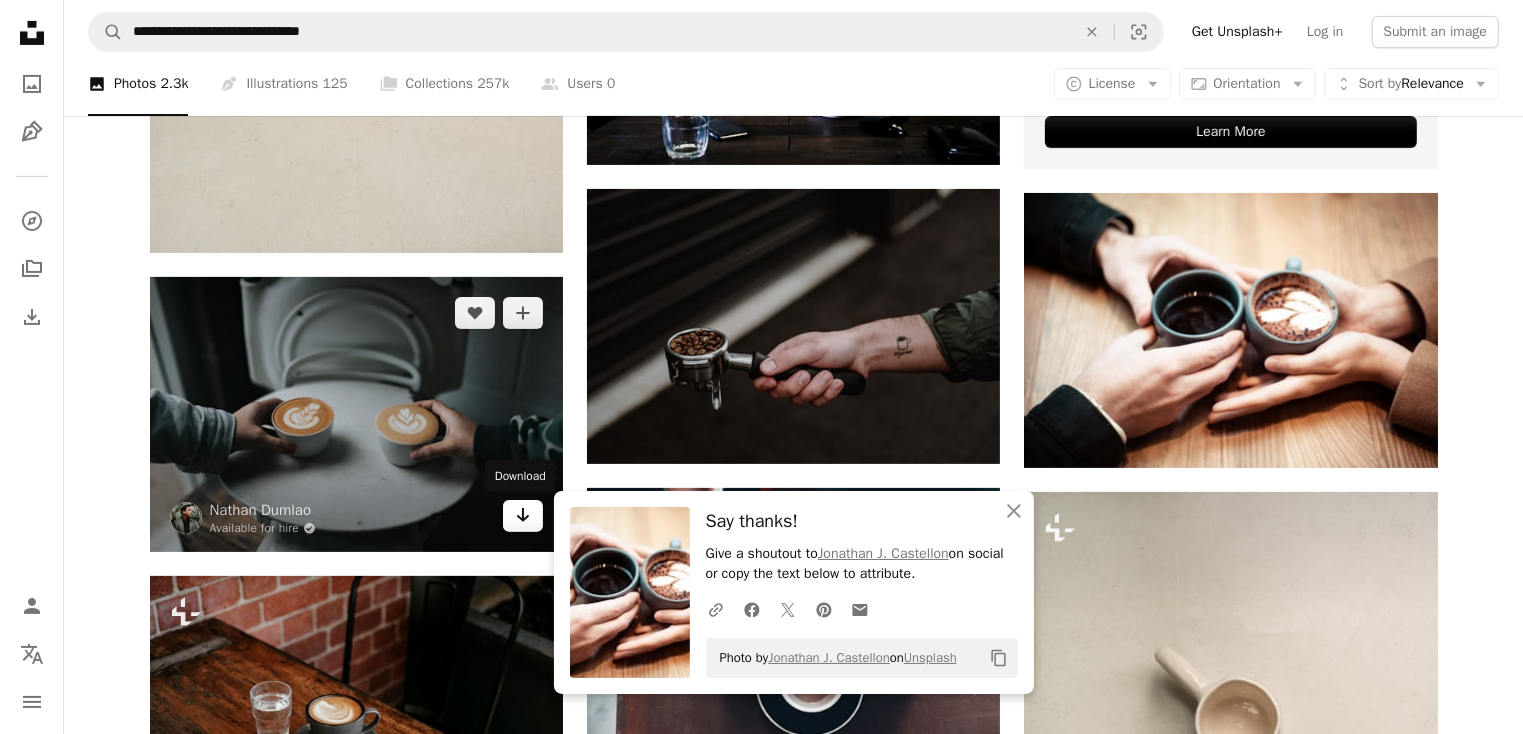 click on "Arrow pointing down" 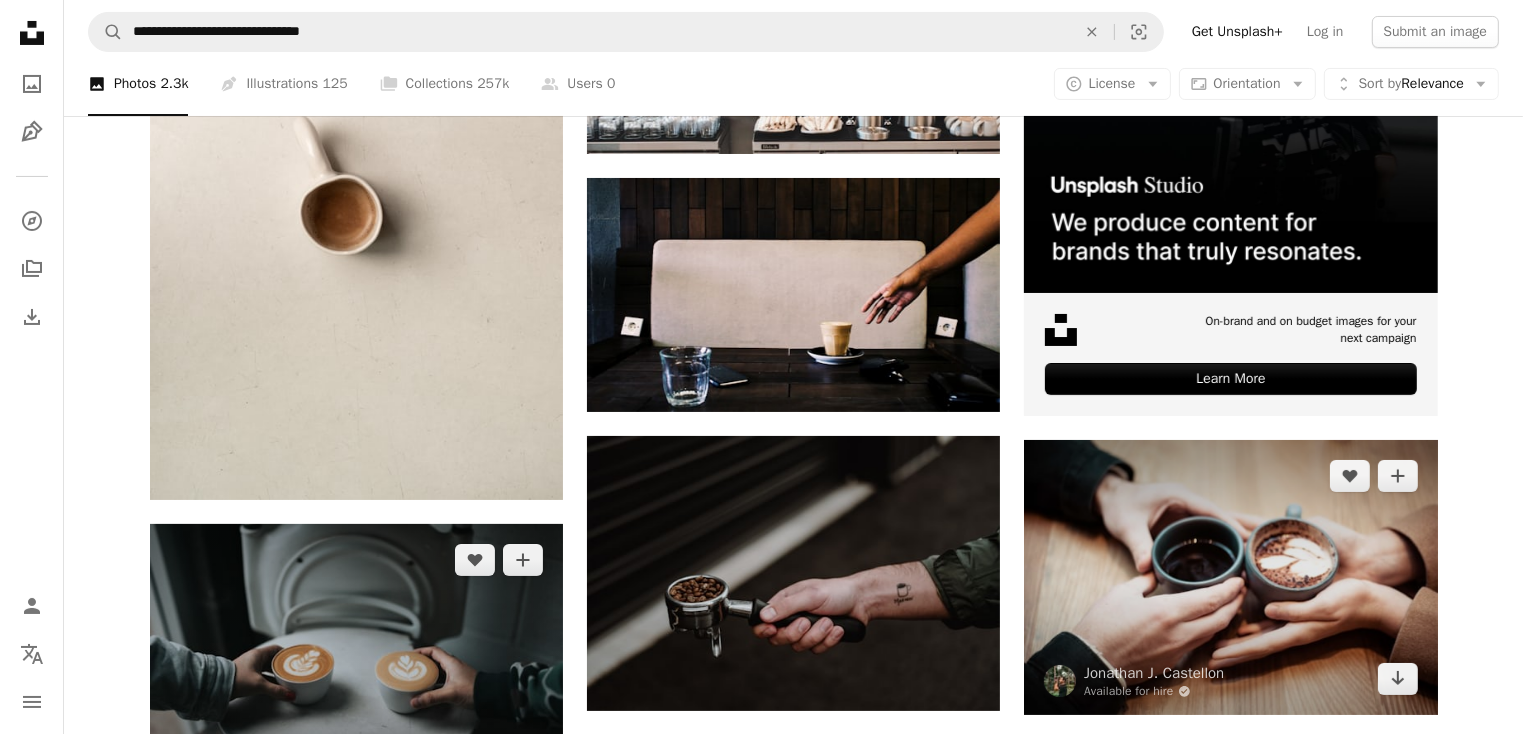 scroll, scrollTop: 284, scrollLeft: 0, axis: vertical 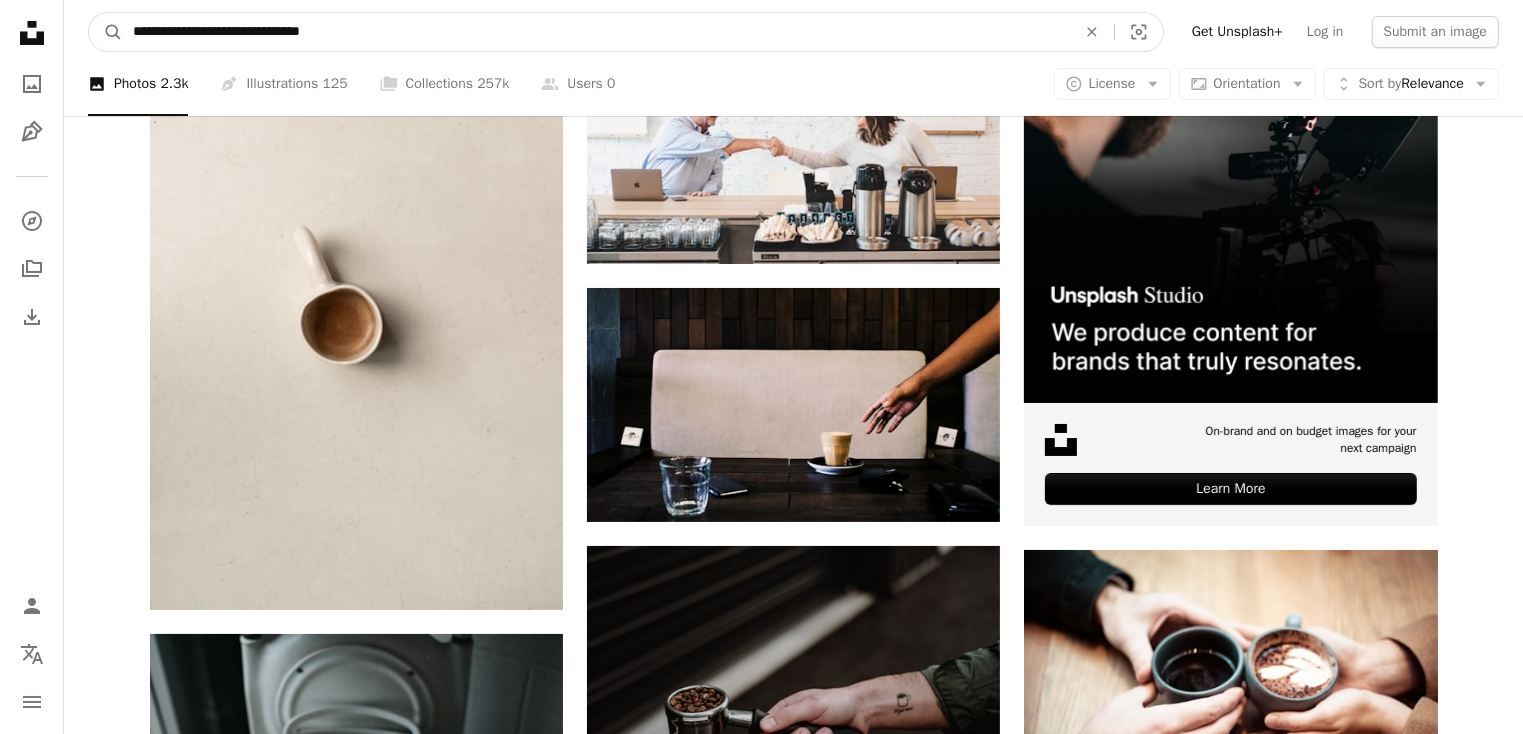 drag, startPoint x: 237, startPoint y: 32, endPoint x: 86, endPoint y: 37, distance: 151.08276 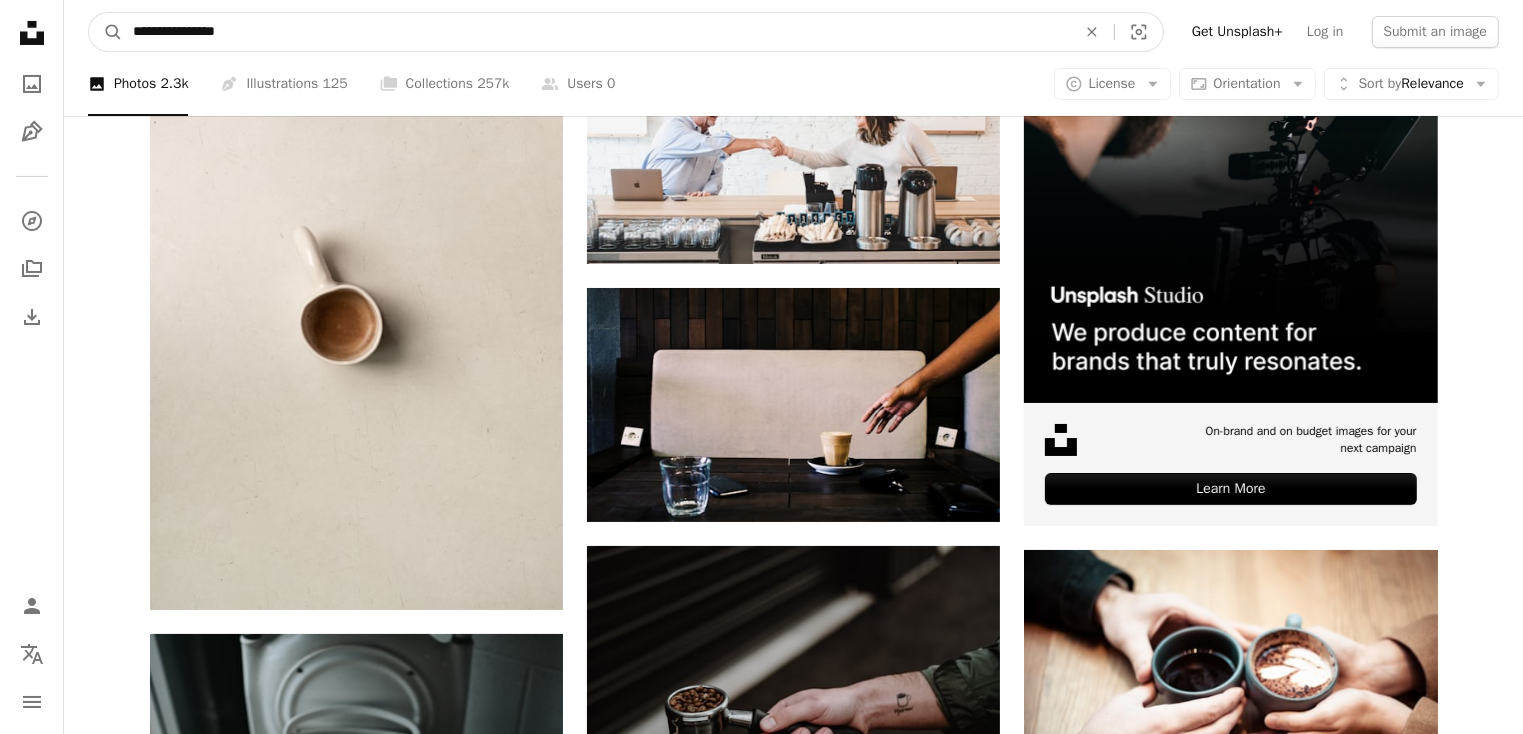 click on "A magnifying glass" at bounding box center (106, 32) 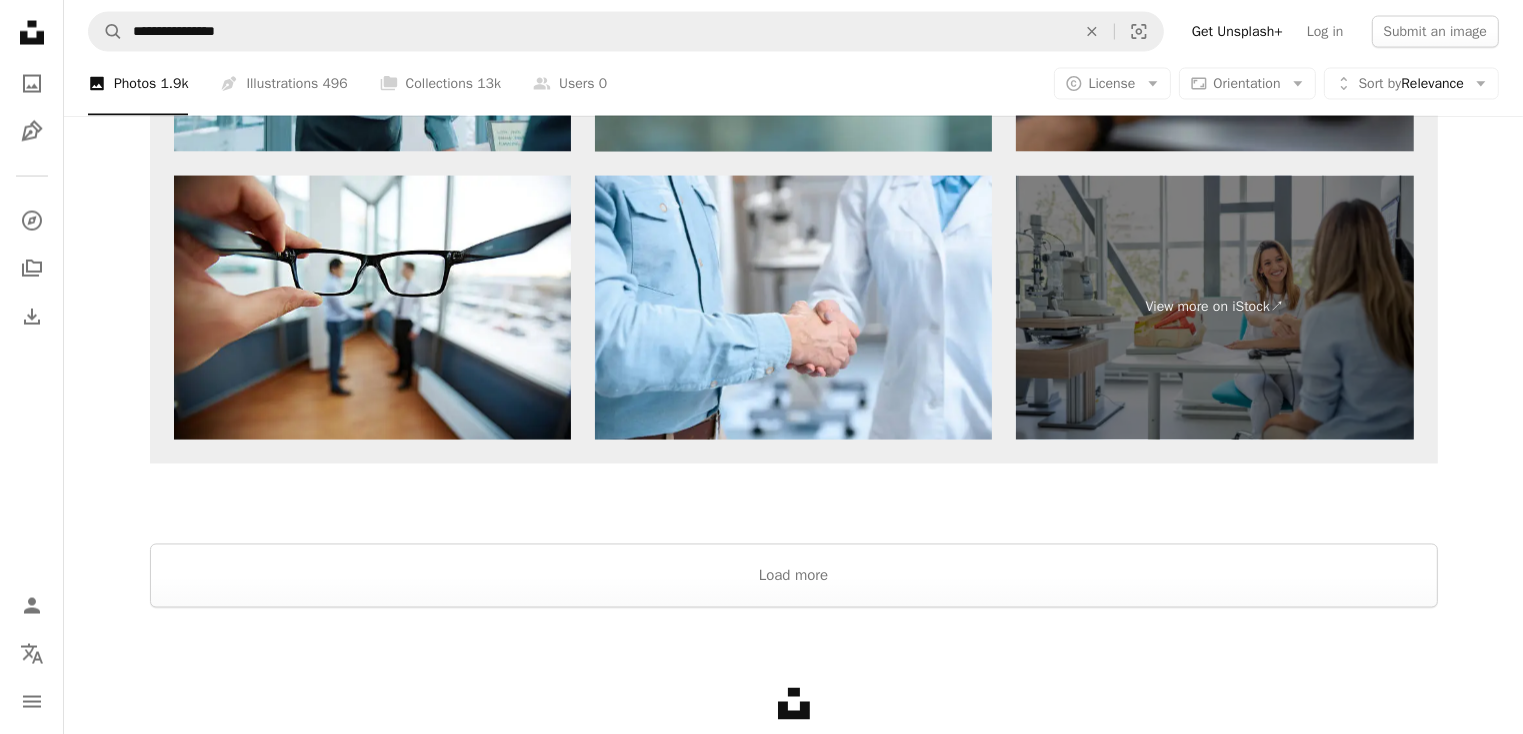scroll, scrollTop: 3576, scrollLeft: 0, axis: vertical 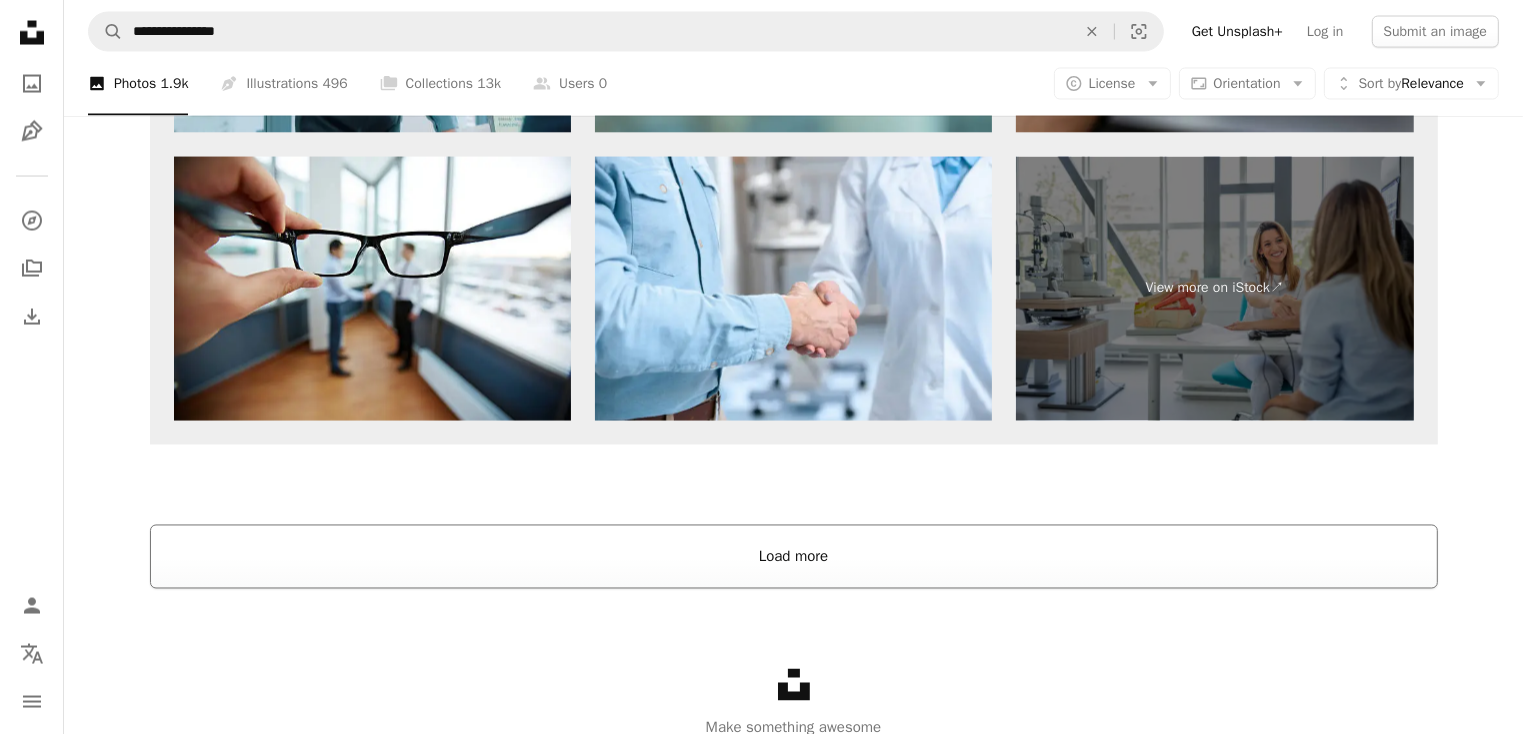 click on "Load more" at bounding box center [794, 557] 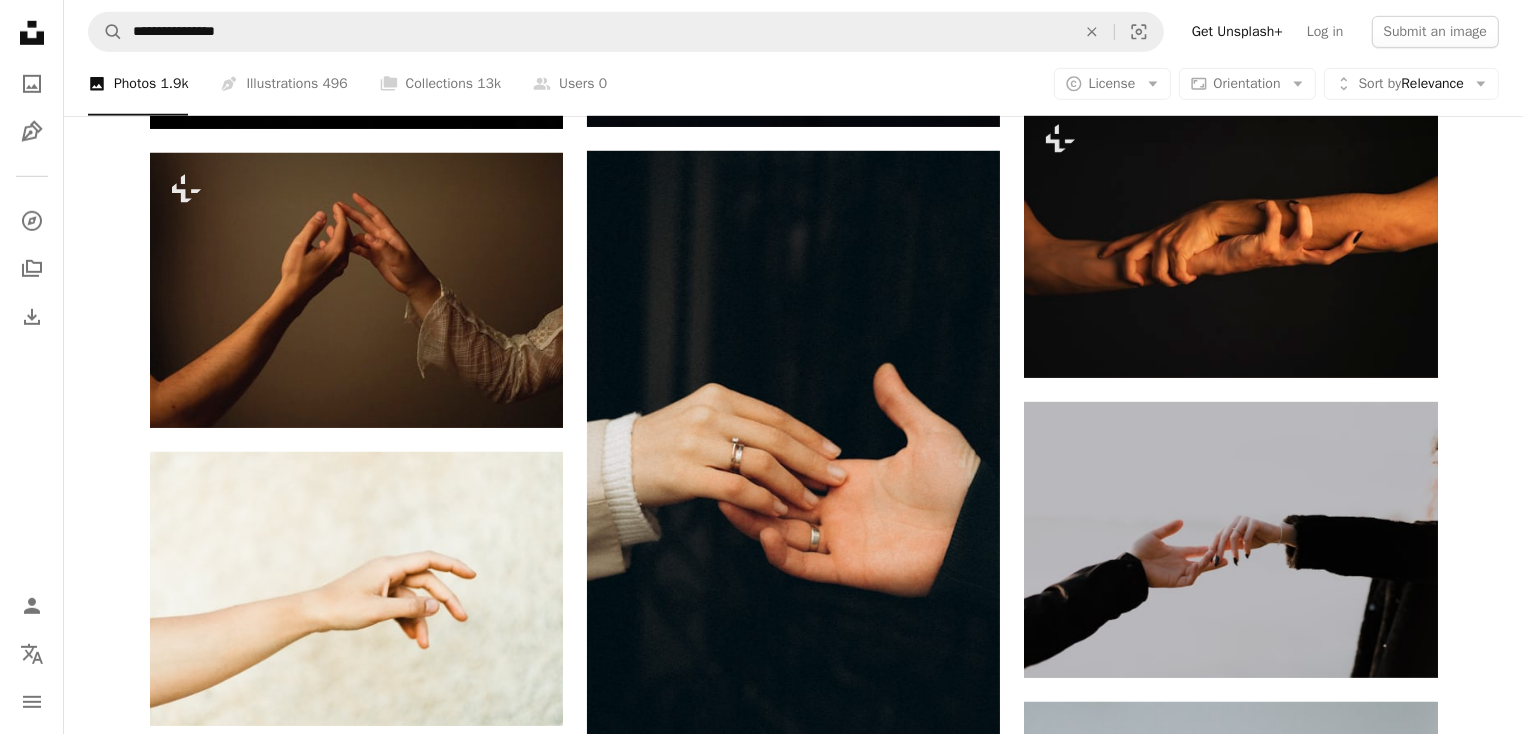 scroll, scrollTop: 1032, scrollLeft: 0, axis: vertical 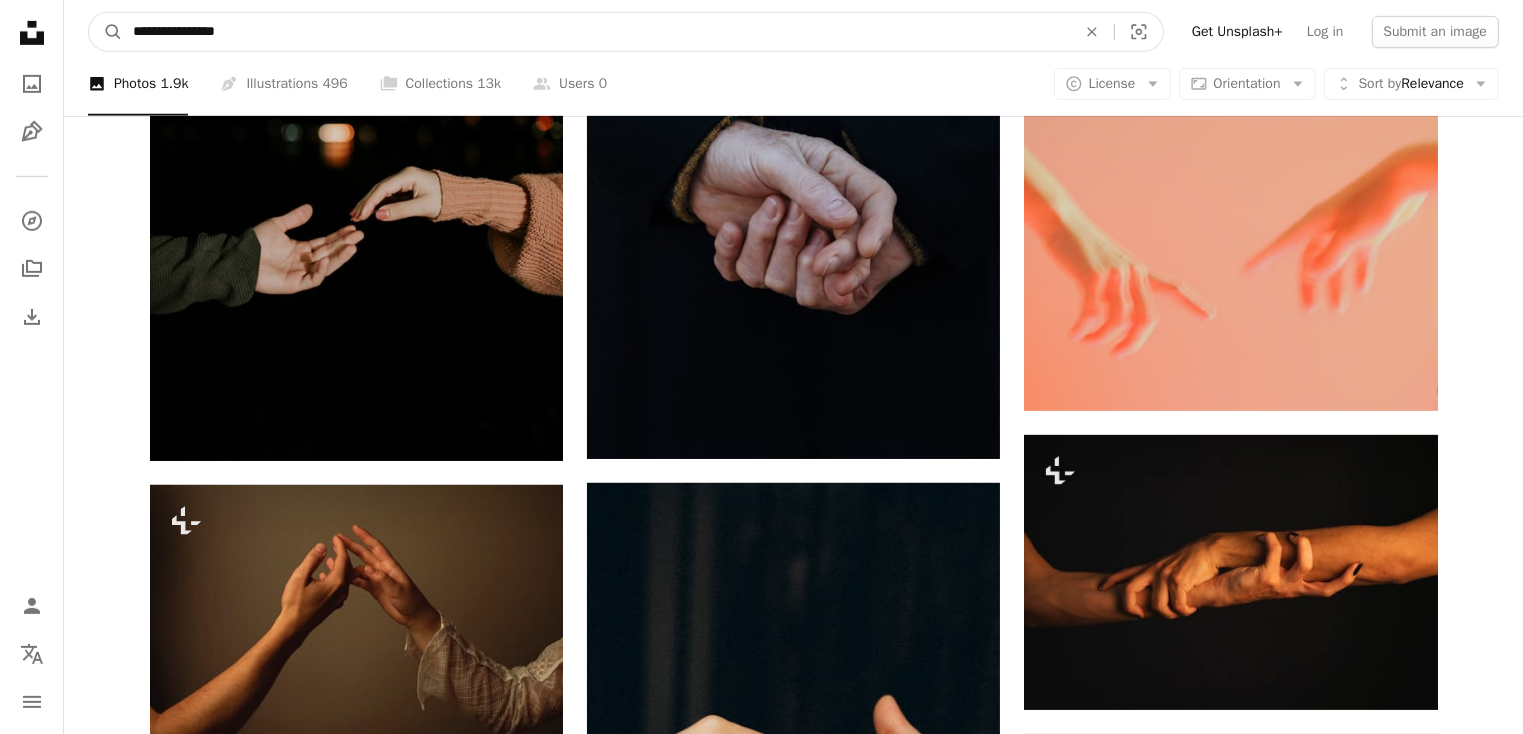 drag, startPoint x: 207, startPoint y: 29, endPoint x: 352, endPoint y: 35, distance: 145.12408 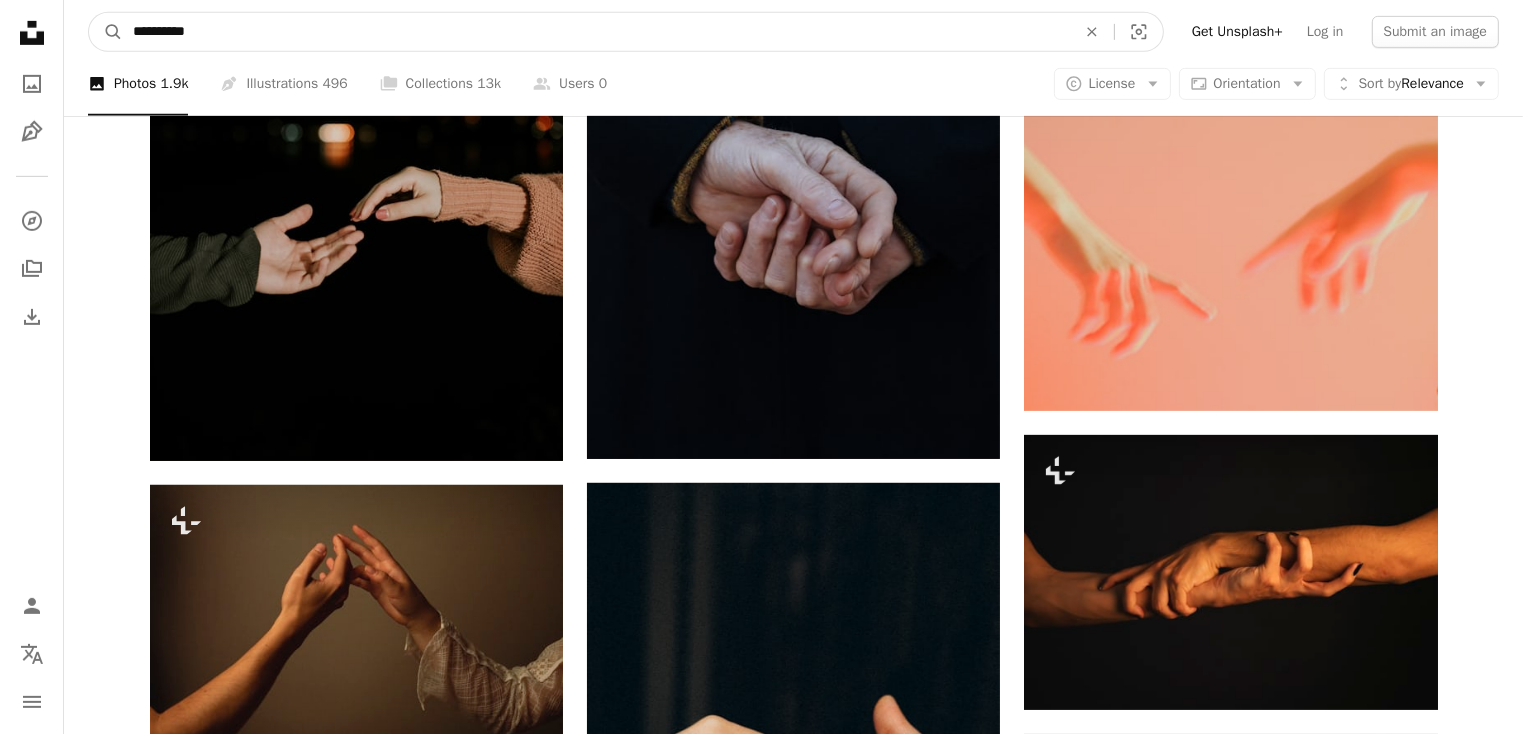 click on "A magnifying glass" at bounding box center (106, 32) 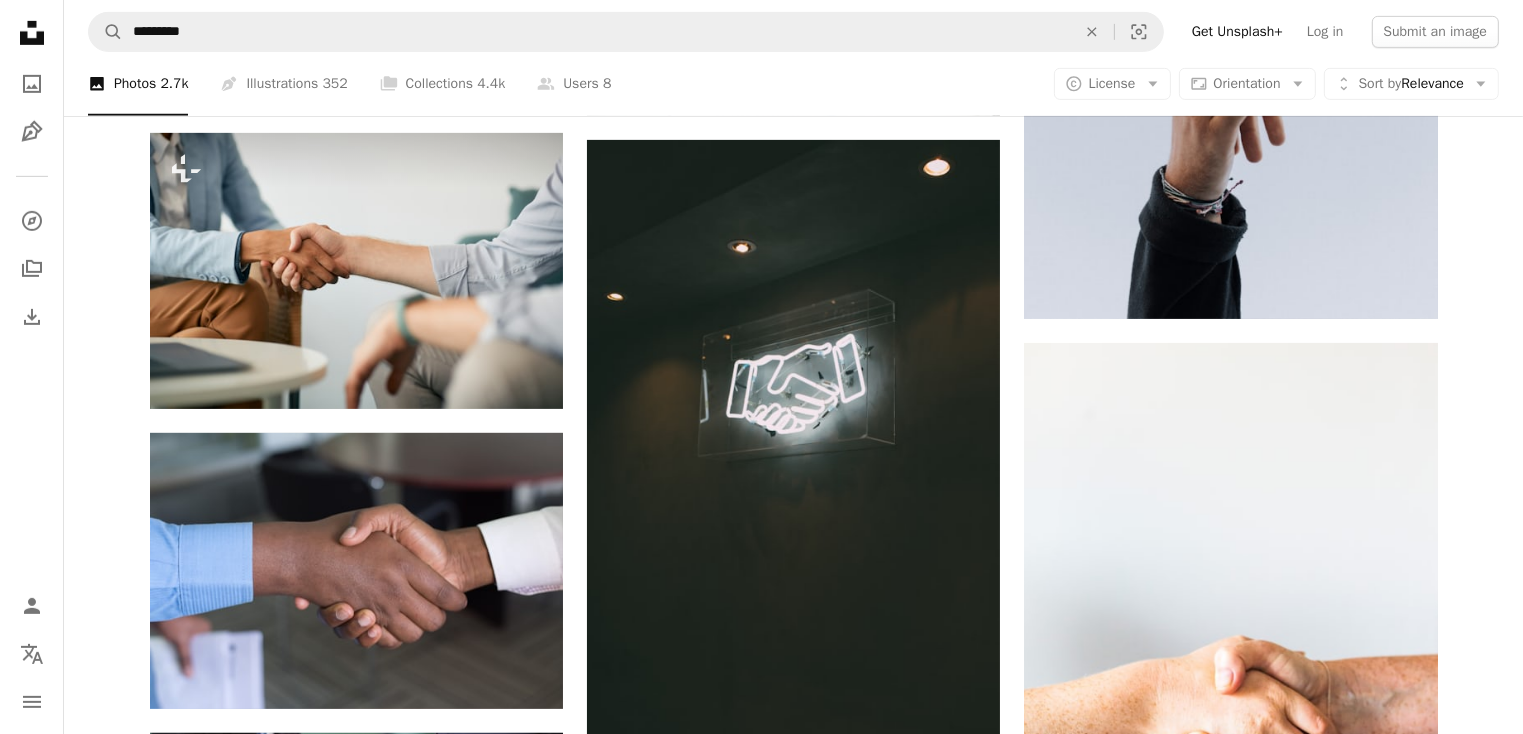 scroll, scrollTop: 0, scrollLeft: 0, axis: both 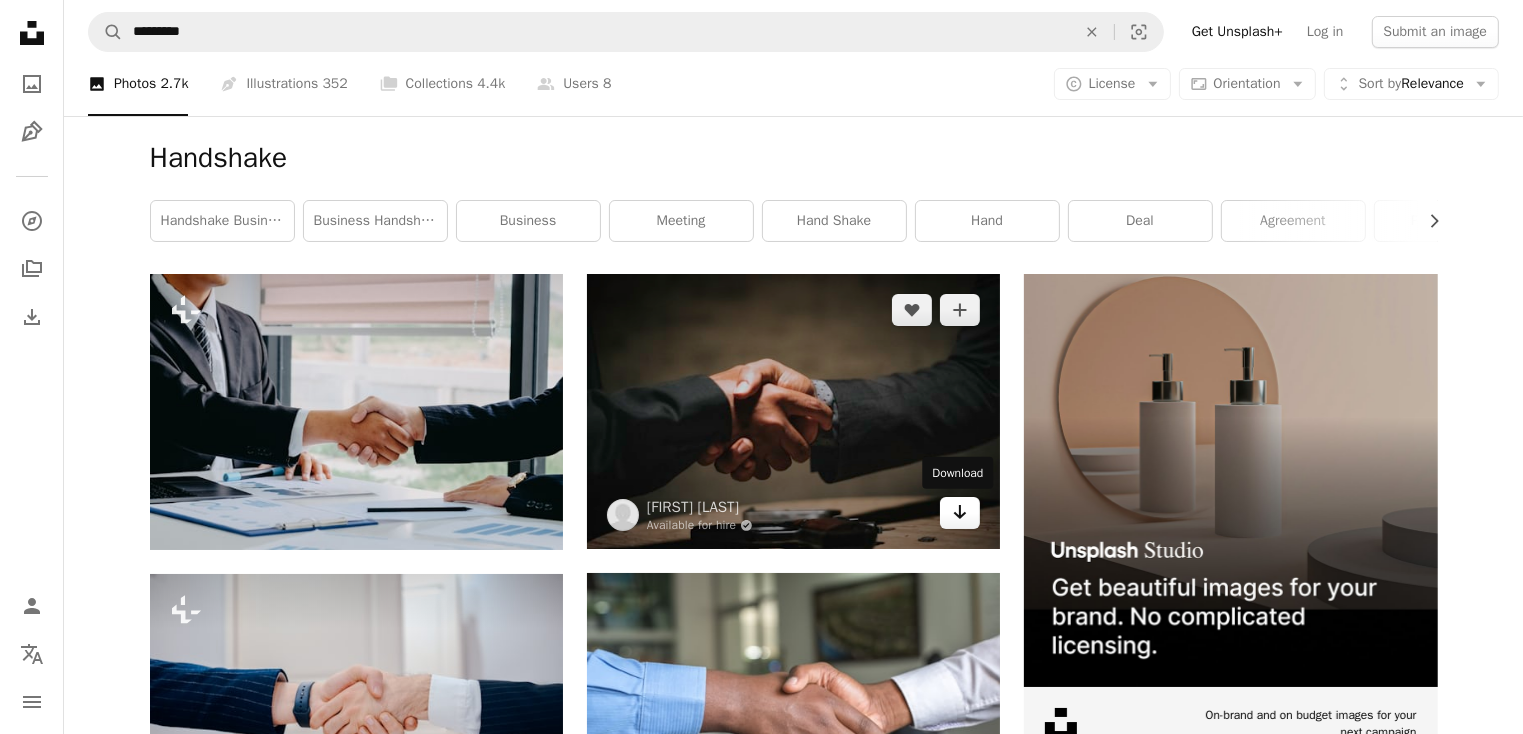 click on "Arrow pointing down" 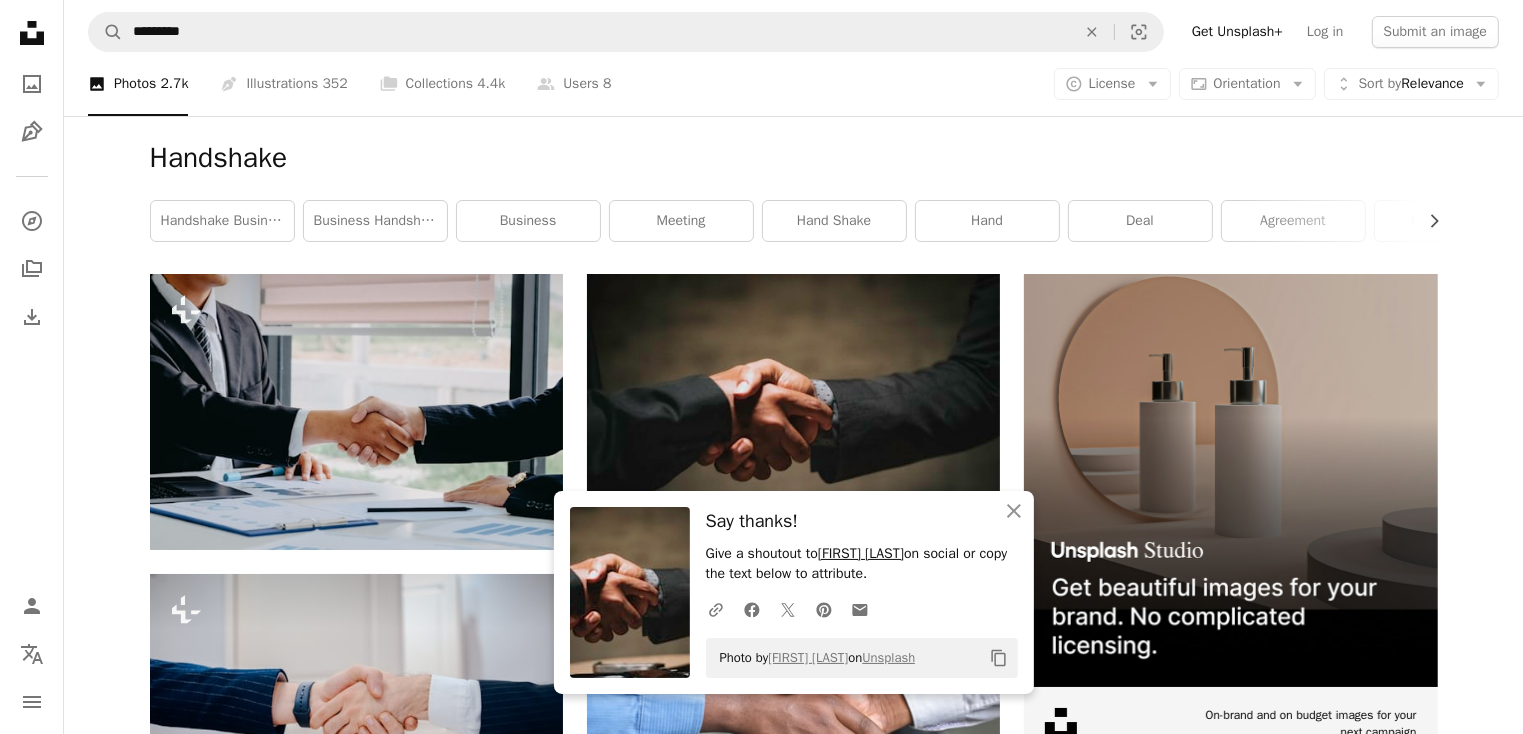 click on "[FIRST] [LAST]" at bounding box center [861, 553] 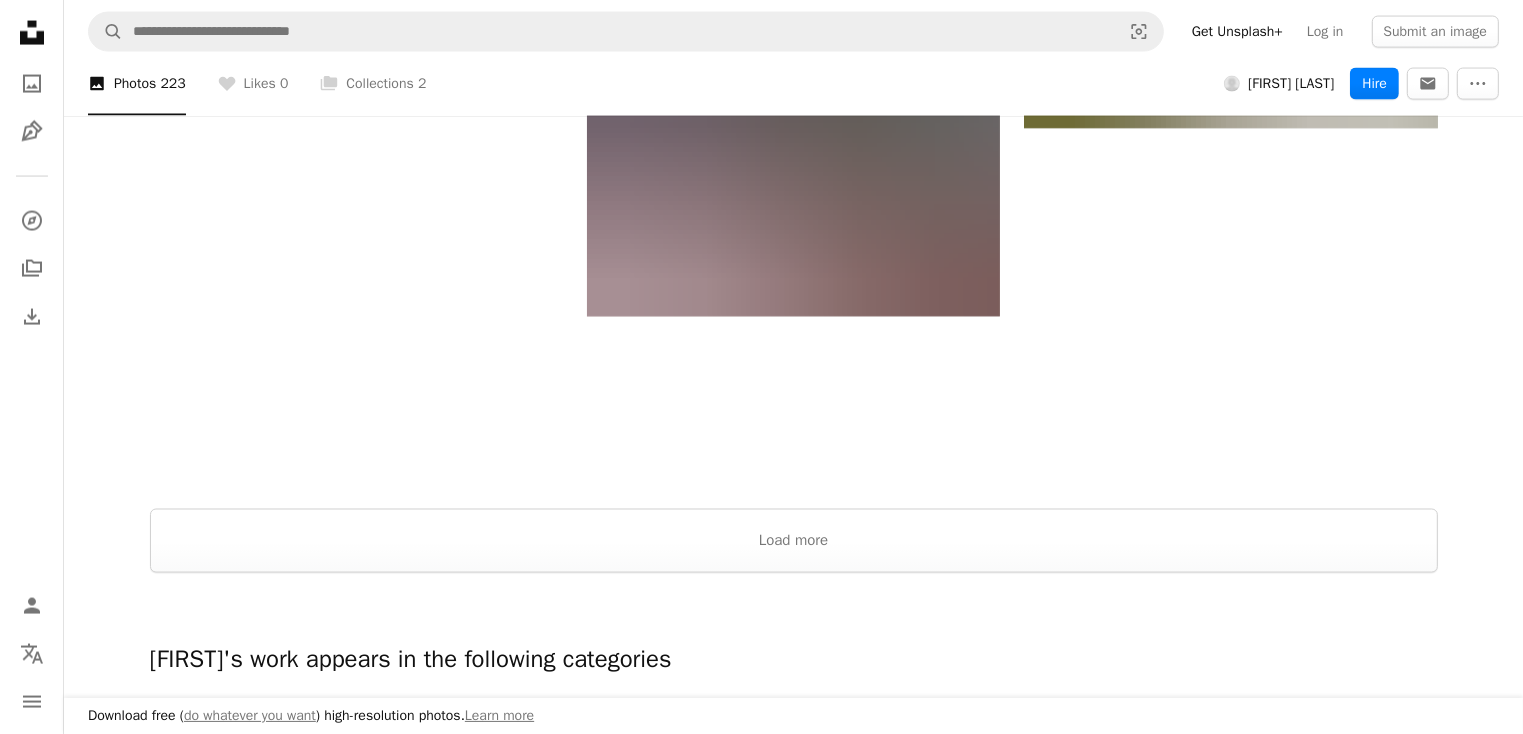scroll, scrollTop: 3368, scrollLeft: 0, axis: vertical 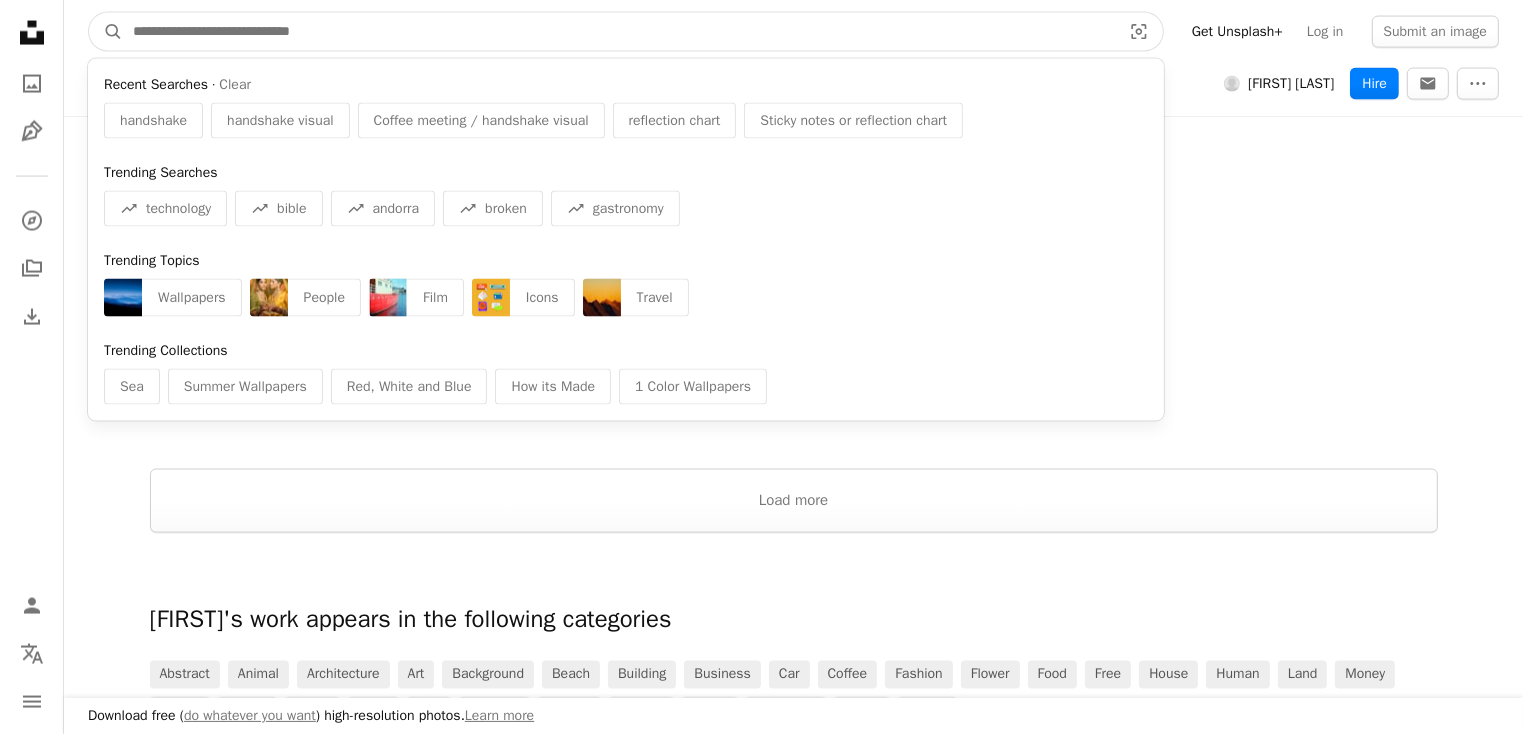 click at bounding box center (619, 32) 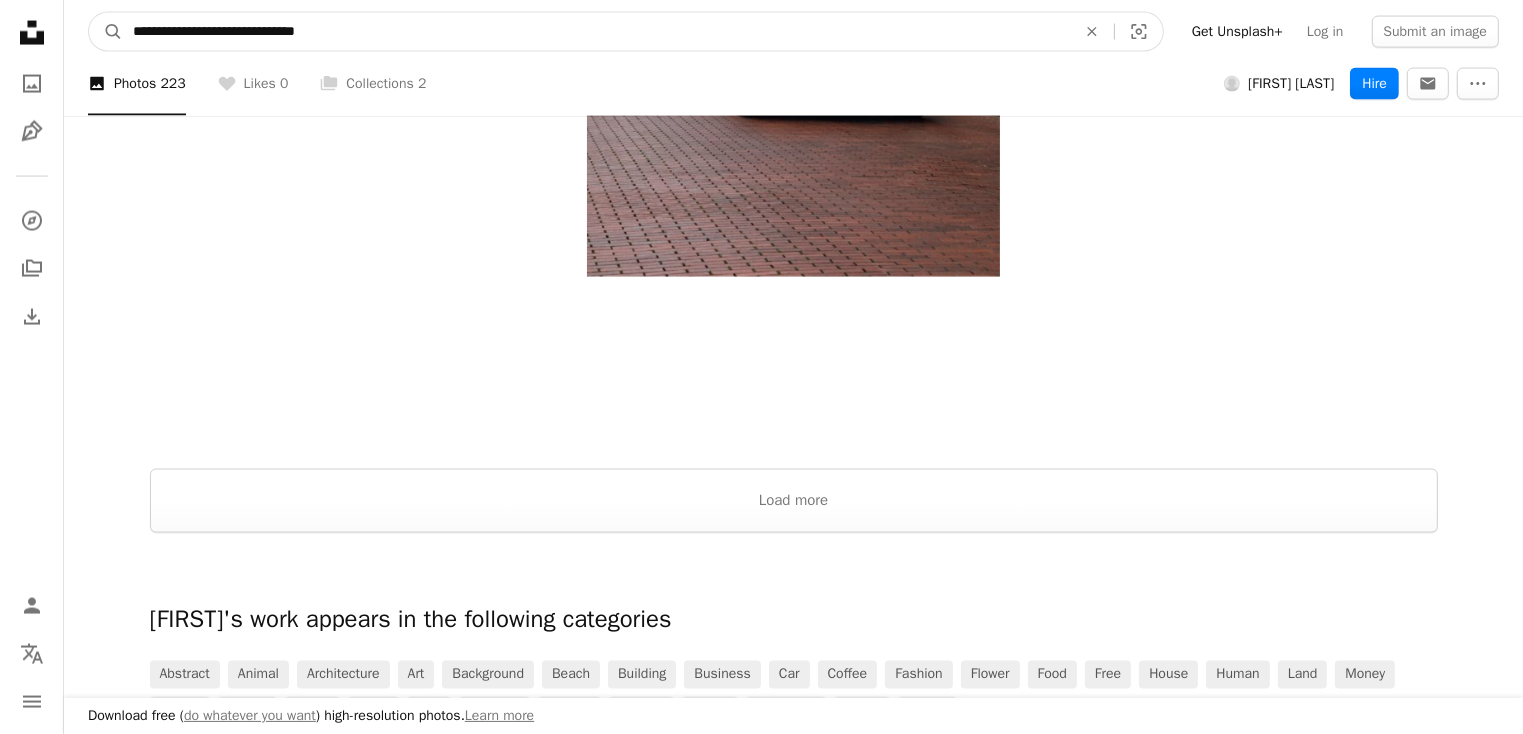 click on "A magnifying glass" at bounding box center [106, 32] 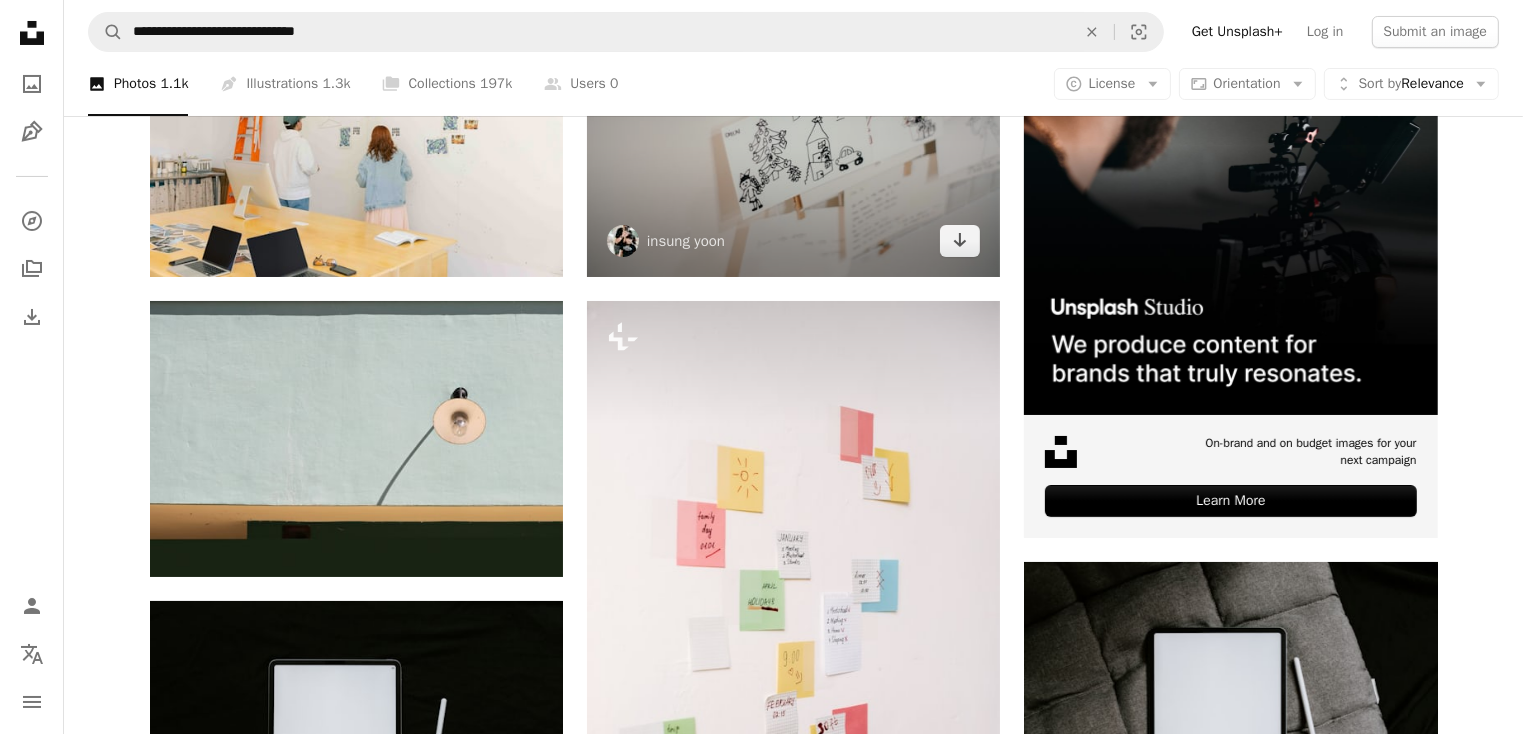 scroll, scrollTop: 301, scrollLeft: 0, axis: vertical 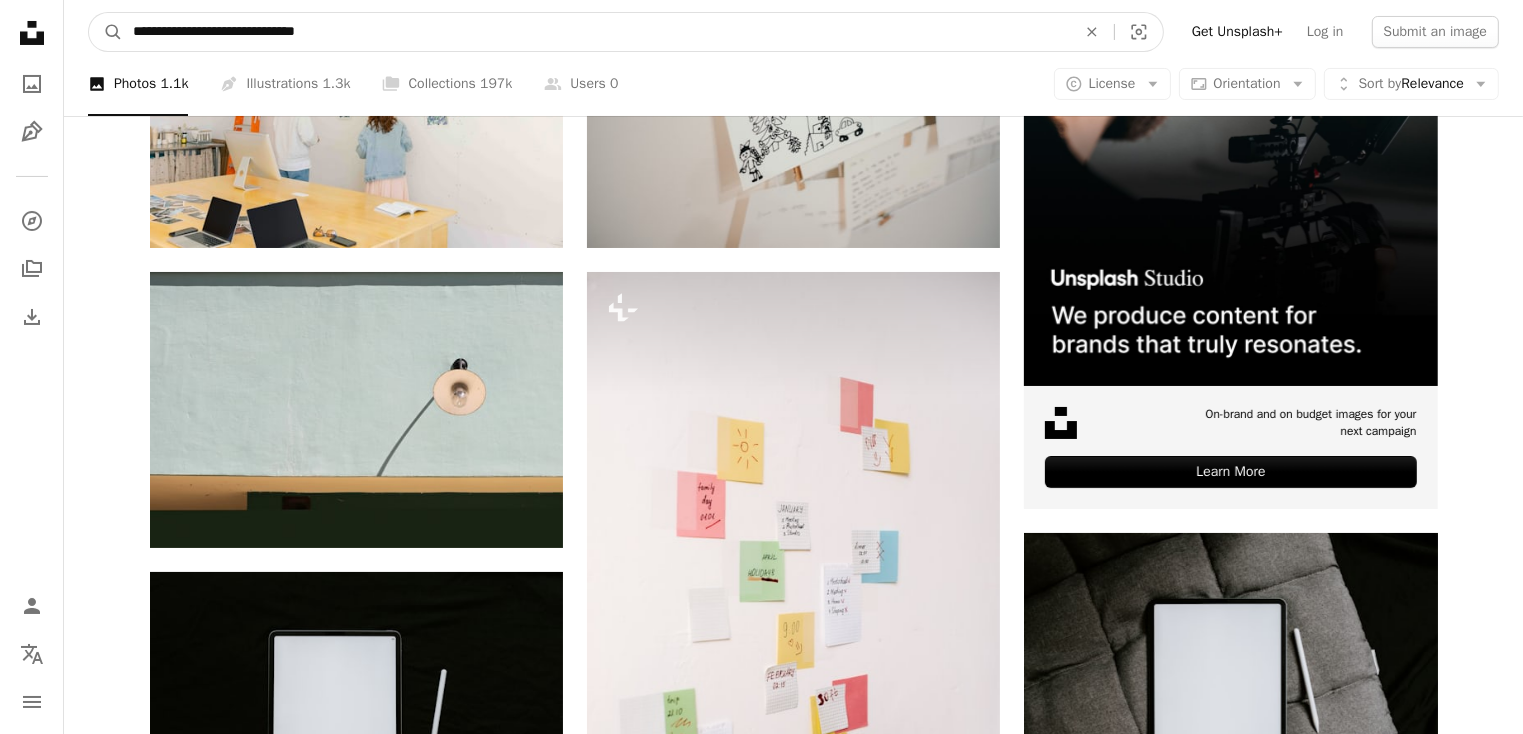 click on "**********" at bounding box center [596, 32] 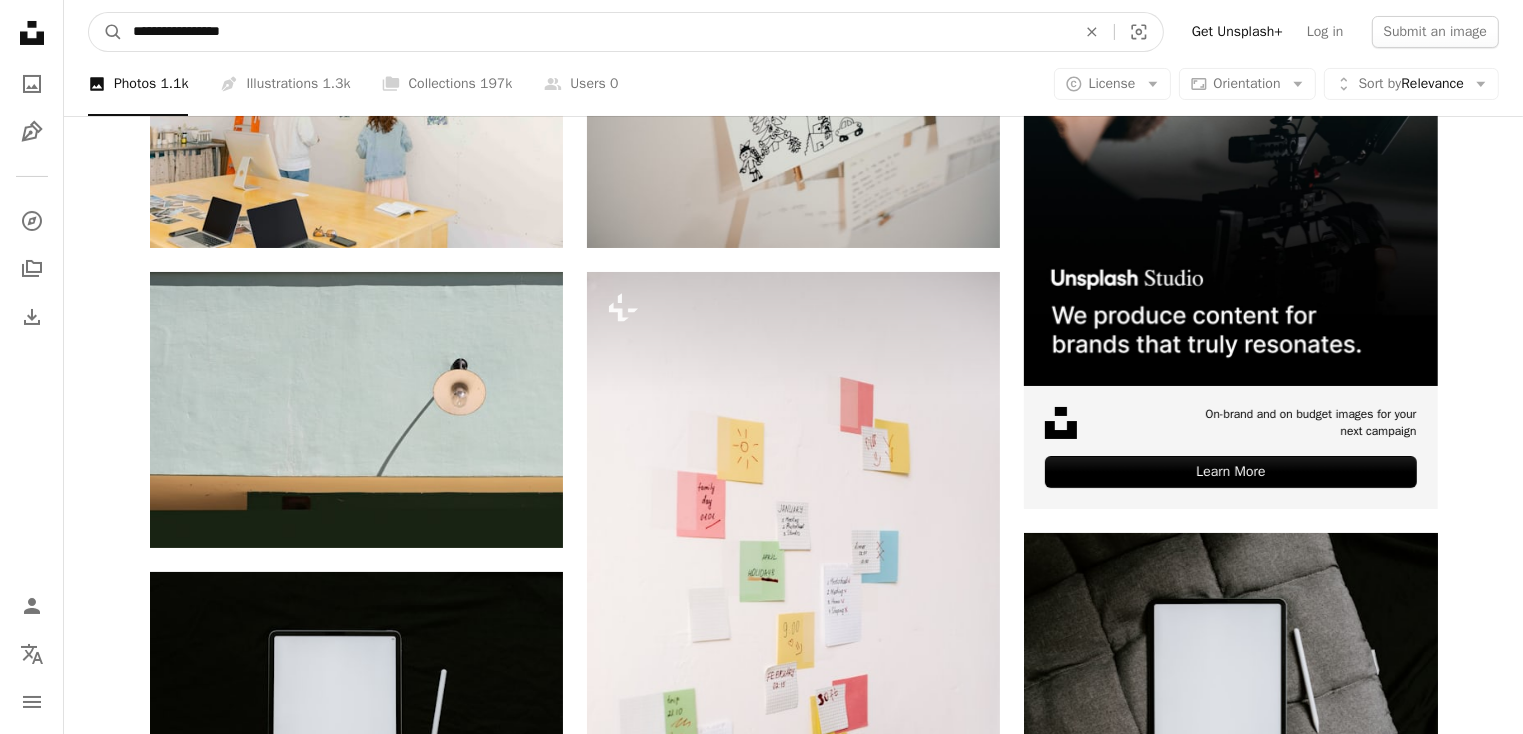click on "A magnifying glass" at bounding box center [106, 32] 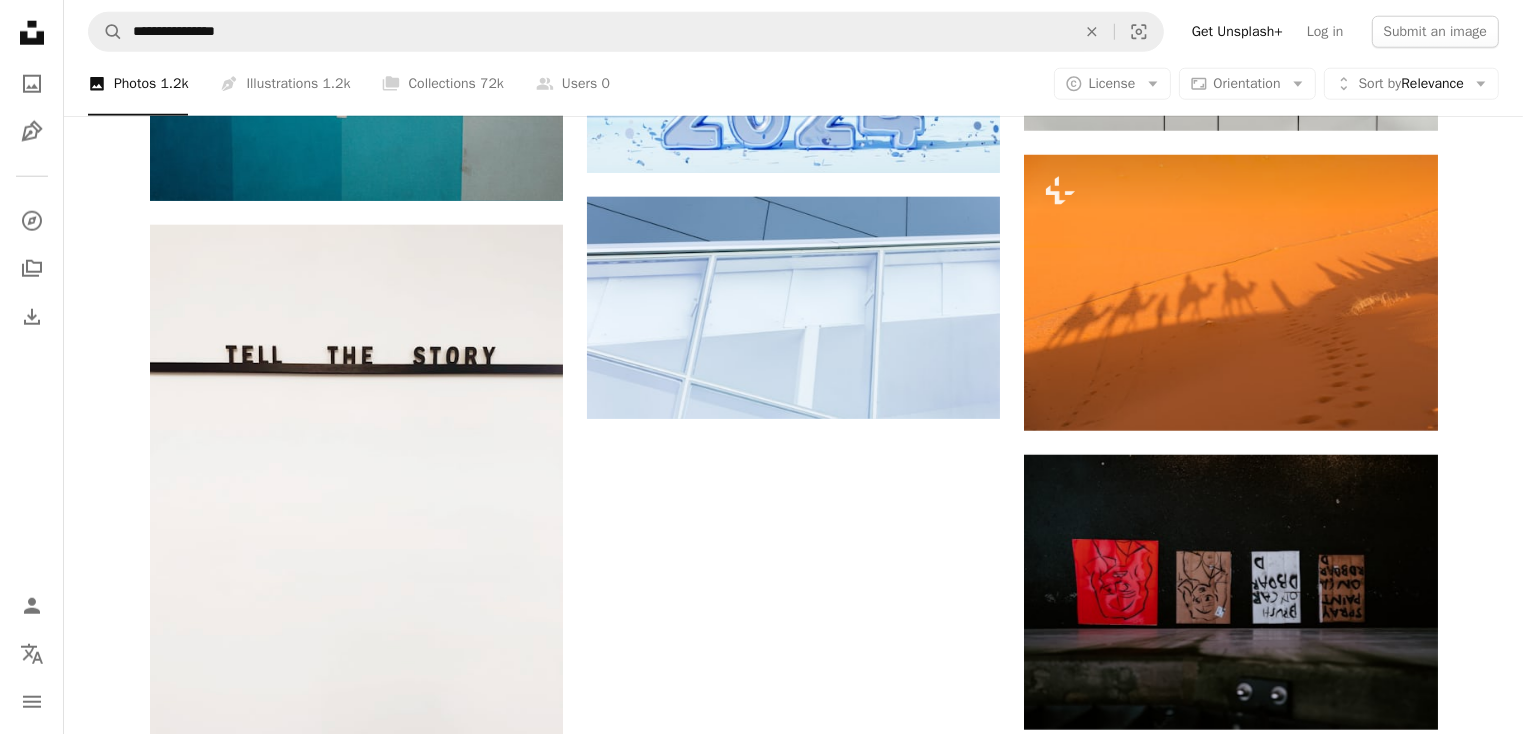 scroll, scrollTop: 2178, scrollLeft: 0, axis: vertical 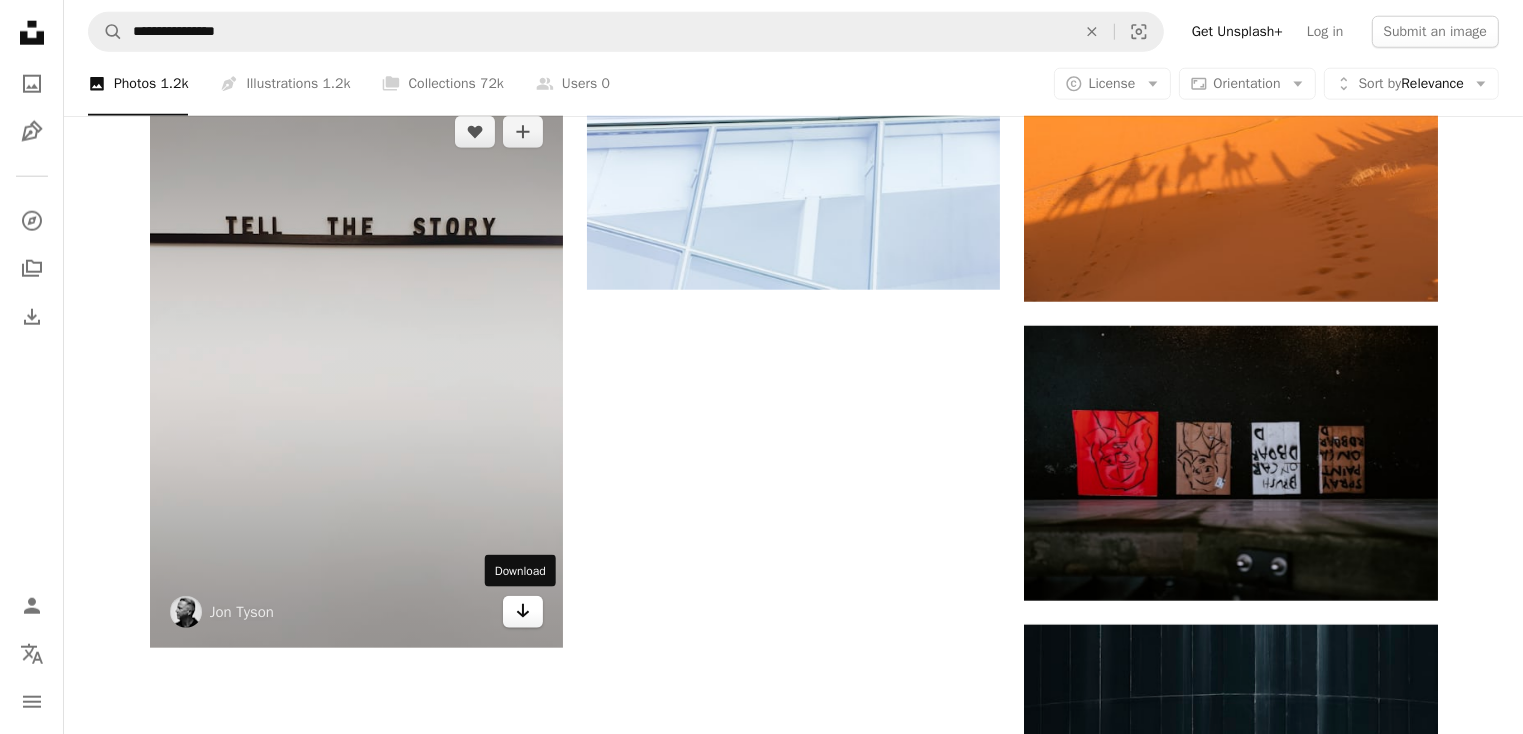 click on "Arrow pointing down" 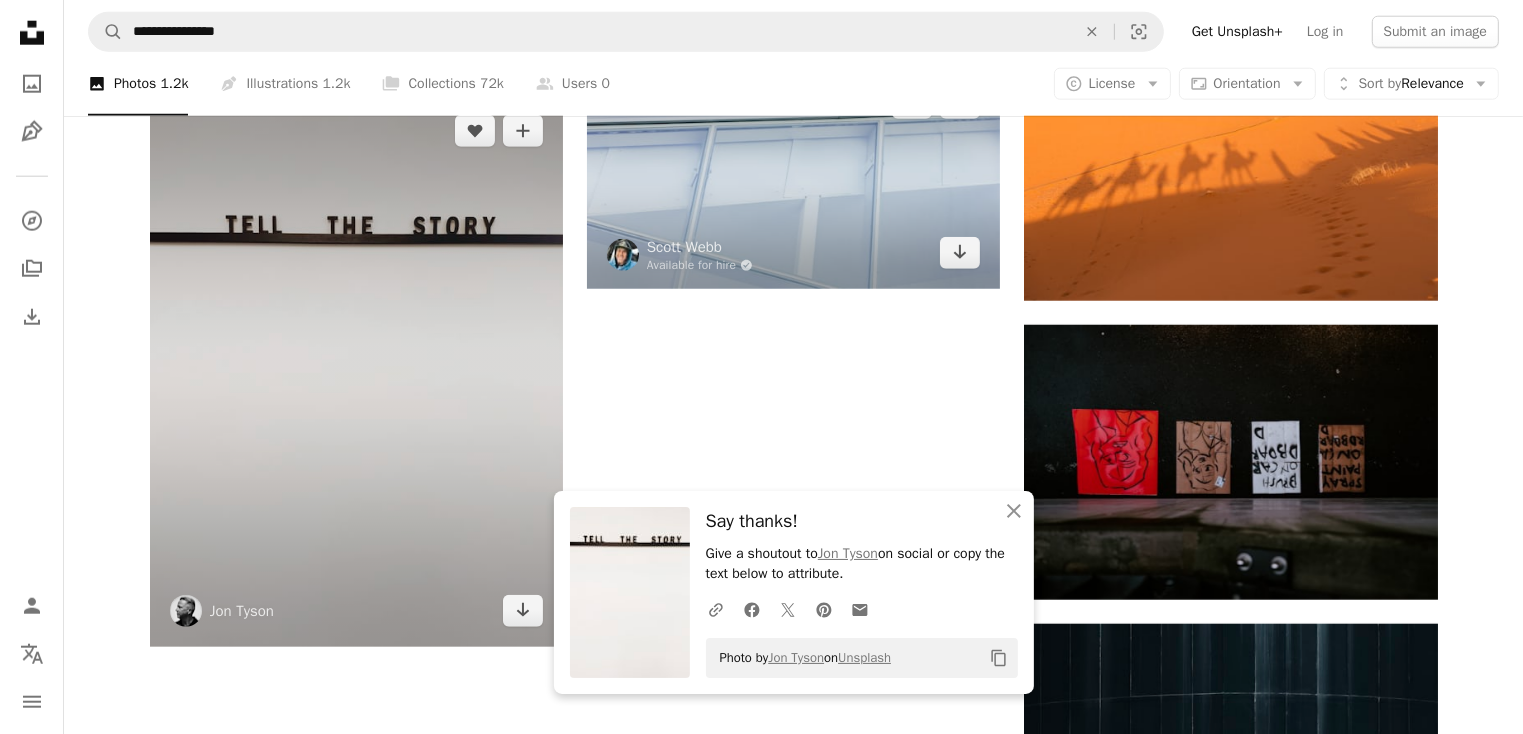 scroll, scrollTop: 2307, scrollLeft: 0, axis: vertical 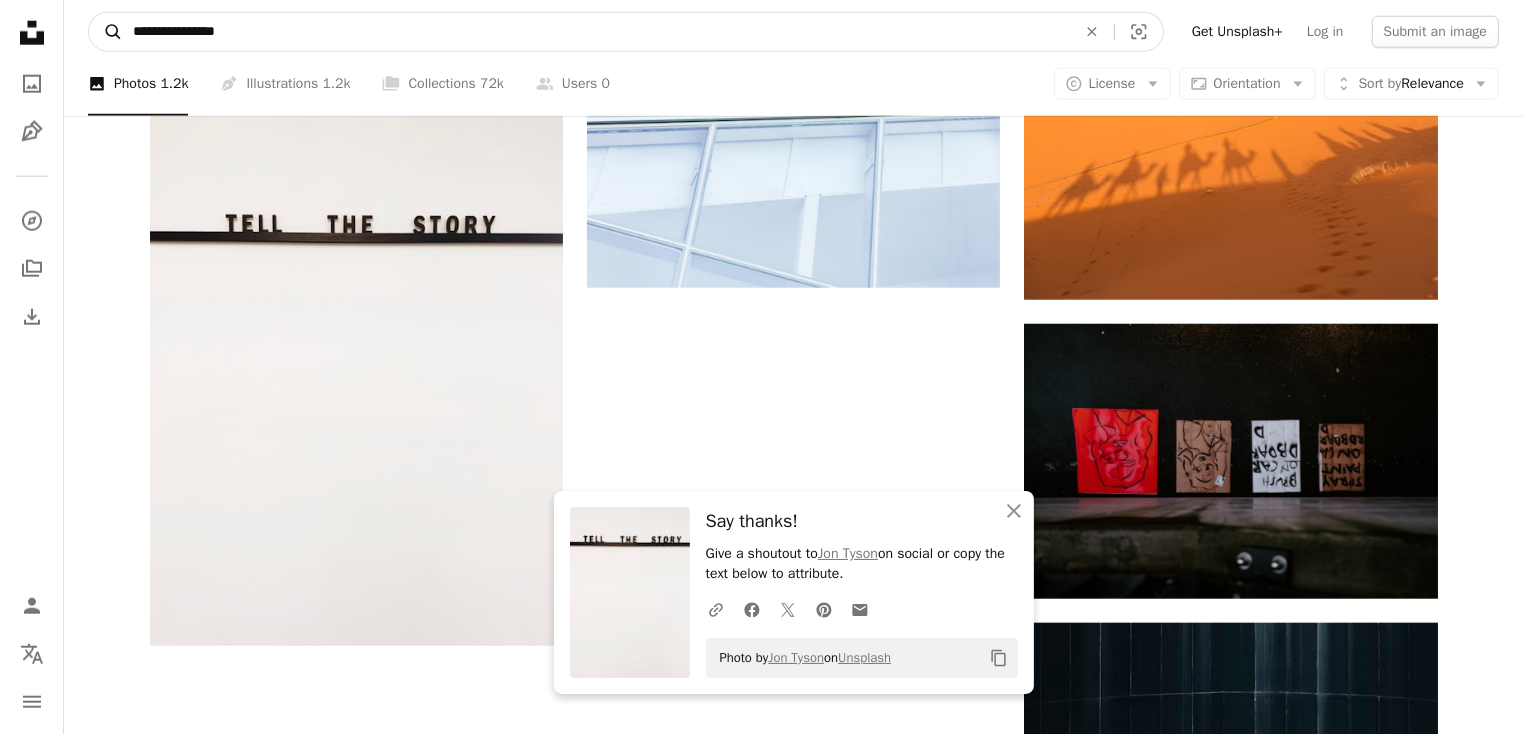 drag, startPoint x: 172, startPoint y: 31, endPoint x: 117, endPoint y: 26, distance: 55.226807 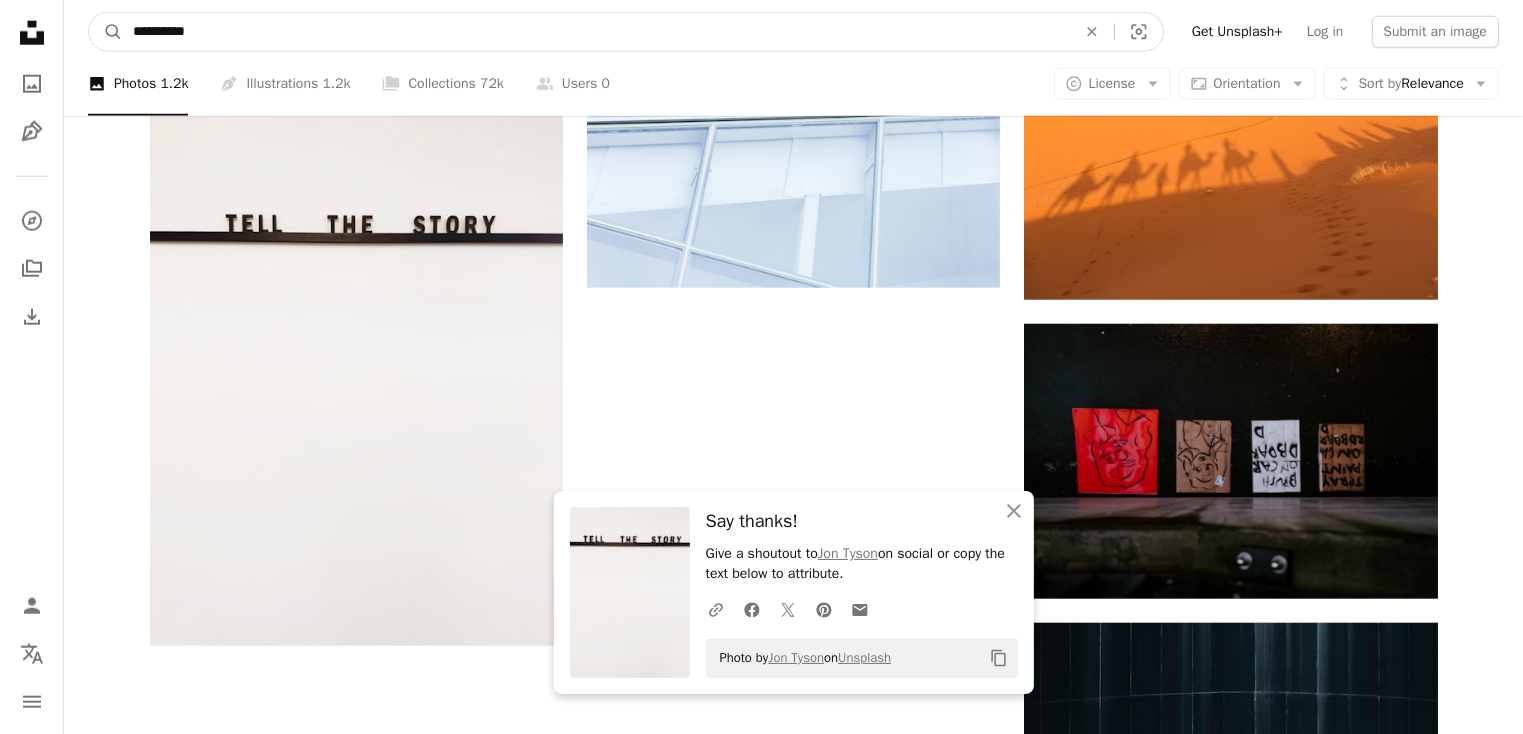 type on "**********" 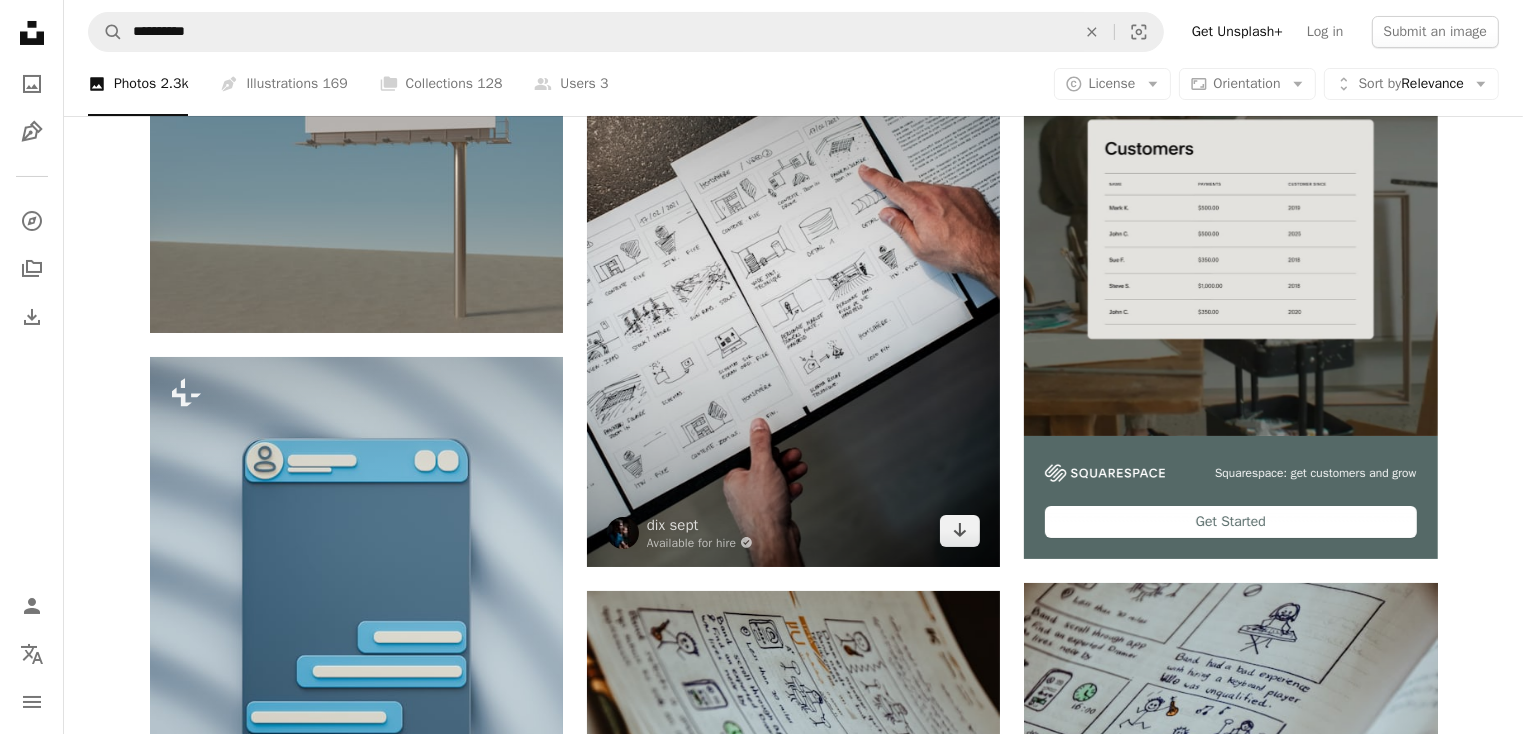 scroll, scrollTop: 240, scrollLeft: 0, axis: vertical 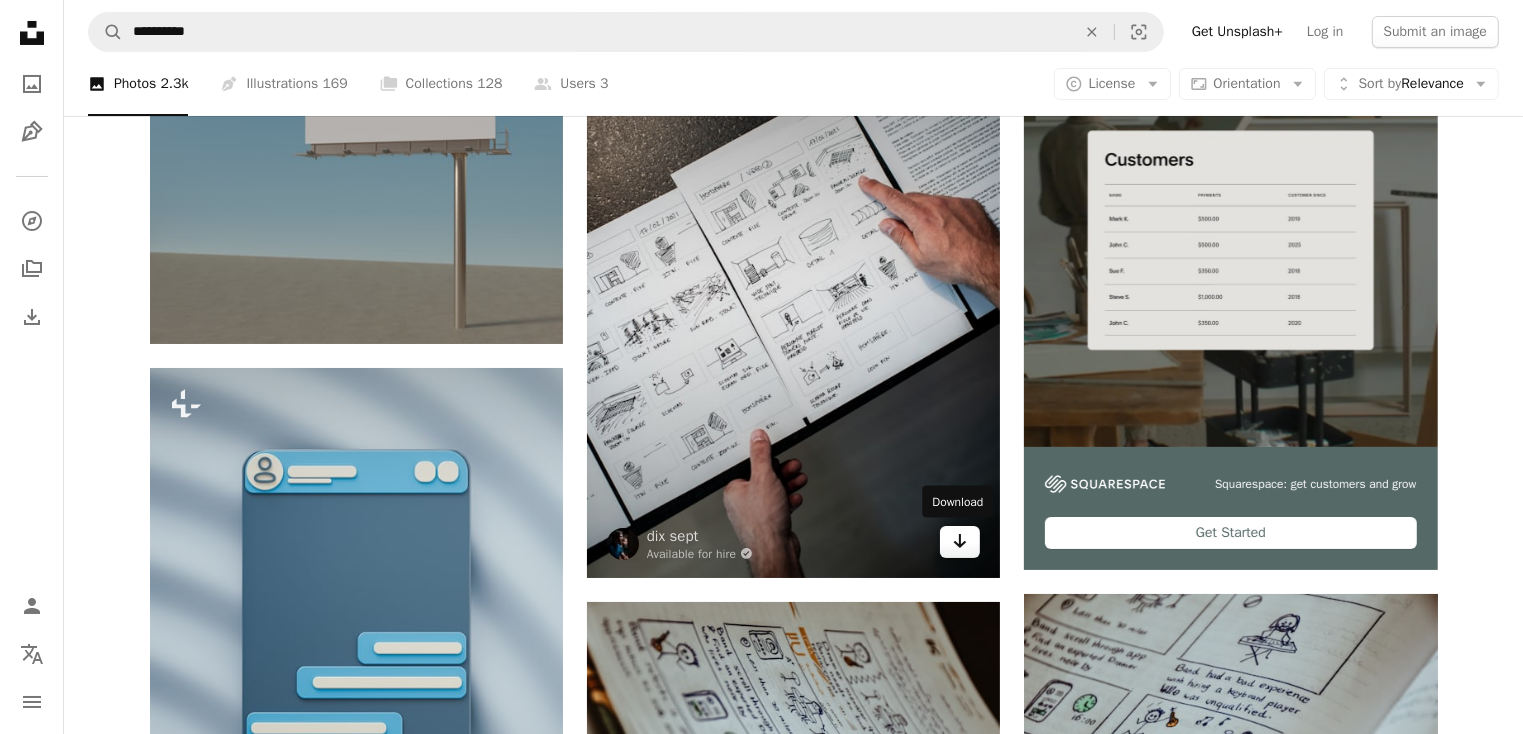 click on "Arrow pointing down" 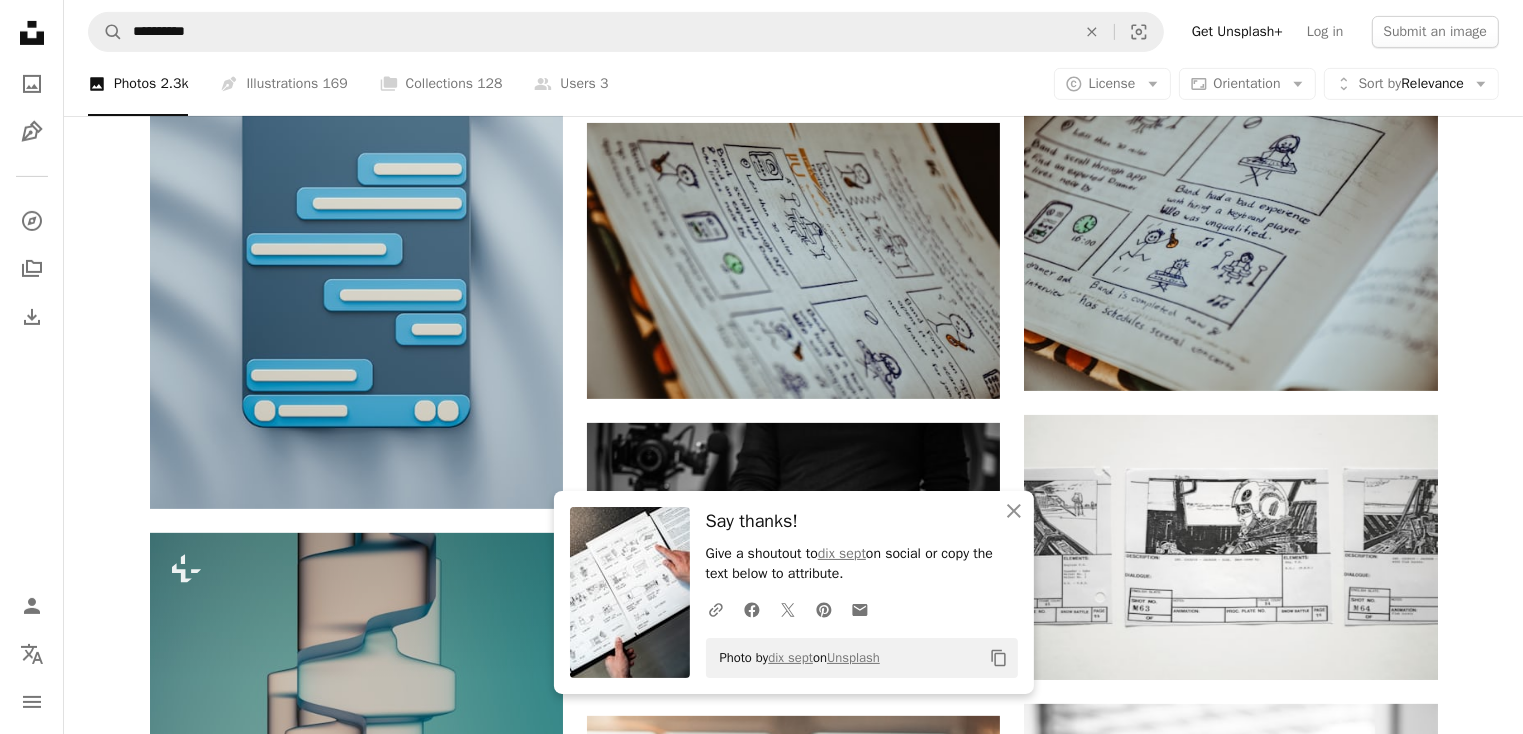 scroll, scrollTop: 732, scrollLeft: 0, axis: vertical 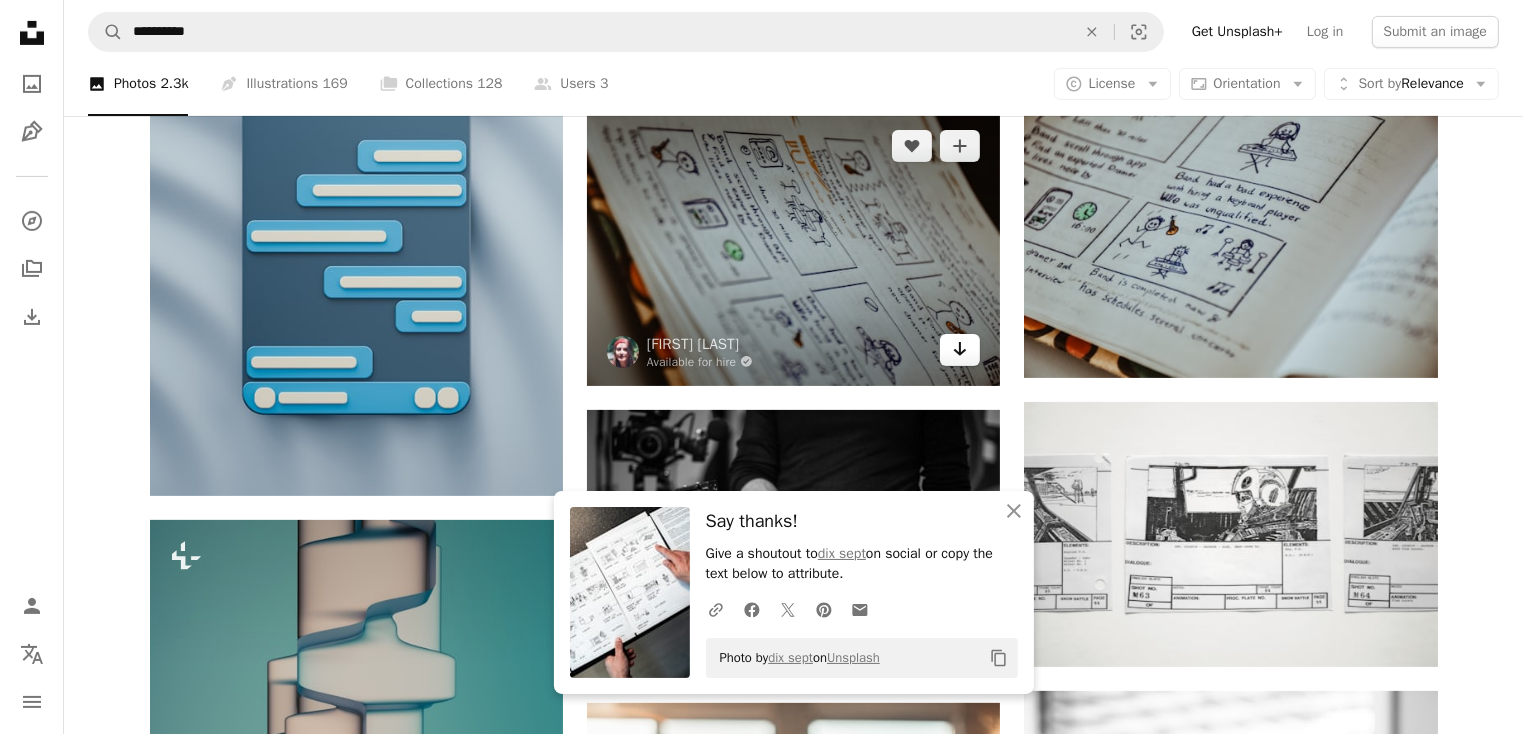 click on "Arrow pointing down" 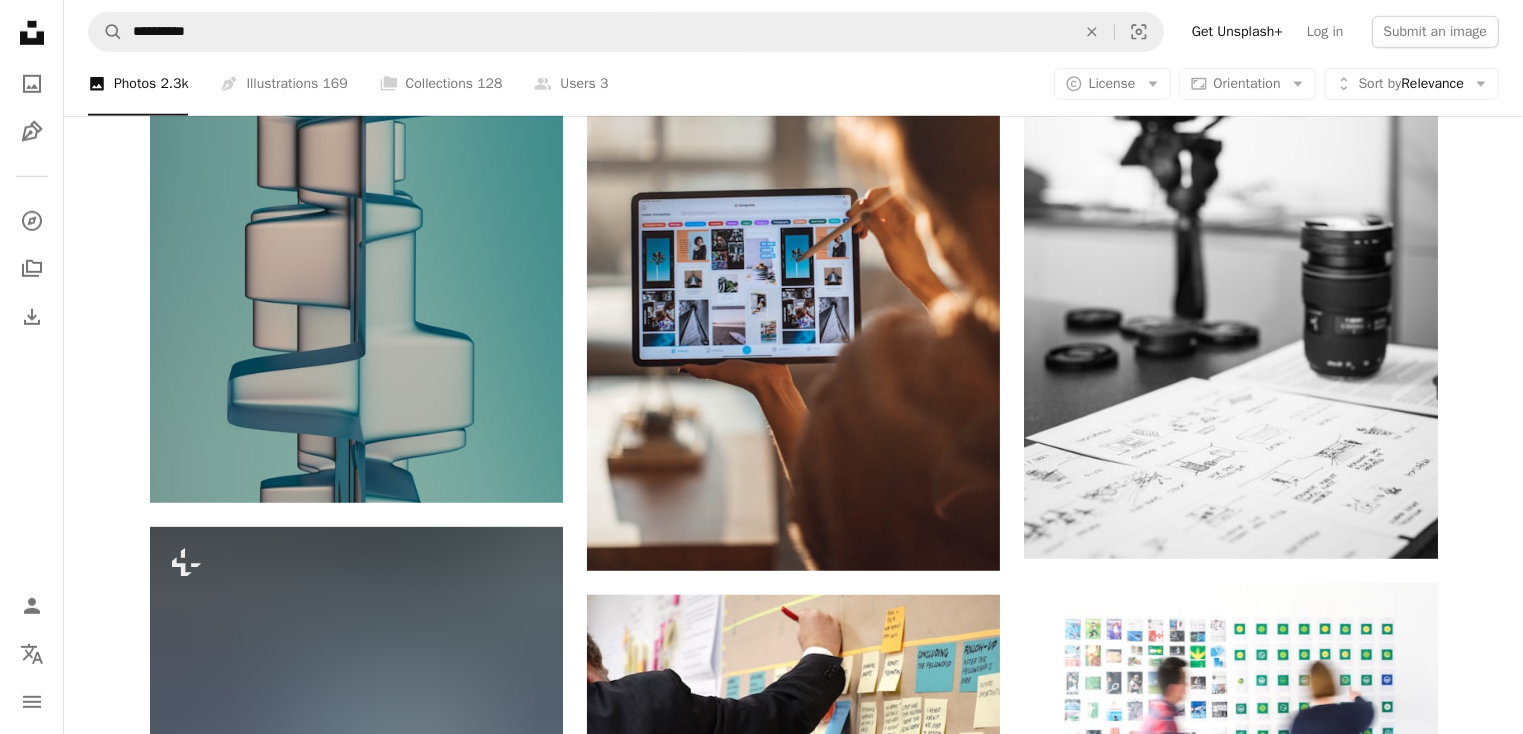 scroll, scrollTop: 1481, scrollLeft: 0, axis: vertical 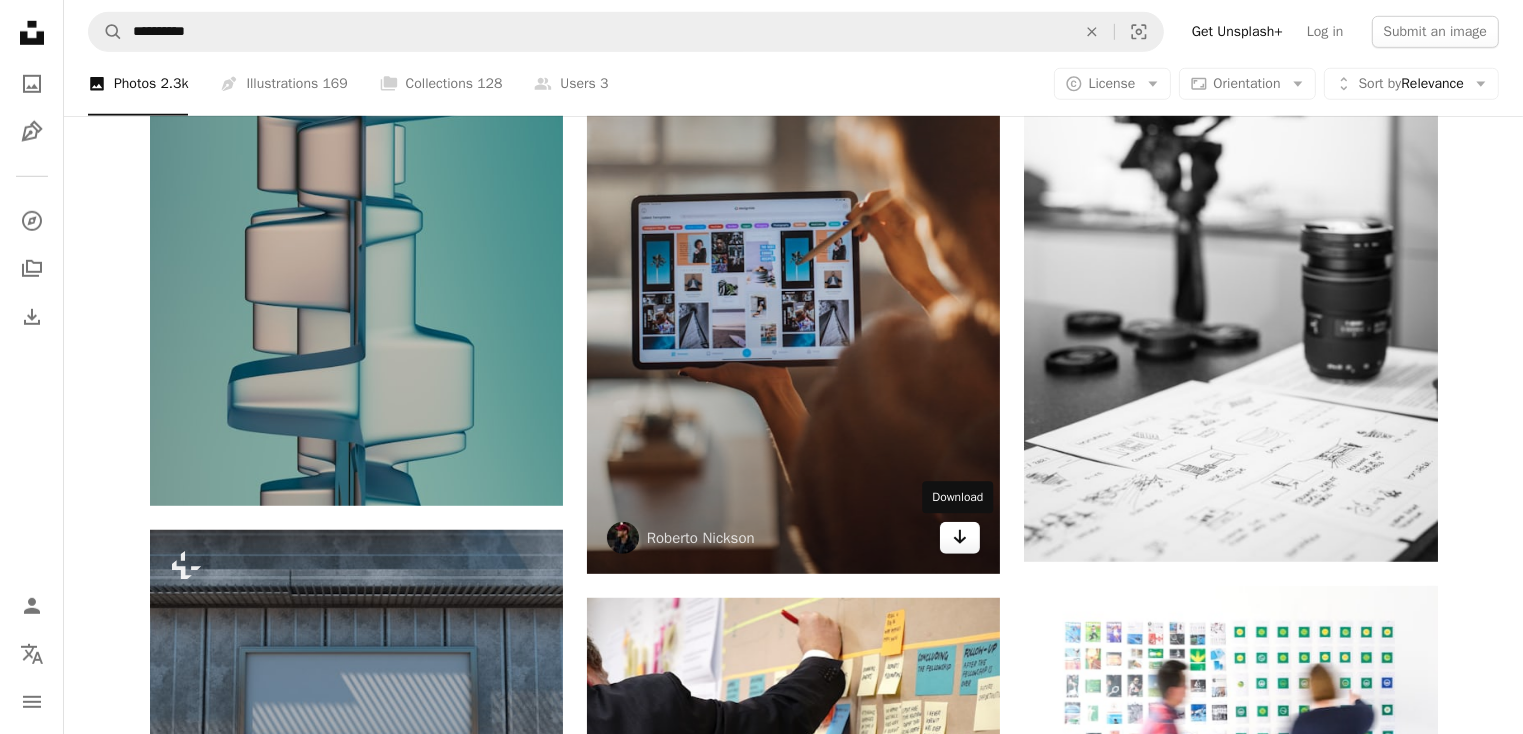 click on "Arrow pointing down" at bounding box center [960, 538] 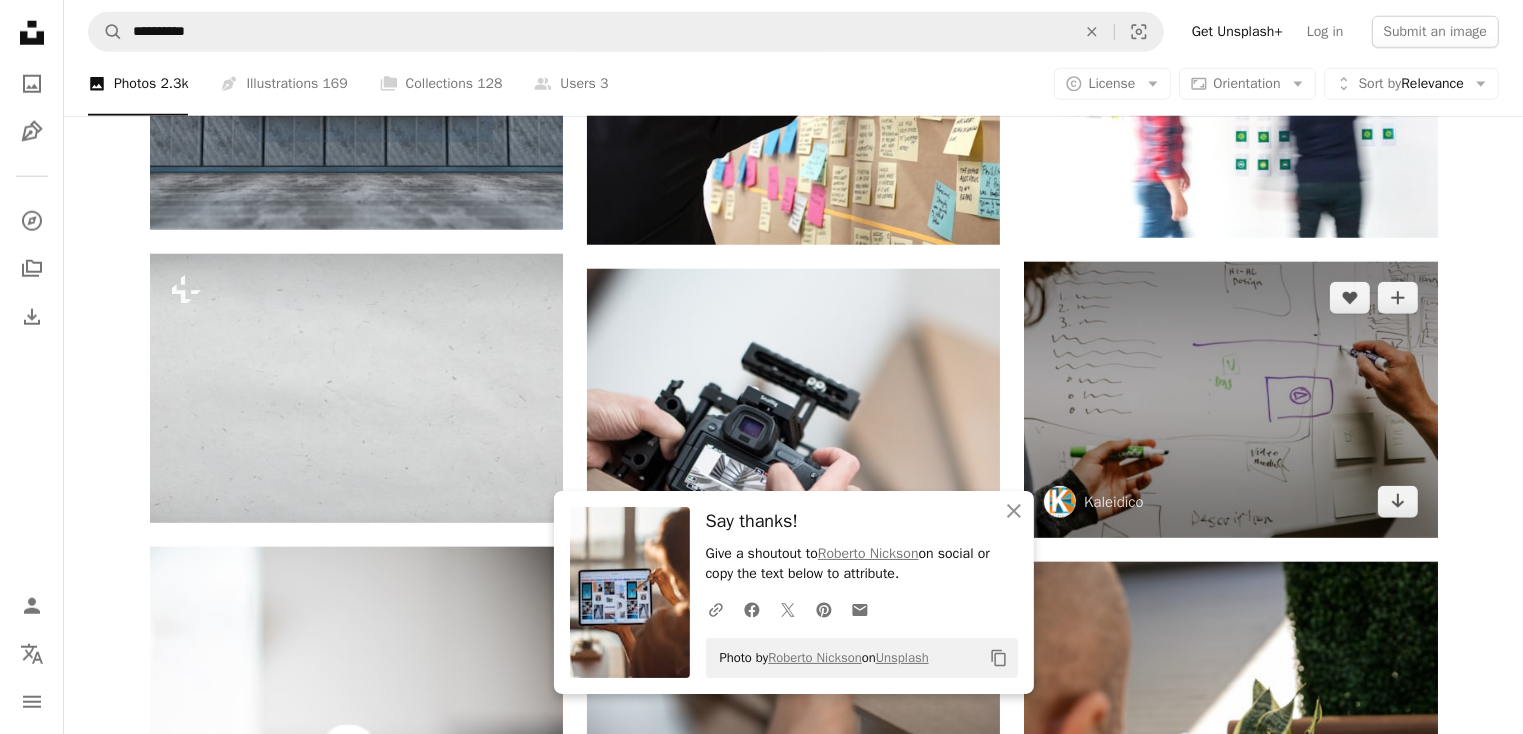 scroll, scrollTop: 2130, scrollLeft: 0, axis: vertical 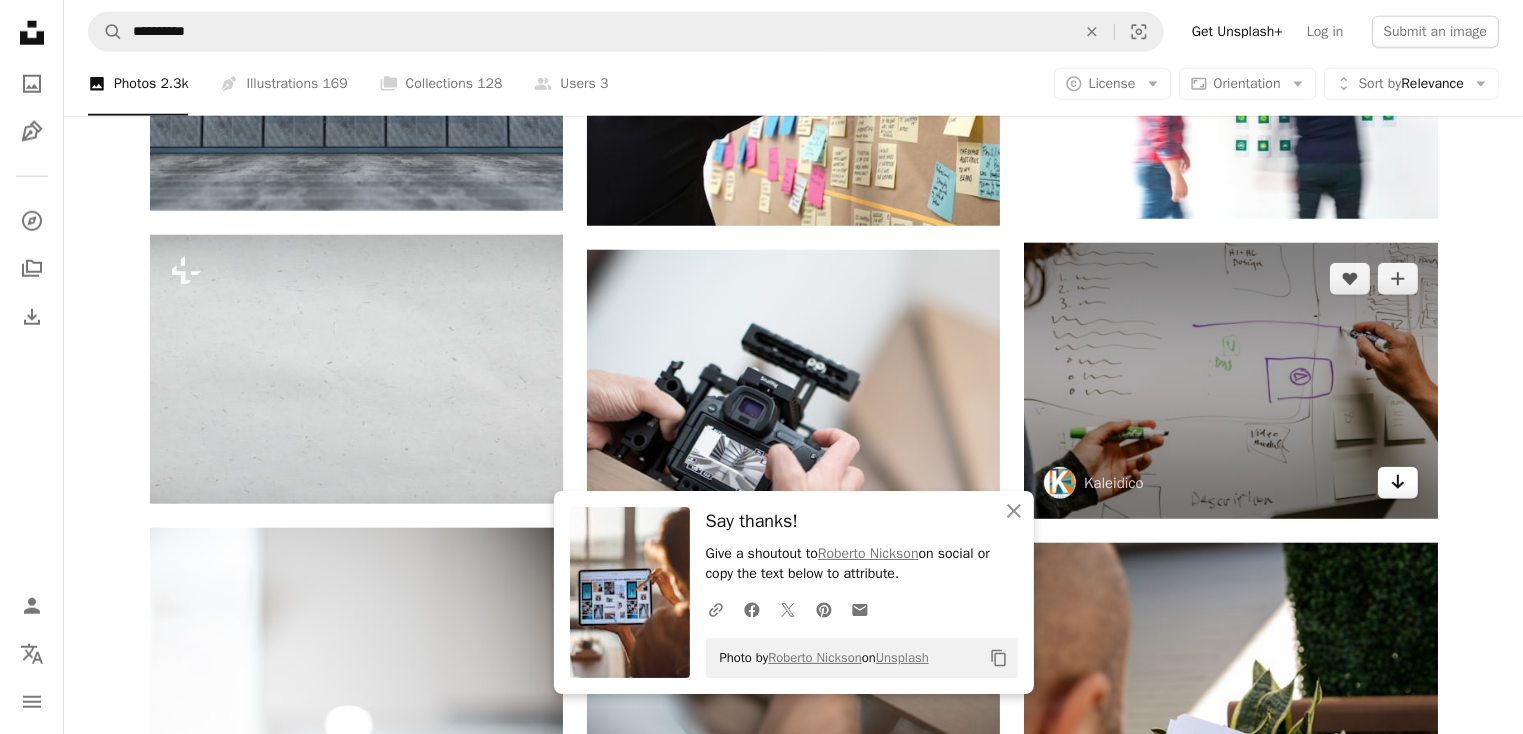 click on "Arrow pointing down" 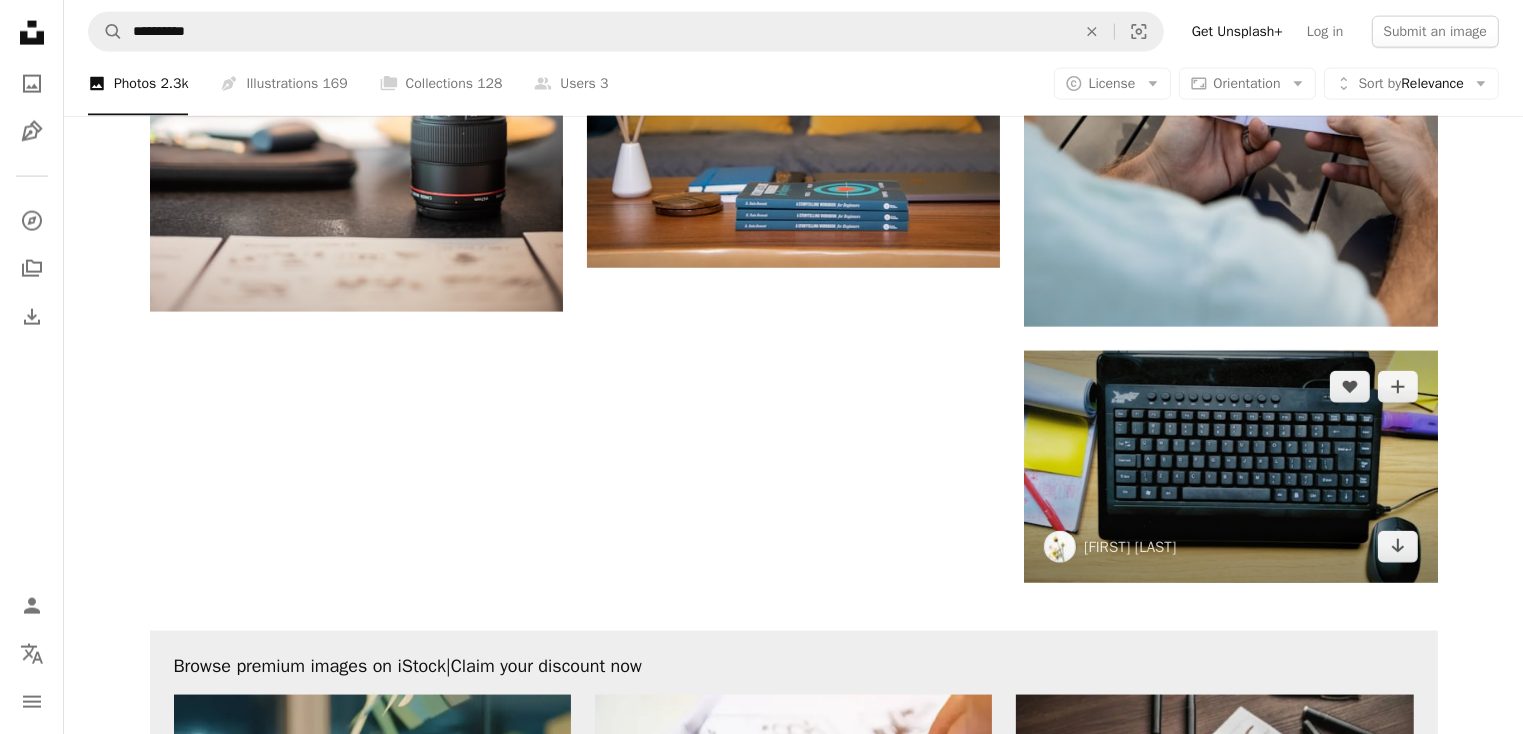 scroll, scrollTop: 2967, scrollLeft: 0, axis: vertical 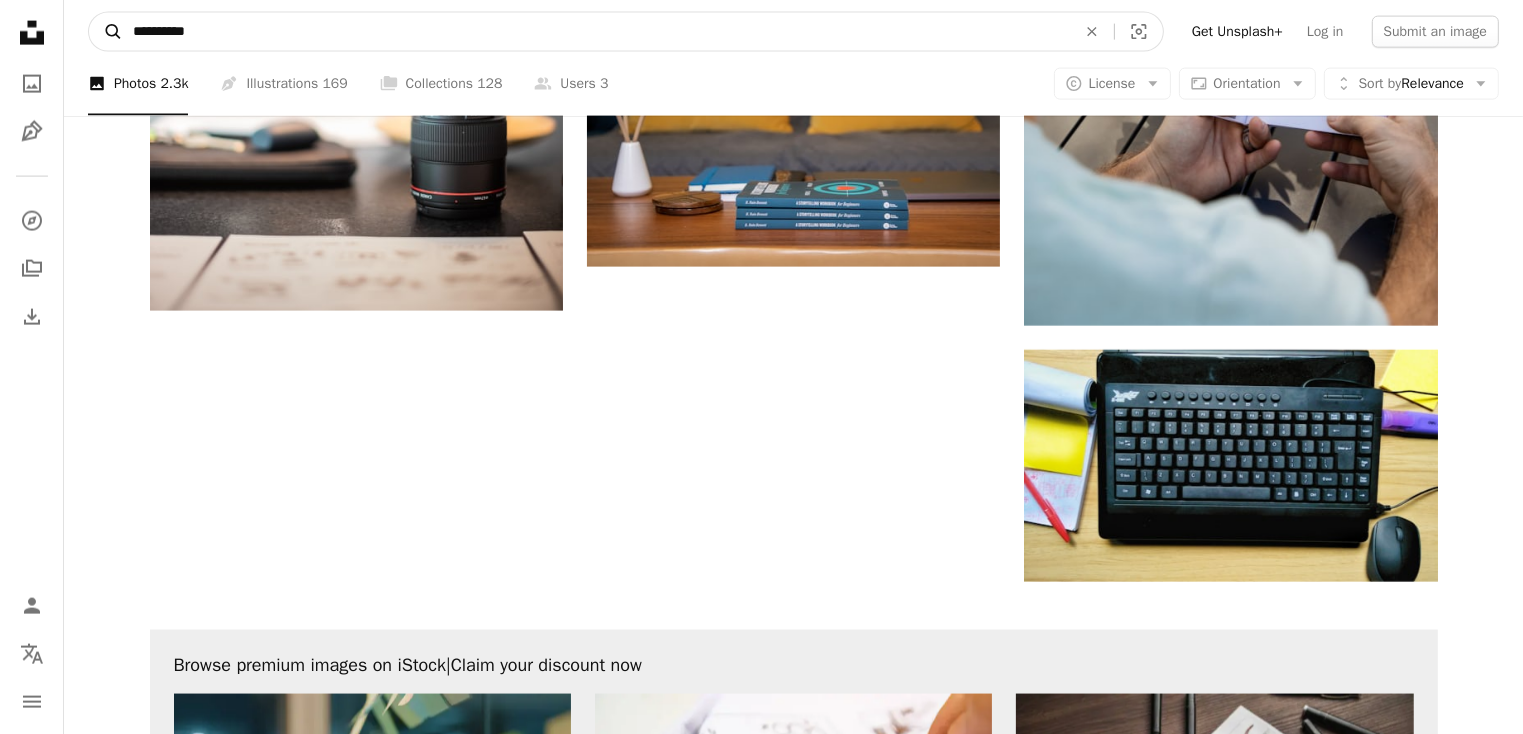 drag, startPoint x: 206, startPoint y: 36, endPoint x: 91, endPoint y: 35, distance: 115.00435 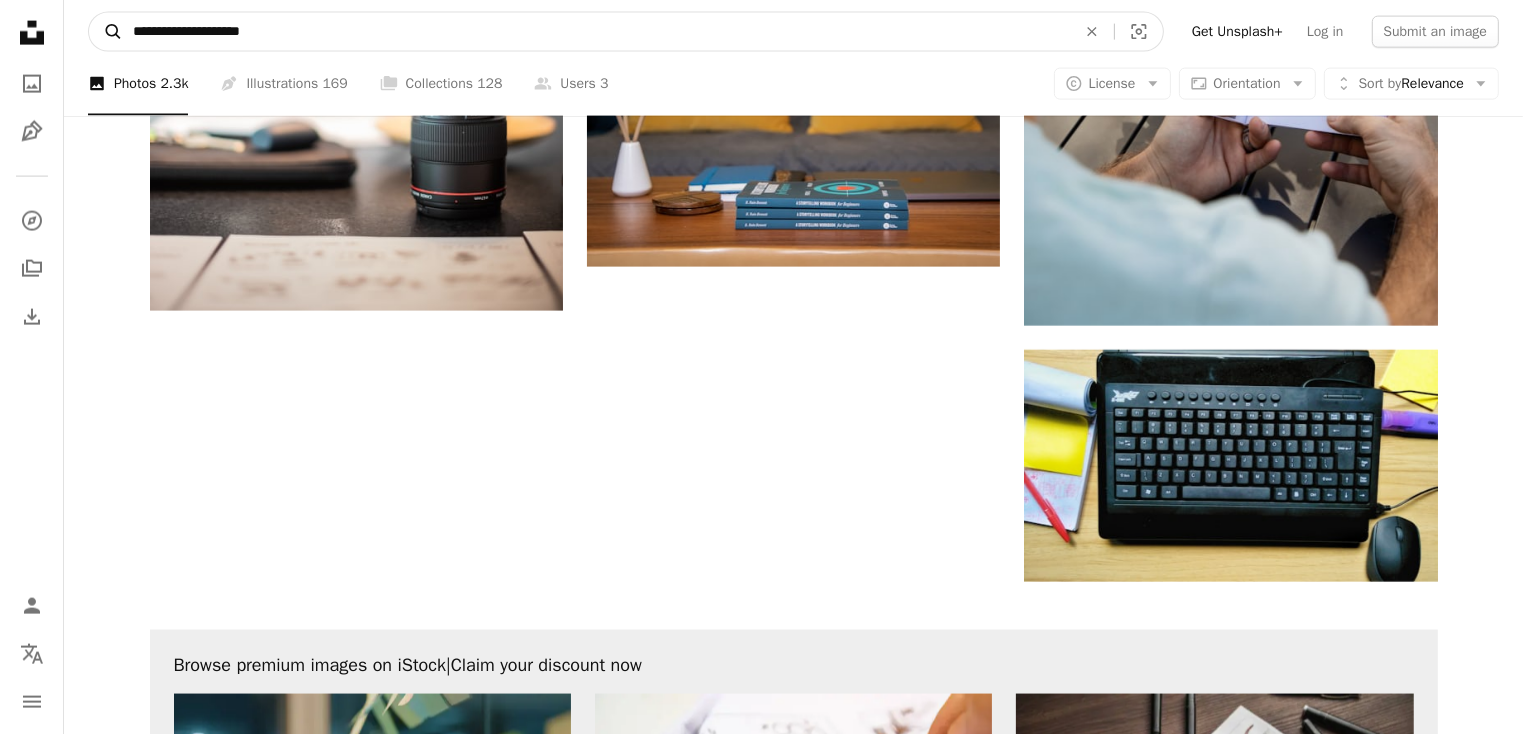 click on "A magnifying glass" at bounding box center (106, 32) 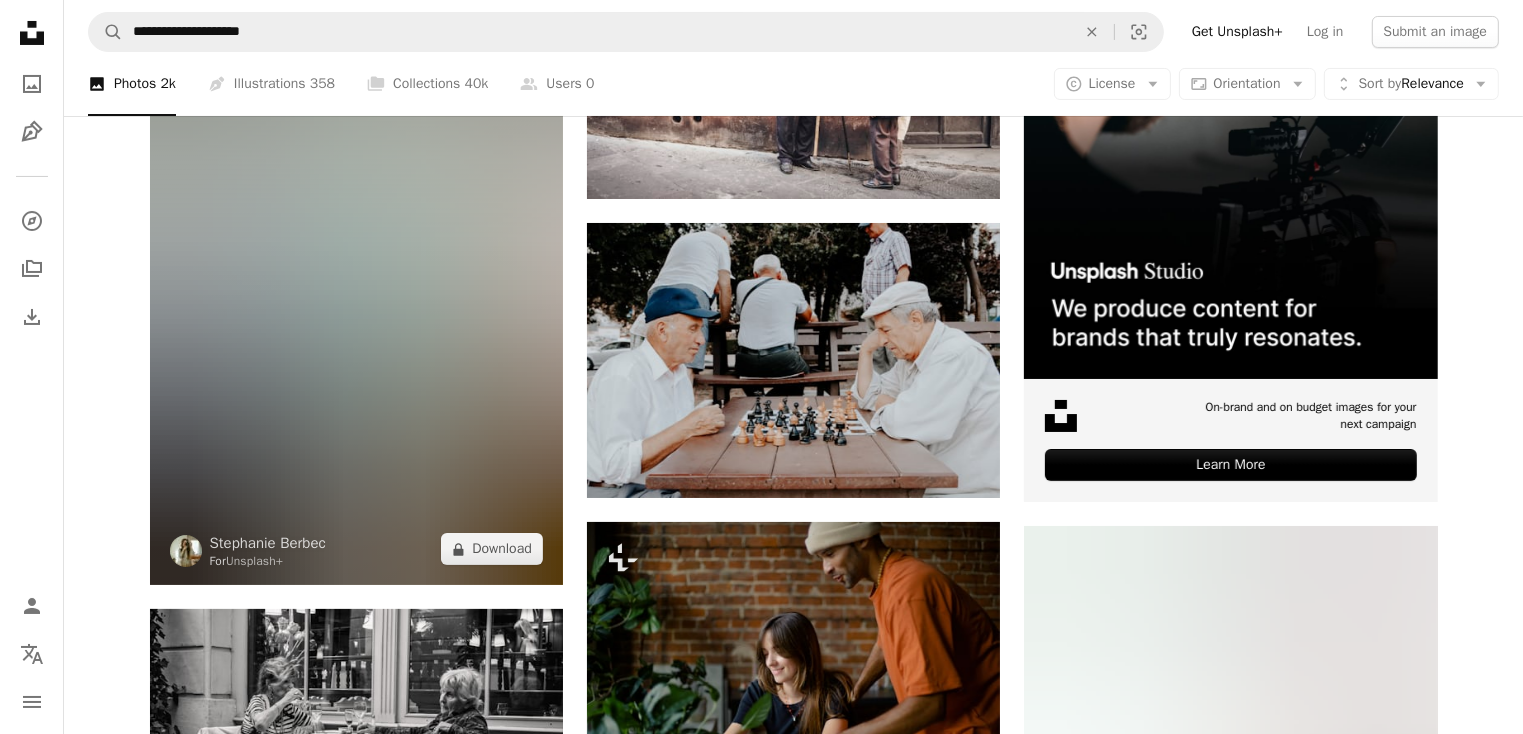 scroll, scrollTop: 309, scrollLeft: 0, axis: vertical 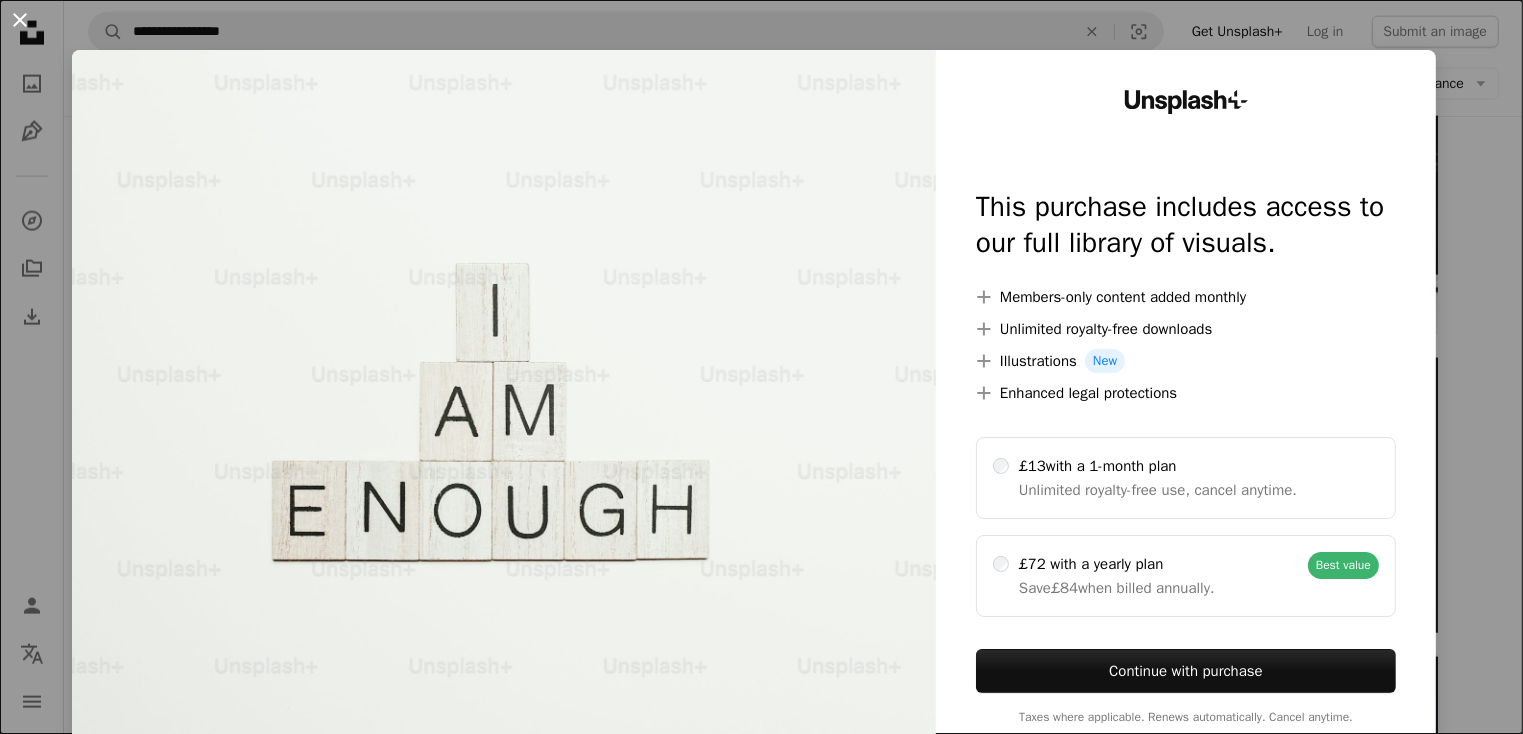 click on "An X shape" at bounding box center (20, 20) 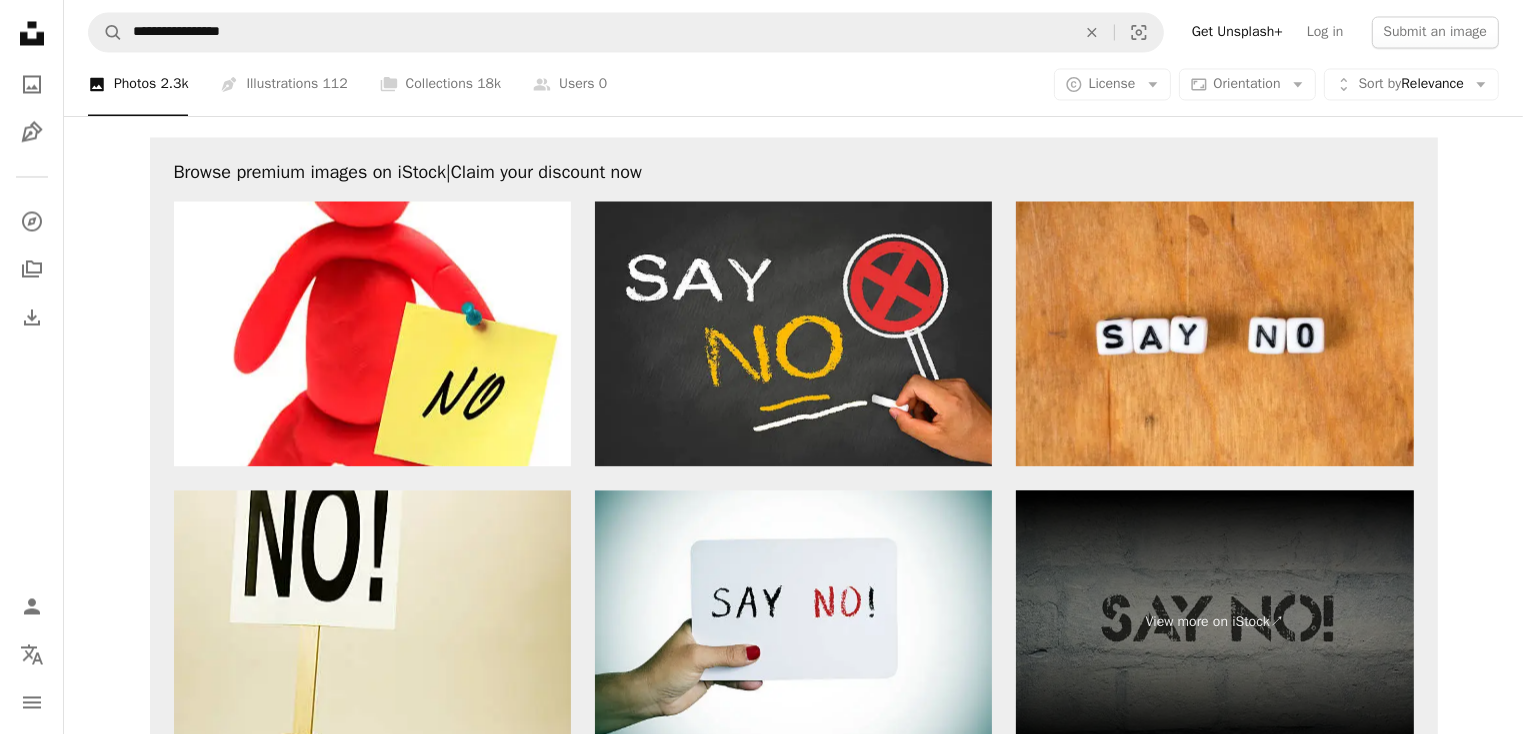 scroll, scrollTop: 3952, scrollLeft: 0, axis: vertical 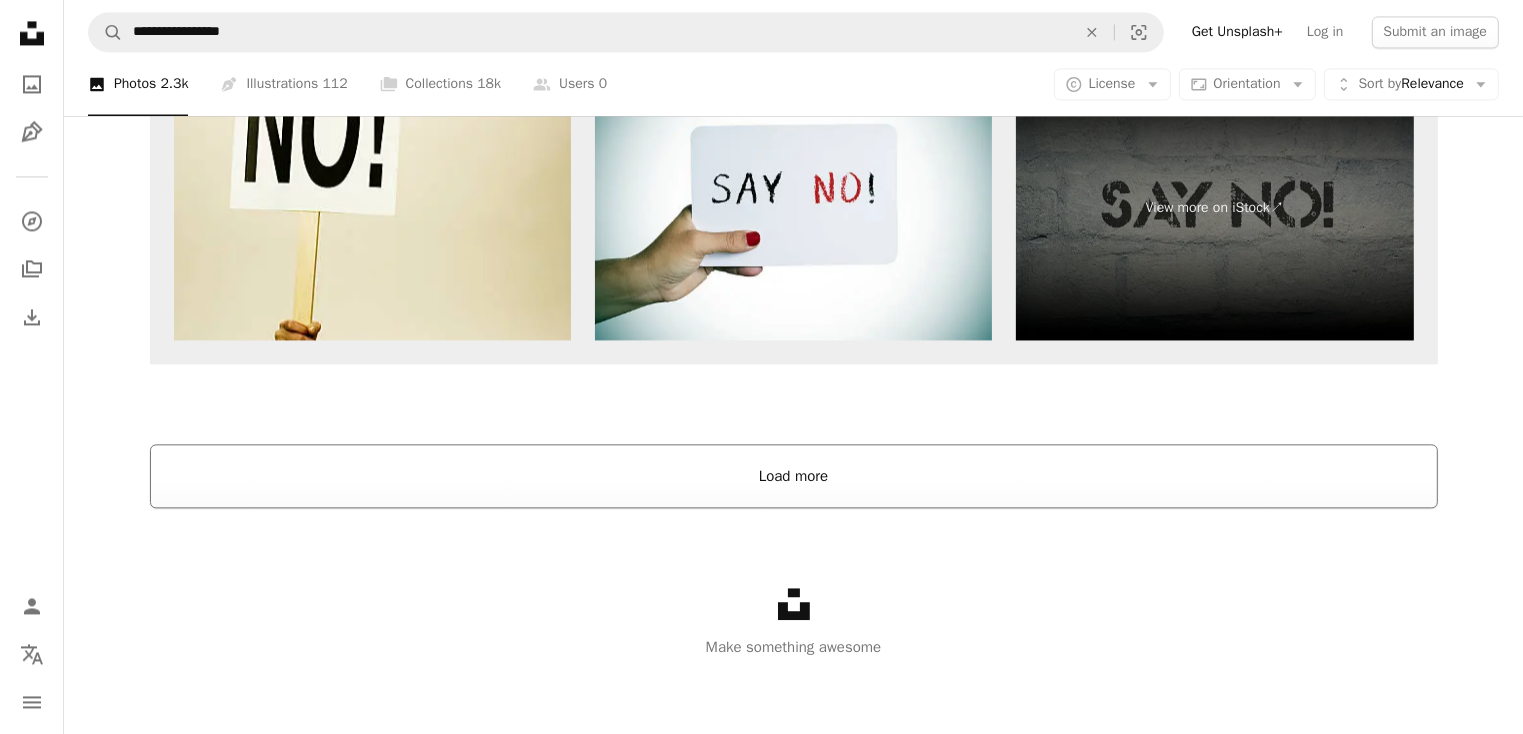 click on "Load more" at bounding box center [794, 476] 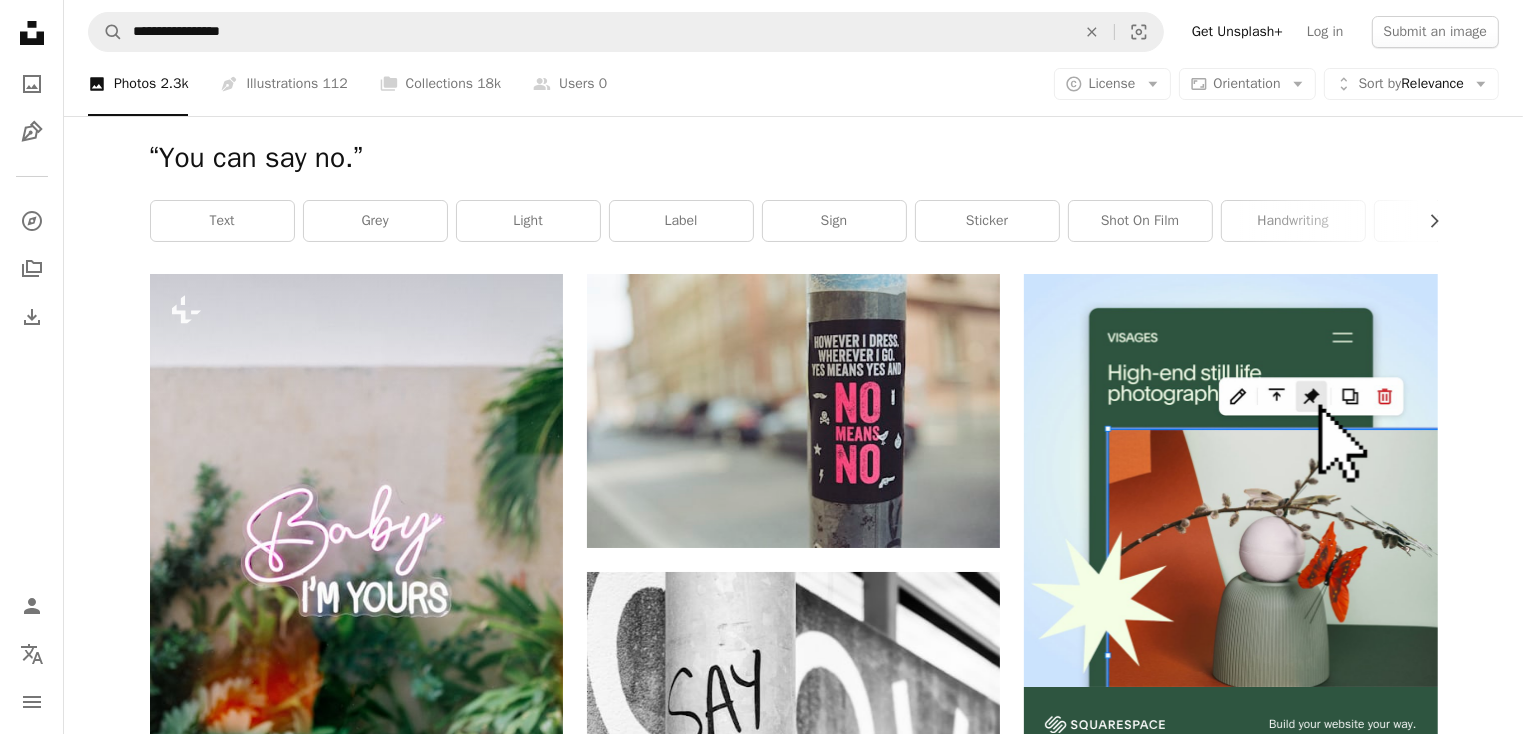 scroll, scrollTop: 0, scrollLeft: 0, axis: both 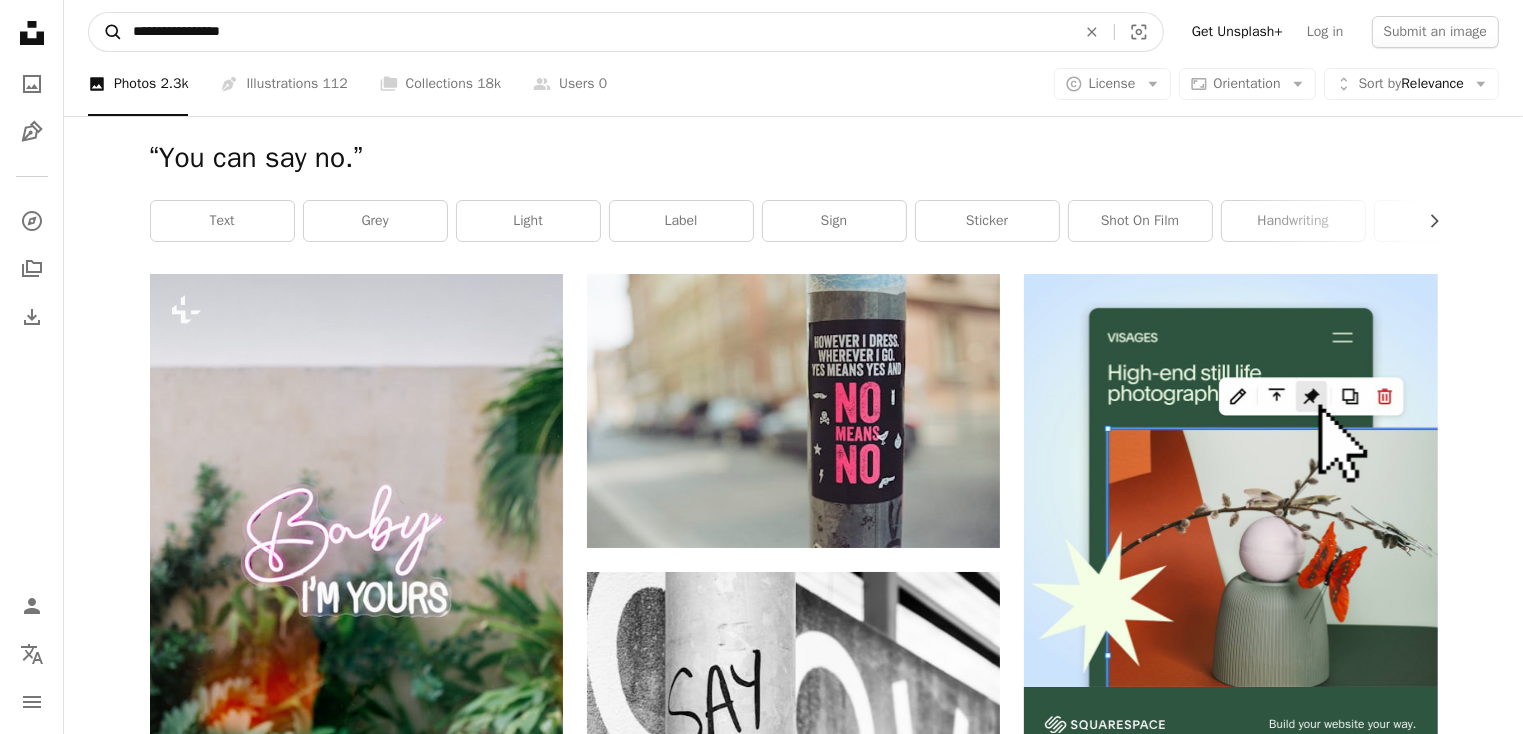 drag, startPoint x: 131, startPoint y: 38, endPoint x: 98, endPoint y: 38, distance: 33 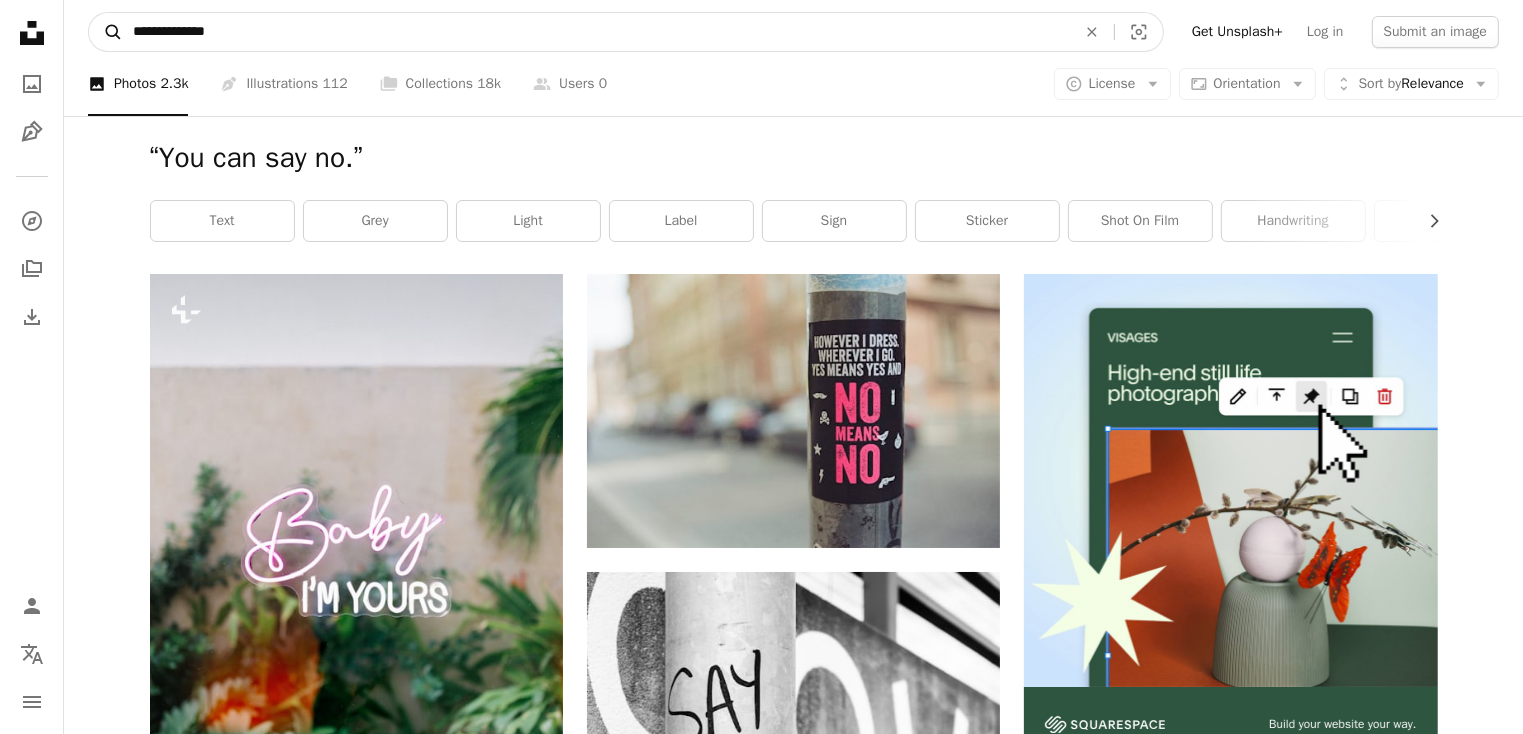 click on "A magnifying glass" at bounding box center (106, 32) 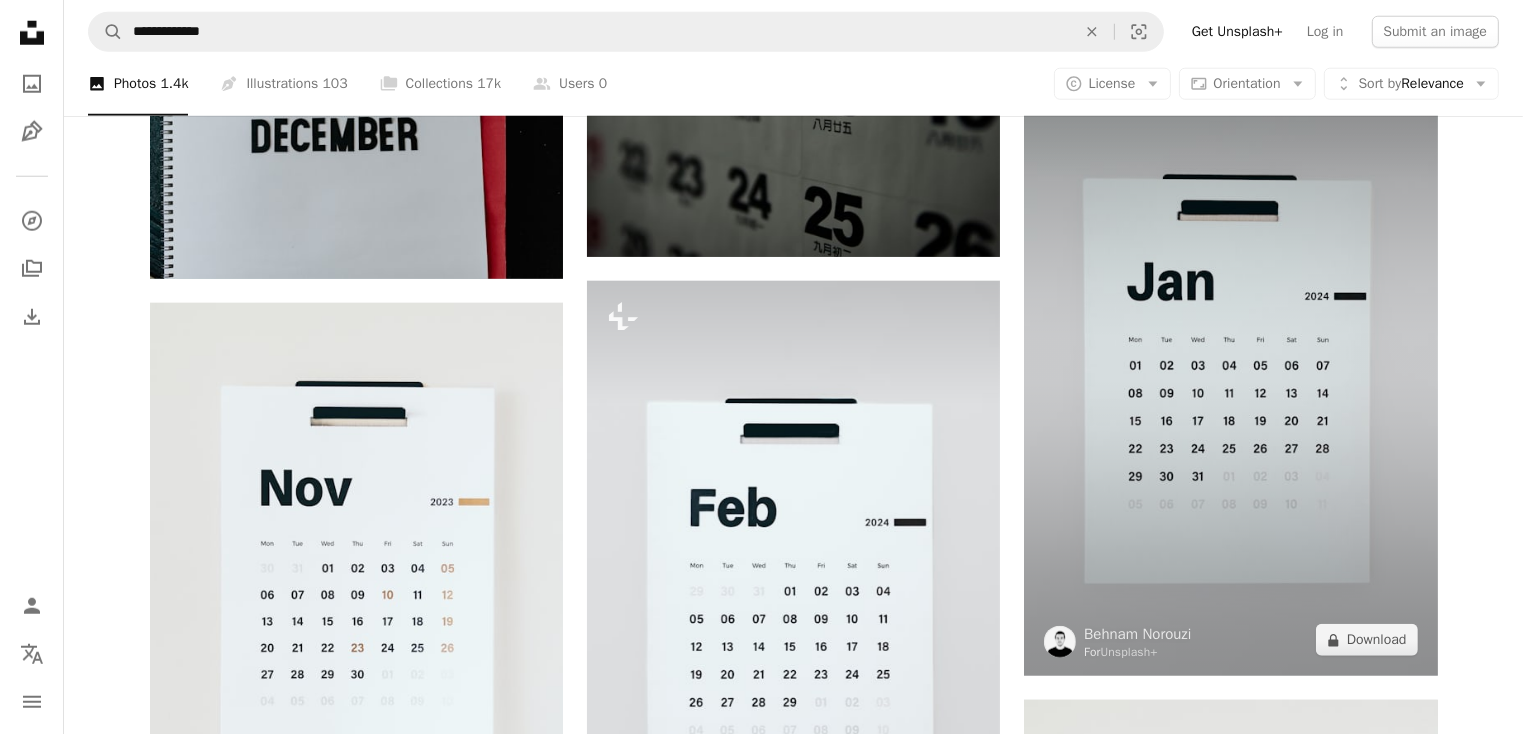scroll, scrollTop: 1987, scrollLeft: 0, axis: vertical 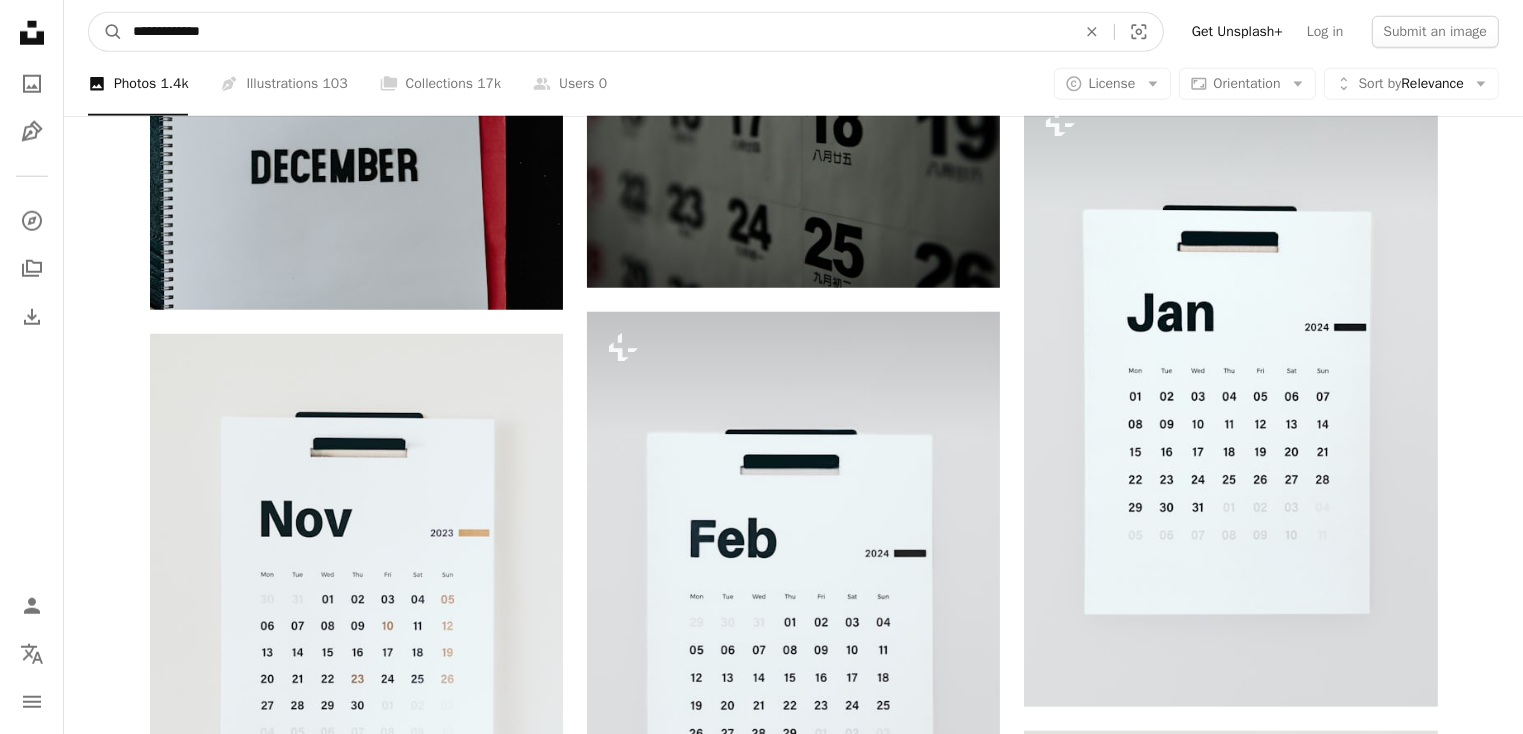 drag, startPoint x: 278, startPoint y: 39, endPoint x: 71, endPoint y: 32, distance: 207.11832 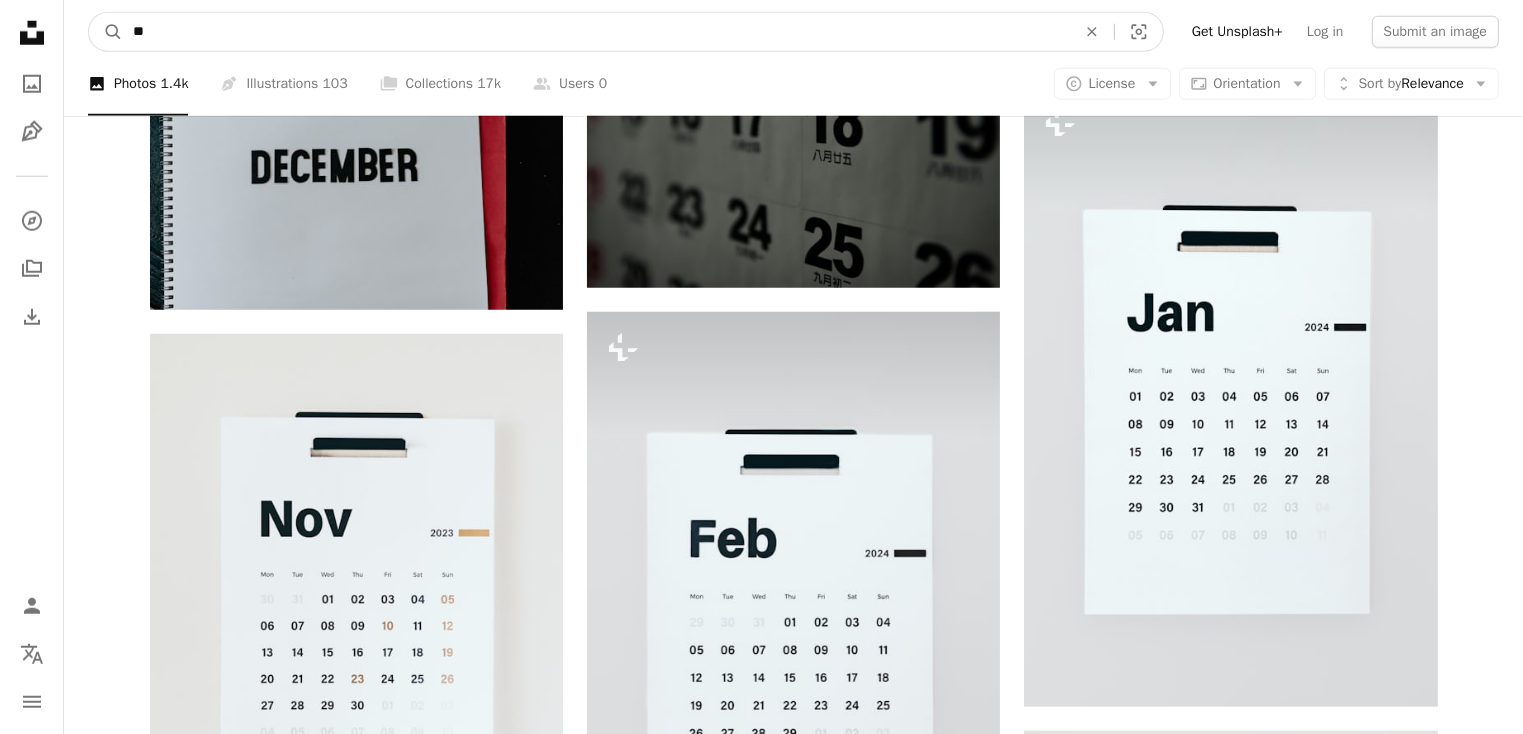 type on "*" 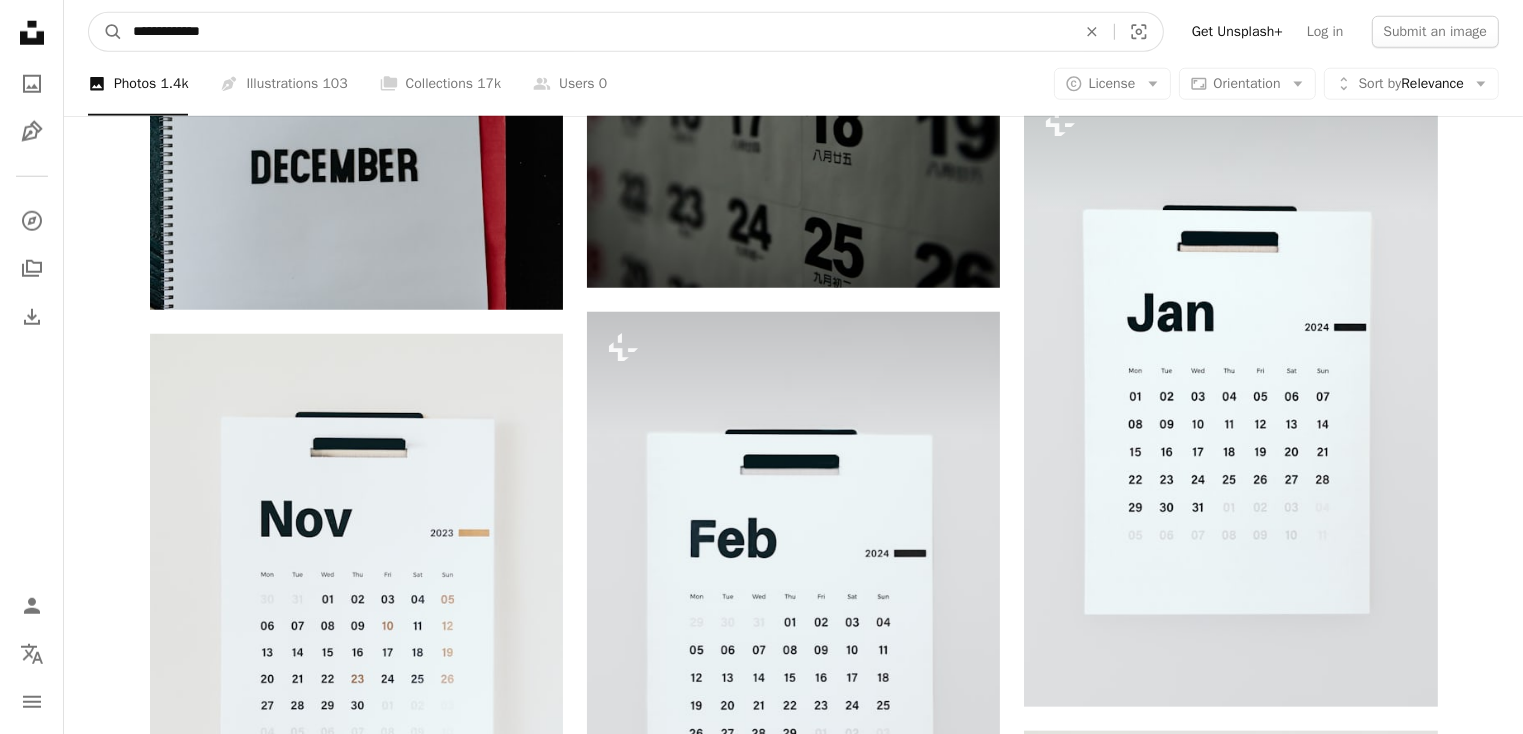 type on "**********" 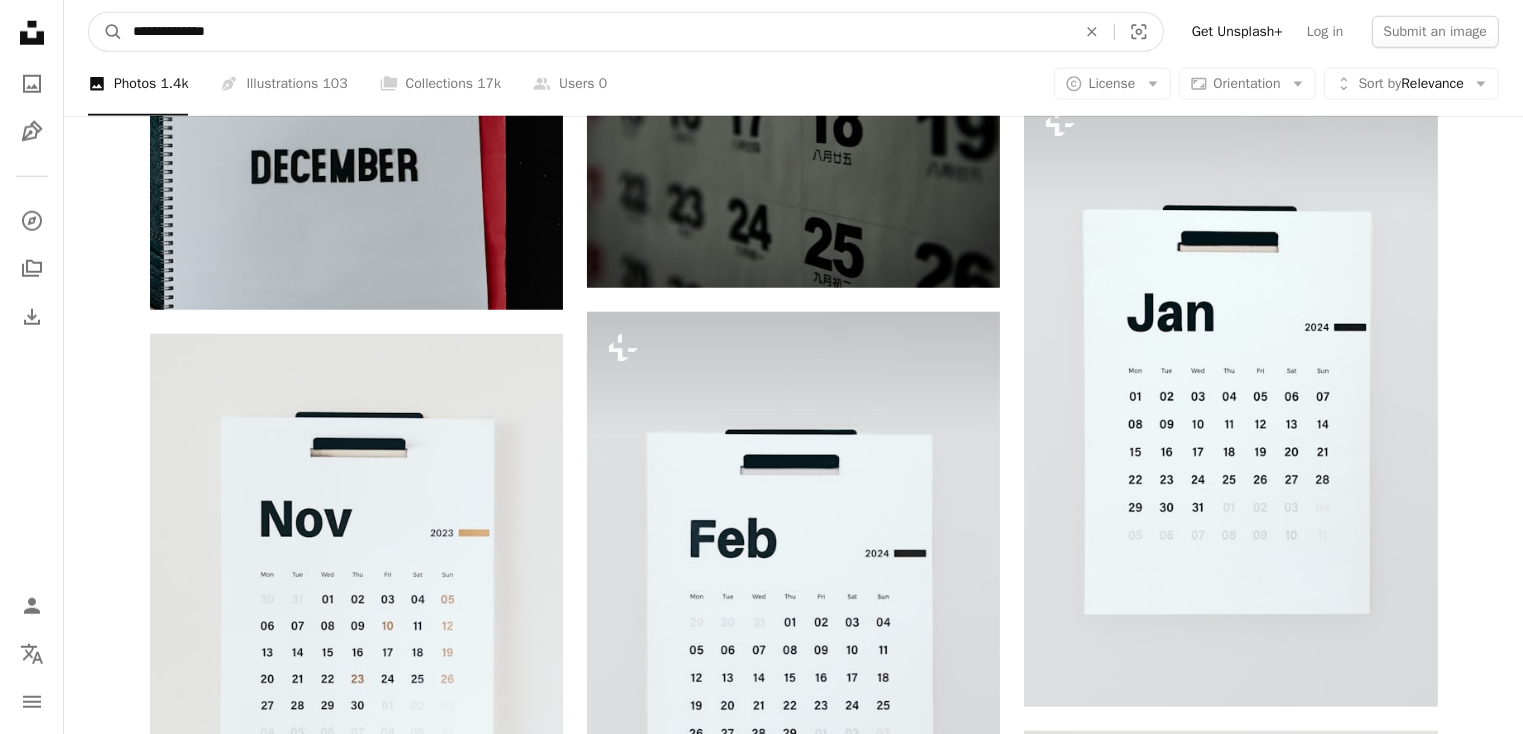 click on "A magnifying glass" at bounding box center (106, 32) 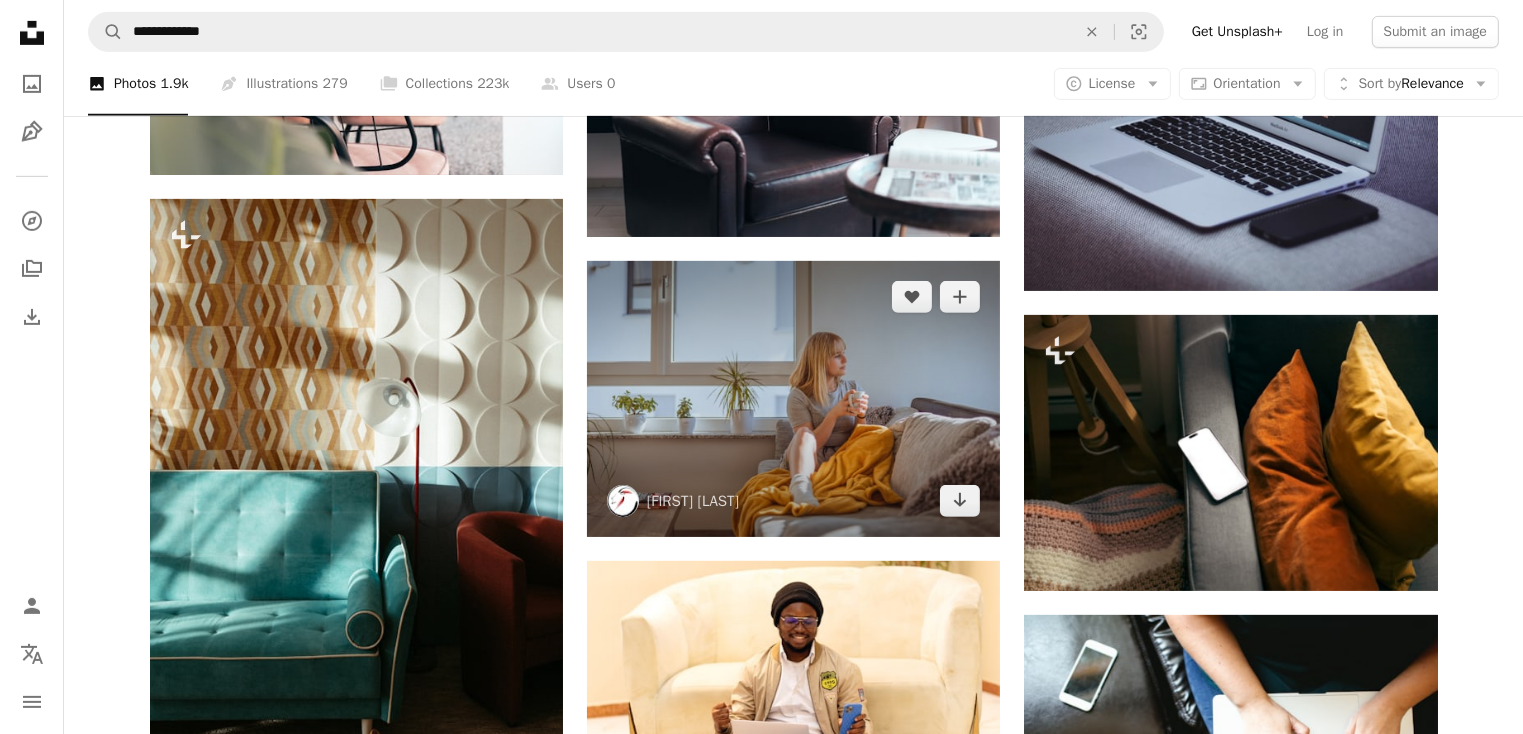 scroll, scrollTop: 960, scrollLeft: 0, axis: vertical 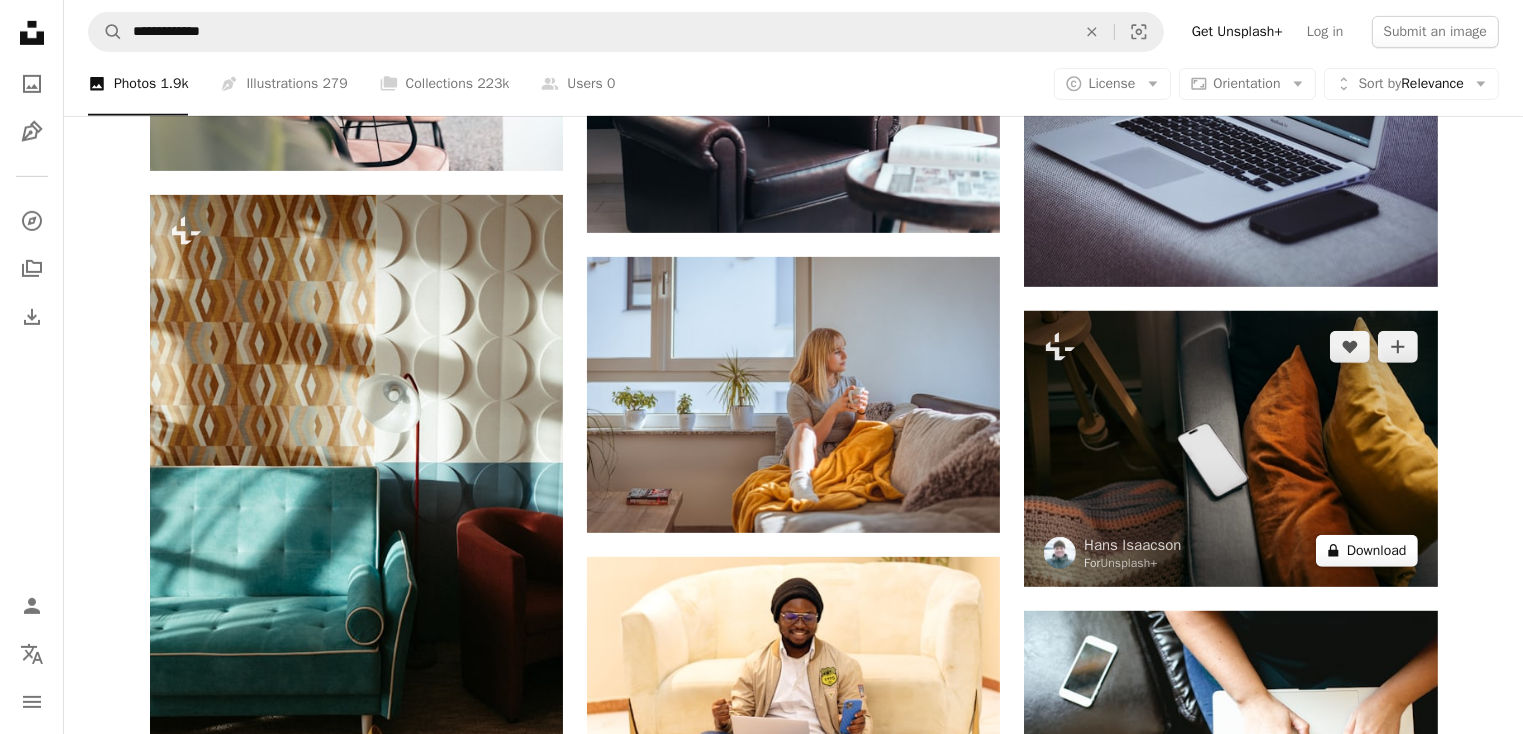 click on "A lock   Download" at bounding box center (1367, 551) 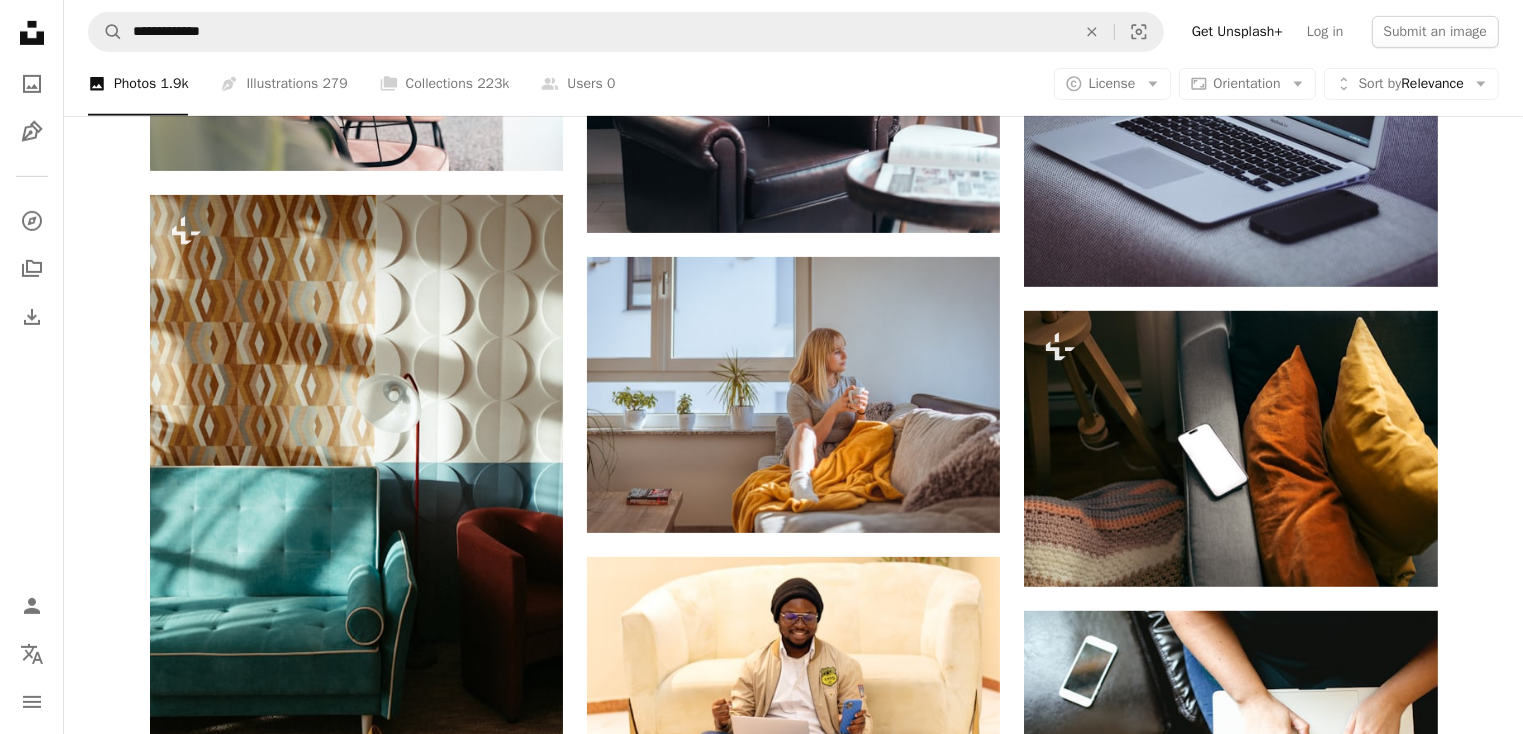 drag, startPoint x: 22, startPoint y: 19, endPoint x: 47, endPoint y: 33, distance: 28.653097 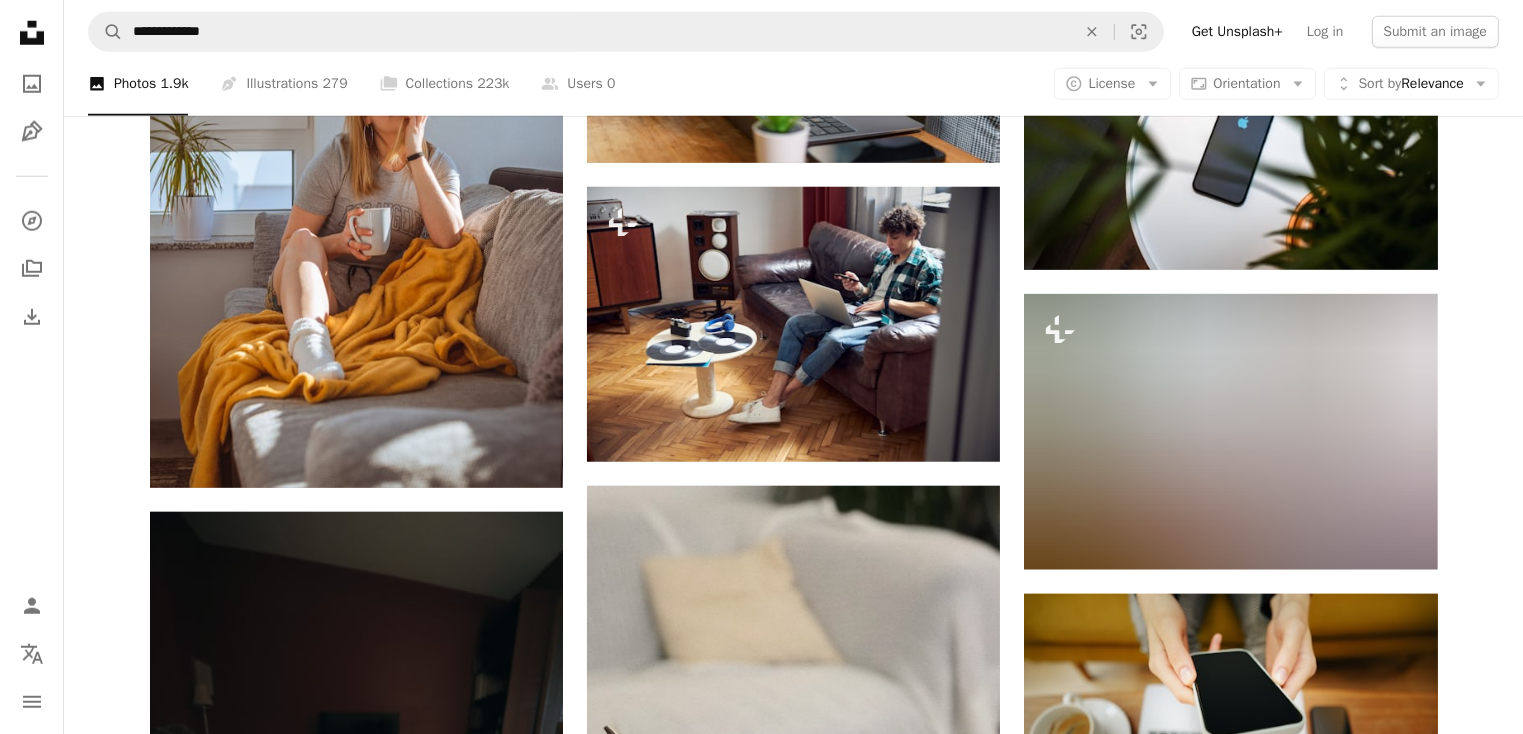 scroll, scrollTop: 1936, scrollLeft: 0, axis: vertical 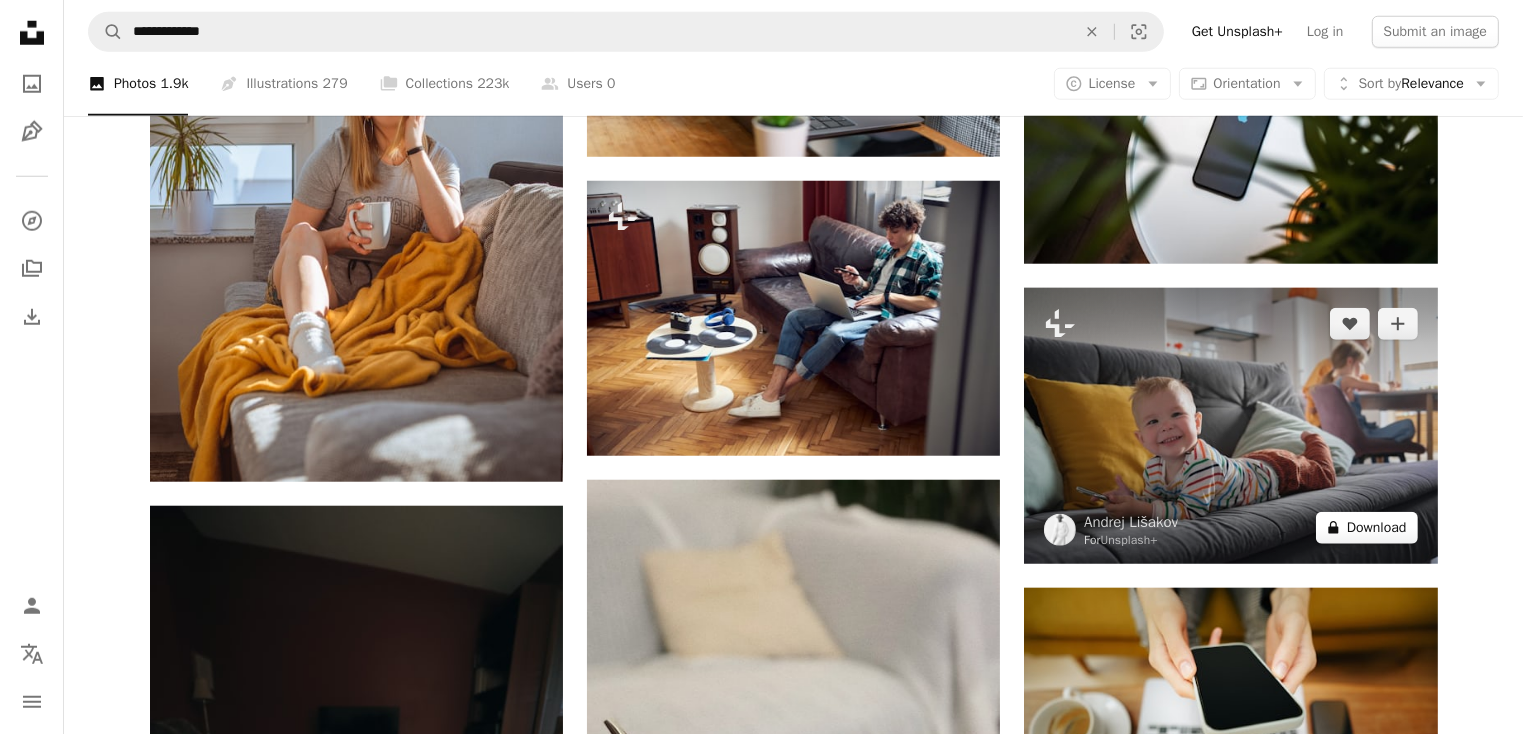 click on "A lock   Download" at bounding box center [1367, 528] 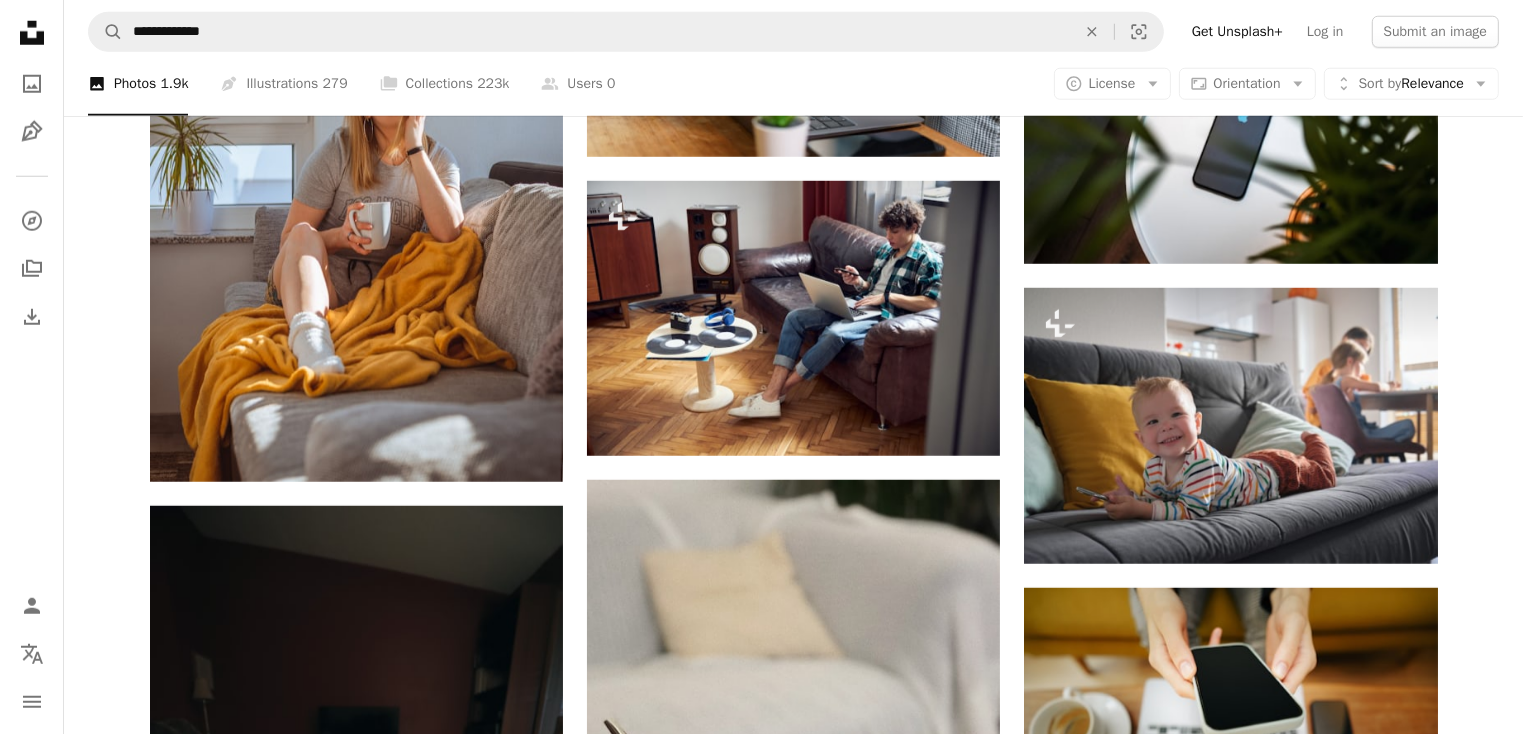 click on "An X shape" at bounding box center [20, 20] 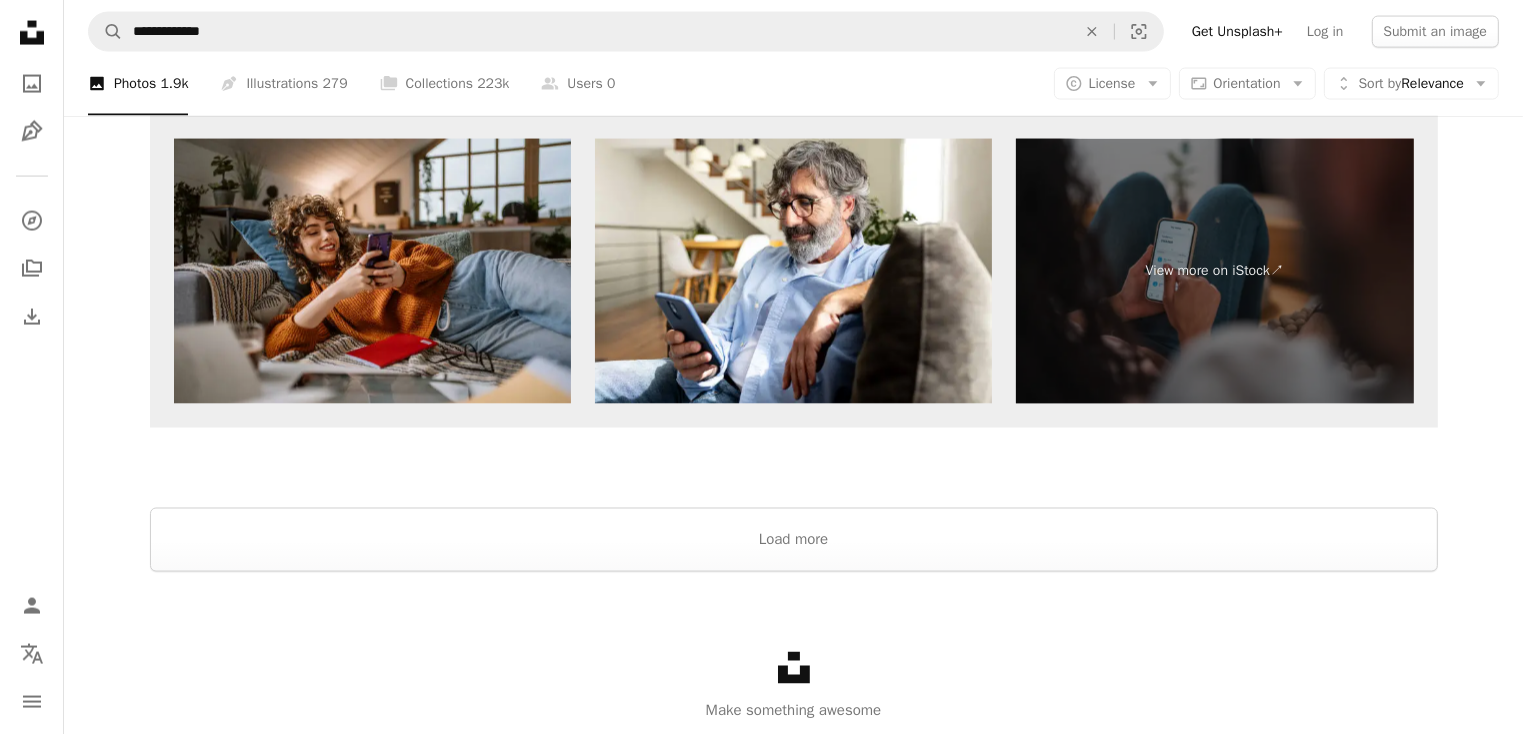 scroll, scrollTop: 3392, scrollLeft: 0, axis: vertical 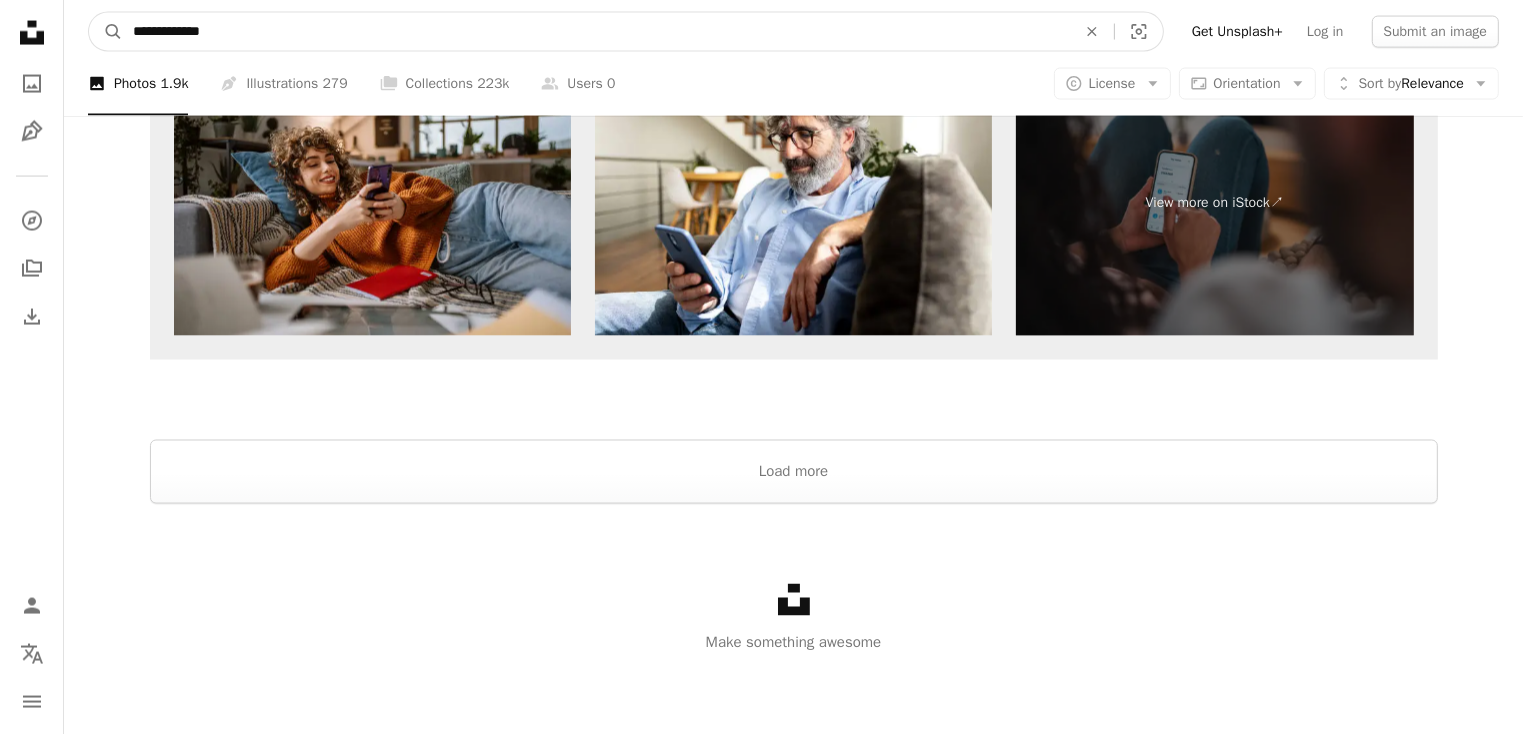 drag, startPoint x: 220, startPoint y: 38, endPoint x: 78, endPoint y: 33, distance: 142.088 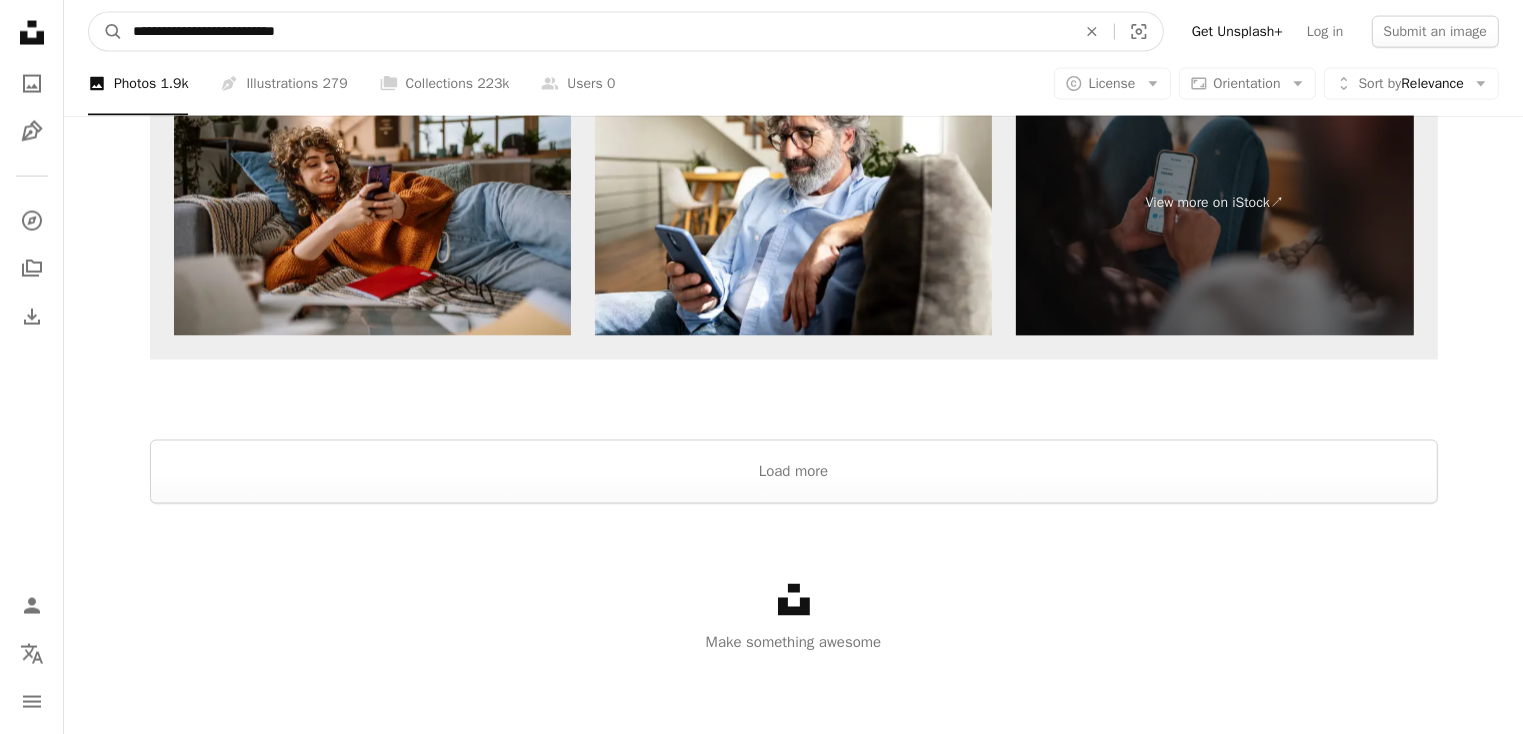 click on "A magnifying glass" at bounding box center (106, 32) 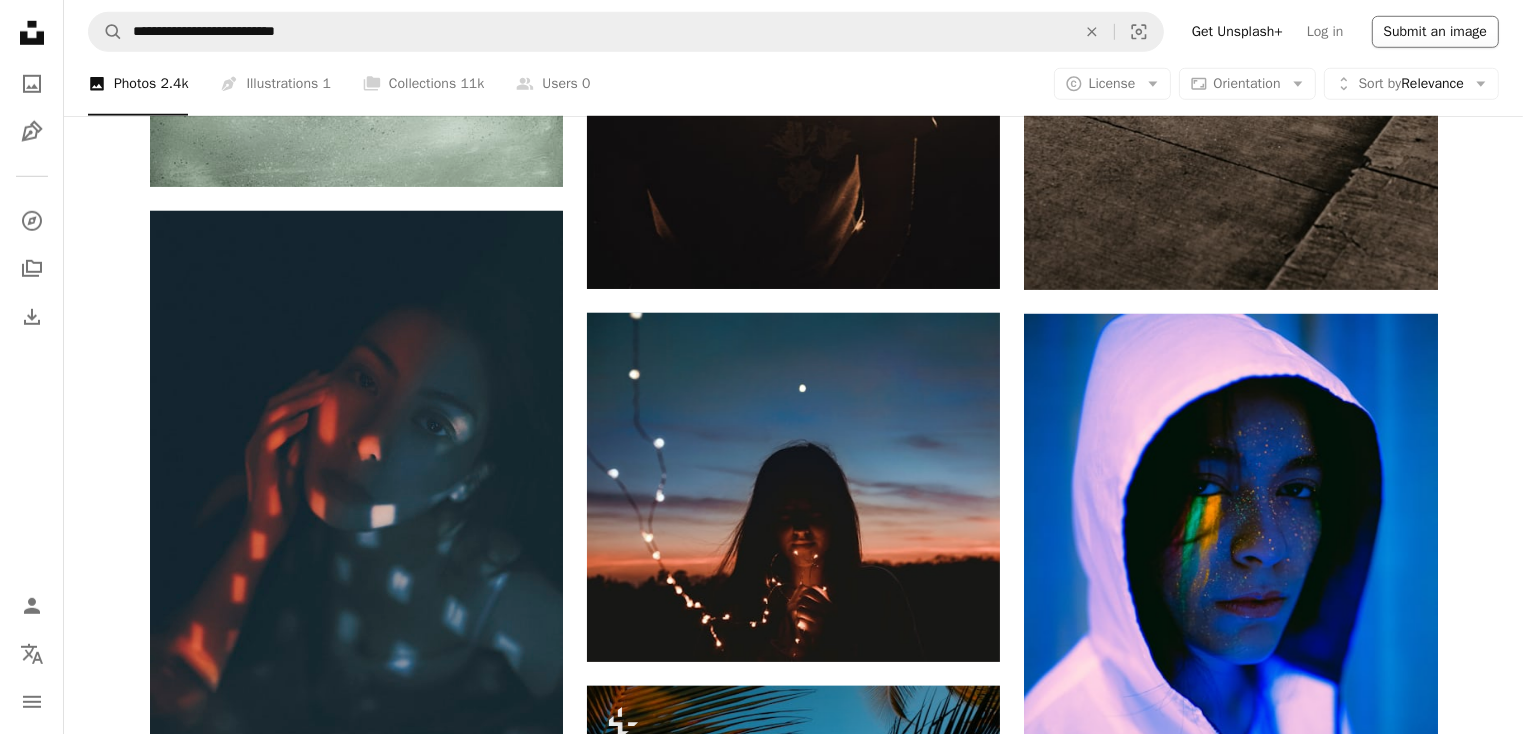 scroll, scrollTop: 1386, scrollLeft: 0, axis: vertical 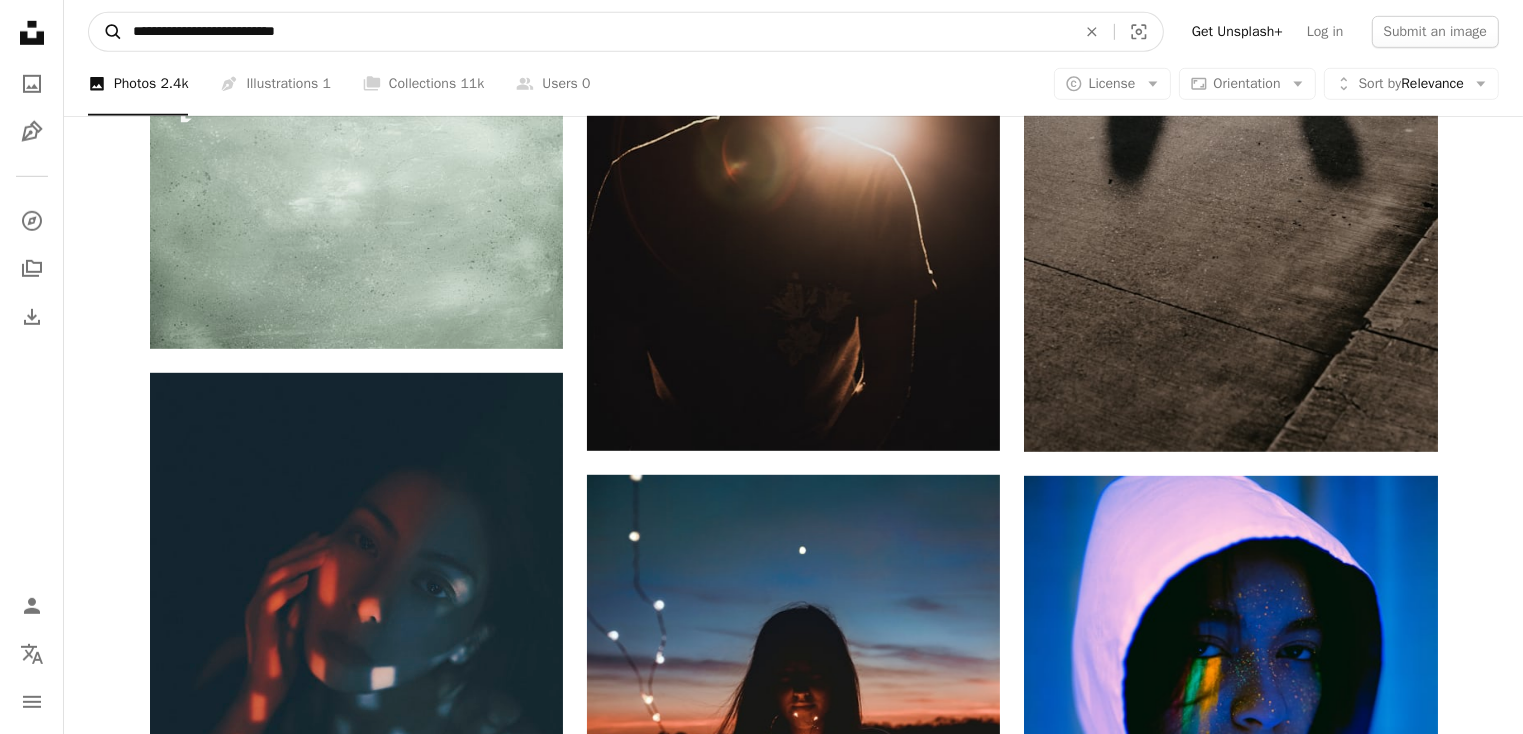 drag, startPoint x: 355, startPoint y: 34, endPoint x: 97, endPoint y: 25, distance: 258.15692 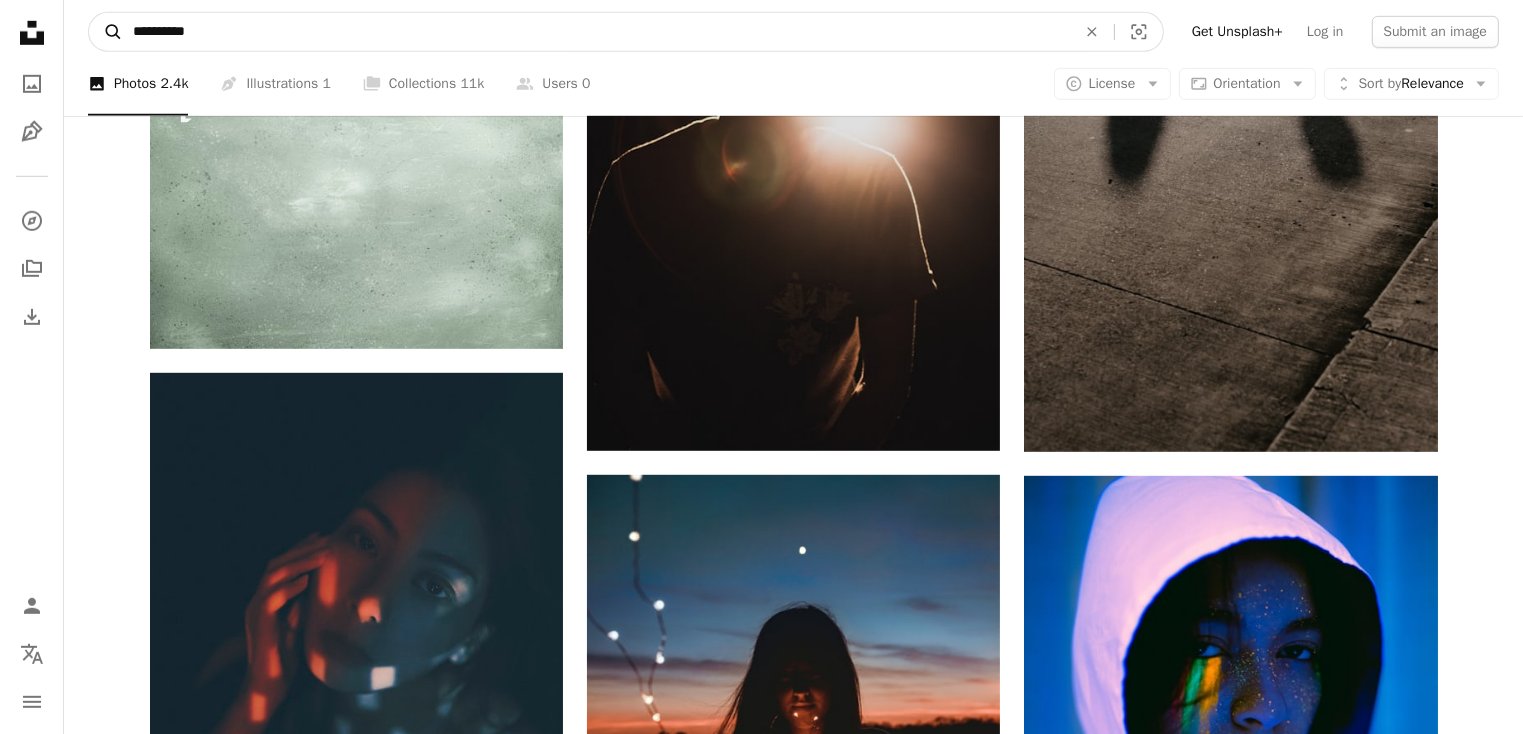 click on "A magnifying glass" at bounding box center [106, 32] 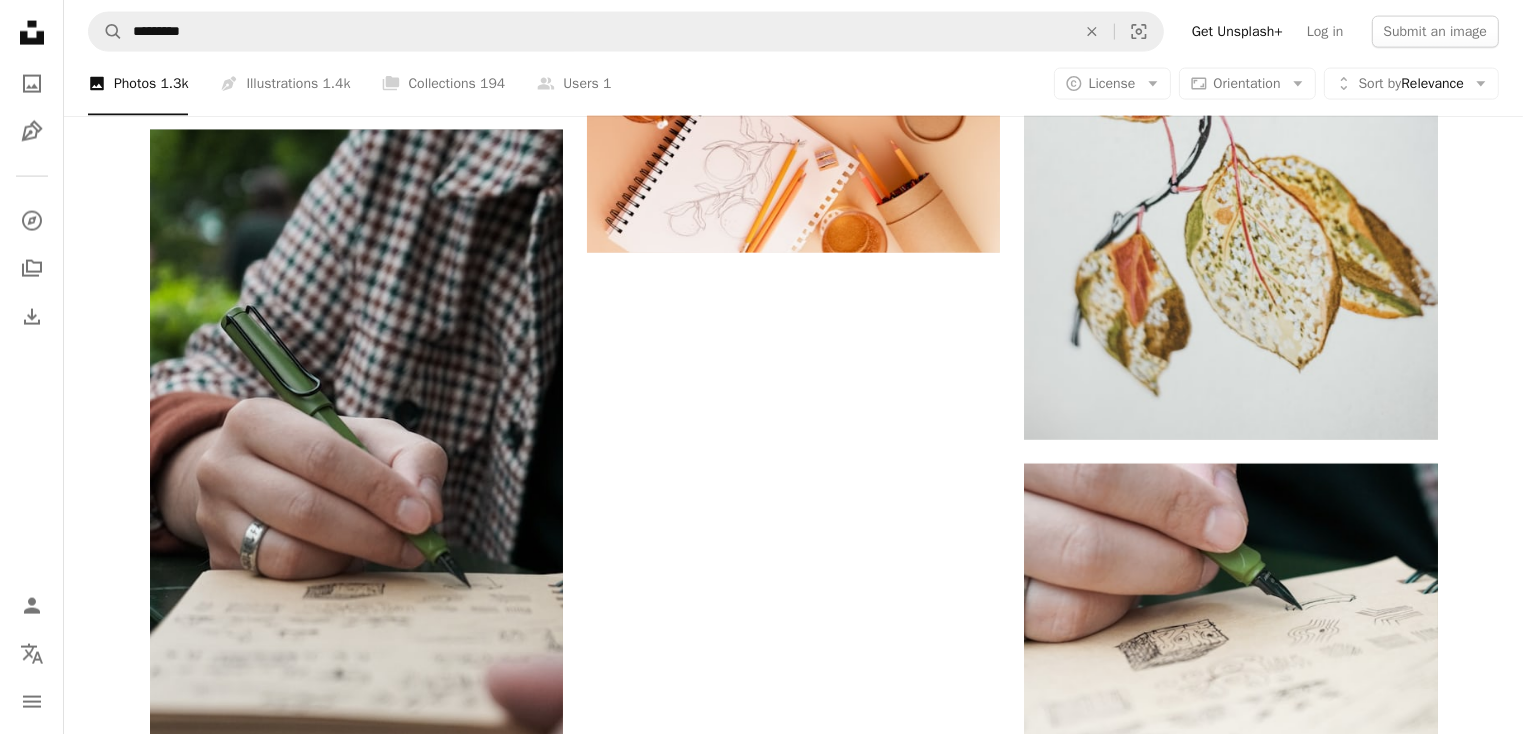 scroll, scrollTop: 3109, scrollLeft: 0, axis: vertical 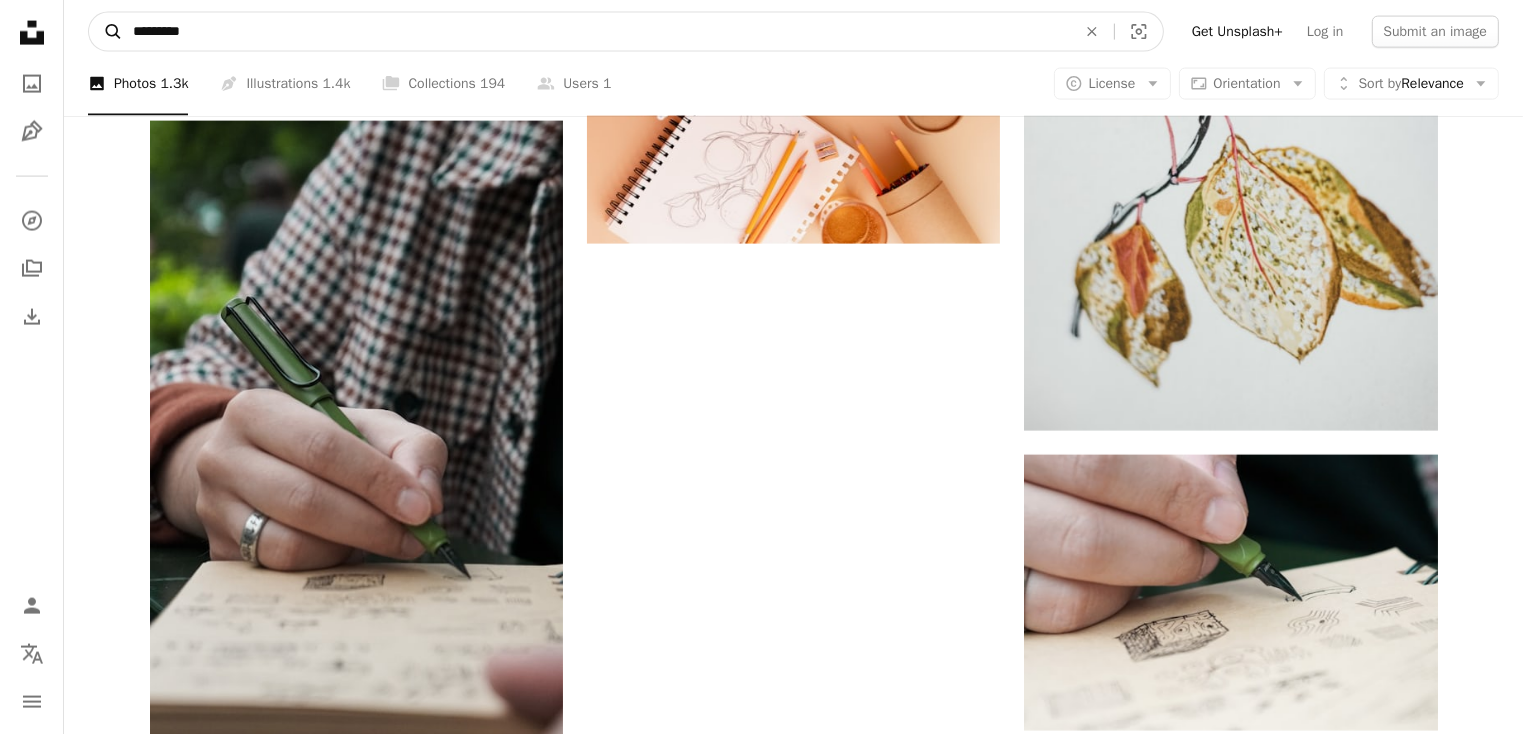 drag, startPoint x: 265, startPoint y: 30, endPoint x: 113, endPoint y: 26, distance: 152.05263 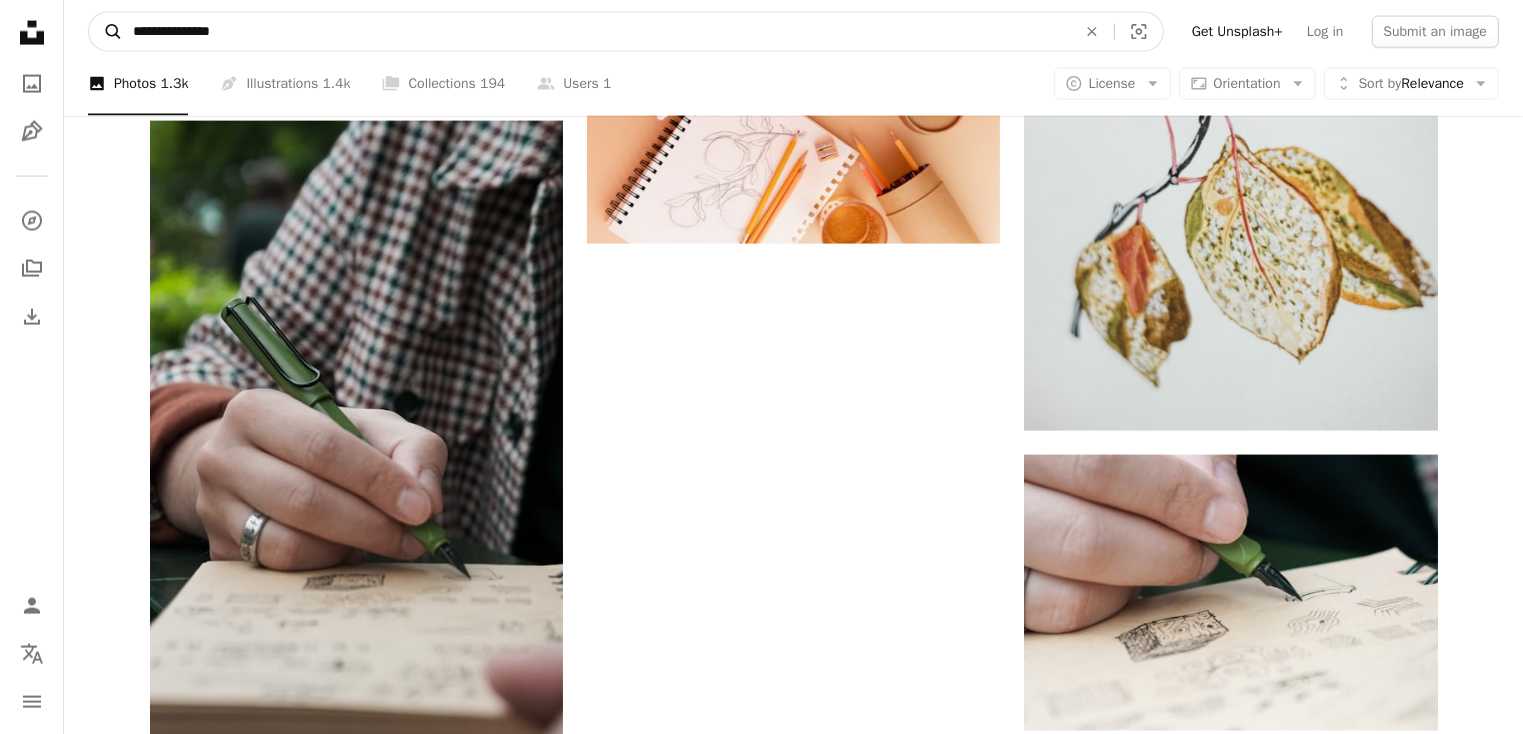 type on "**********" 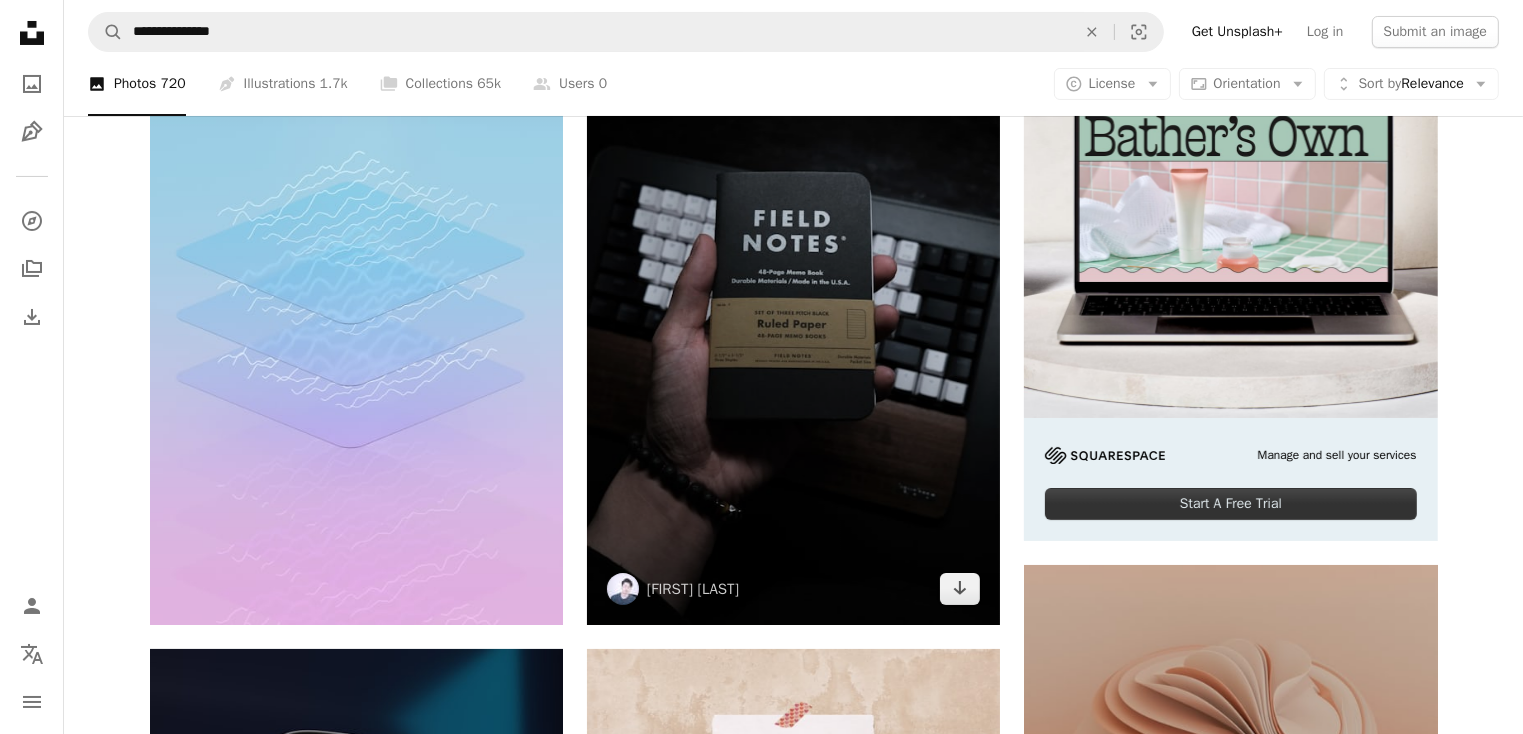 scroll, scrollTop: 0, scrollLeft: 0, axis: both 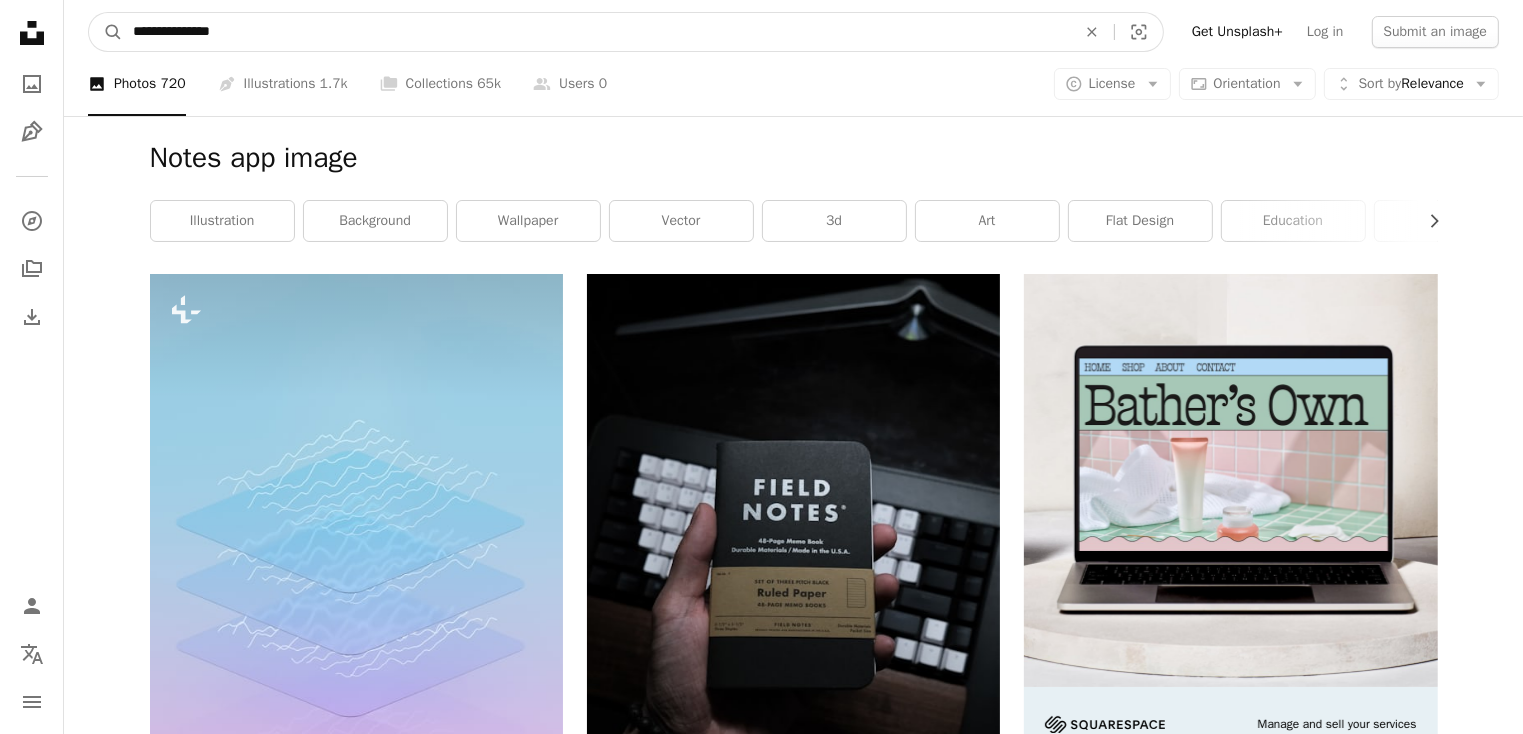 drag, startPoint x: 251, startPoint y: 27, endPoint x: 81, endPoint y: 19, distance: 170.18813 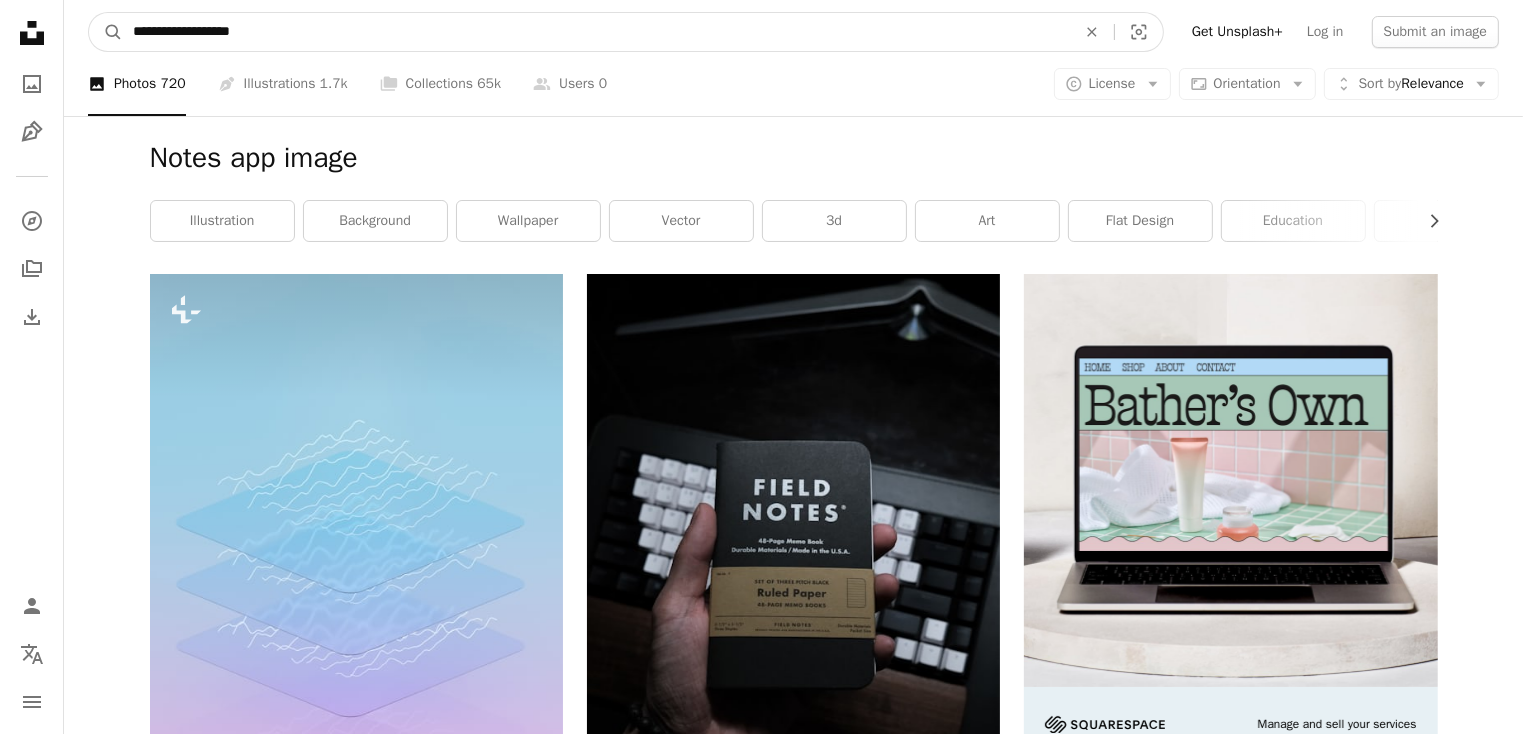 click on "A magnifying glass" at bounding box center [106, 32] 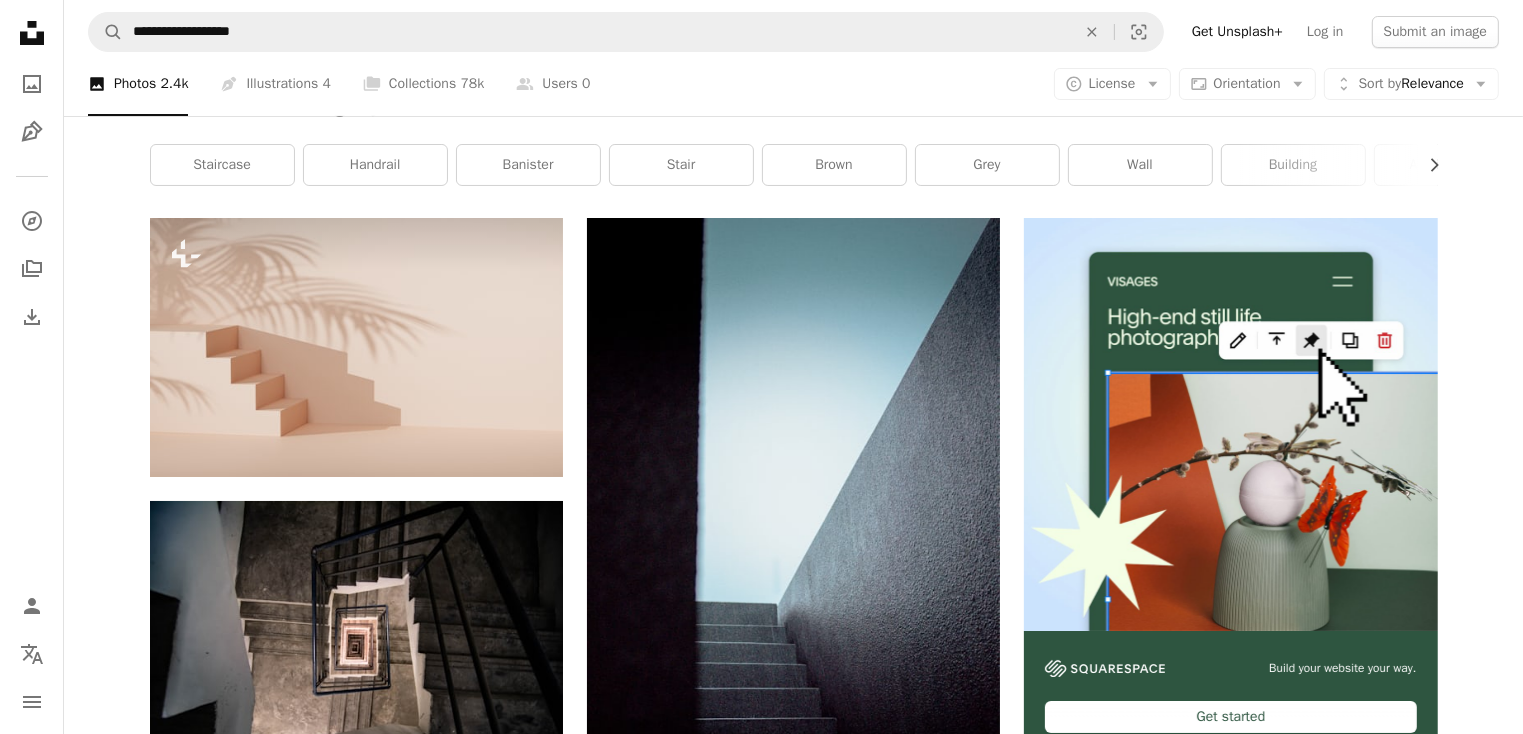 scroll, scrollTop: 0, scrollLeft: 0, axis: both 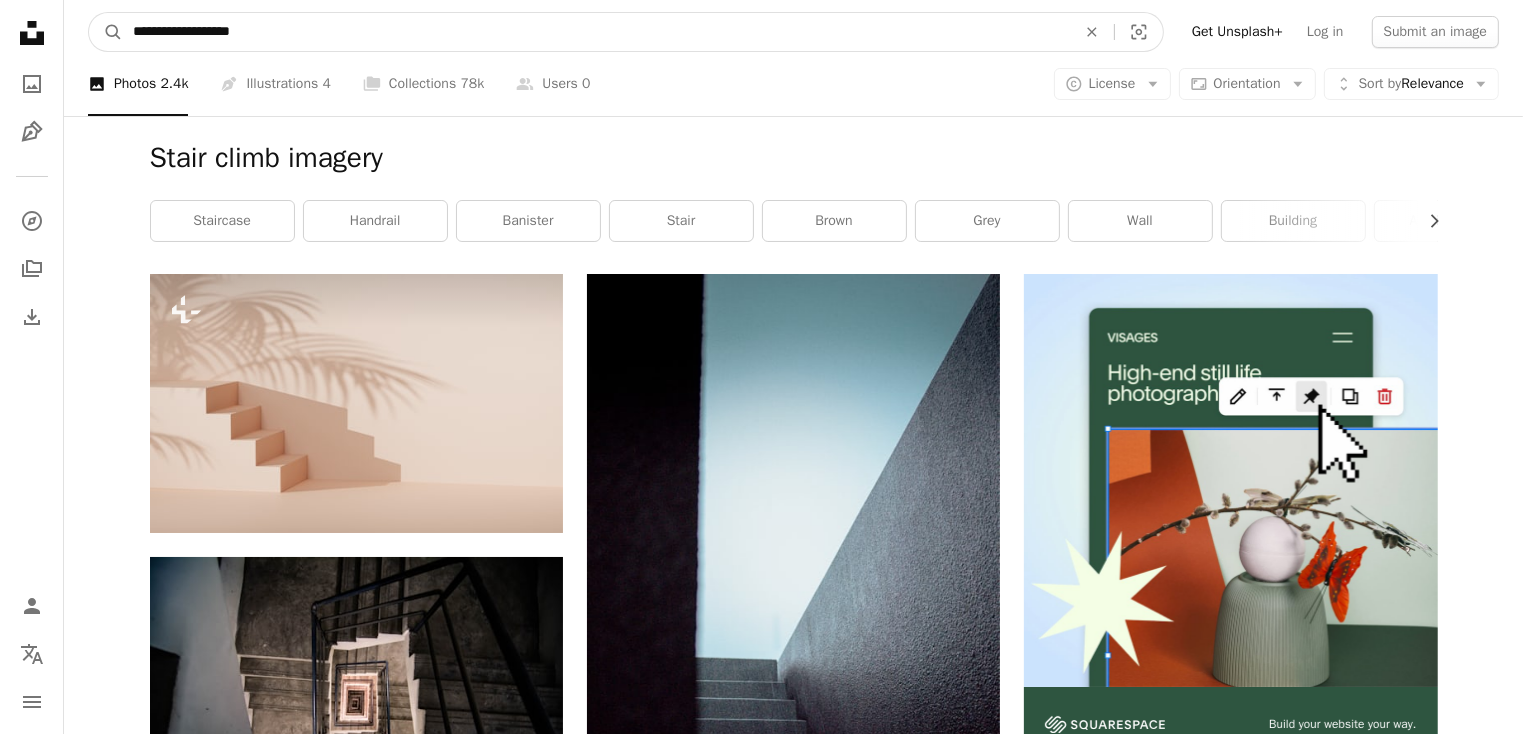 drag, startPoint x: 202, startPoint y: 27, endPoint x: 381, endPoint y: 41, distance: 179.54665 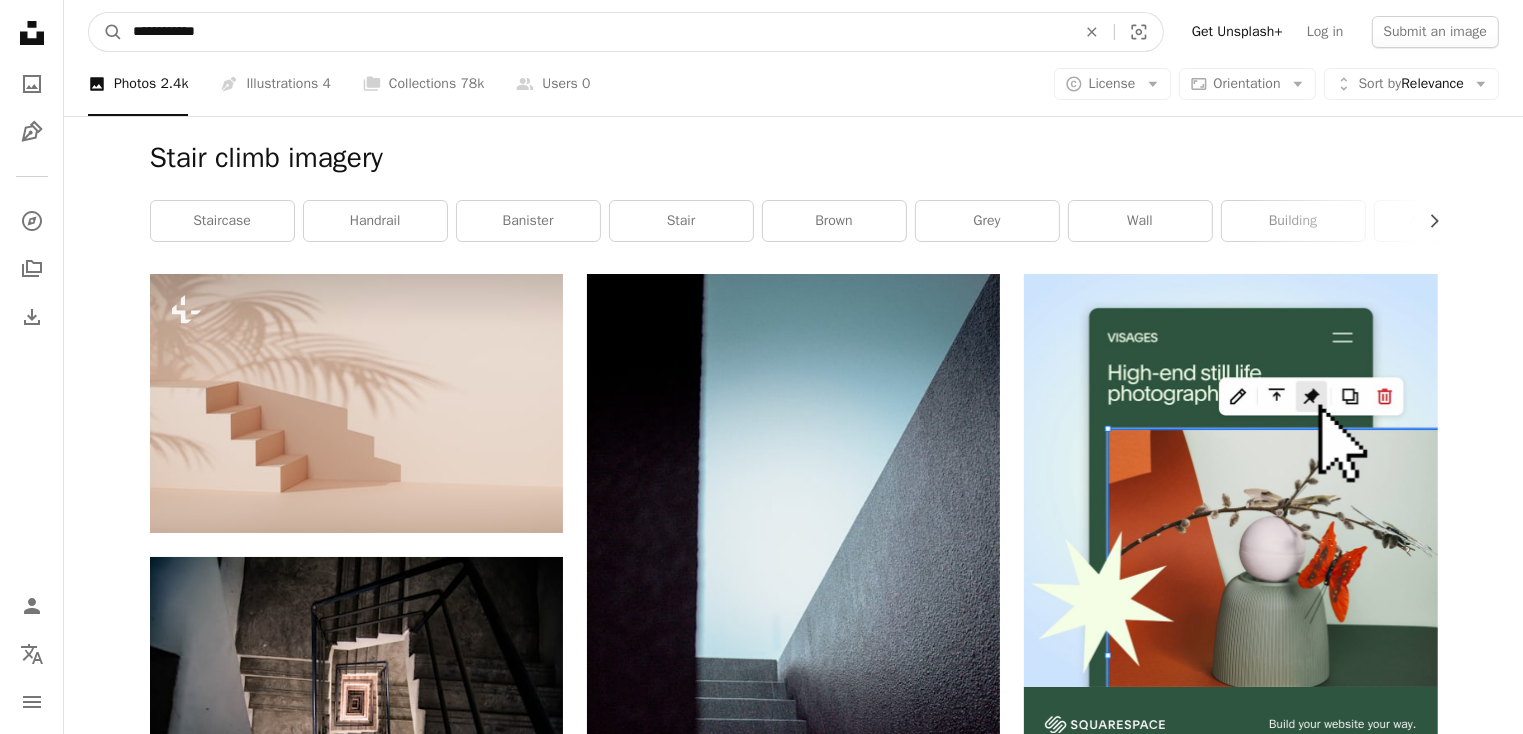 click on "A magnifying glass" at bounding box center (106, 32) 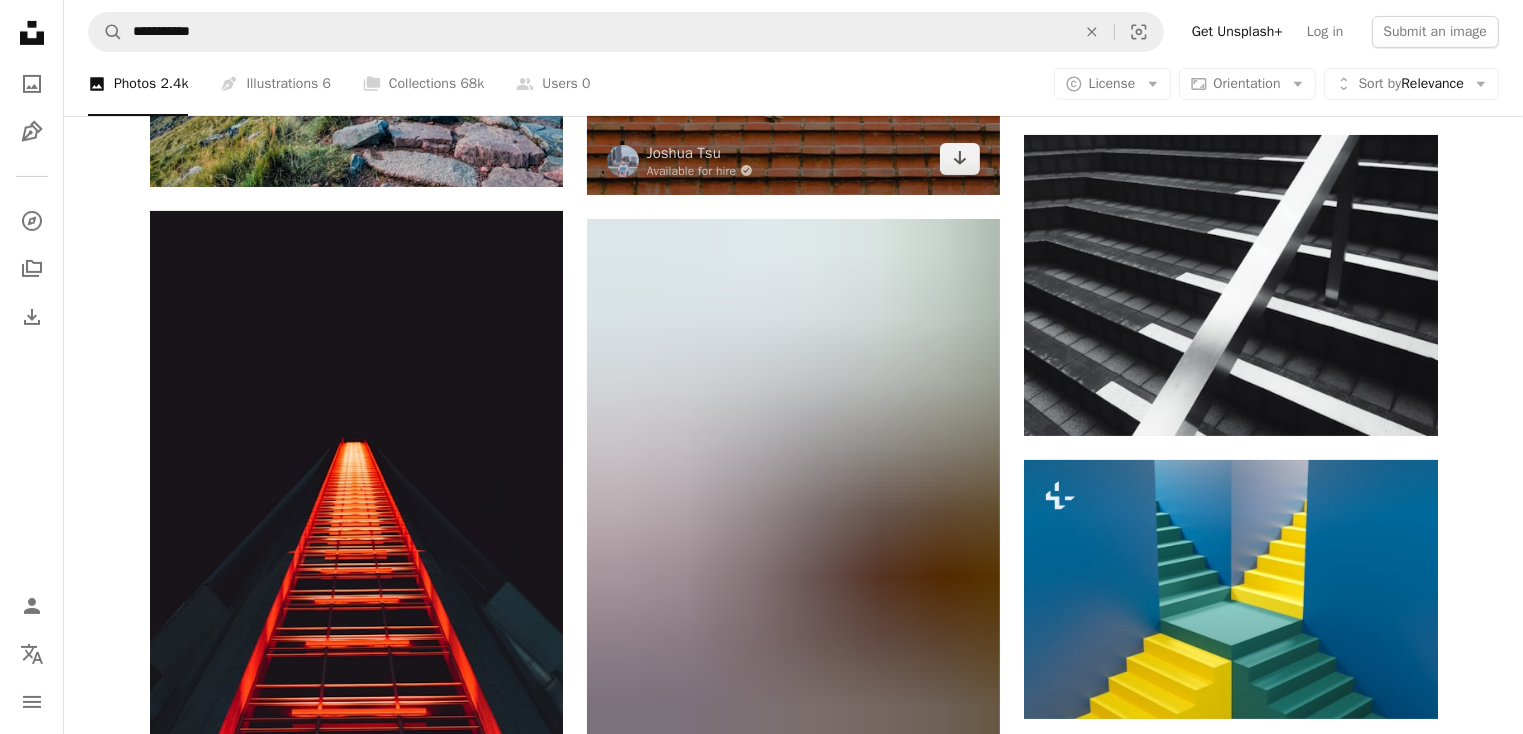 scroll, scrollTop: 704, scrollLeft: 0, axis: vertical 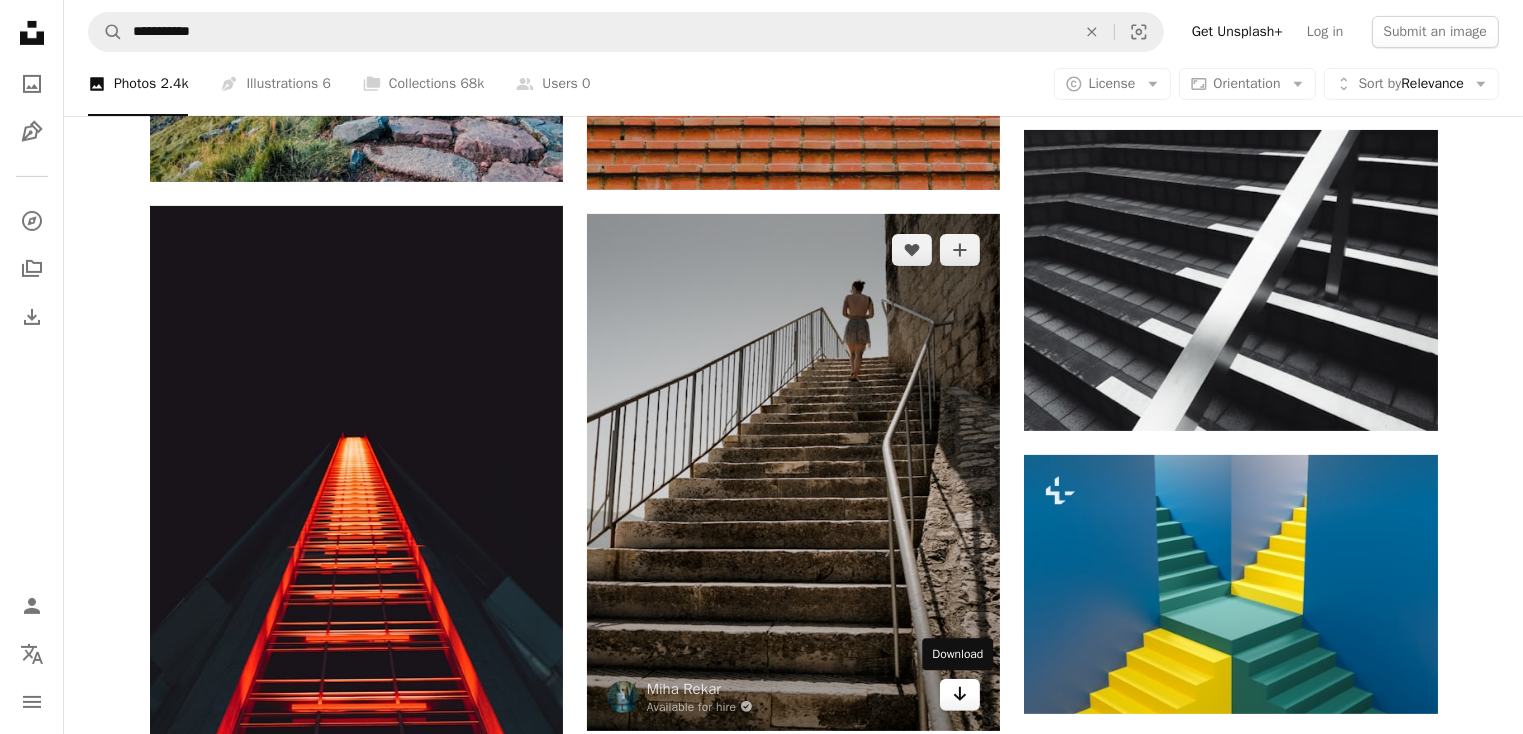 click 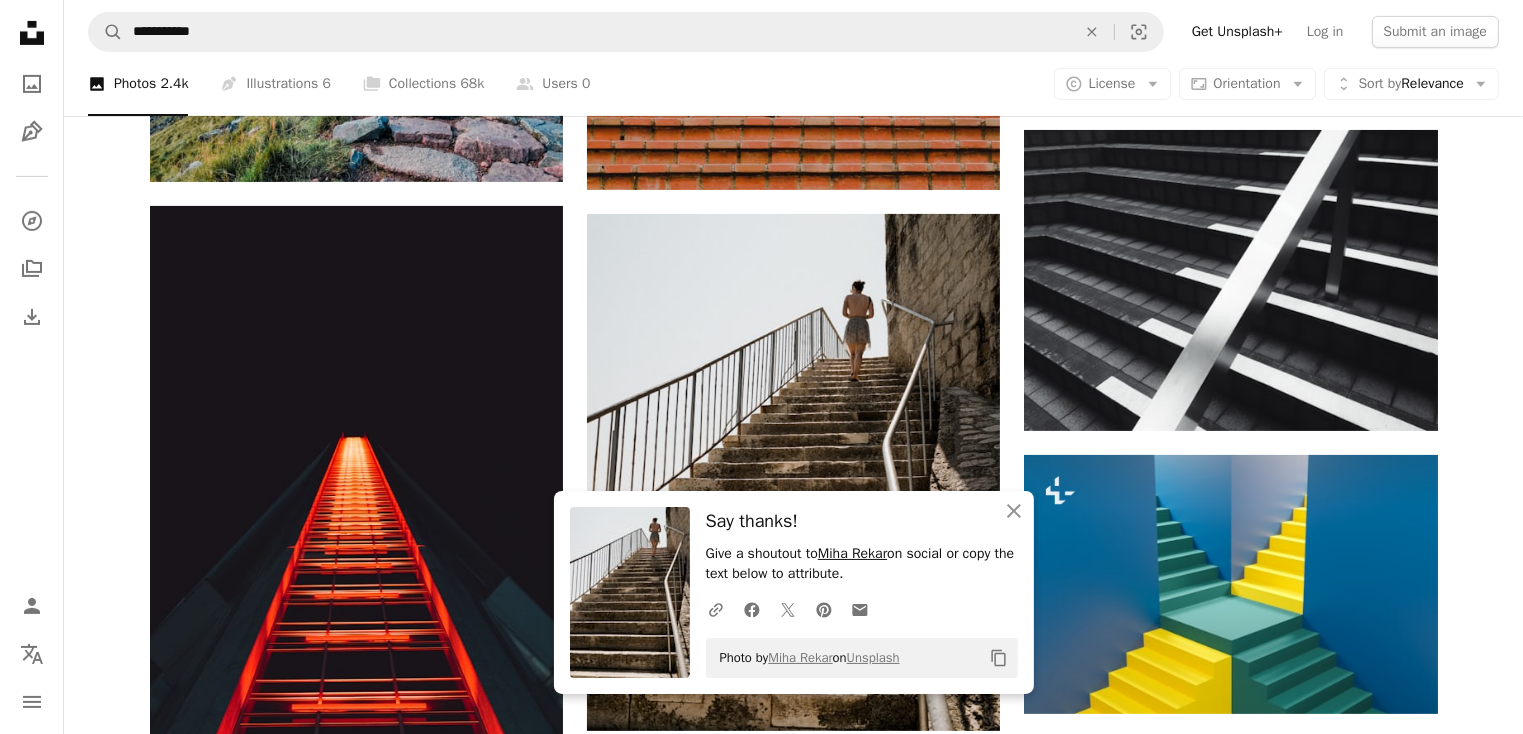 click on "Miha Rekar" at bounding box center [852, 553] 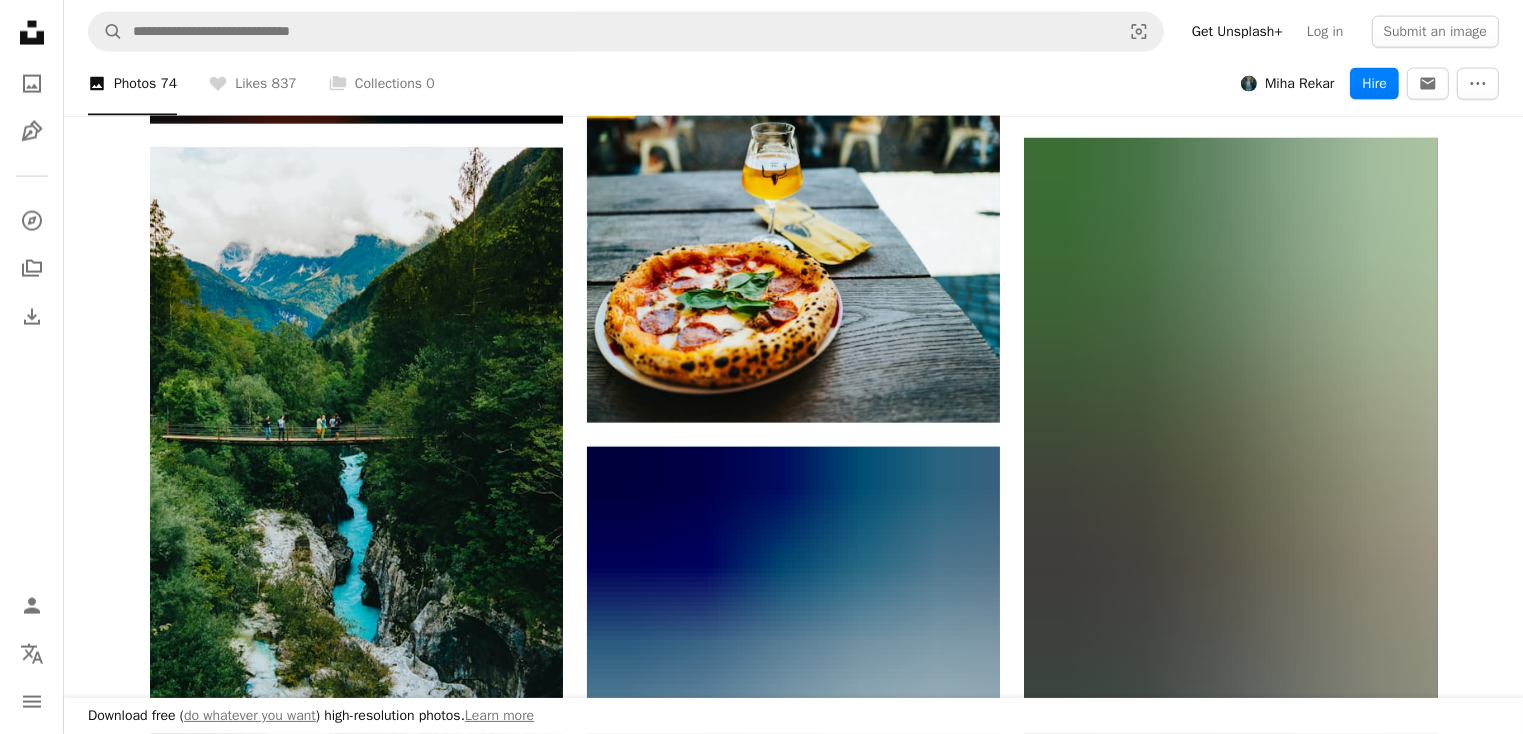 scroll, scrollTop: 3156, scrollLeft: 0, axis: vertical 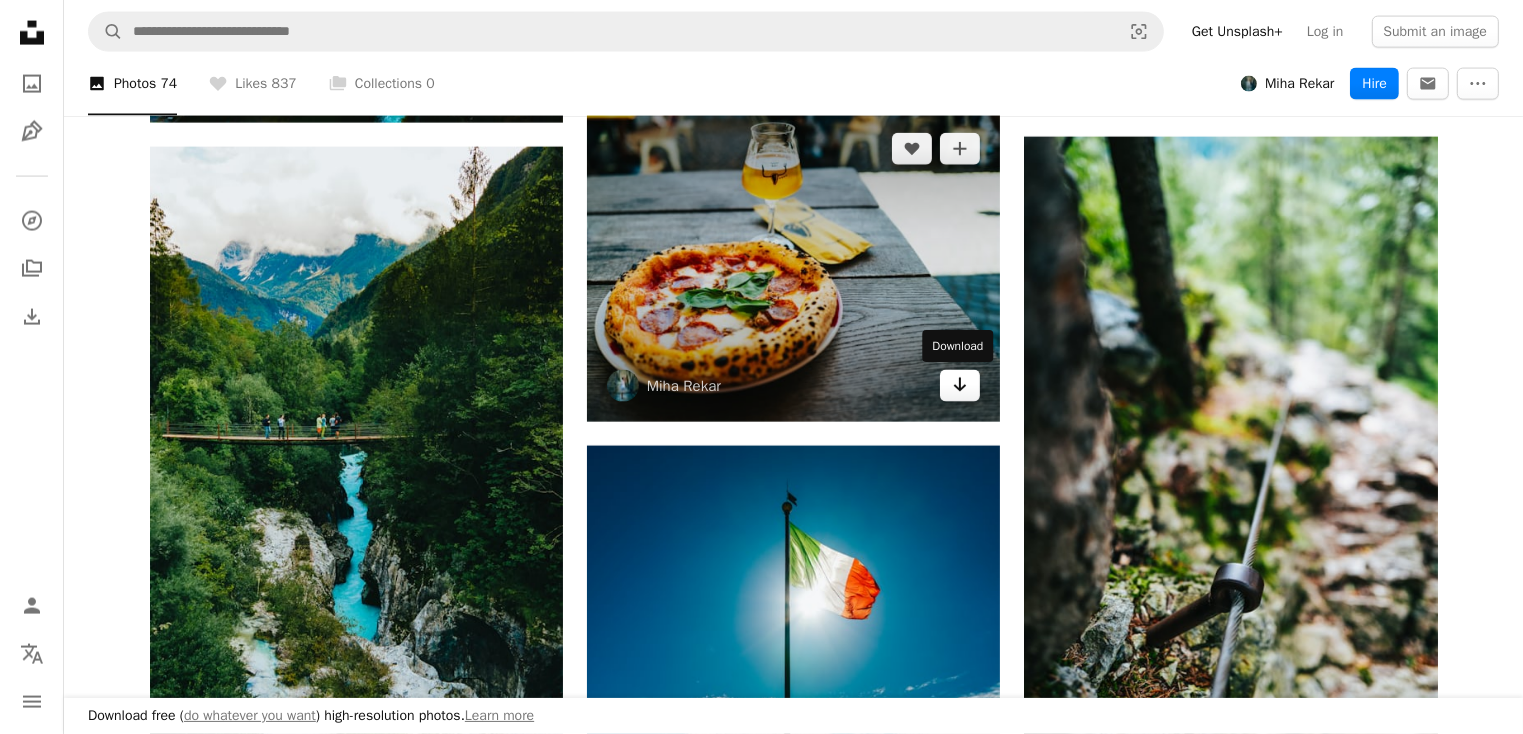 click on "Arrow pointing down" at bounding box center [960, 386] 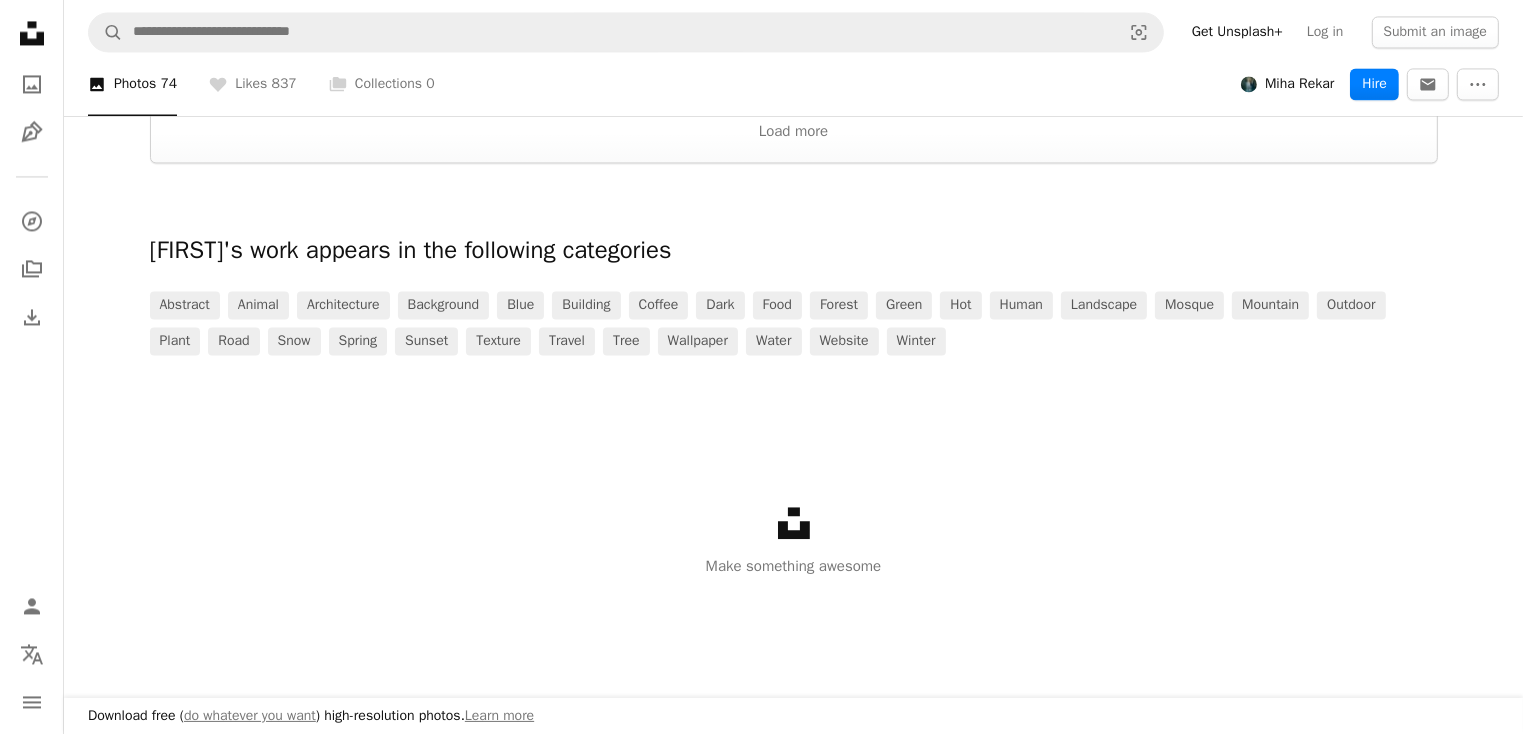 scroll, scrollTop: 4318, scrollLeft: 0, axis: vertical 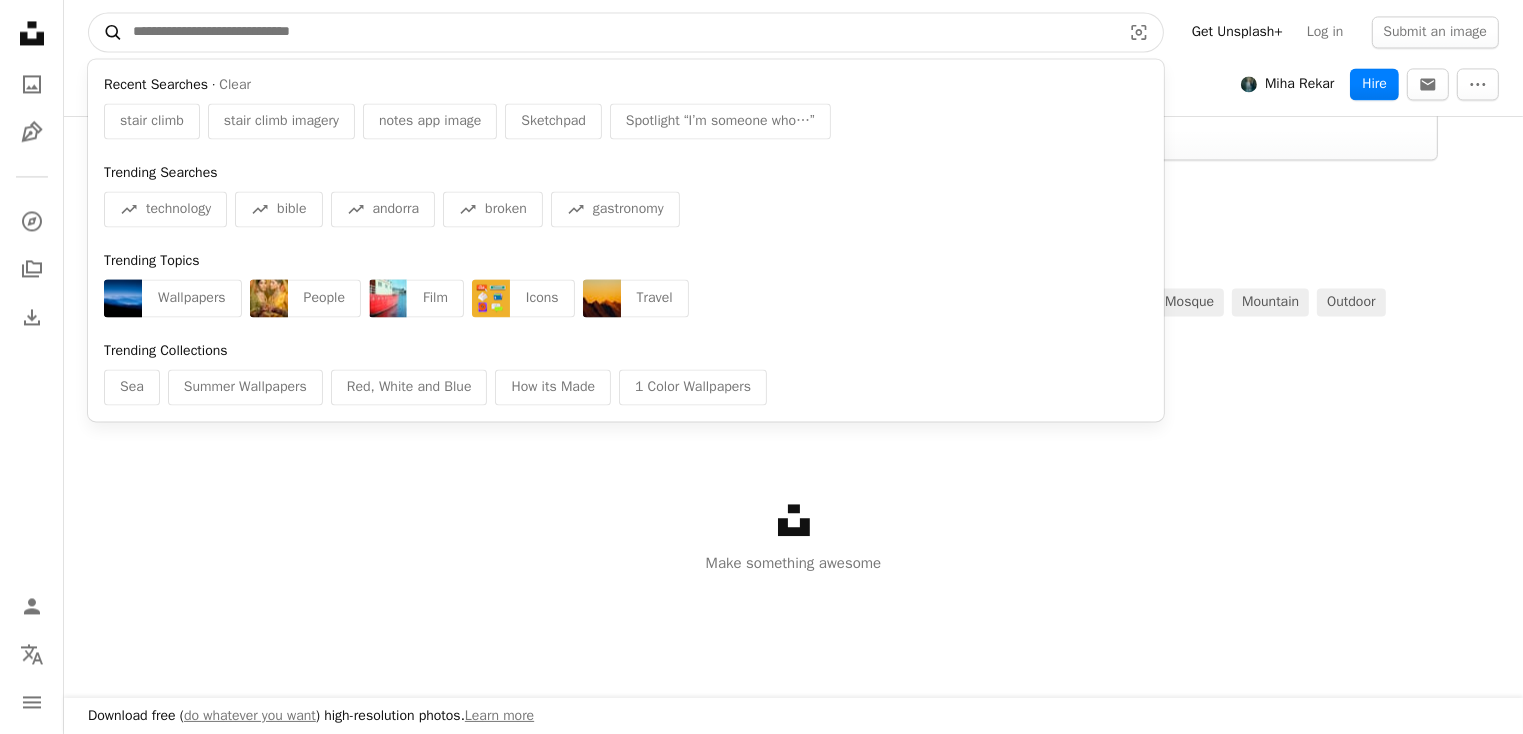 drag, startPoint x: 363, startPoint y: 26, endPoint x: 107, endPoint y: 32, distance: 256.0703 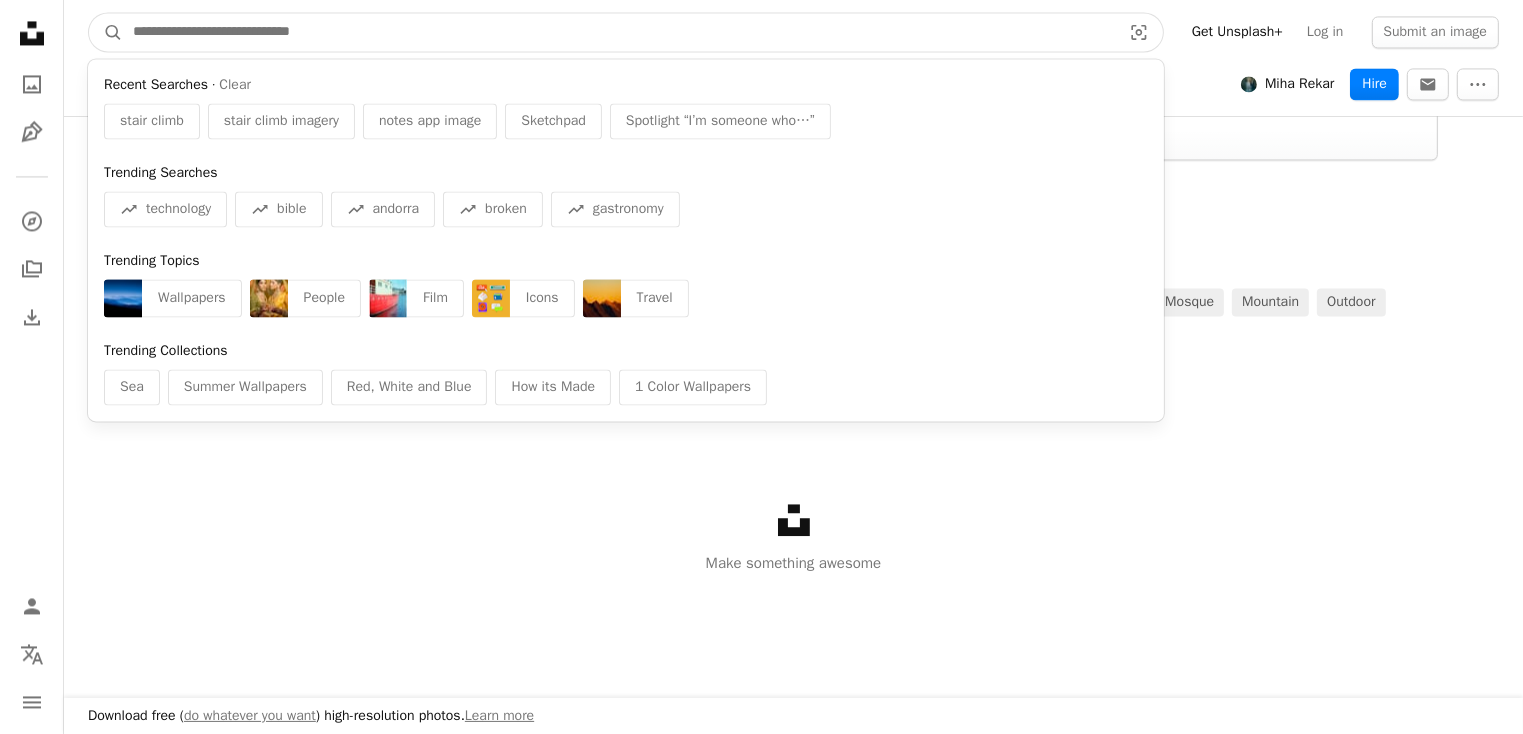 drag, startPoint x: 133, startPoint y: 29, endPoint x: 387, endPoint y: 39, distance: 254.19678 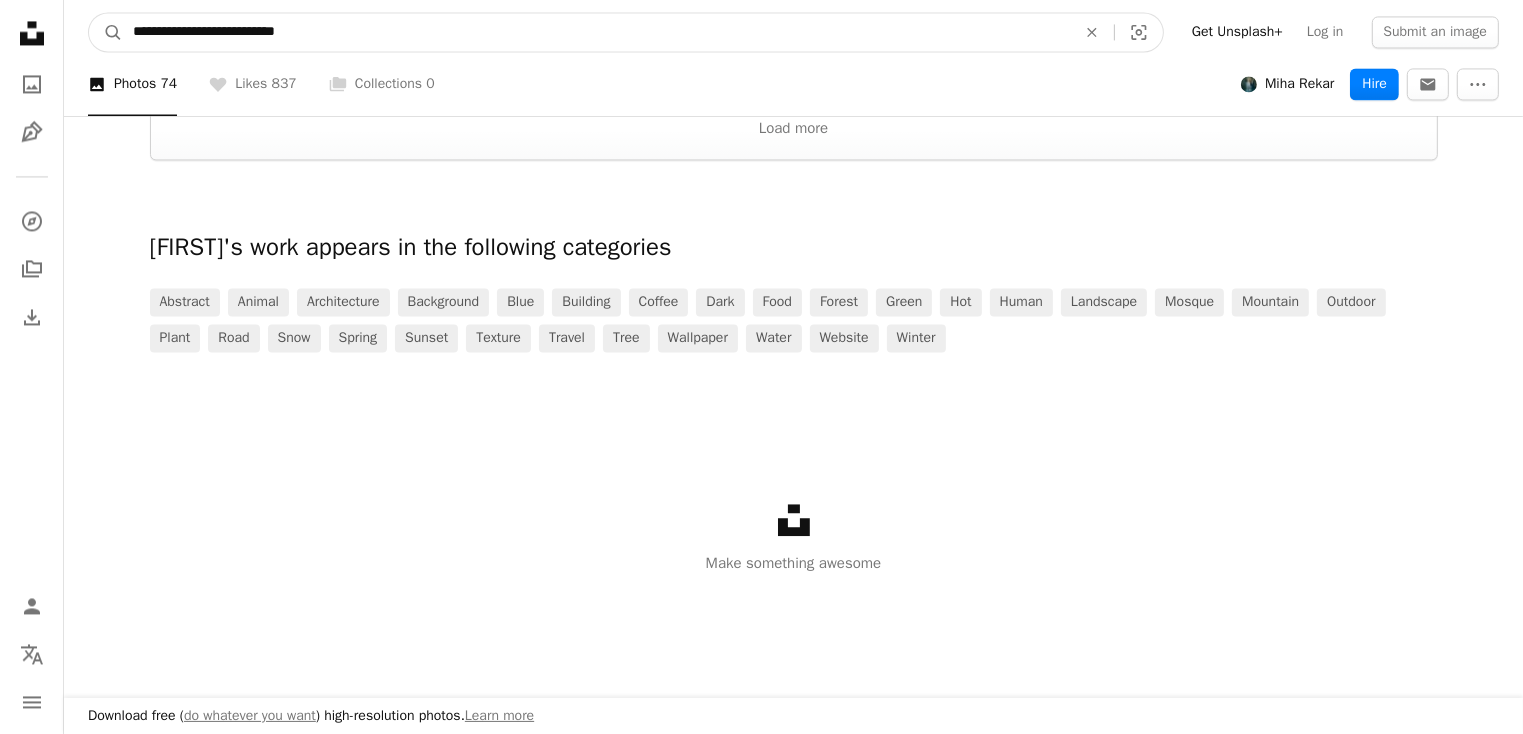 click on "A magnifying glass" at bounding box center [106, 32] 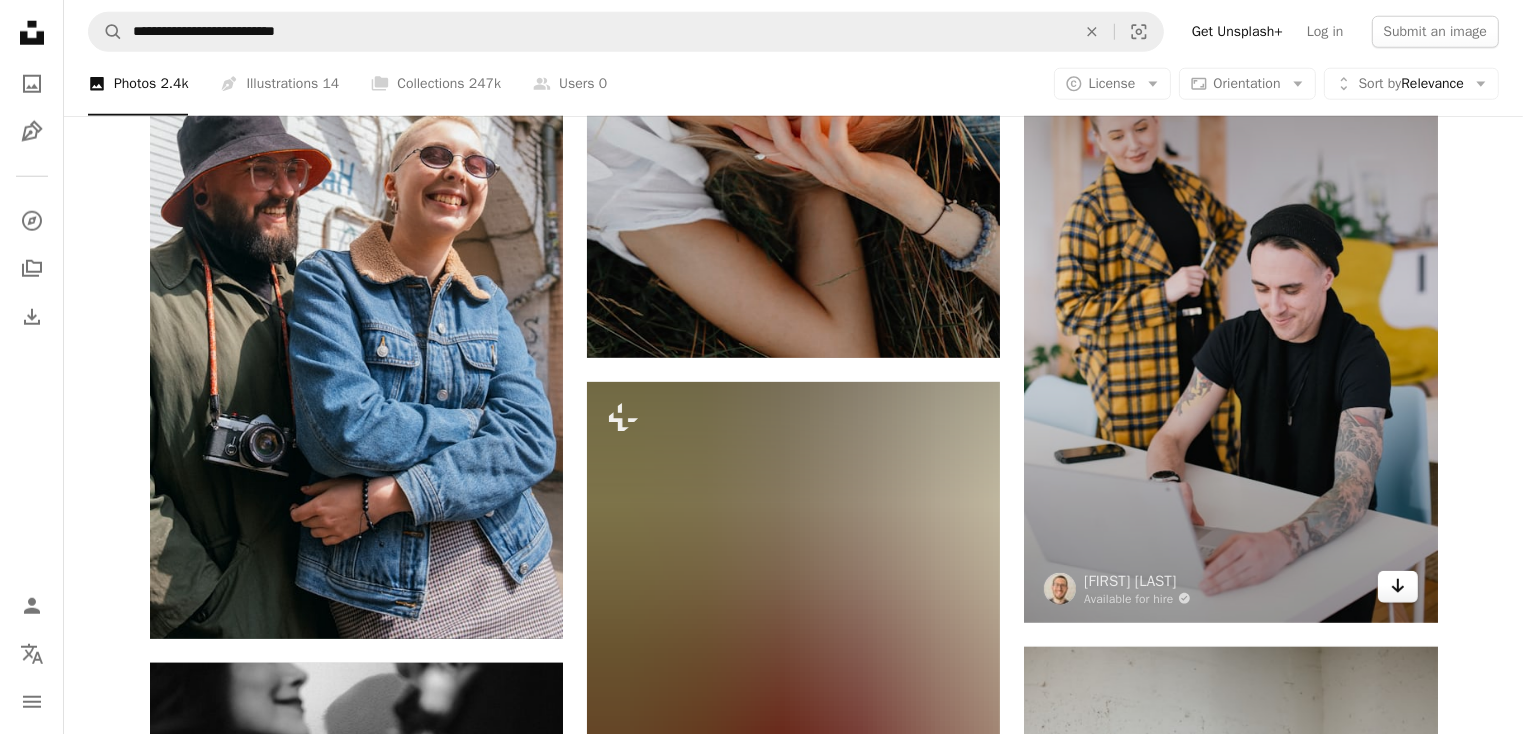 scroll, scrollTop: 2082, scrollLeft: 0, axis: vertical 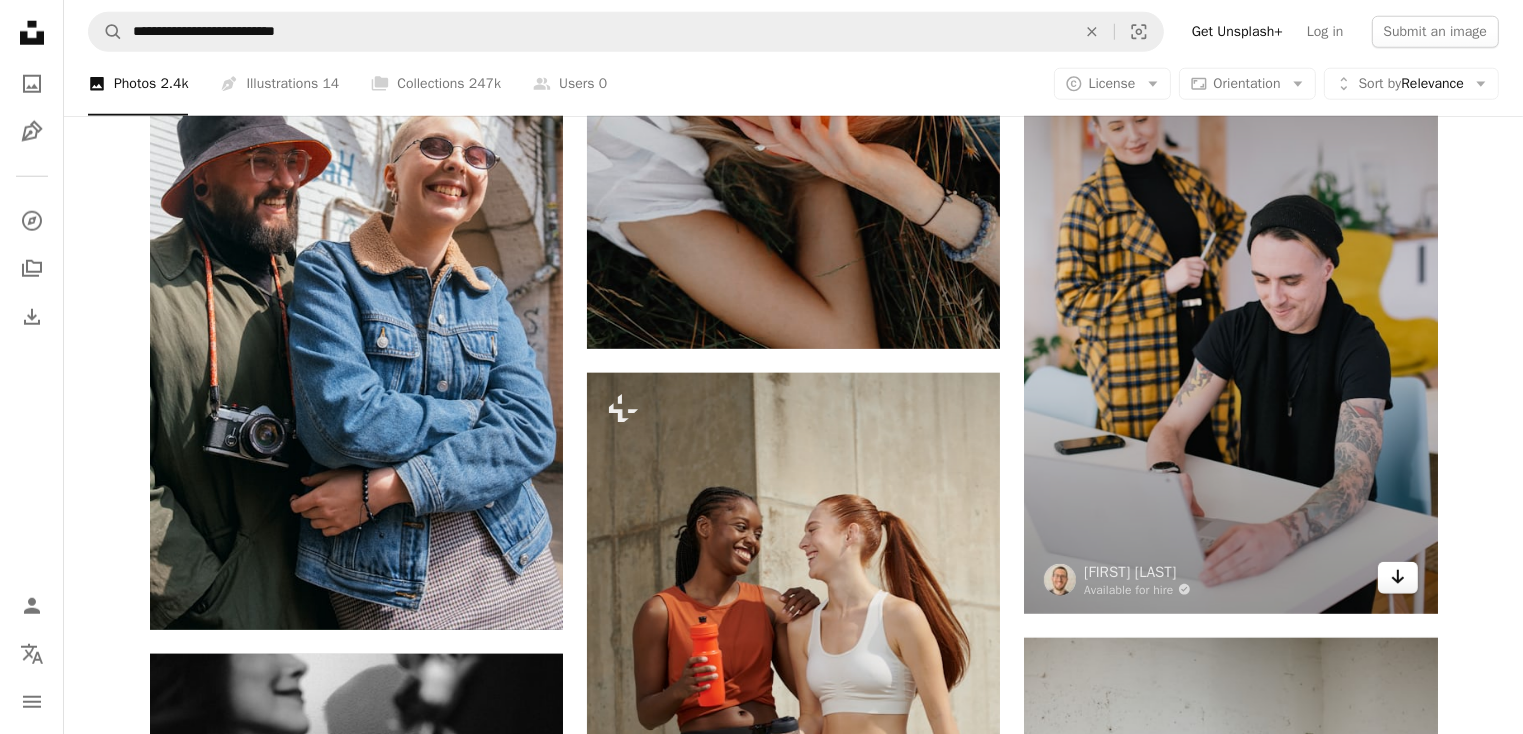 click on "Arrow pointing down" at bounding box center [1398, 578] 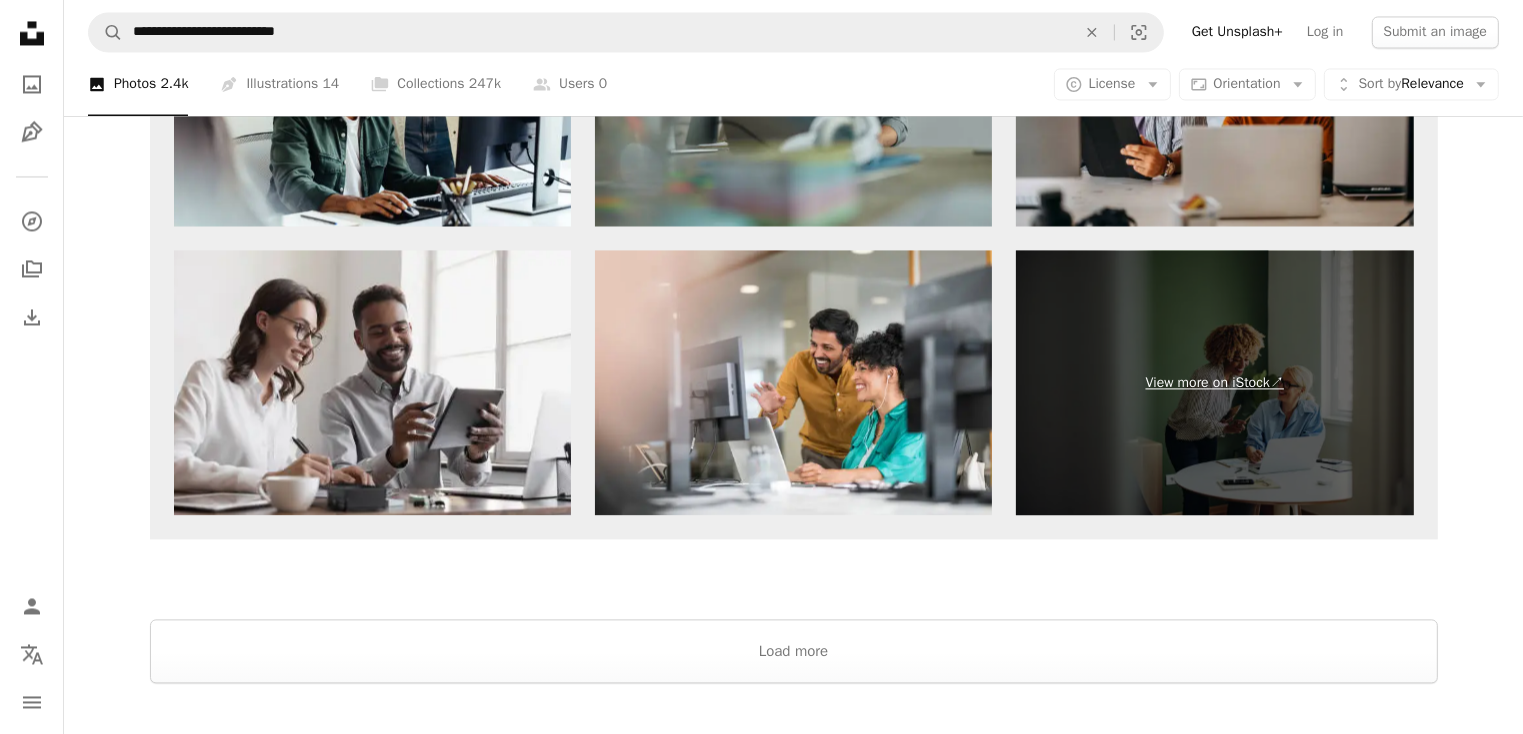 scroll, scrollTop: 4128, scrollLeft: 0, axis: vertical 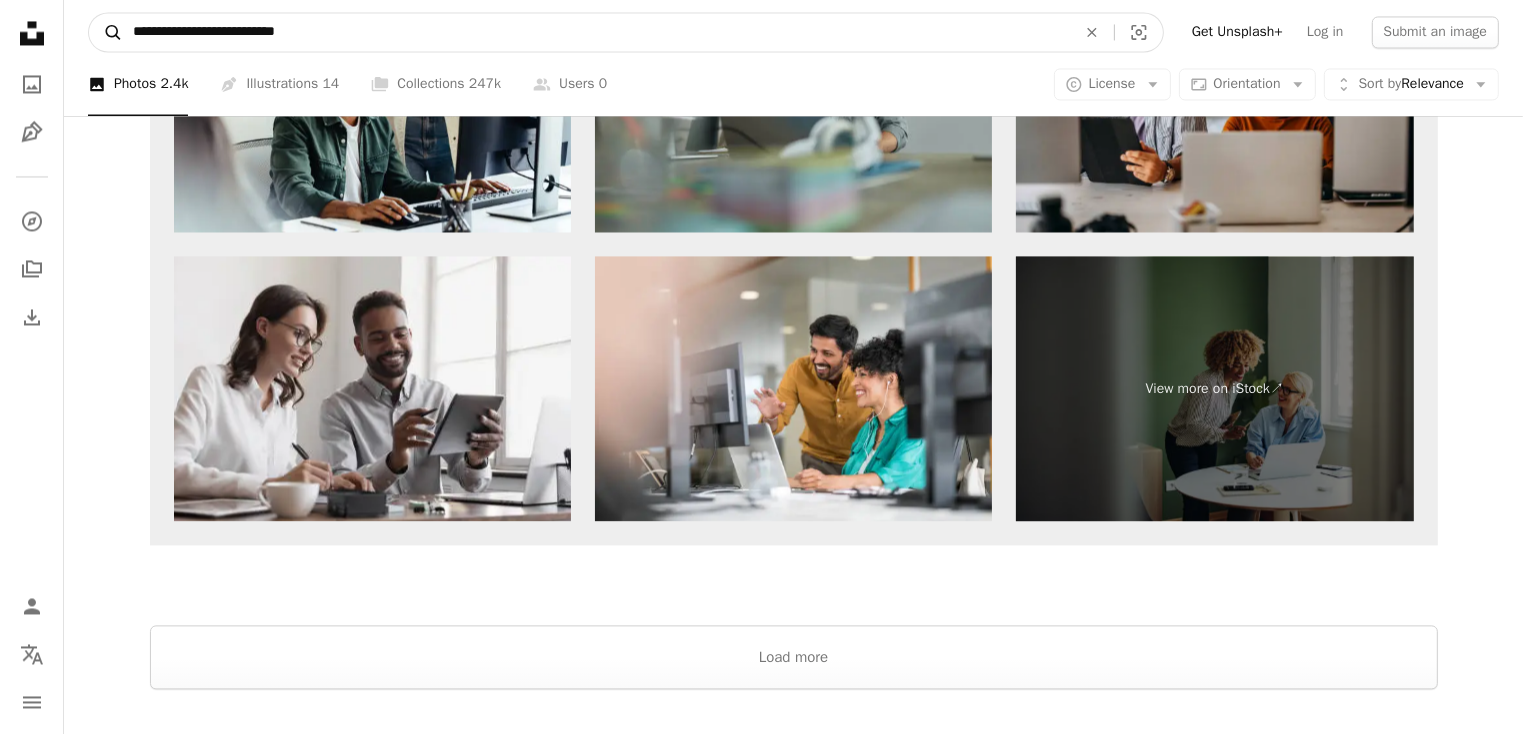 drag, startPoint x: 341, startPoint y: 36, endPoint x: 103, endPoint y: 33, distance: 238.0189 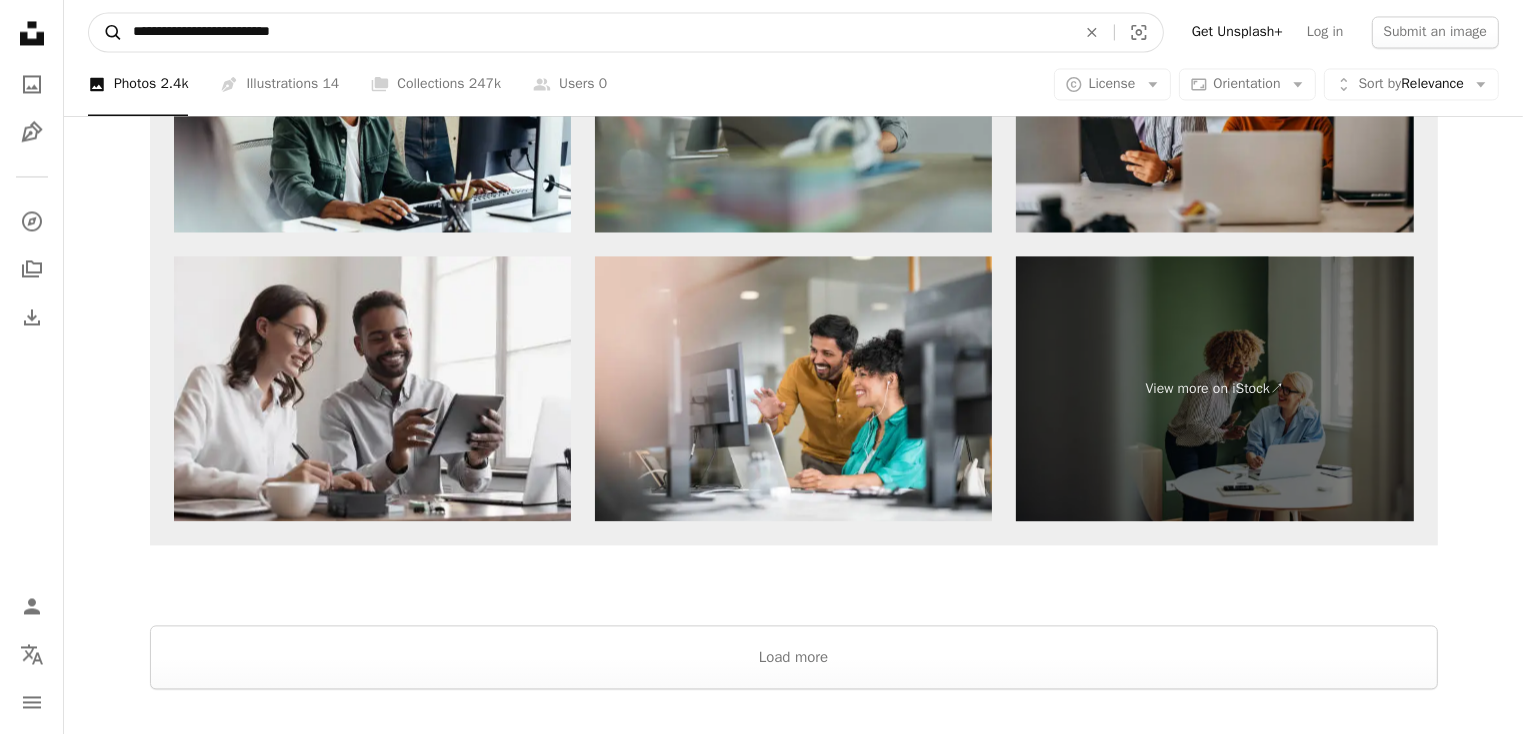 click on "A magnifying glass" at bounding box center (106, 32) 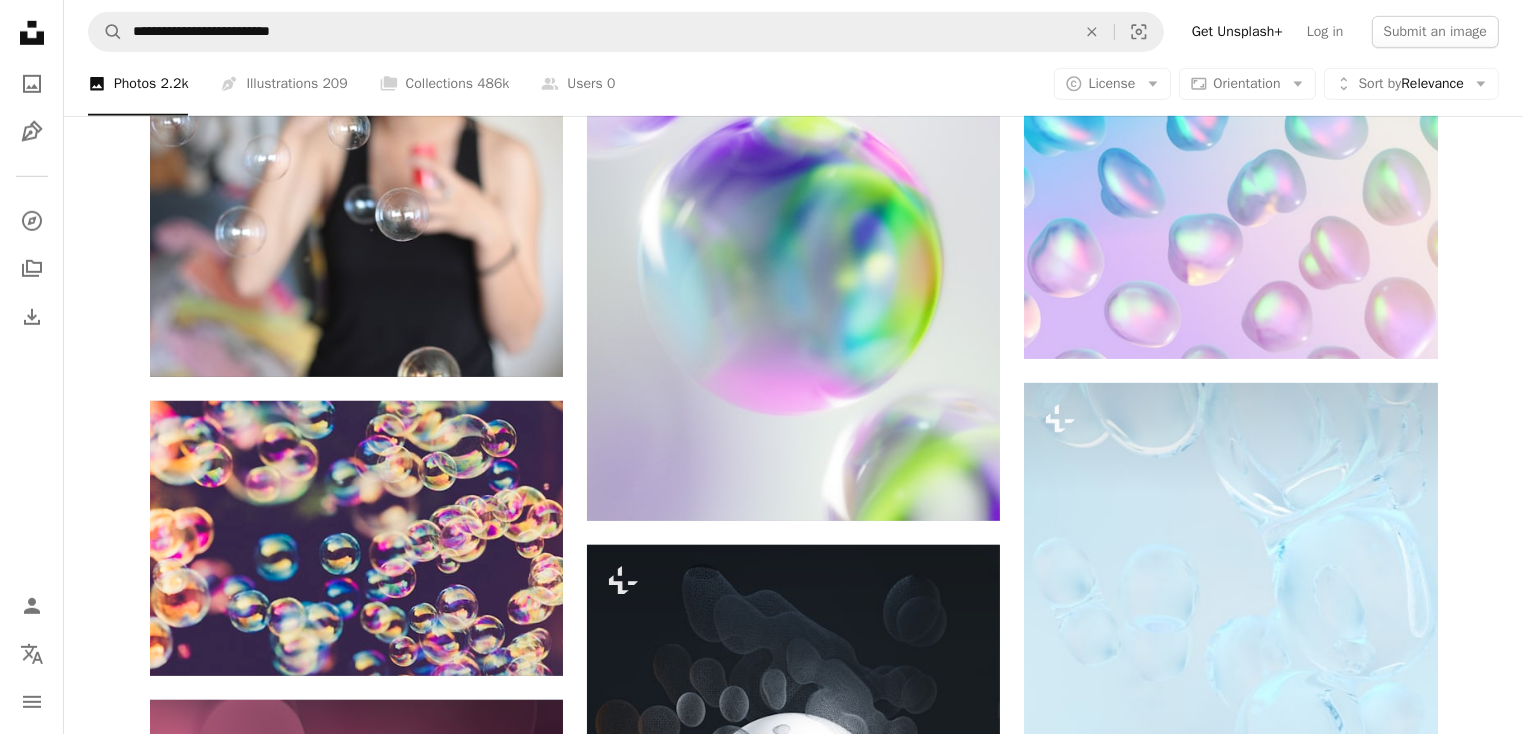 scroll, scrollTop: 1260, scrollLeft: 0, axis: vertical 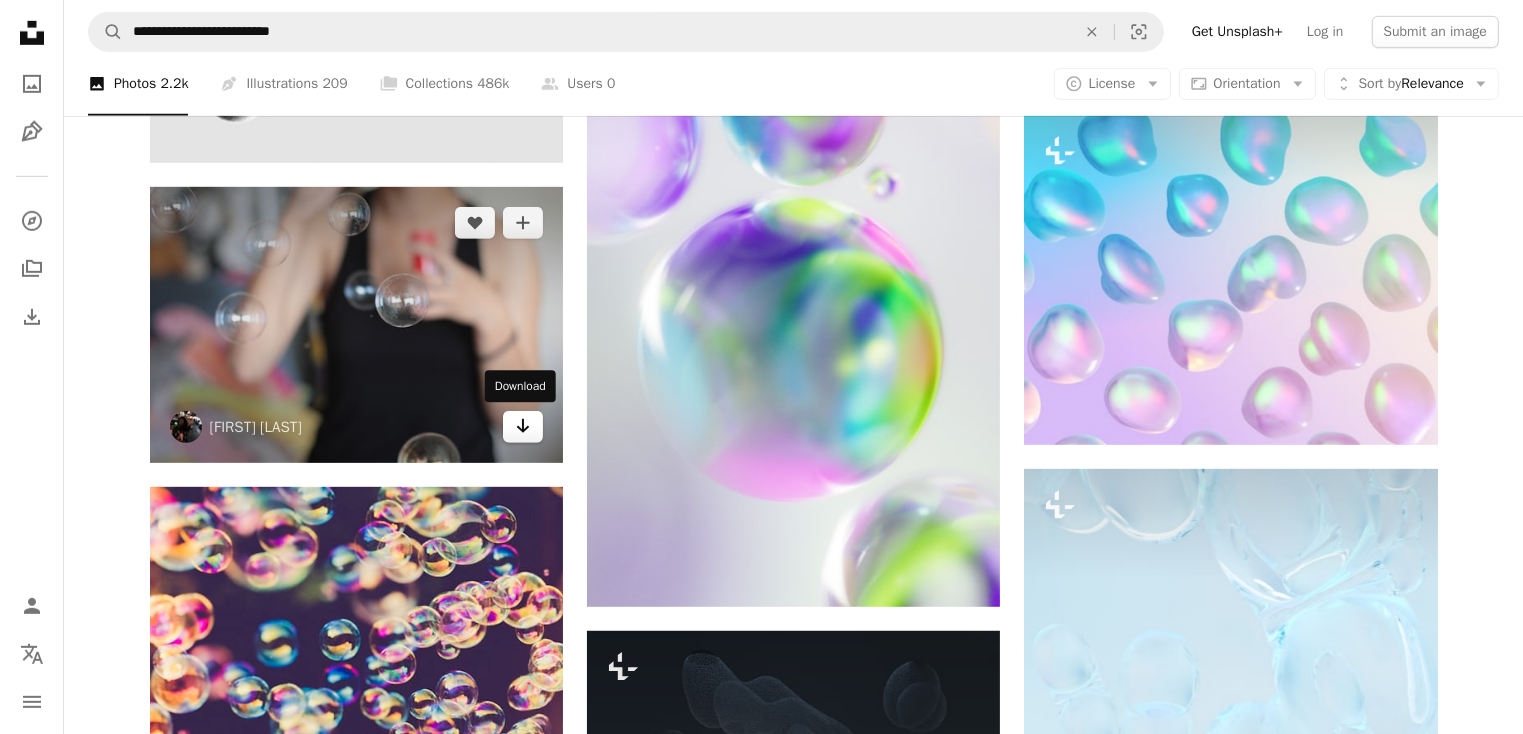 click on "Arrow pointing down" 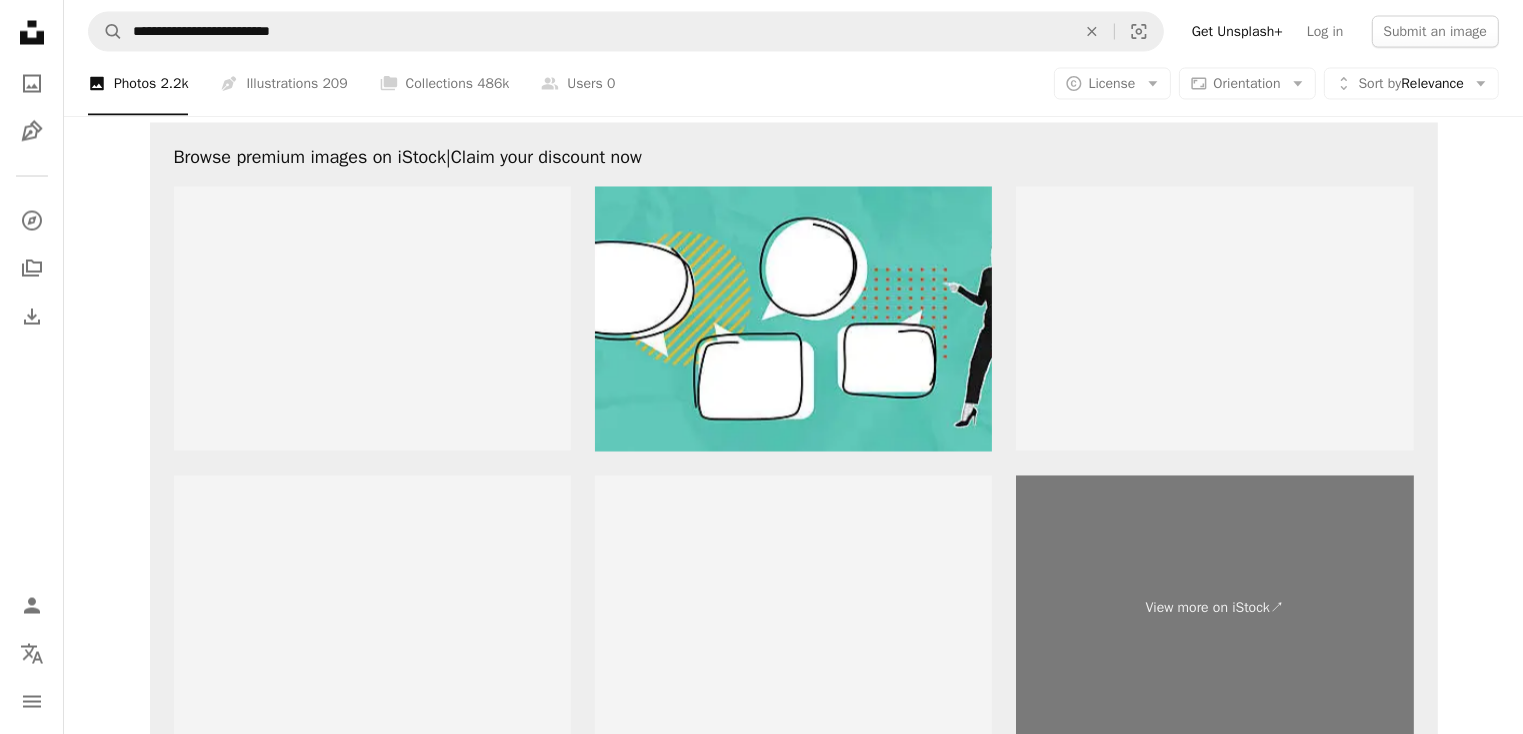 scroll, scrollTop: 3659, scrollLeft: 0, axis: vertical 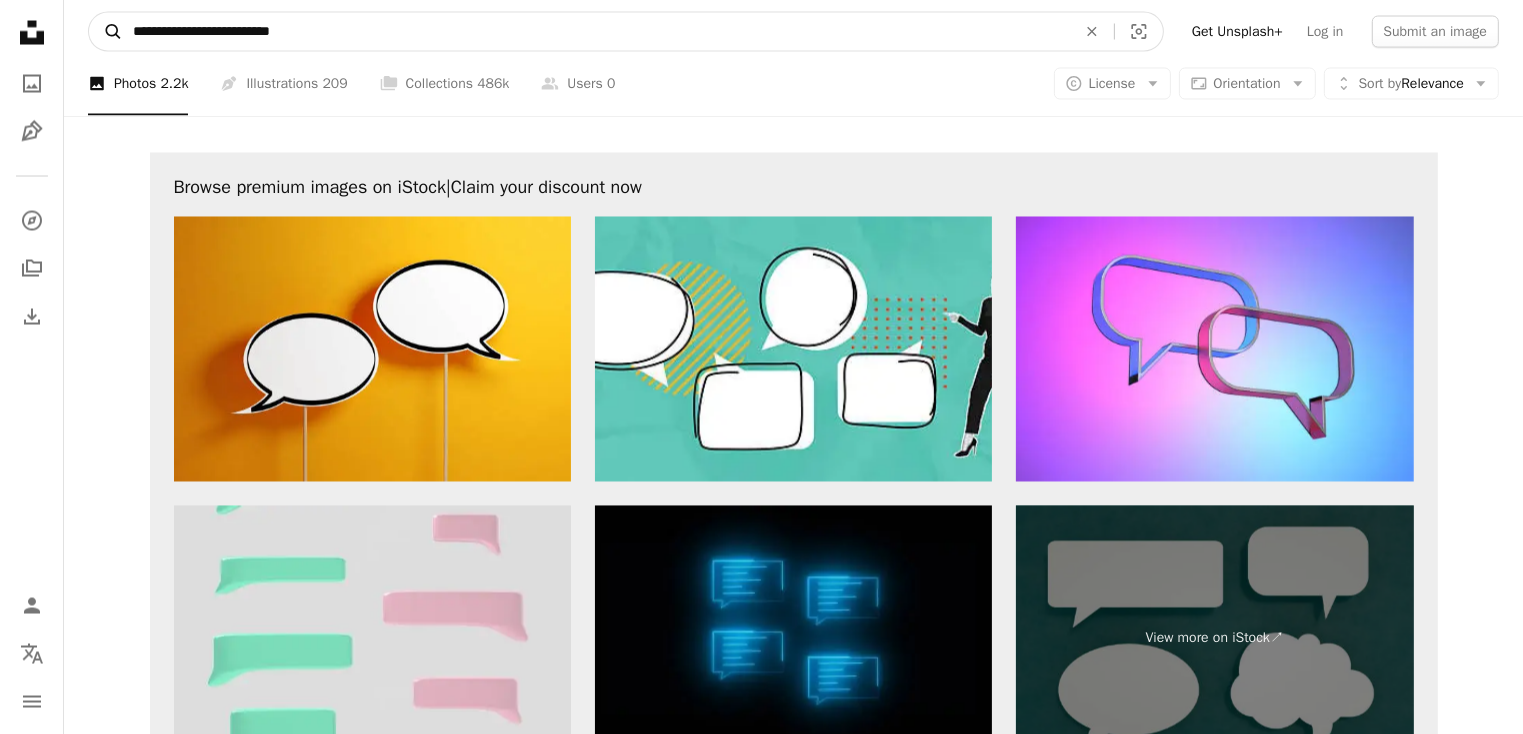 drag, startPoint x: 309, startPoint y: 32, endPoint x: 107, endPoint y: 25, distance: 202.12125 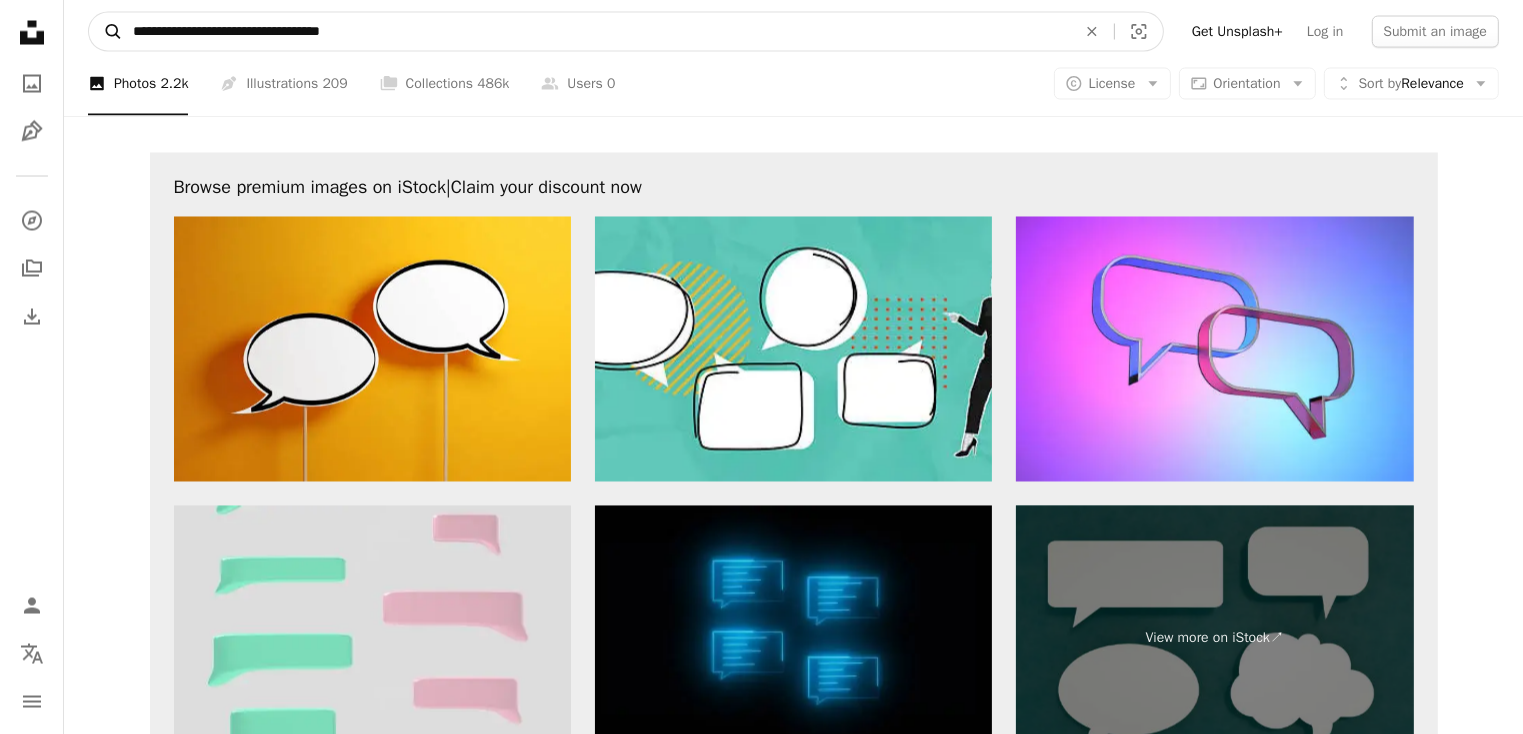 click on "A magnifying glass" at bounding box center (106, 32) 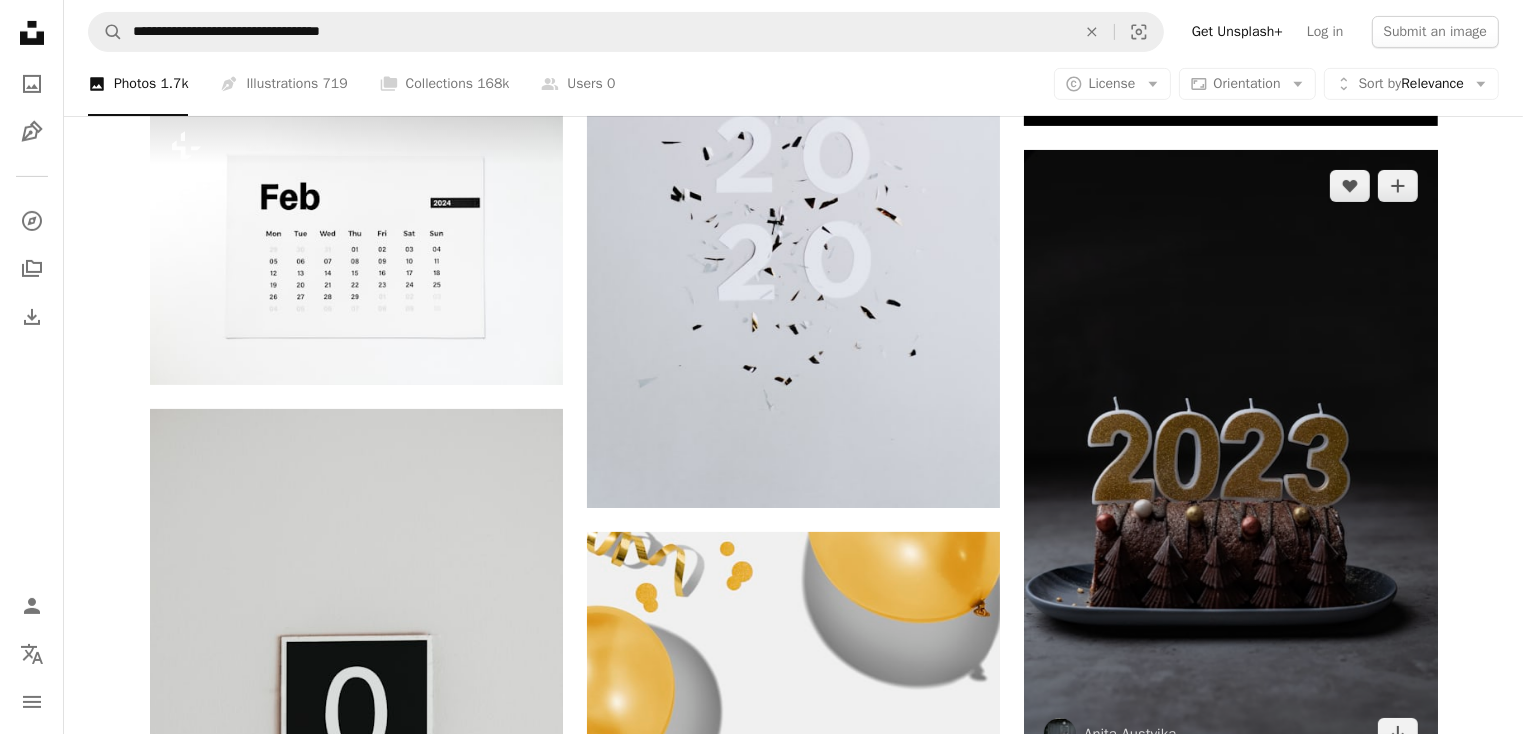 scroll, scrollTop: 679, scrollLeft: 0, axis: vertical 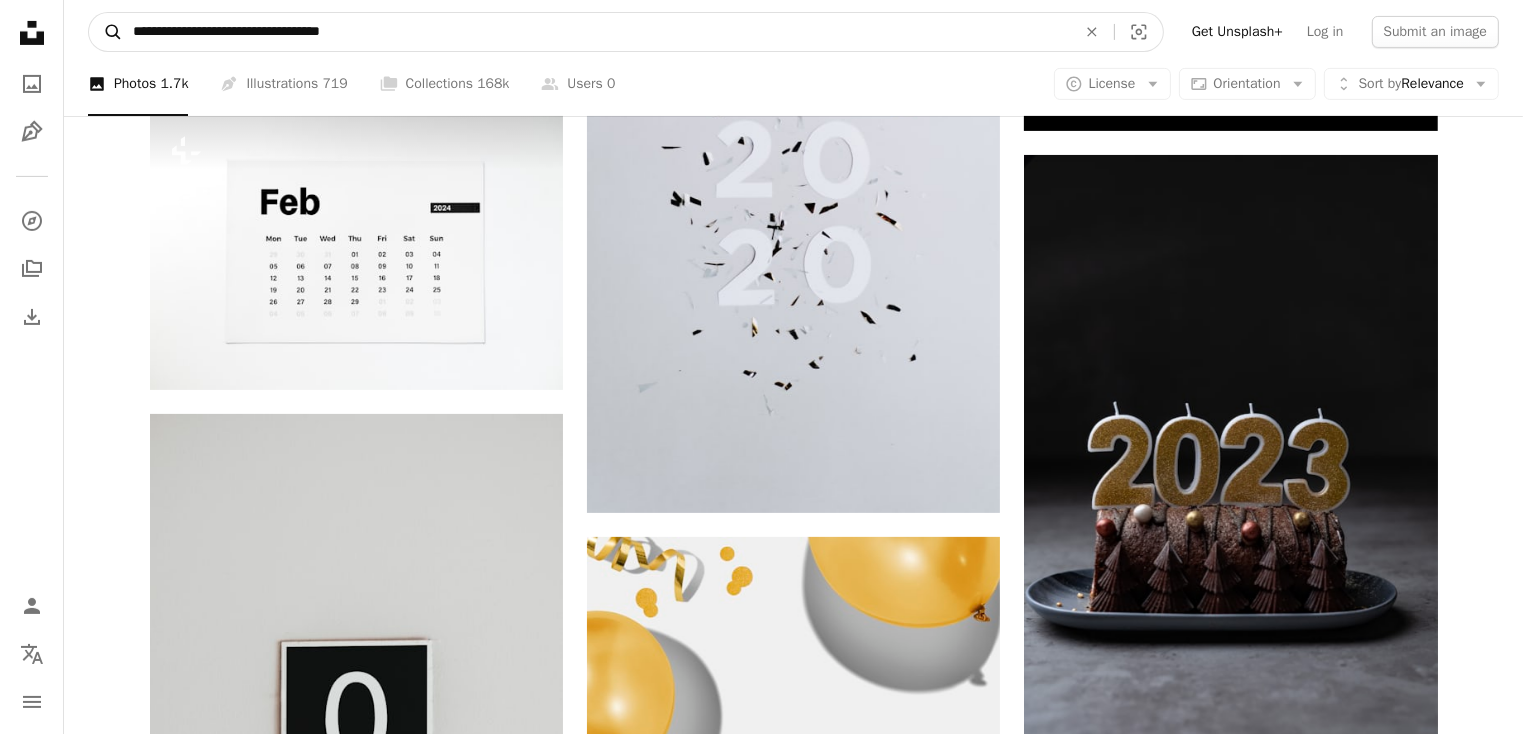 drag, startPoint x: 413, startPoint y: 35, endPoint x: 93, endPoint y: 27, distance: 320.09998 